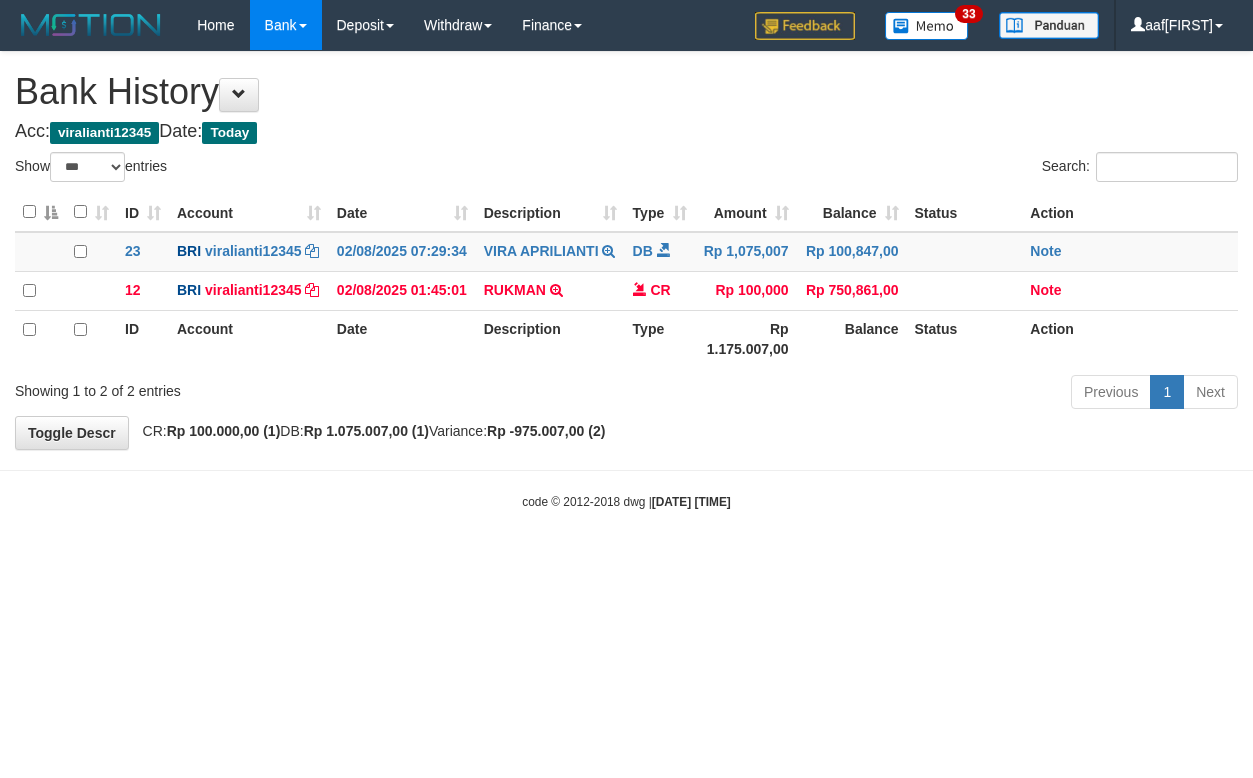 select on "***" 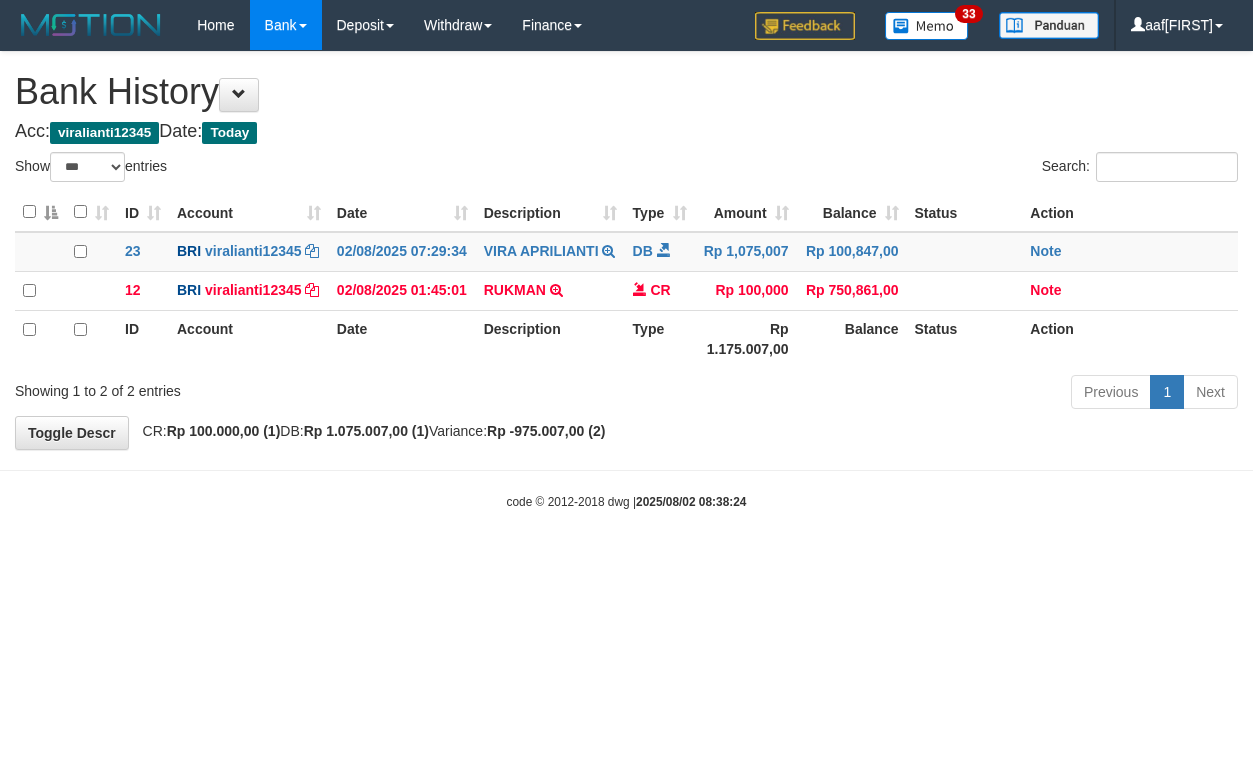 select on "***" 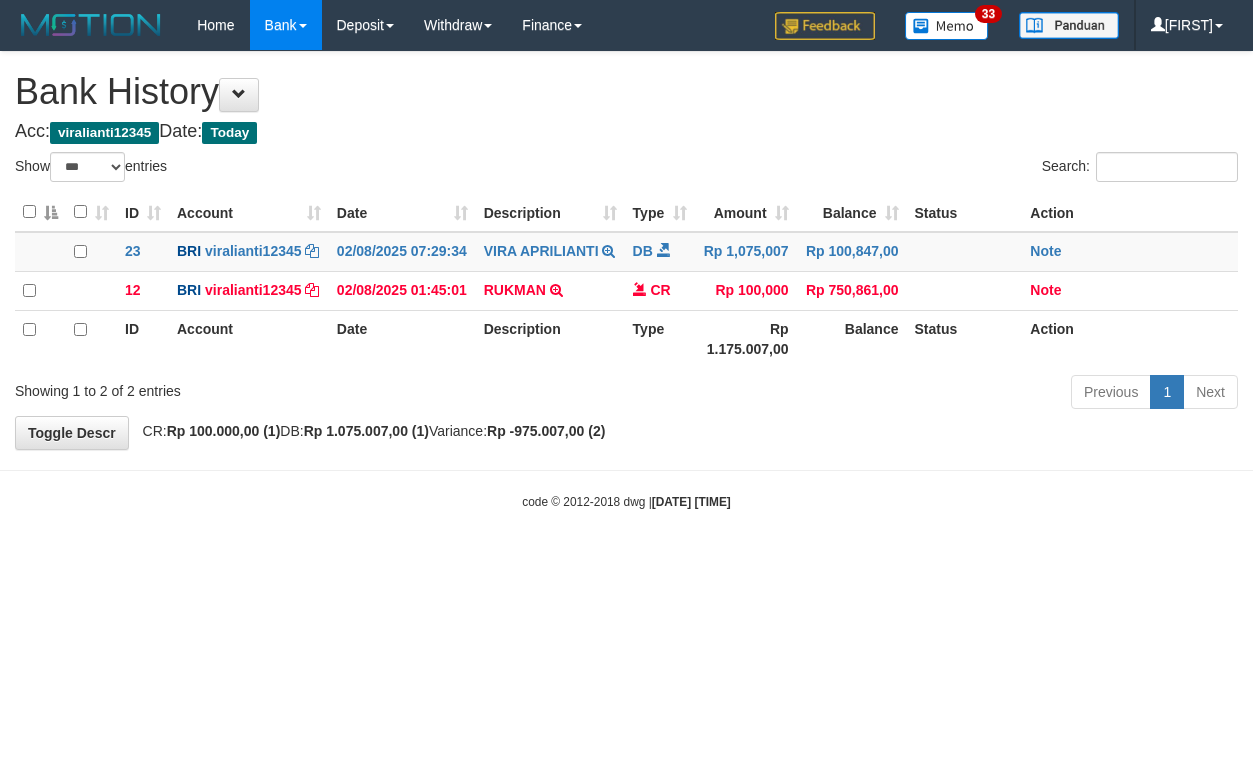 select on "***" 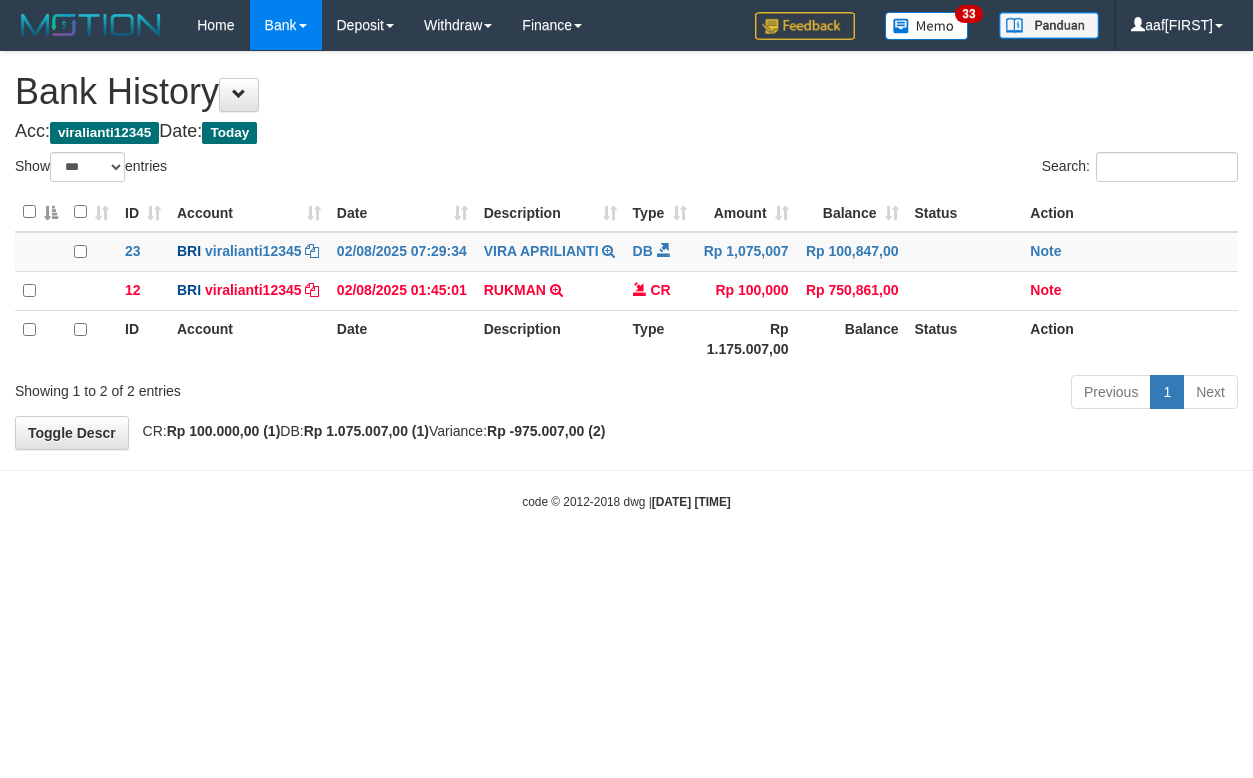 select on "***" 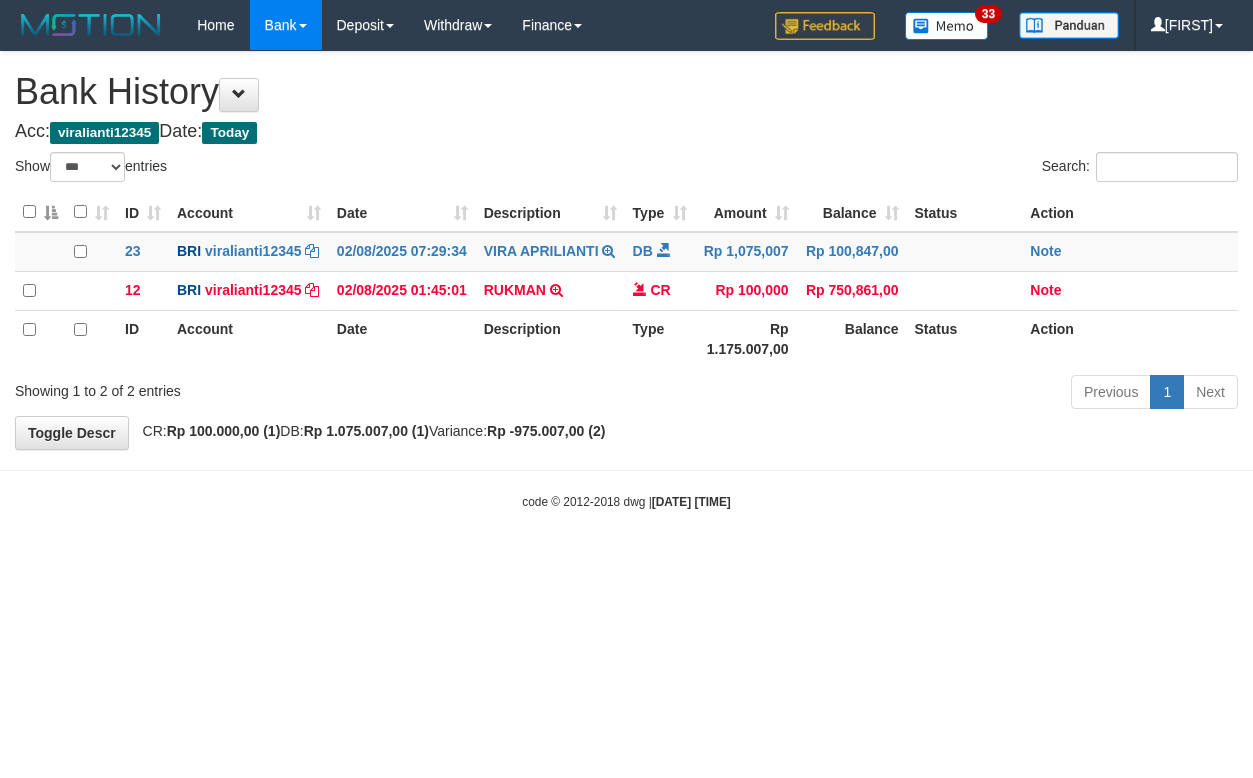 select on "***" 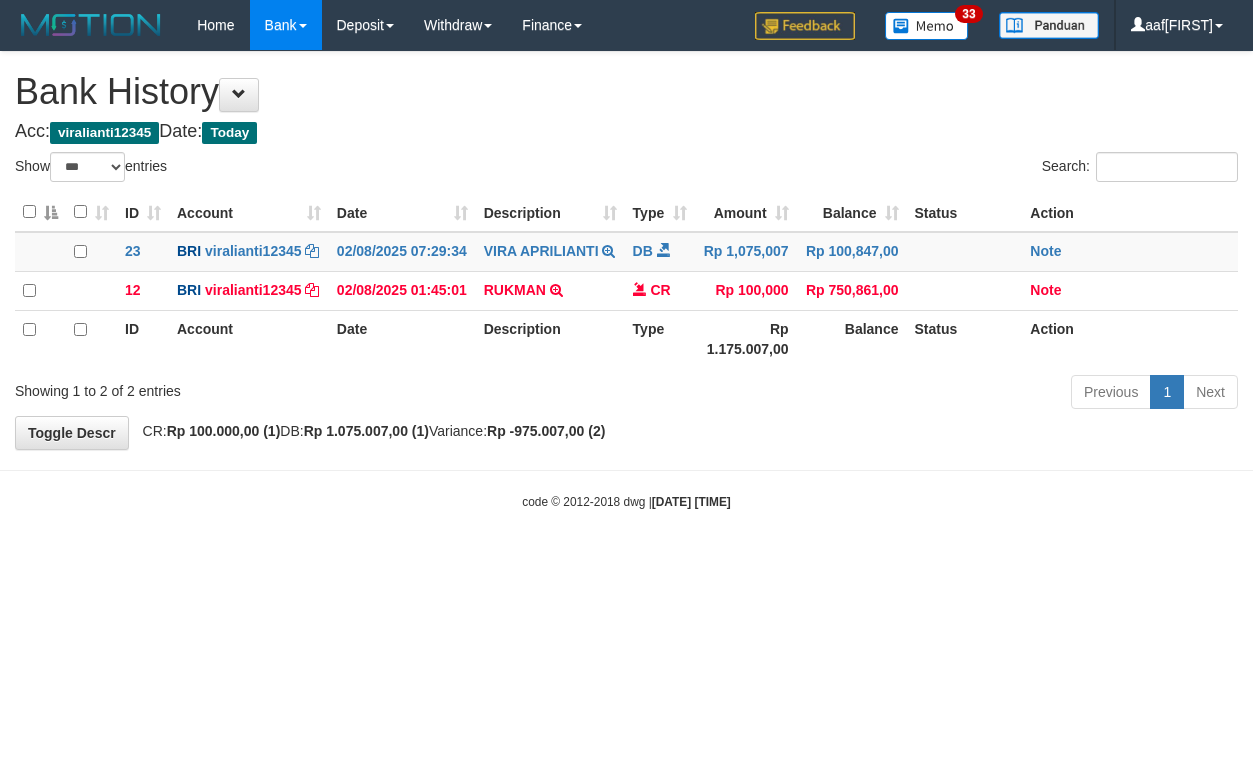 select on "***" 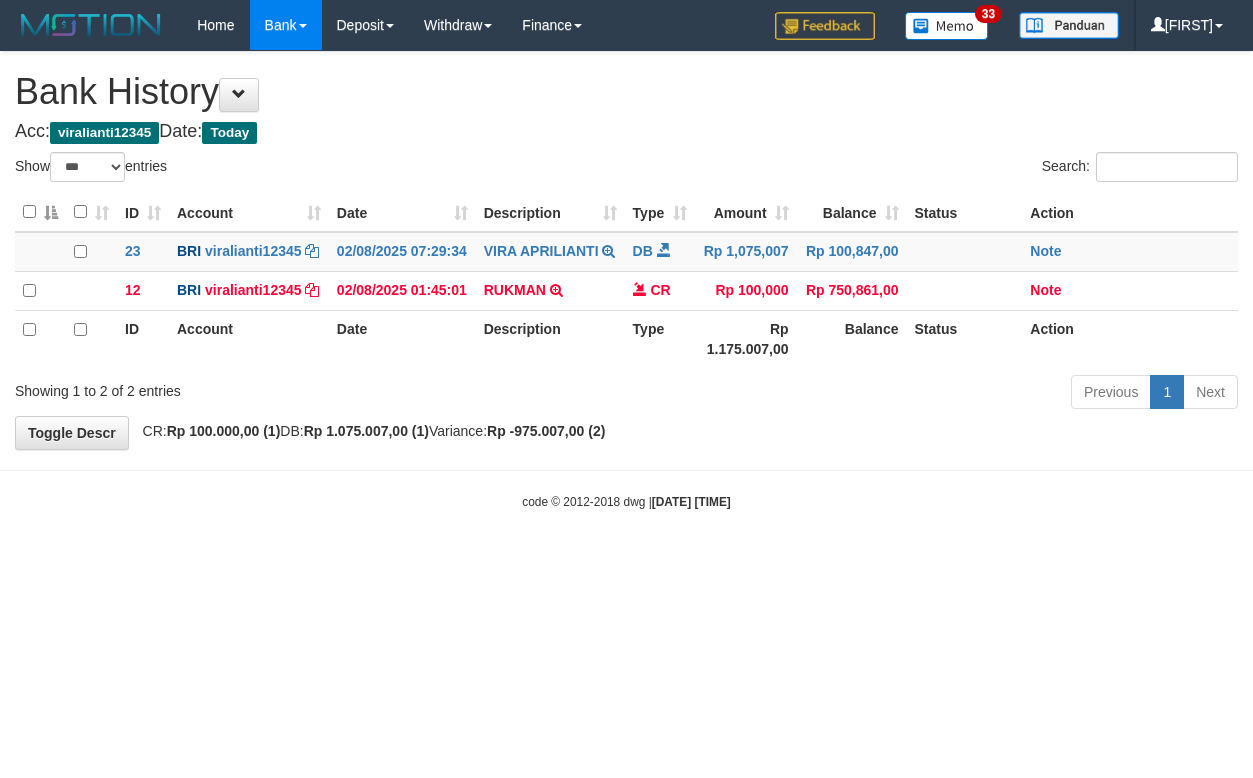 select on "***" 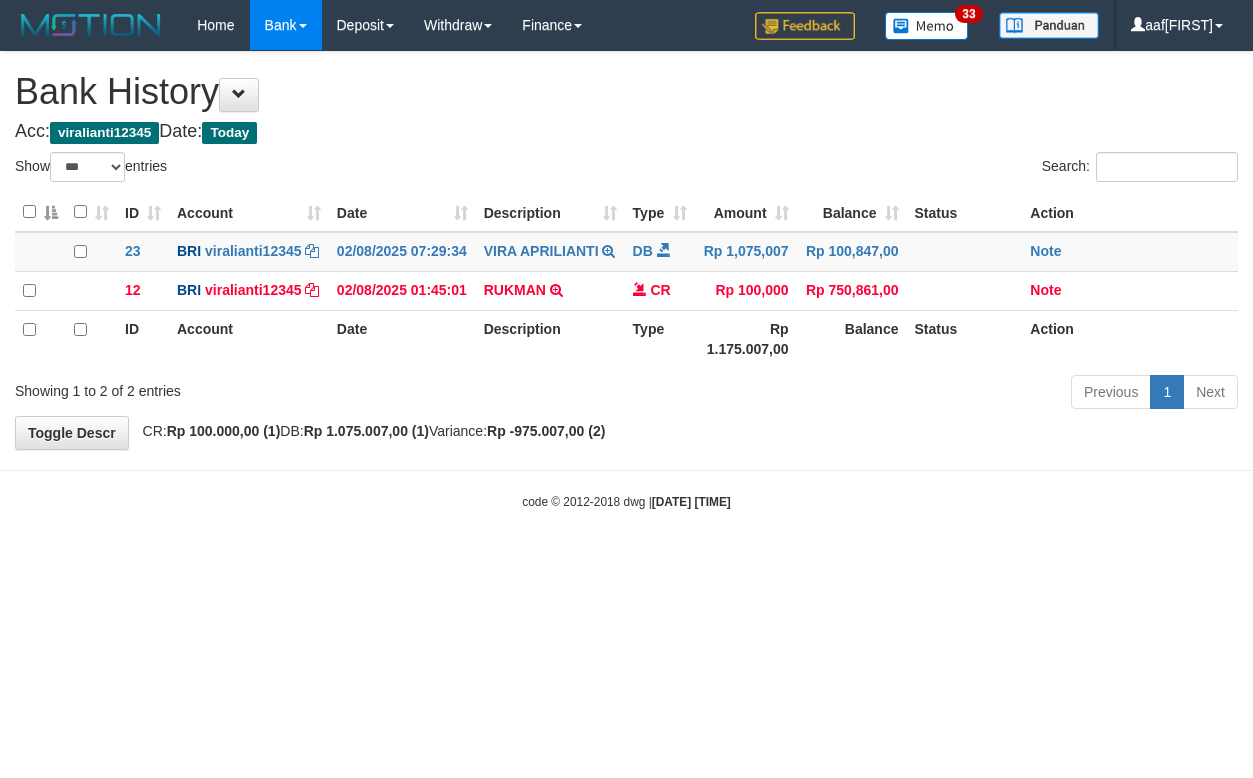 select on "***" 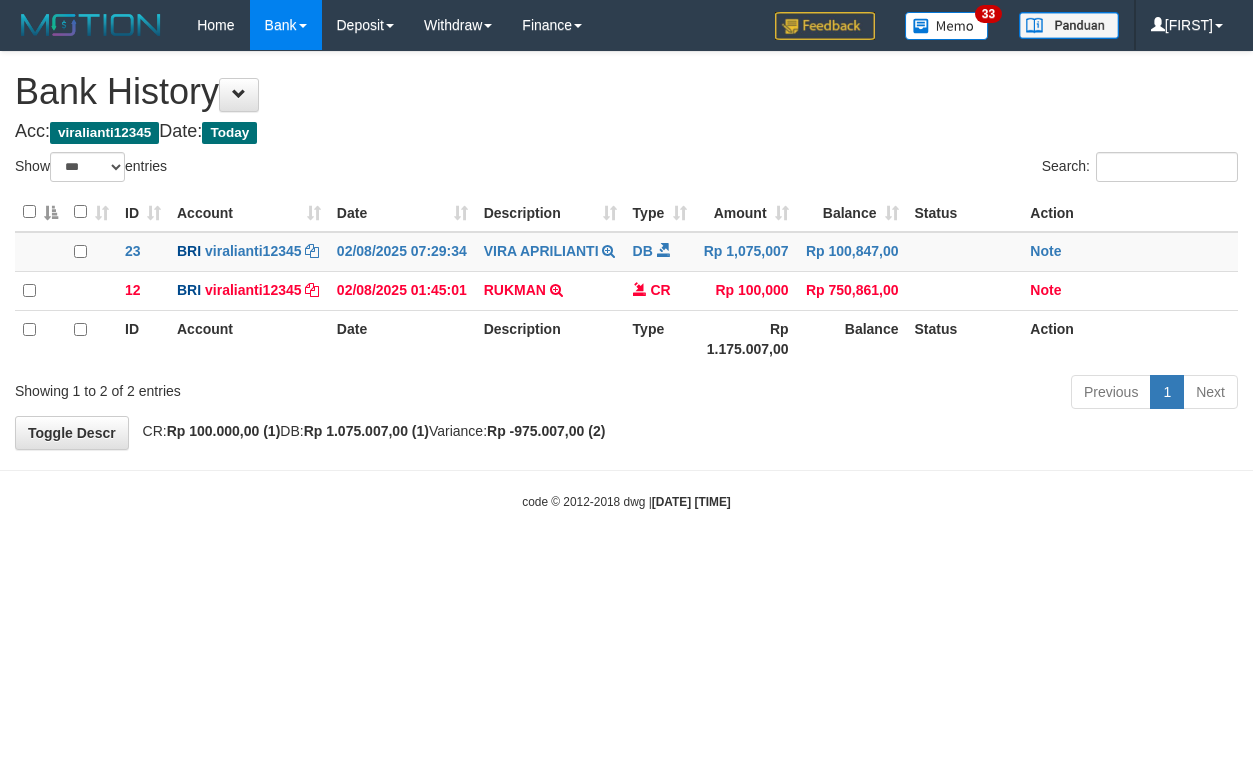 select on "***" 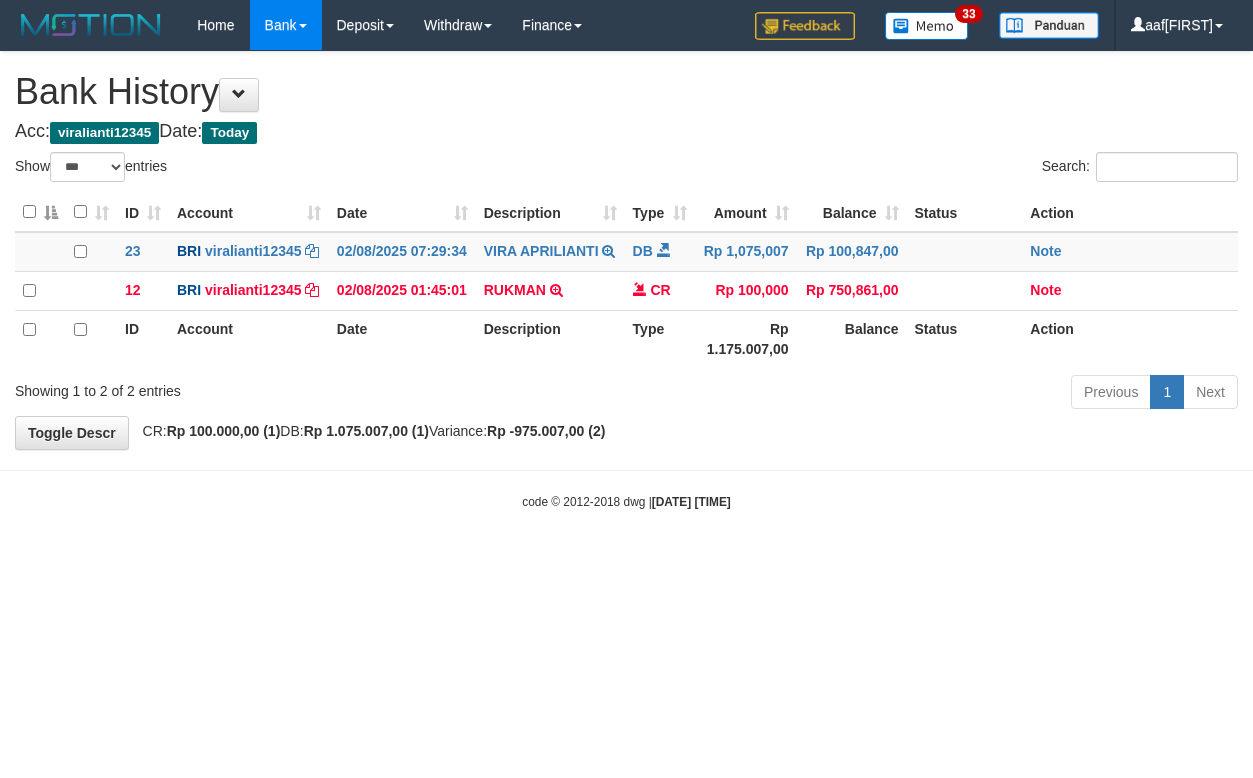 select on "***" 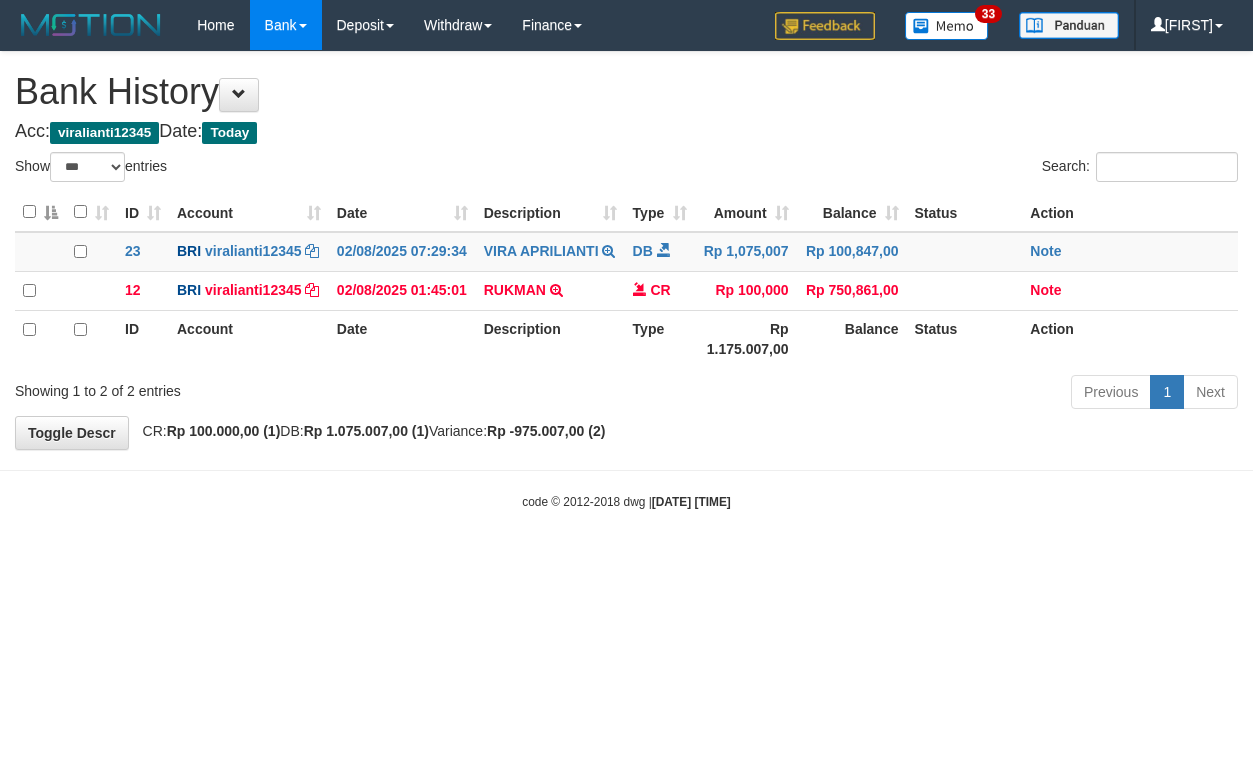 select on "***" 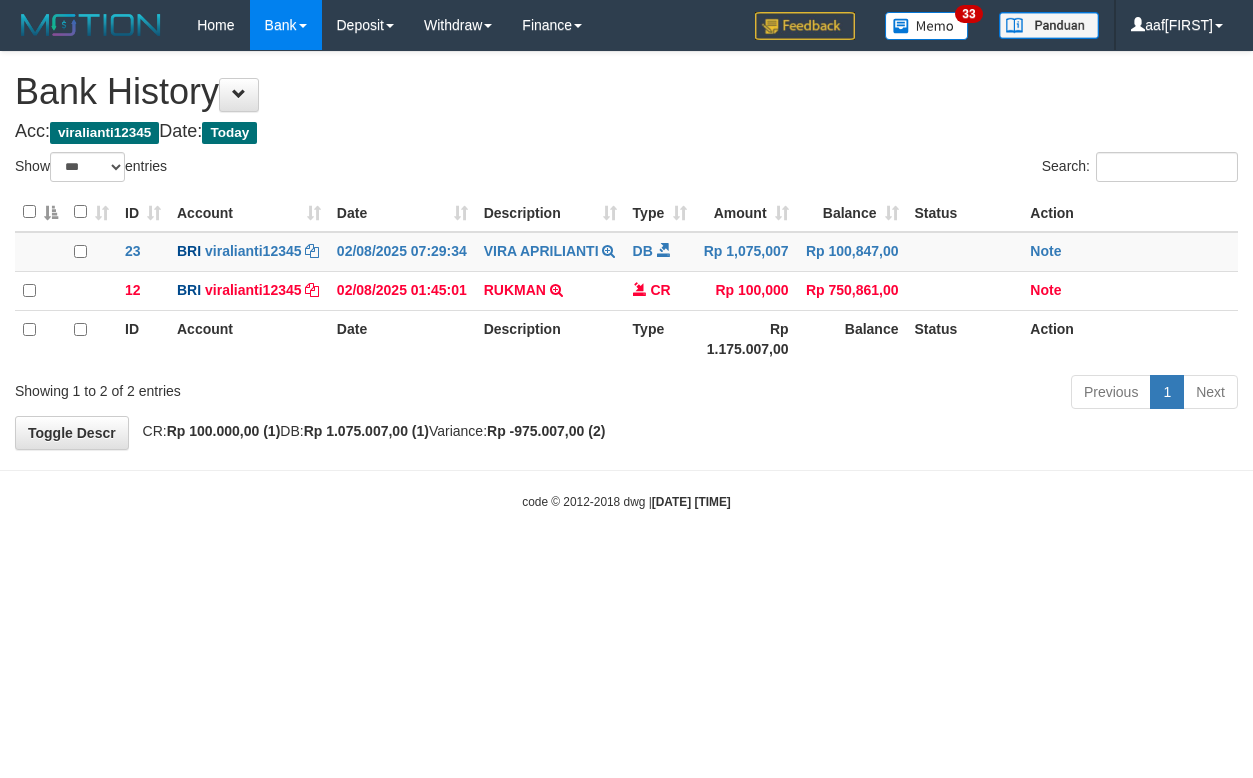 select on "***" 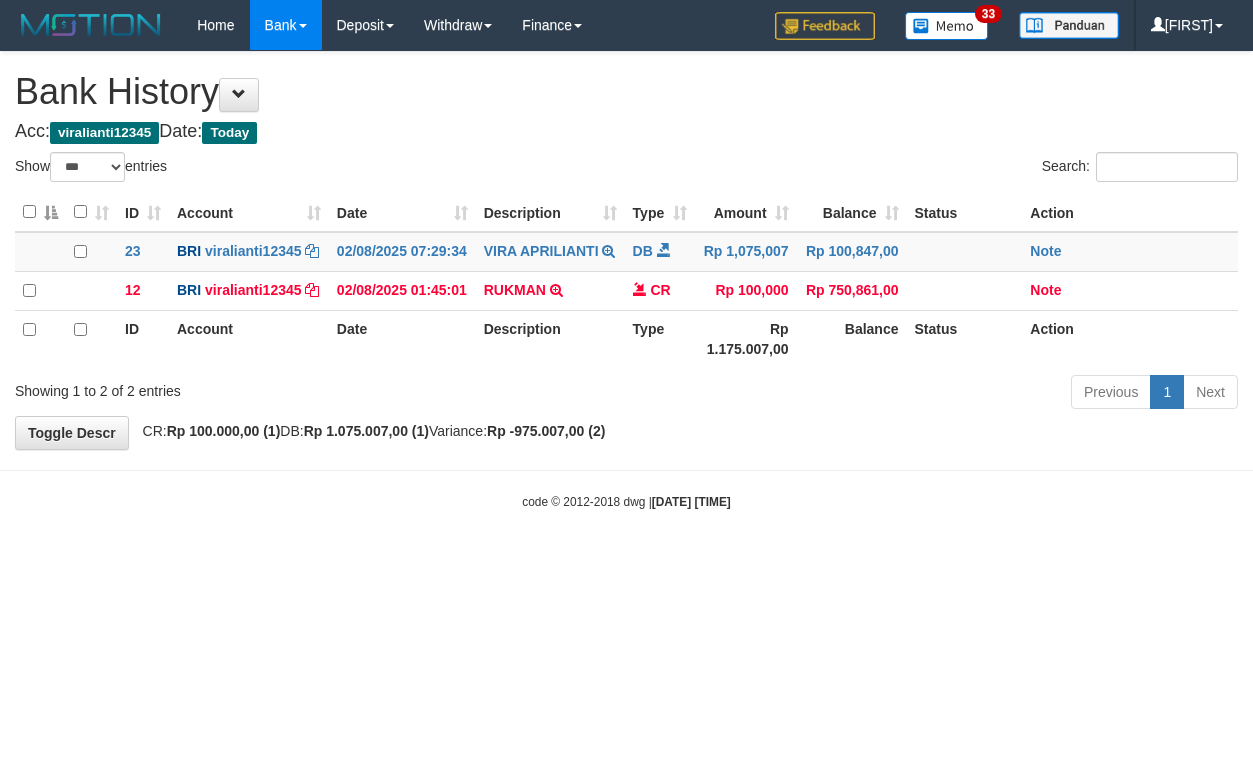select on "***" 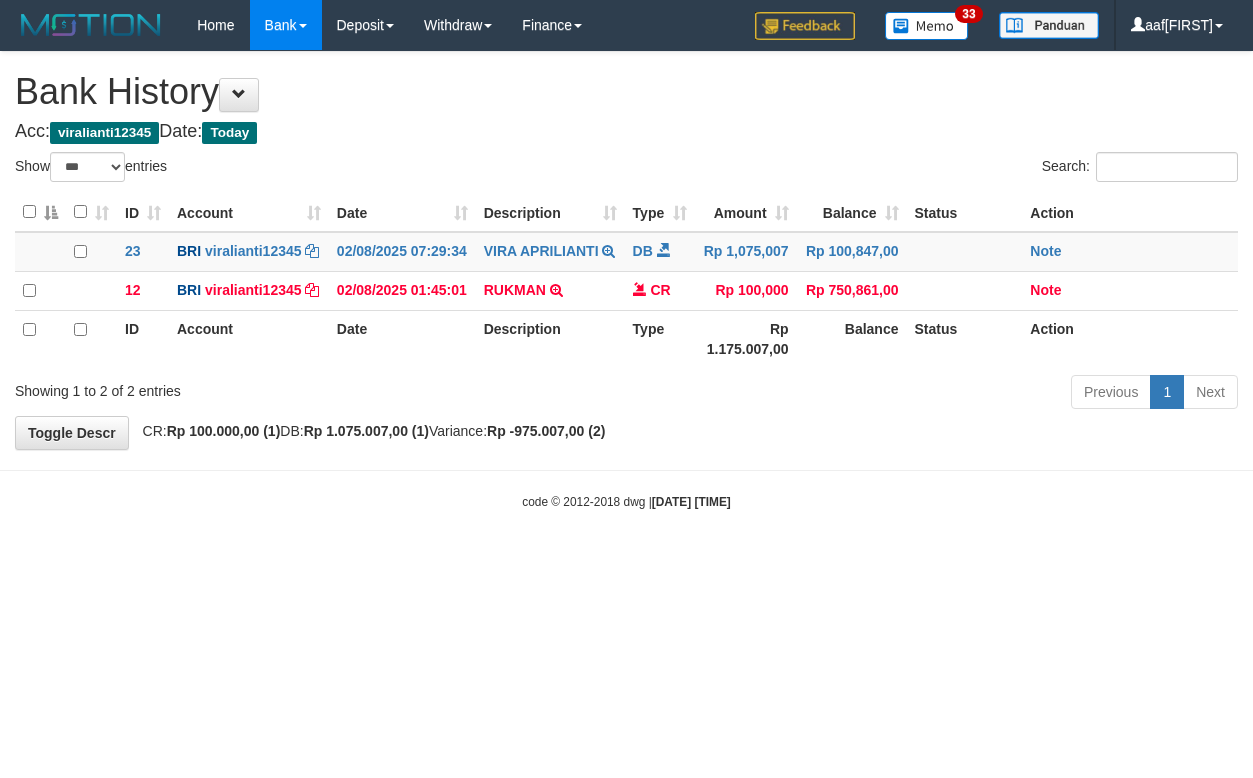 select on "***" 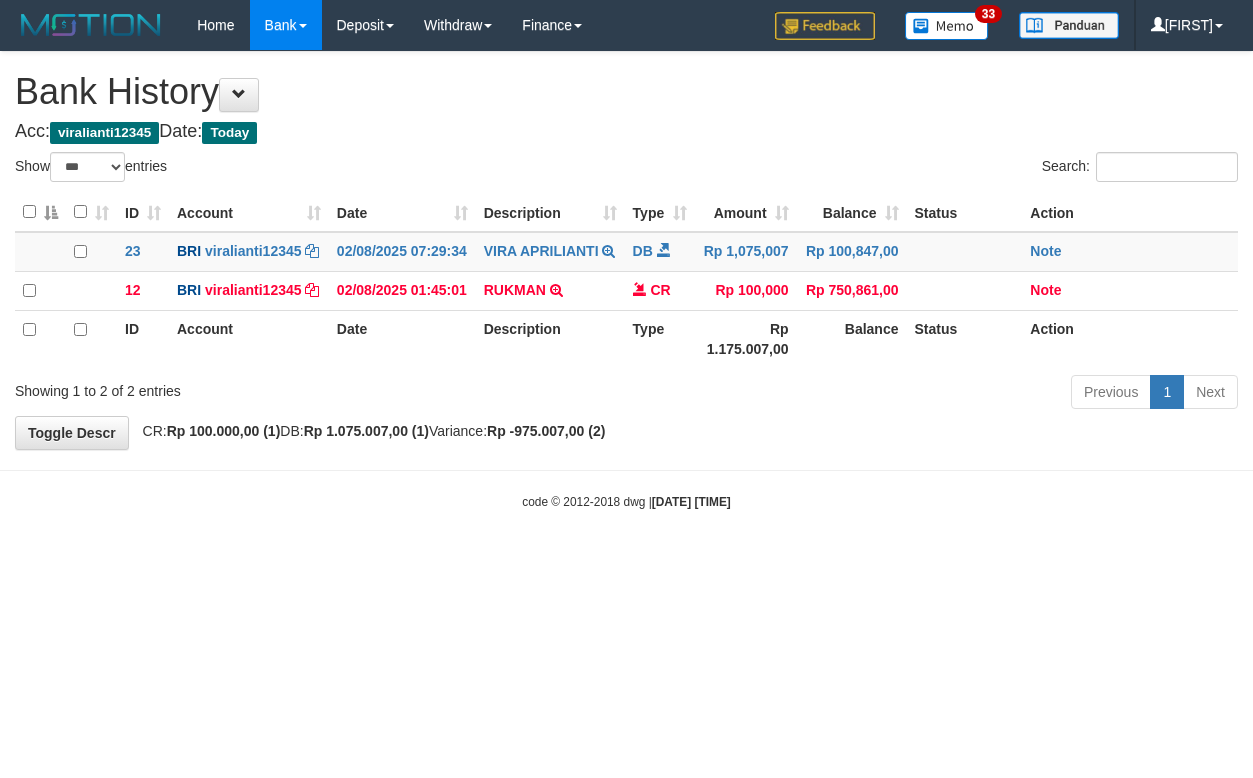 select on "***" 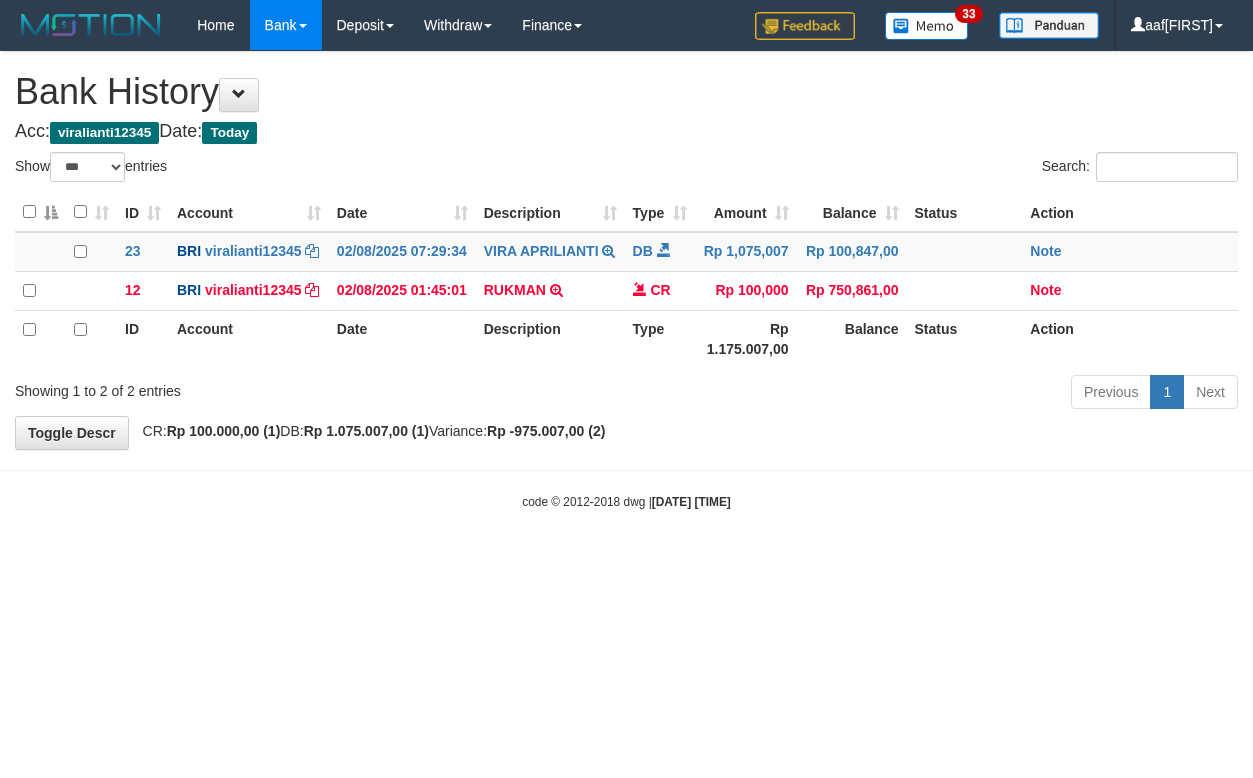 select on "***" 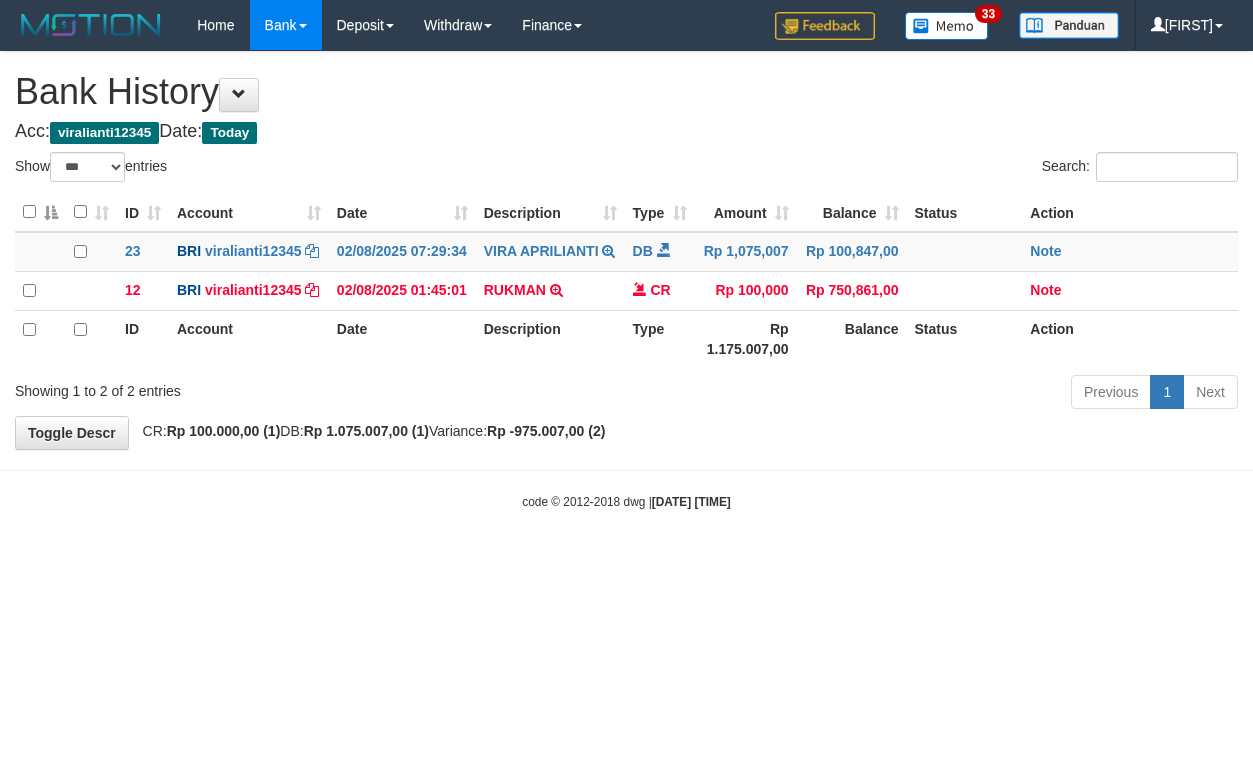 select on "***" 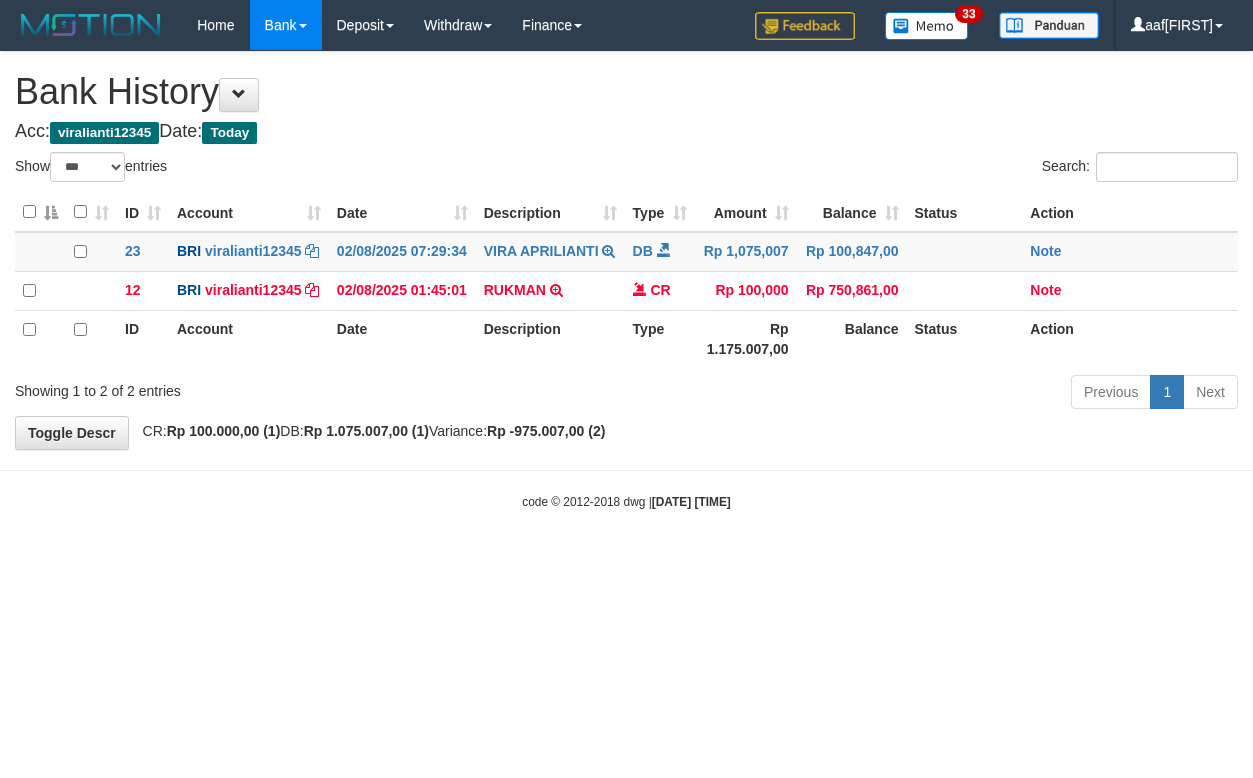 select on "***" 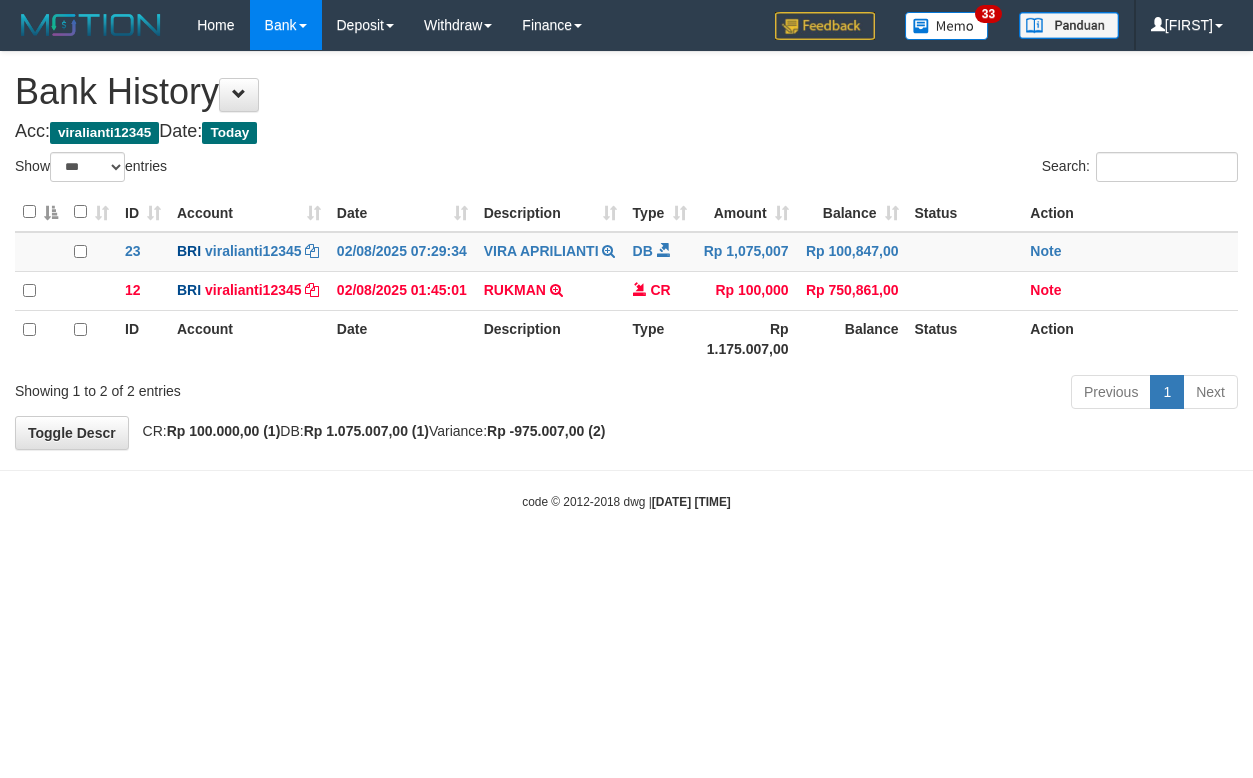 select on "***" 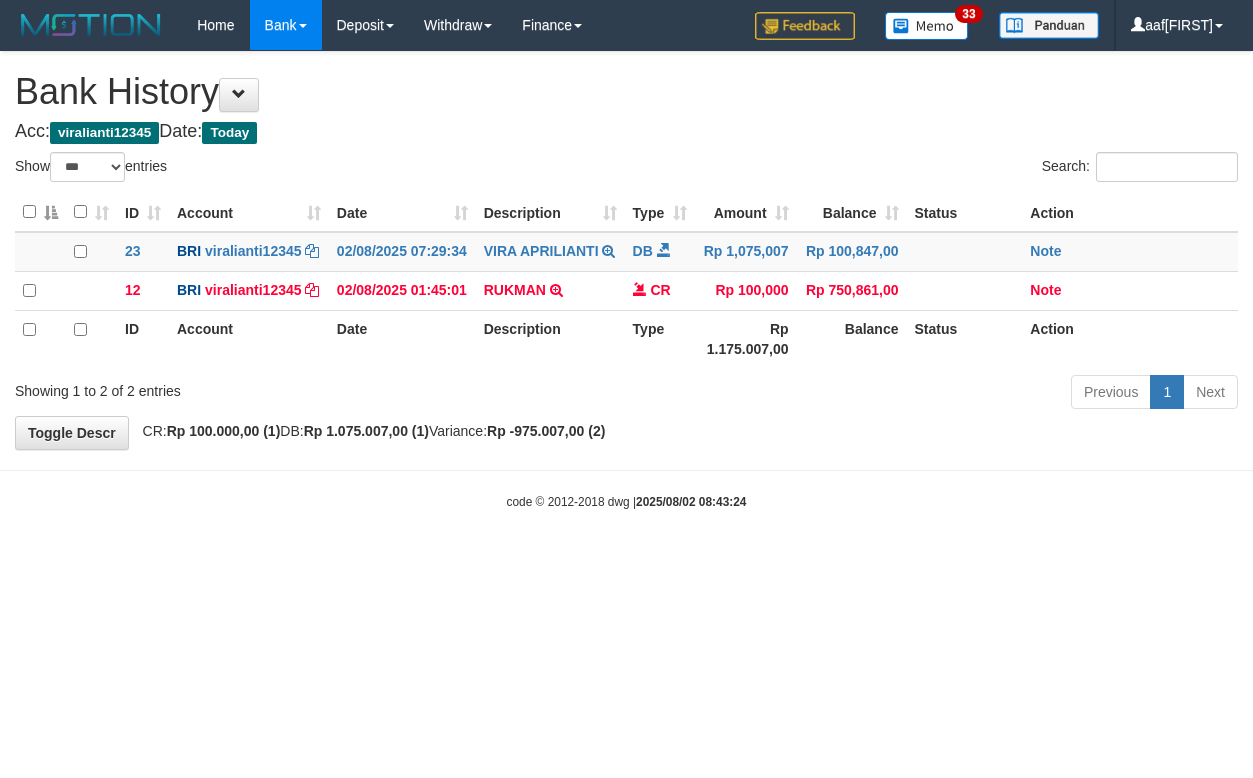 select on "***" 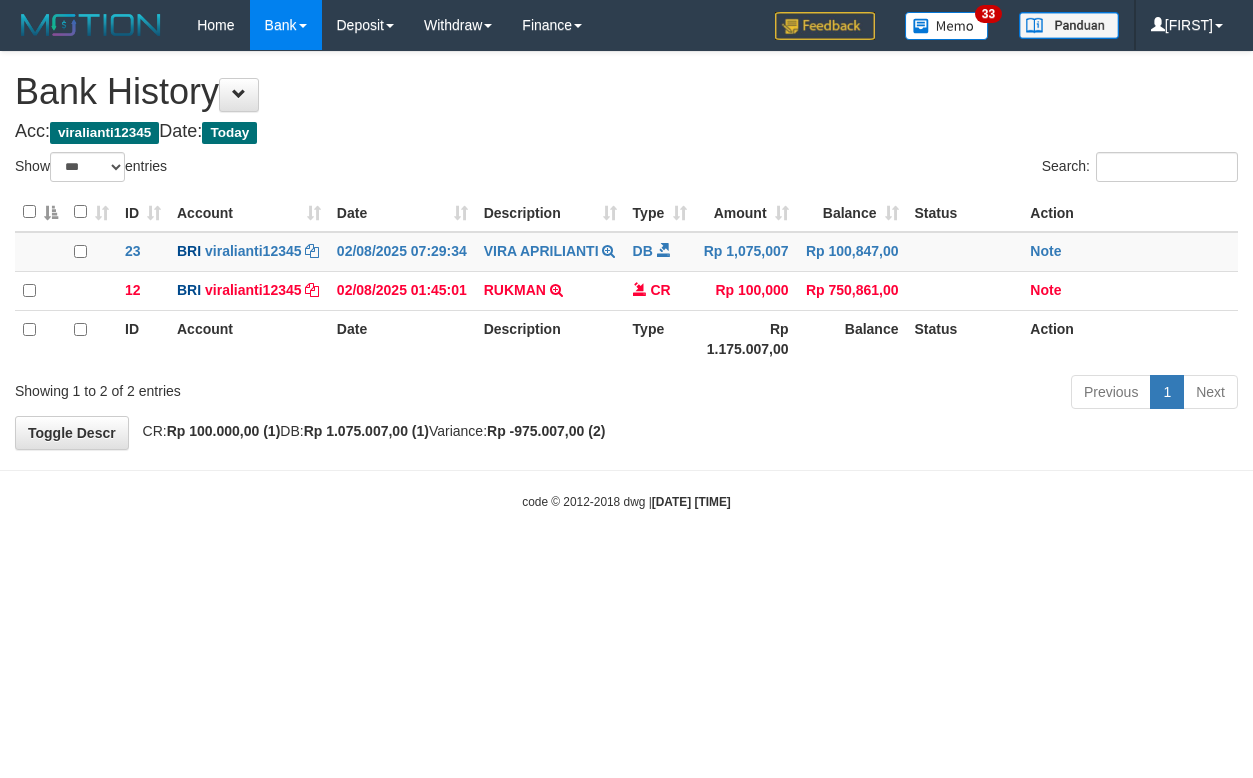 select on "***" 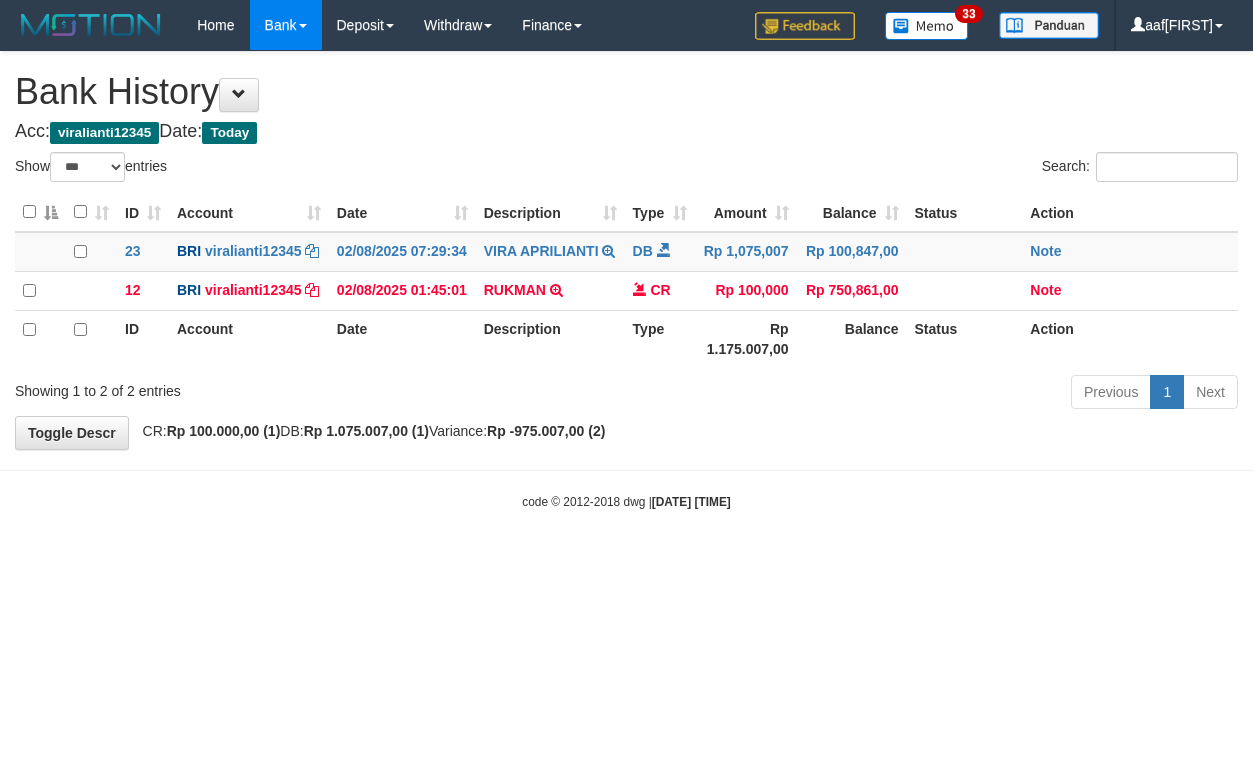 select on "***" 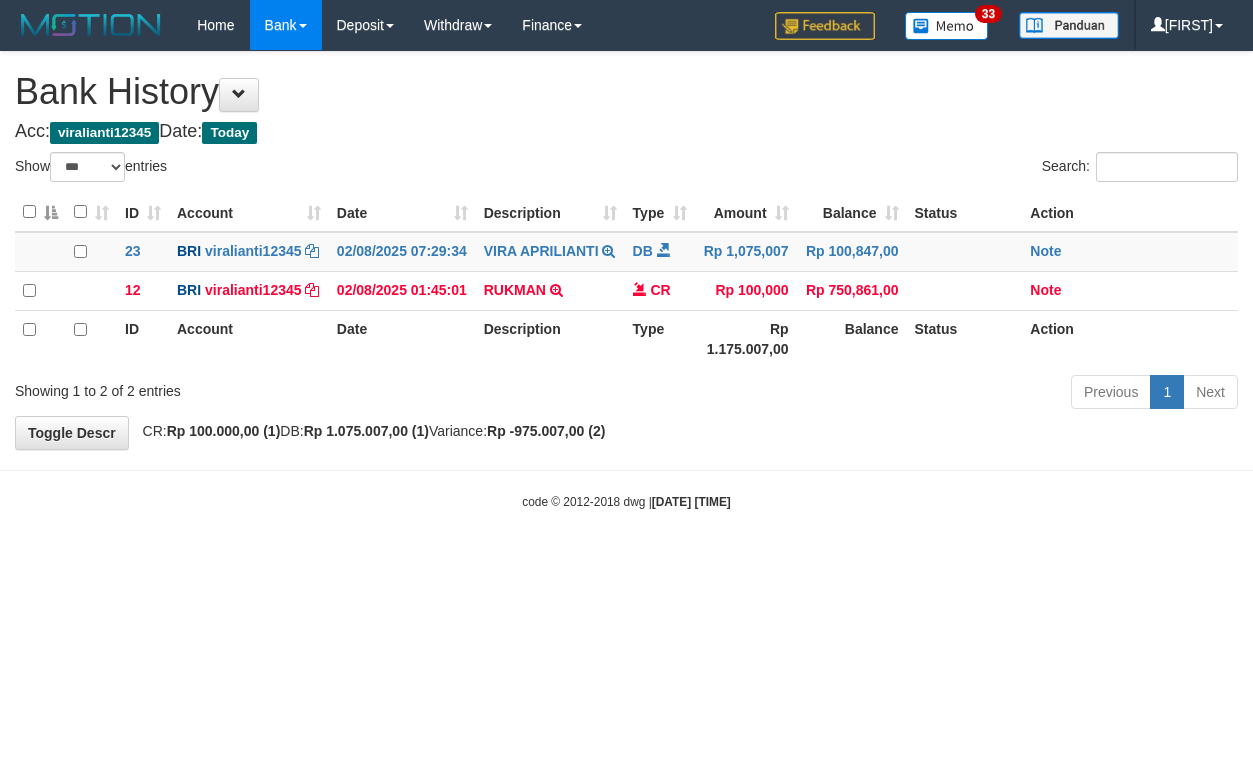 select on "***" 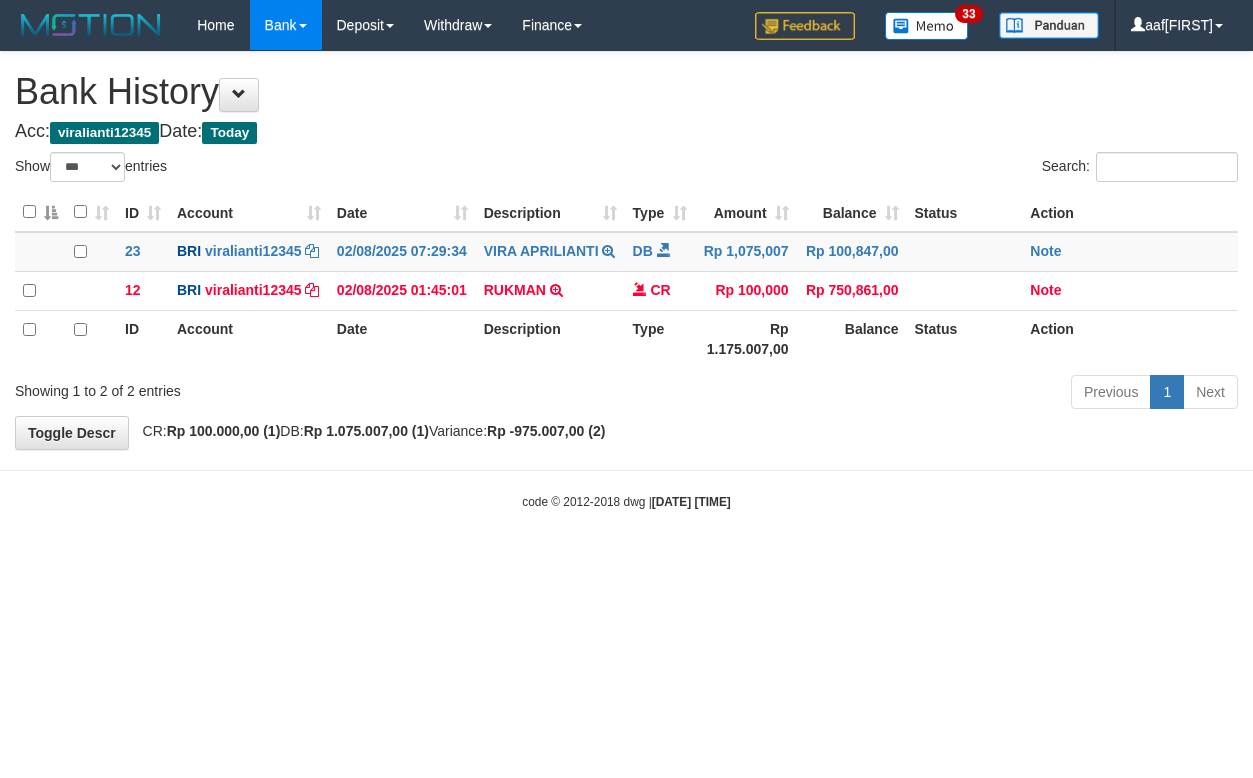 select on "***" 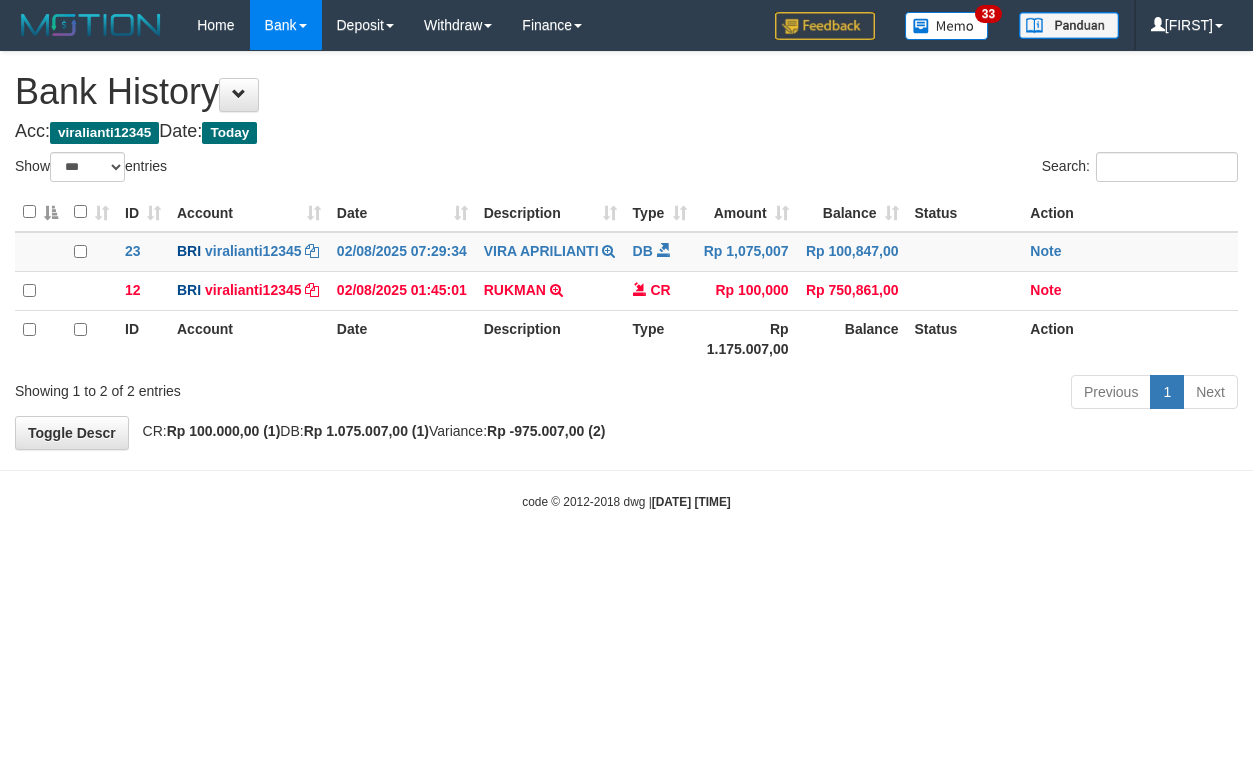 select on "***" 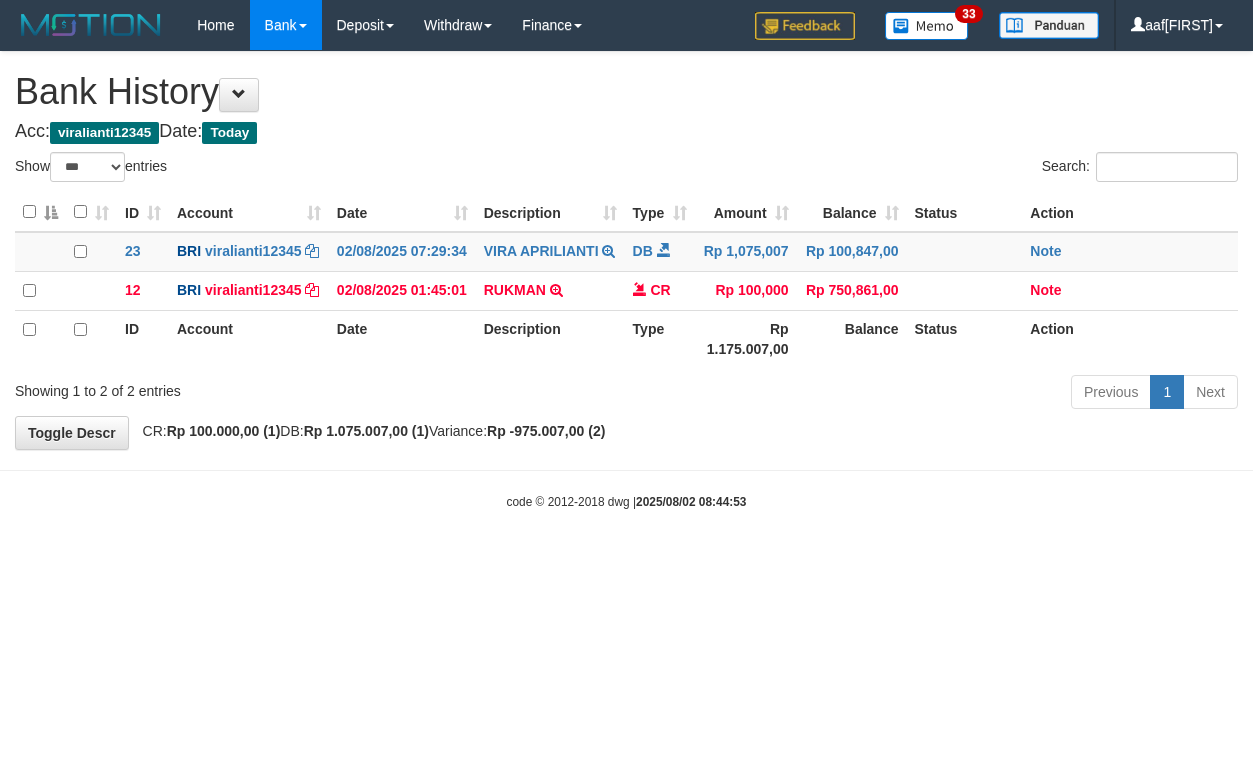 select on "***" 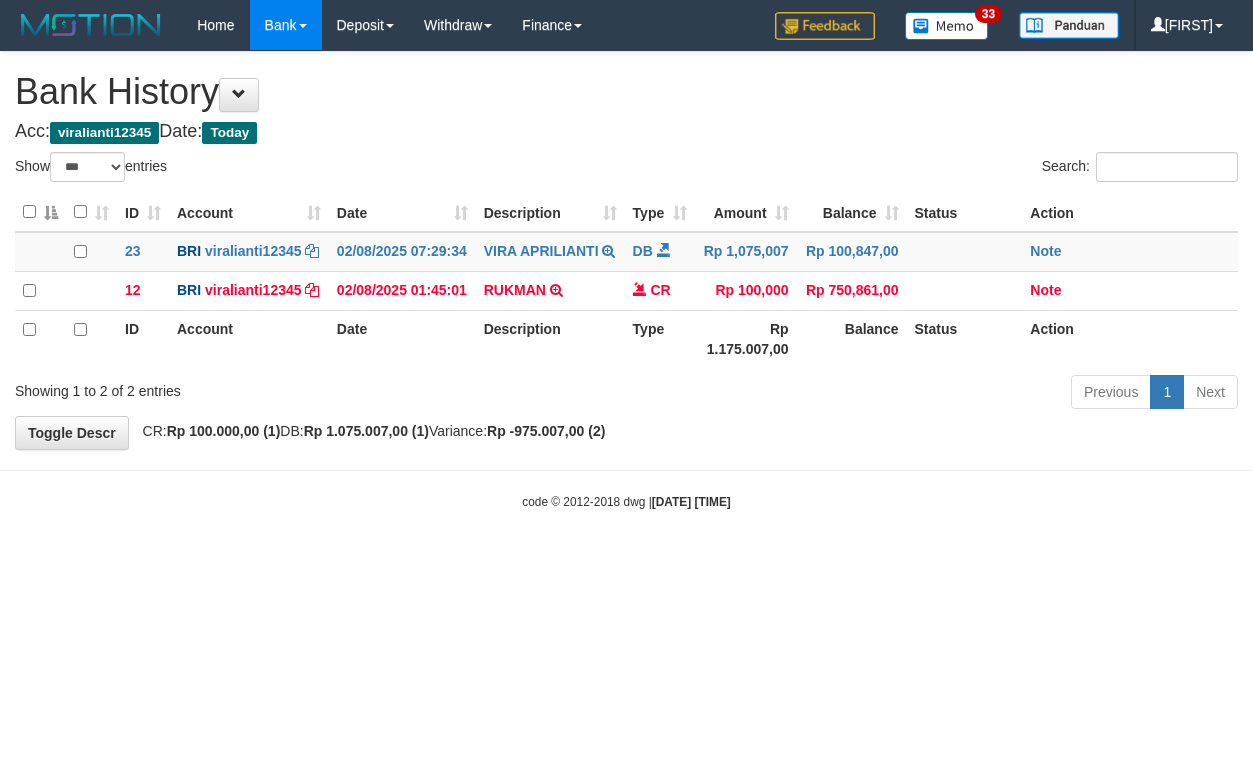 select on "***" 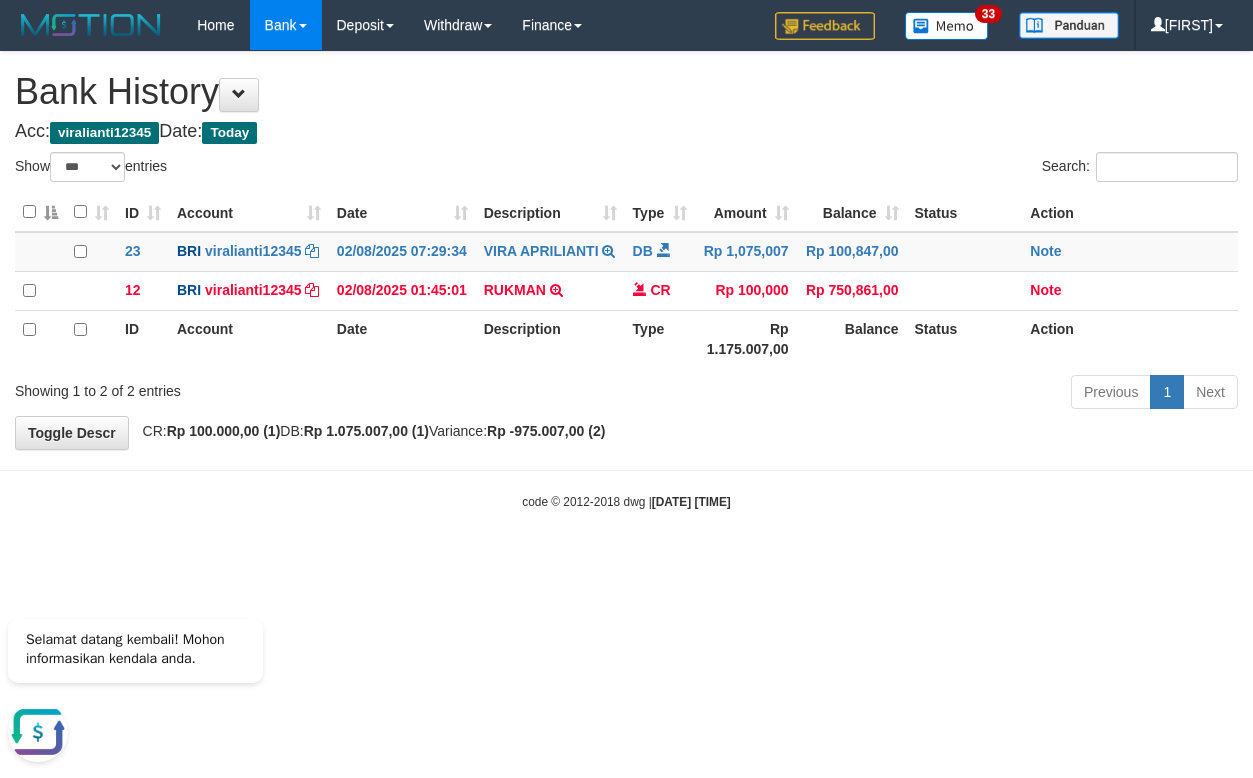 scroll, scrollTop: 0, scrollLeft: 0, axis: both 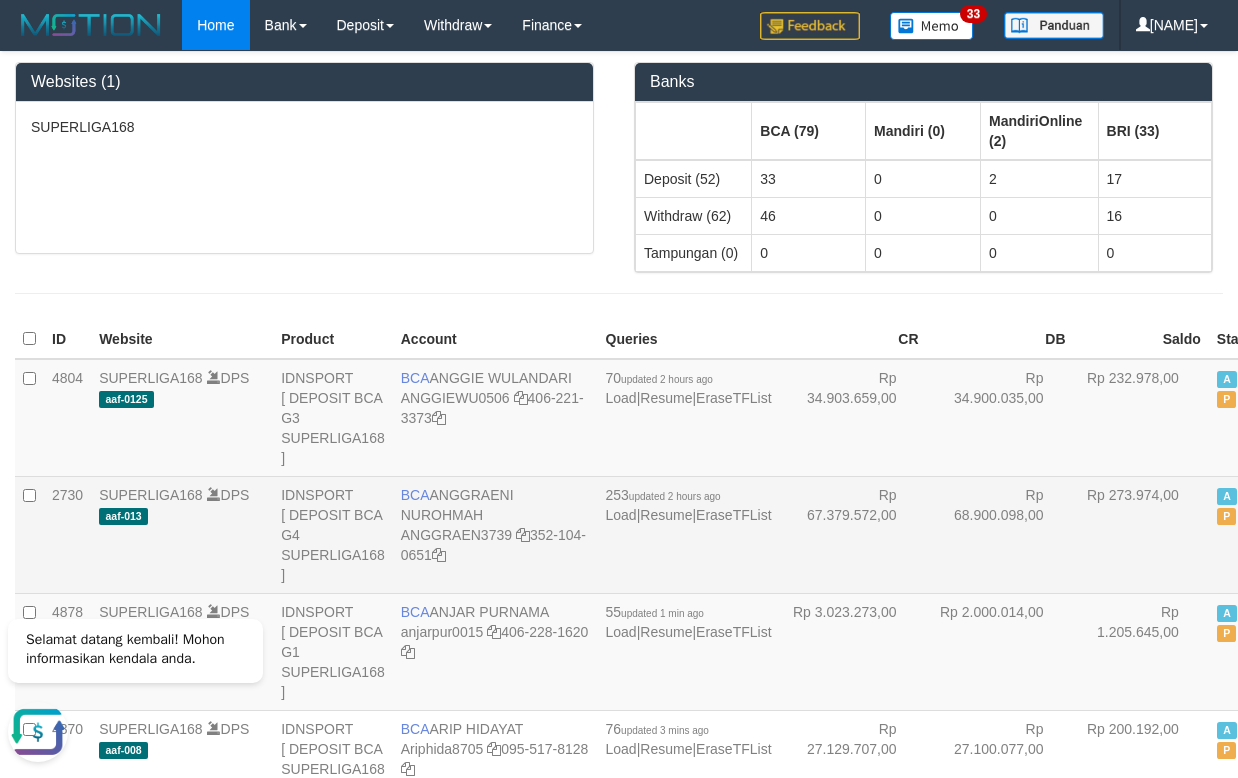 click on "Rp 273.974,00" at bounding box center (1141, 534) 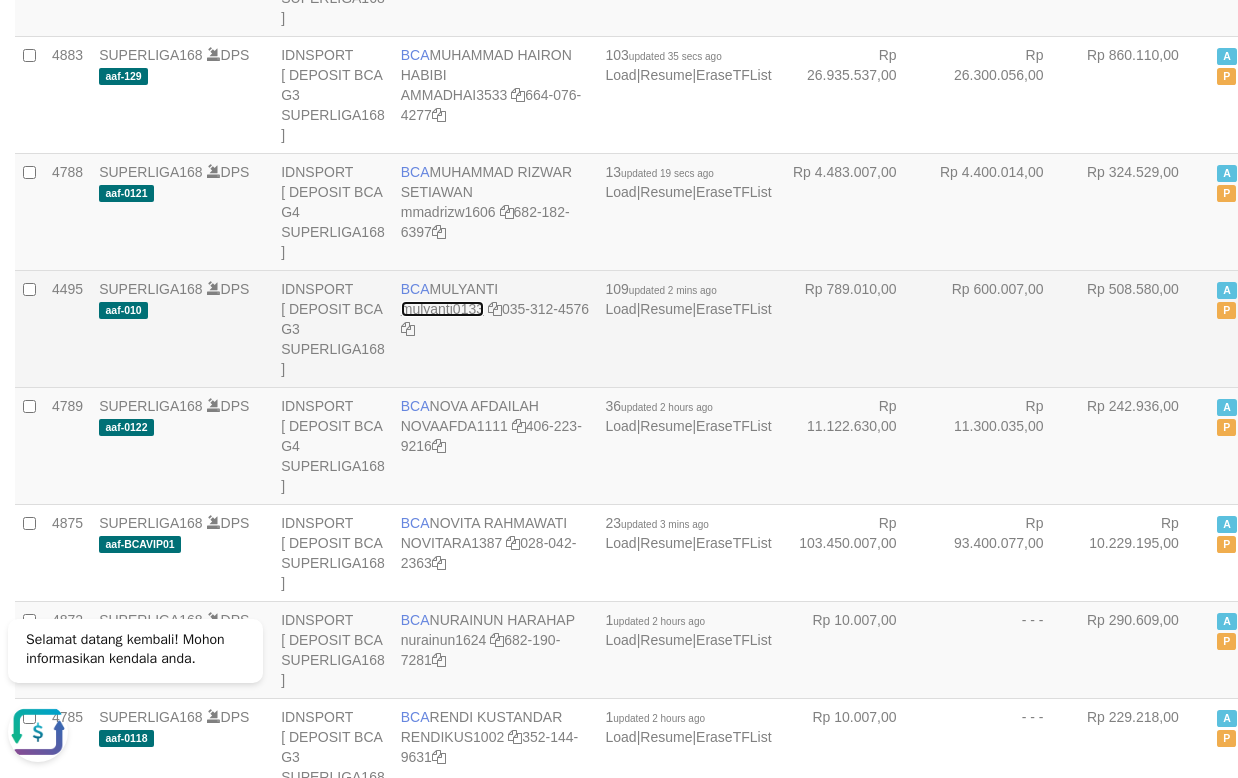 click on "mulyanti0133" at bounding box center [442, 309] 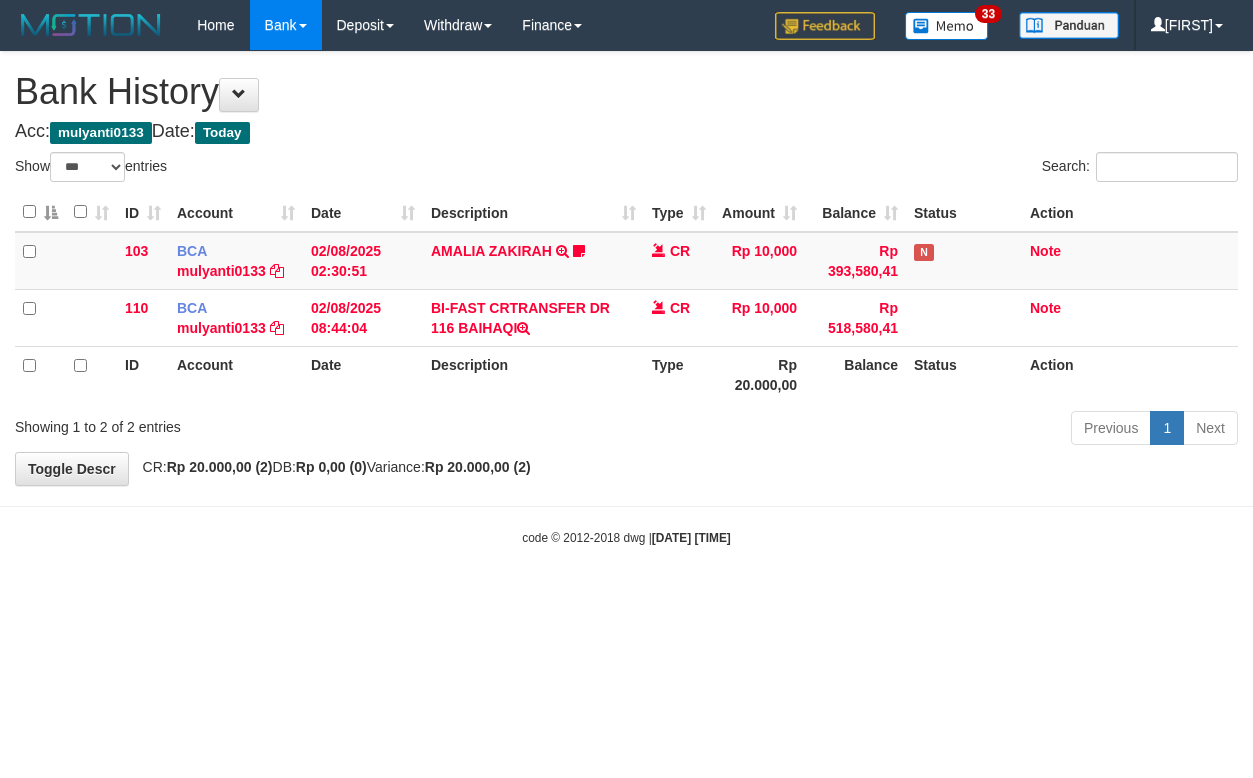 select on "***" 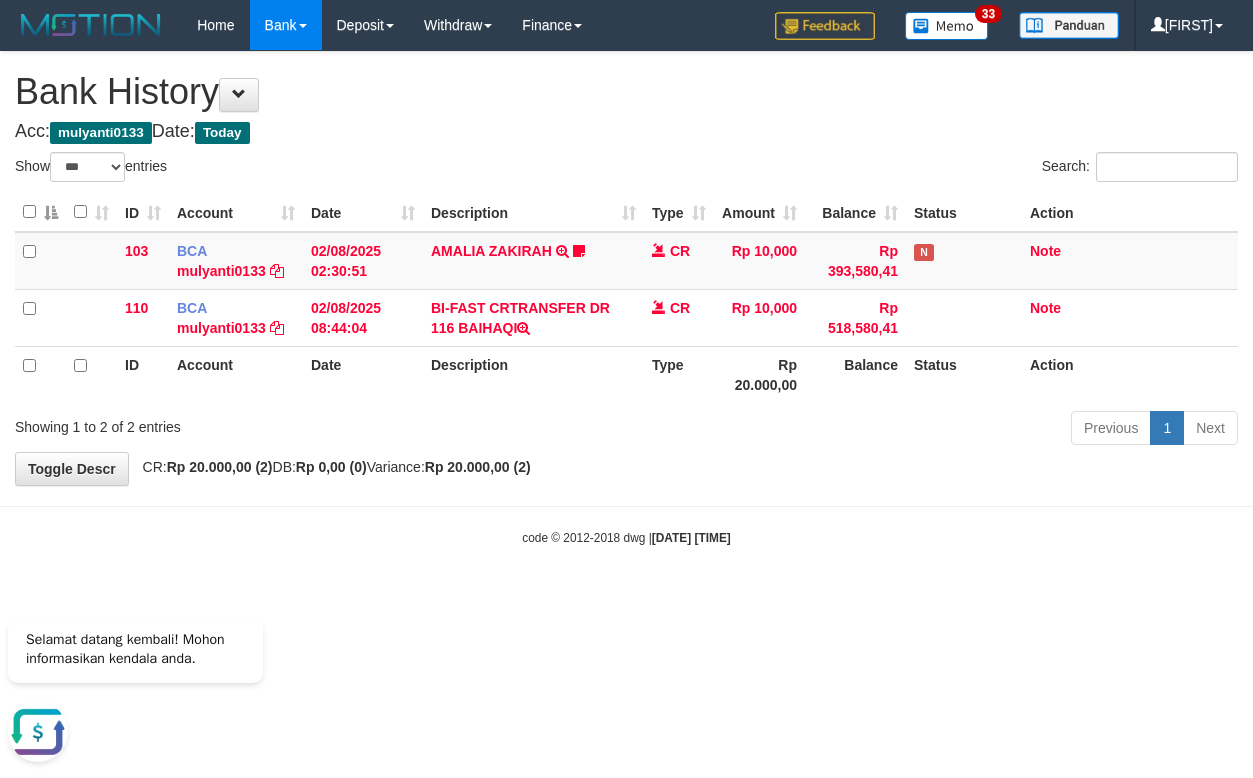 scroll, scrollTop: 0, scrollLeft: 0, axis: both 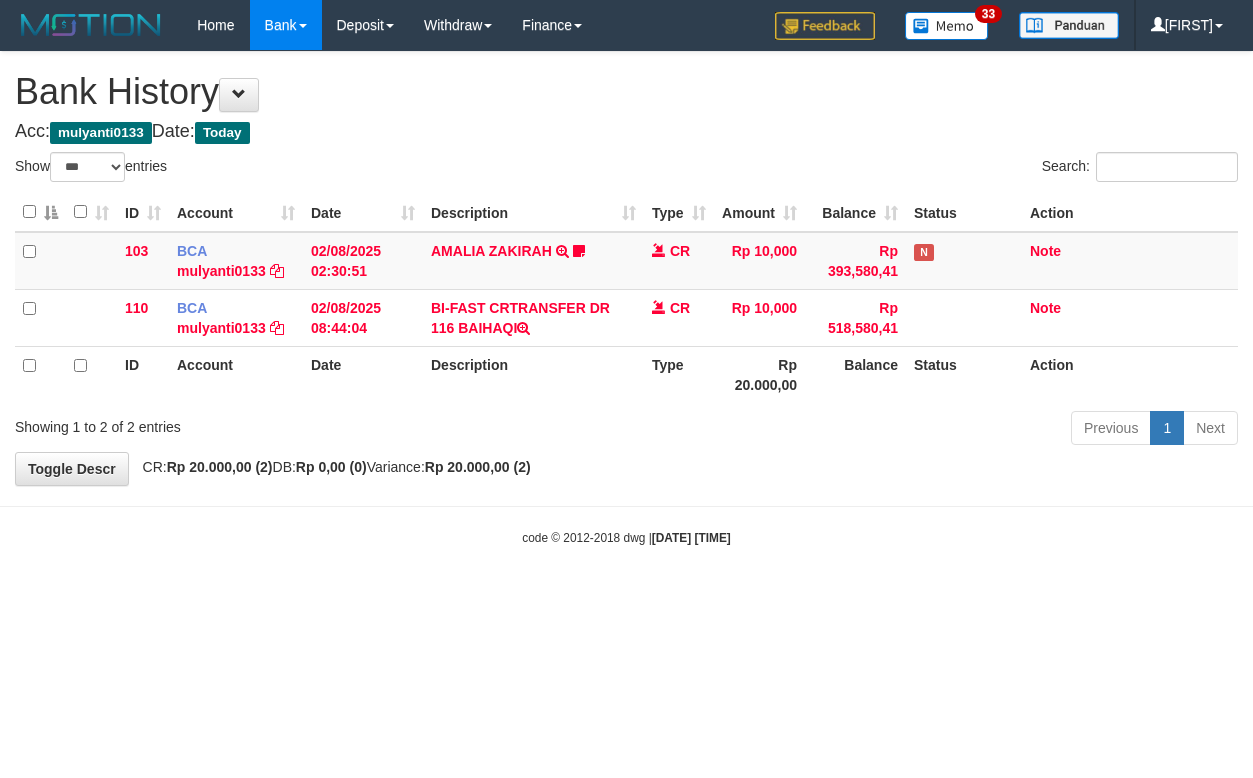 select on "***" 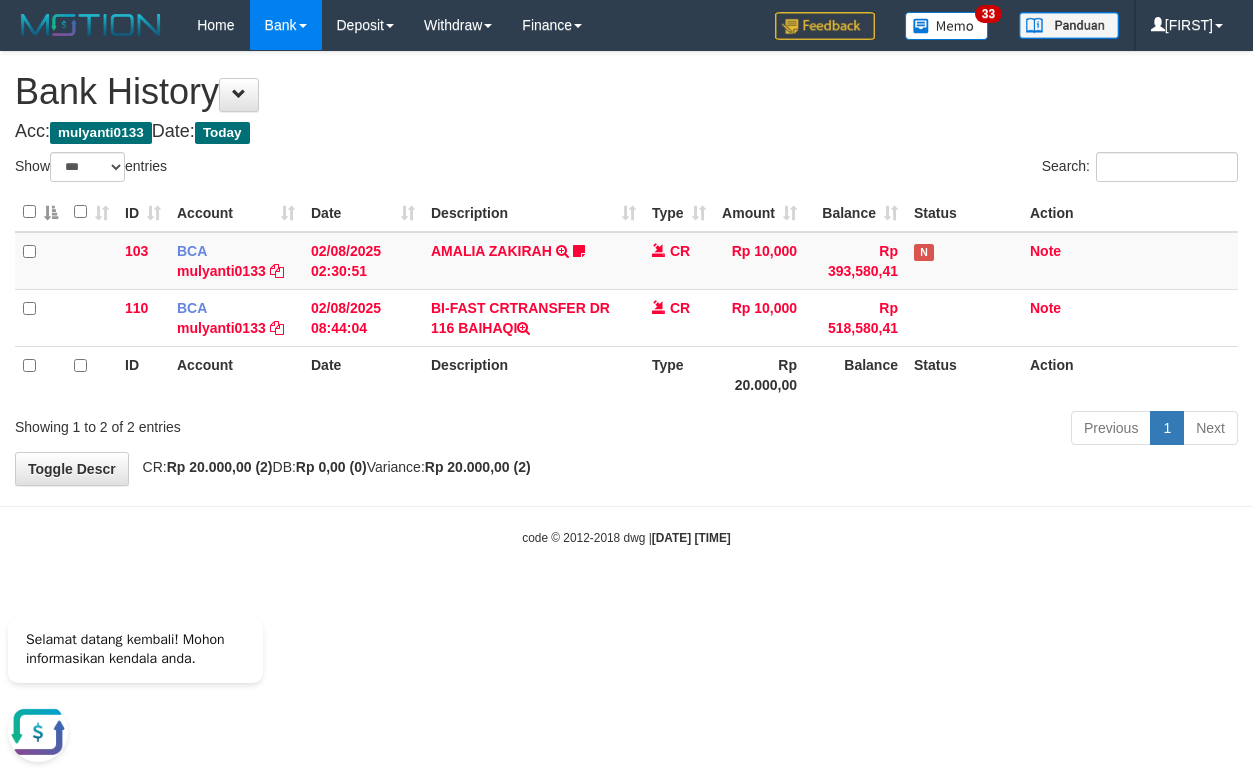 scroll, scrollTop: 0, scrollLeft: 0, axis: both 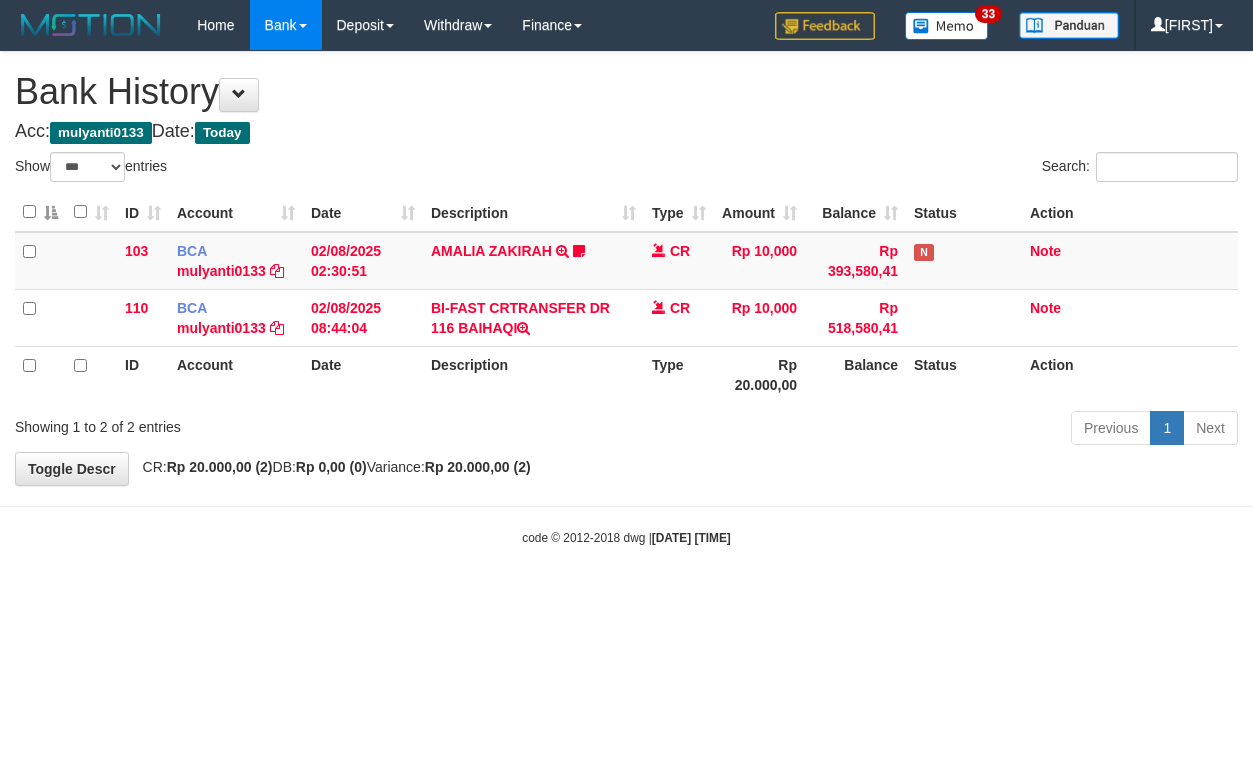 select on "***" 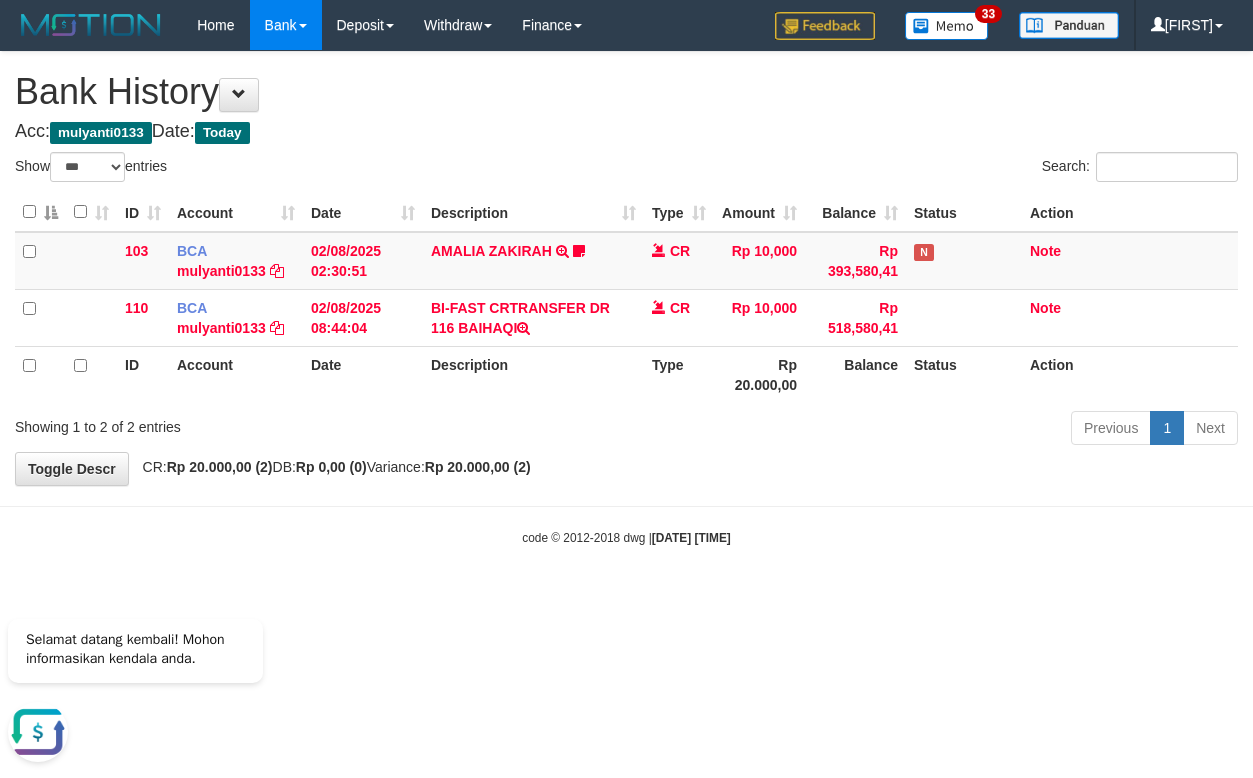 scroll, scrollTop: 0, scrollLeft: 0, axis: both 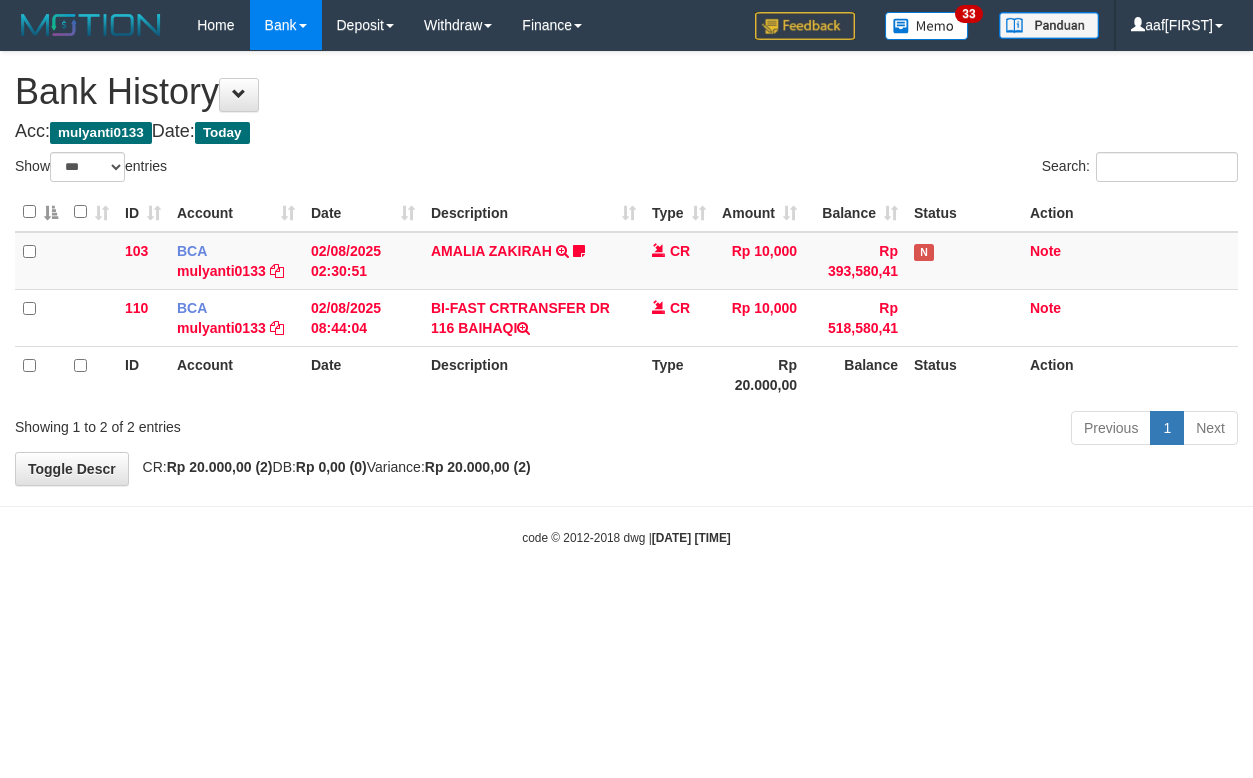 select on "***" 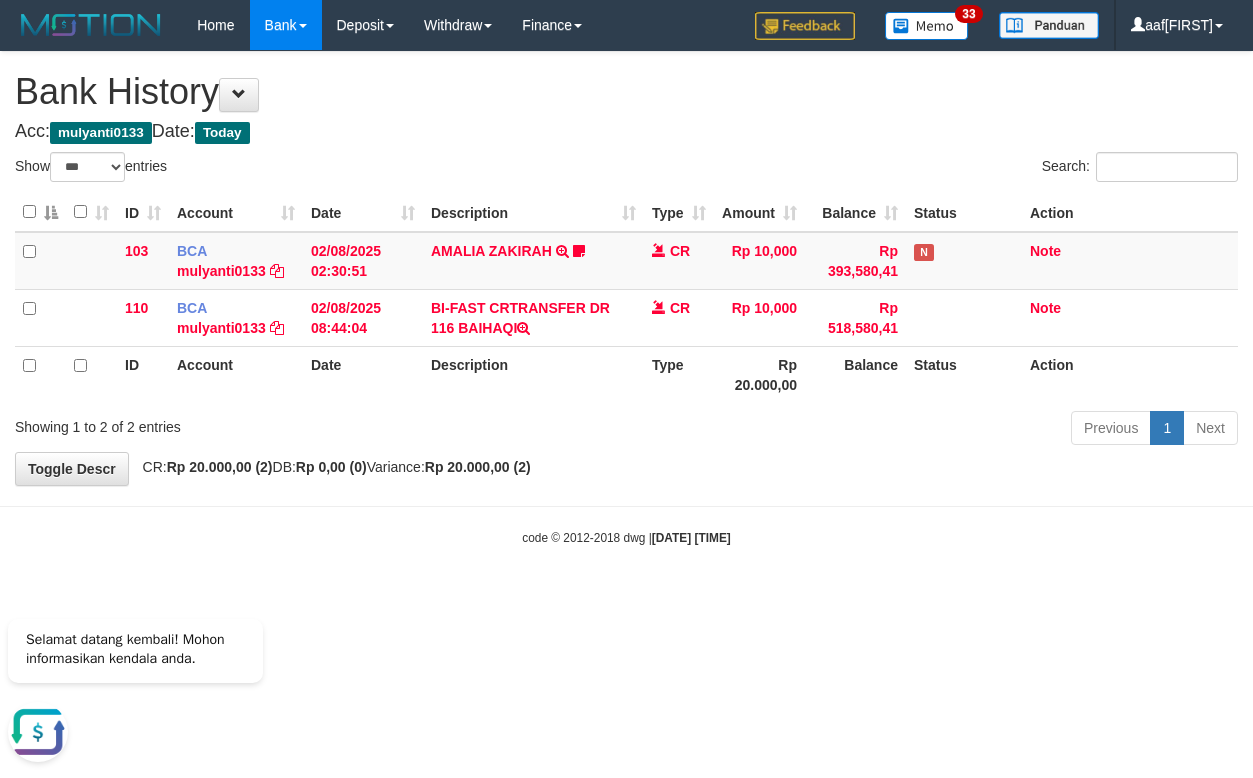 scroll, scrollTop: 0, scrollLeft: 0, axis: both 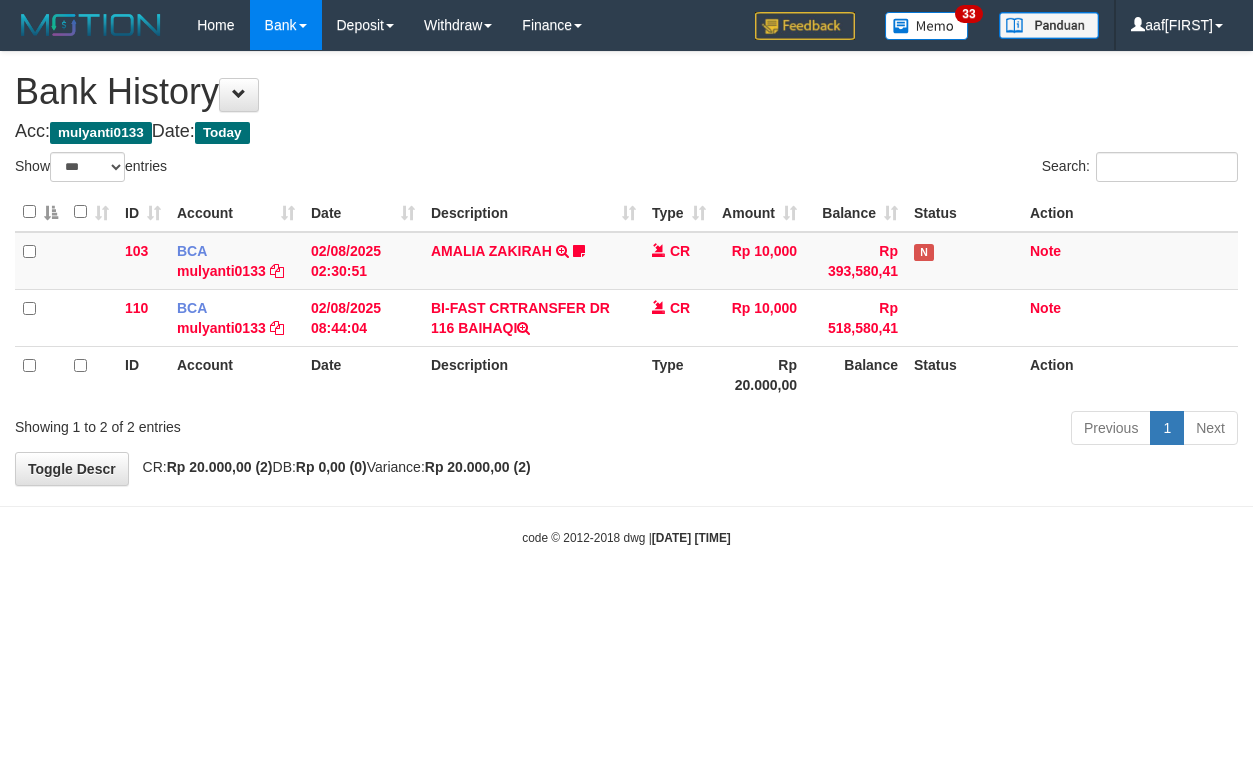 select on "***" 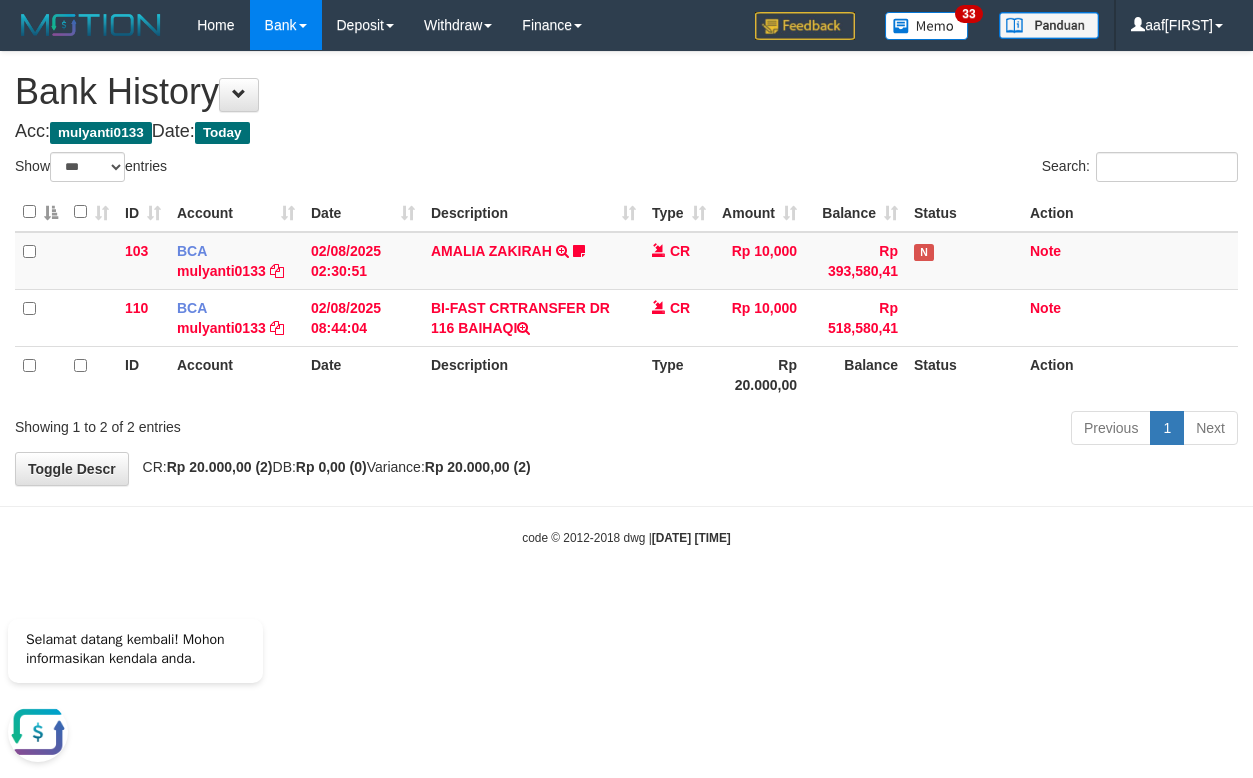 scroll, scrollTop: 0, scrollLeft: 0, axis: both 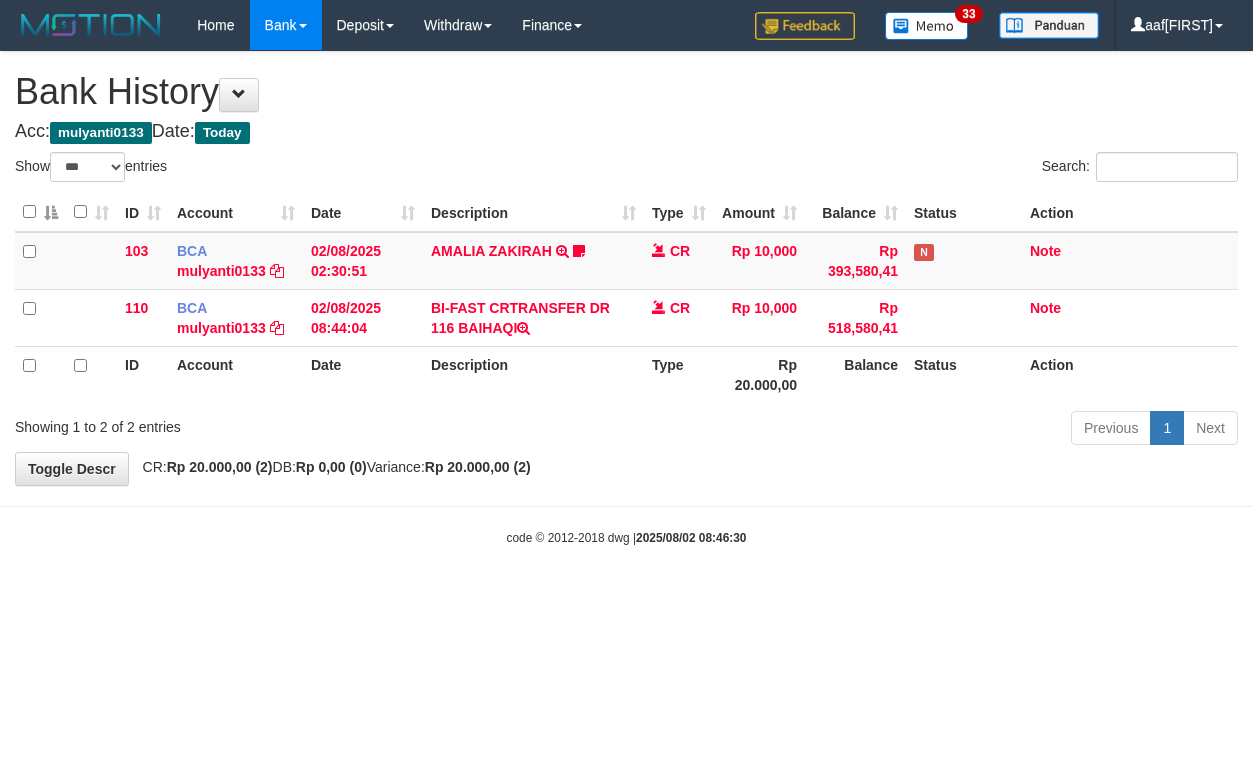 select on "***" 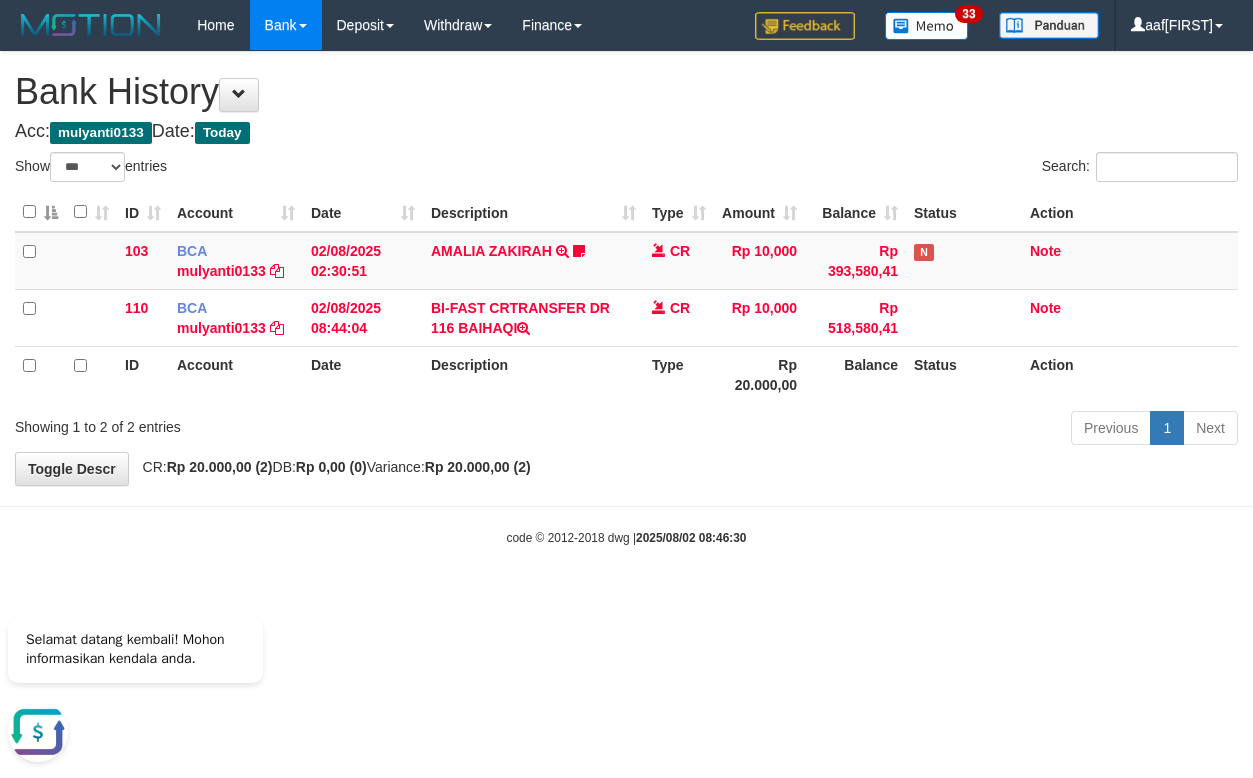 scroll, scrollTop: 0, scrollLeft: 0, axis: both 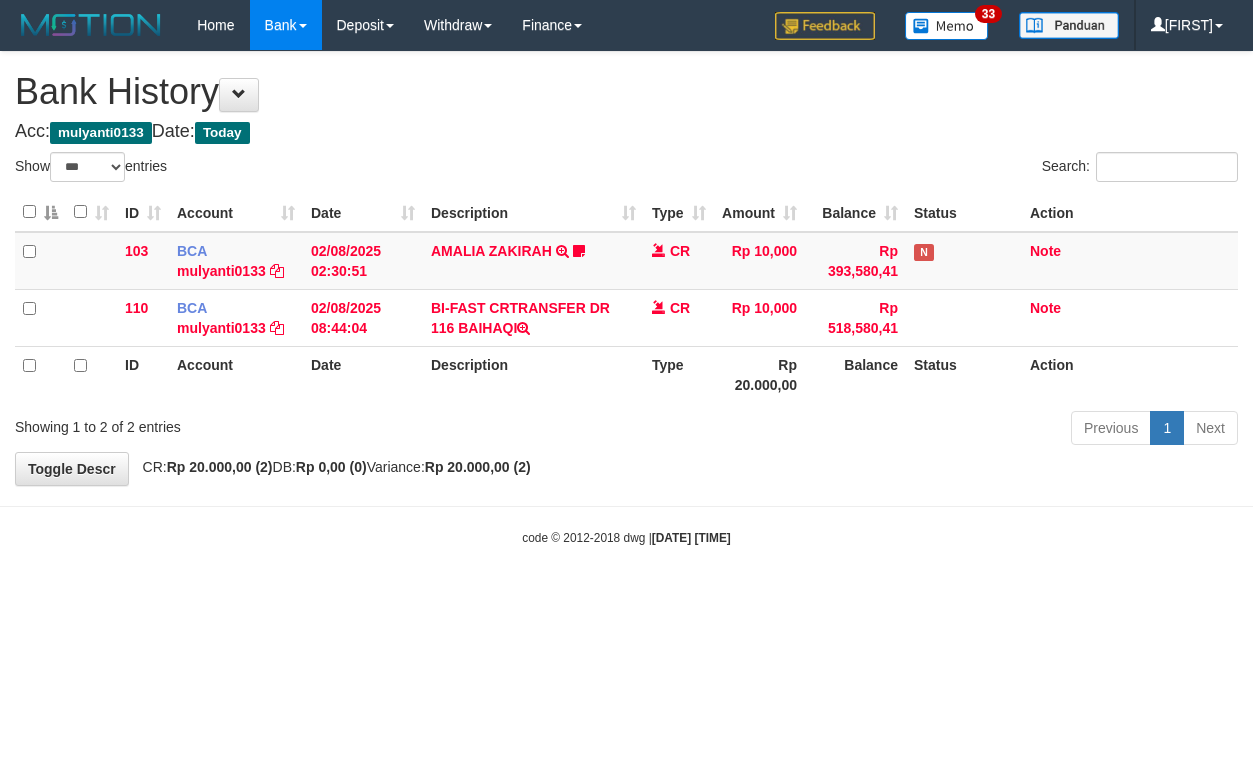 select on "***" 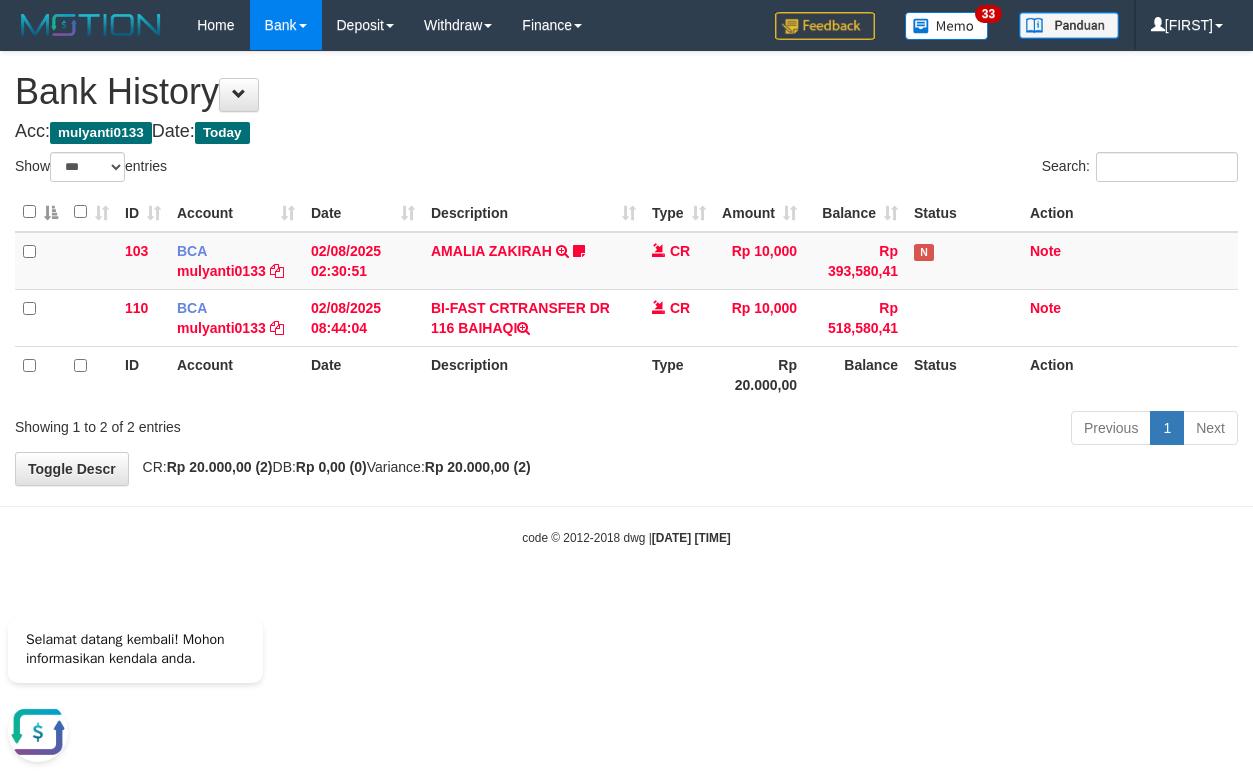 scroll, scrollTop: 0, scrollLeft: 0, axis: both 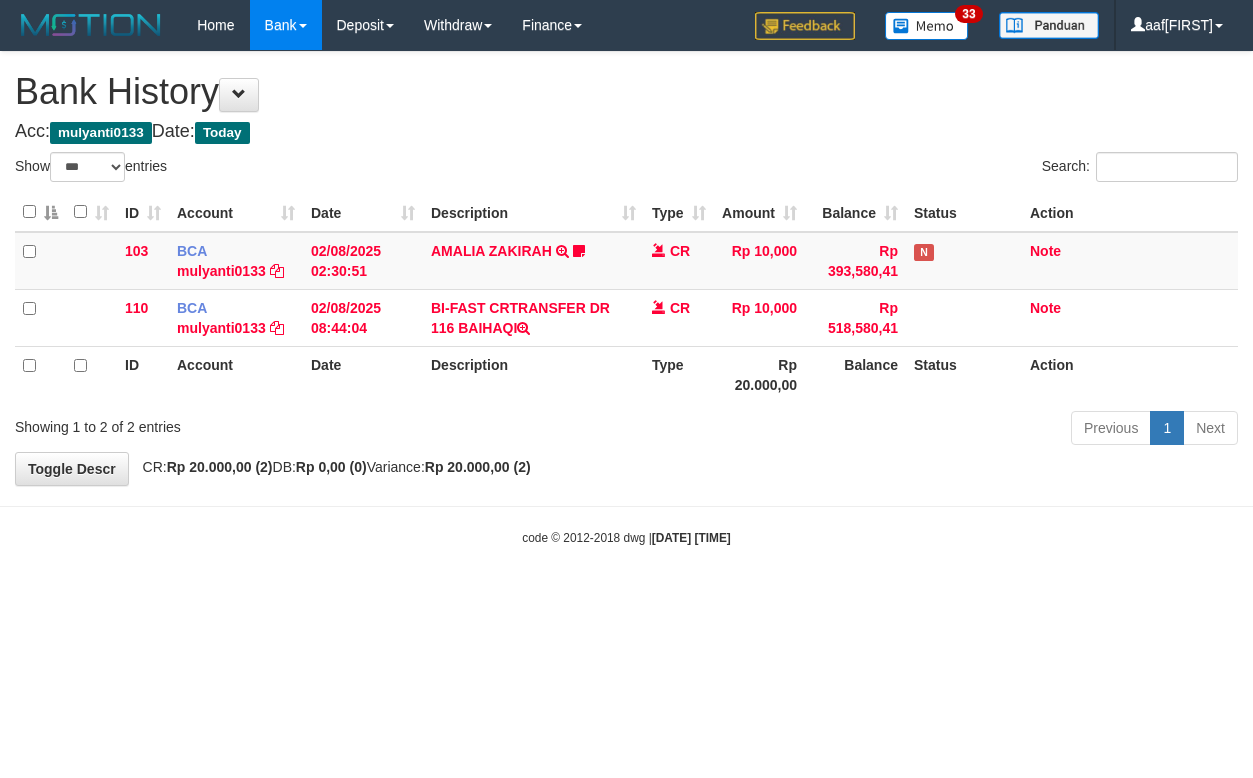 select on "***" 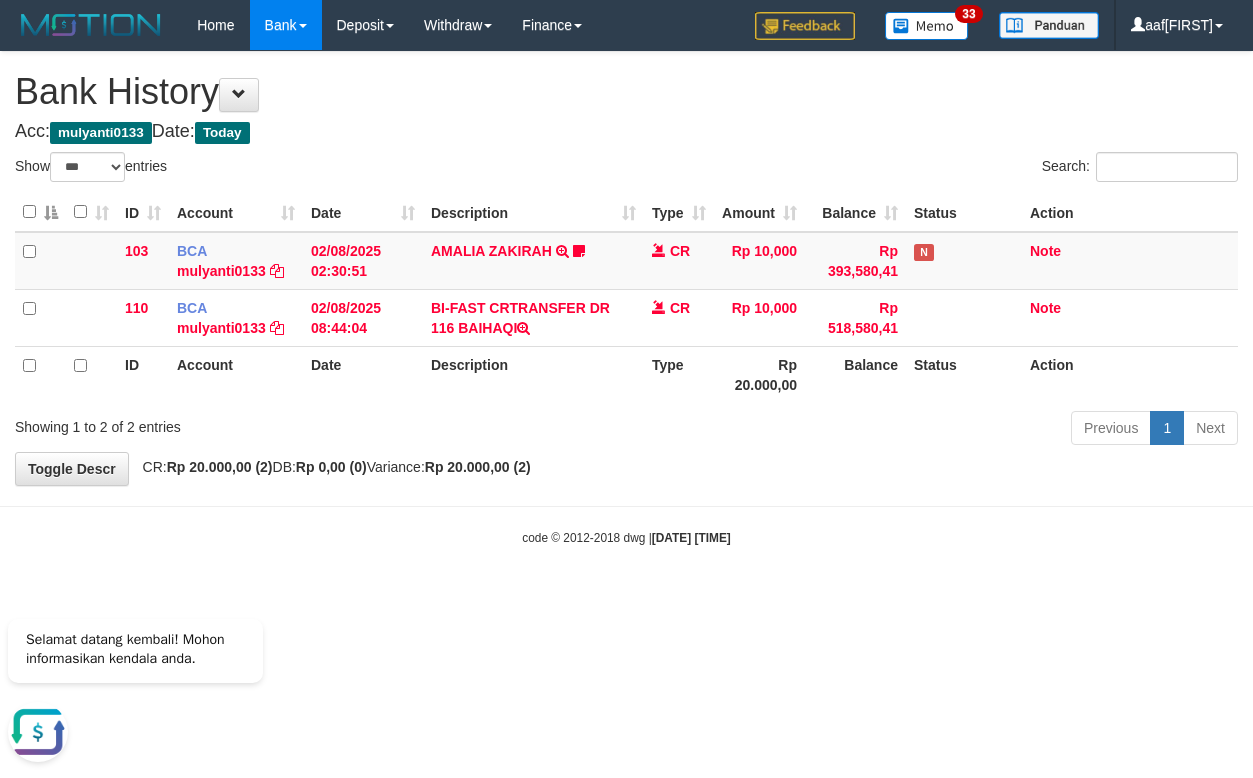 scroll, scrollTop: 0, scrollLeft: 0, axis: both 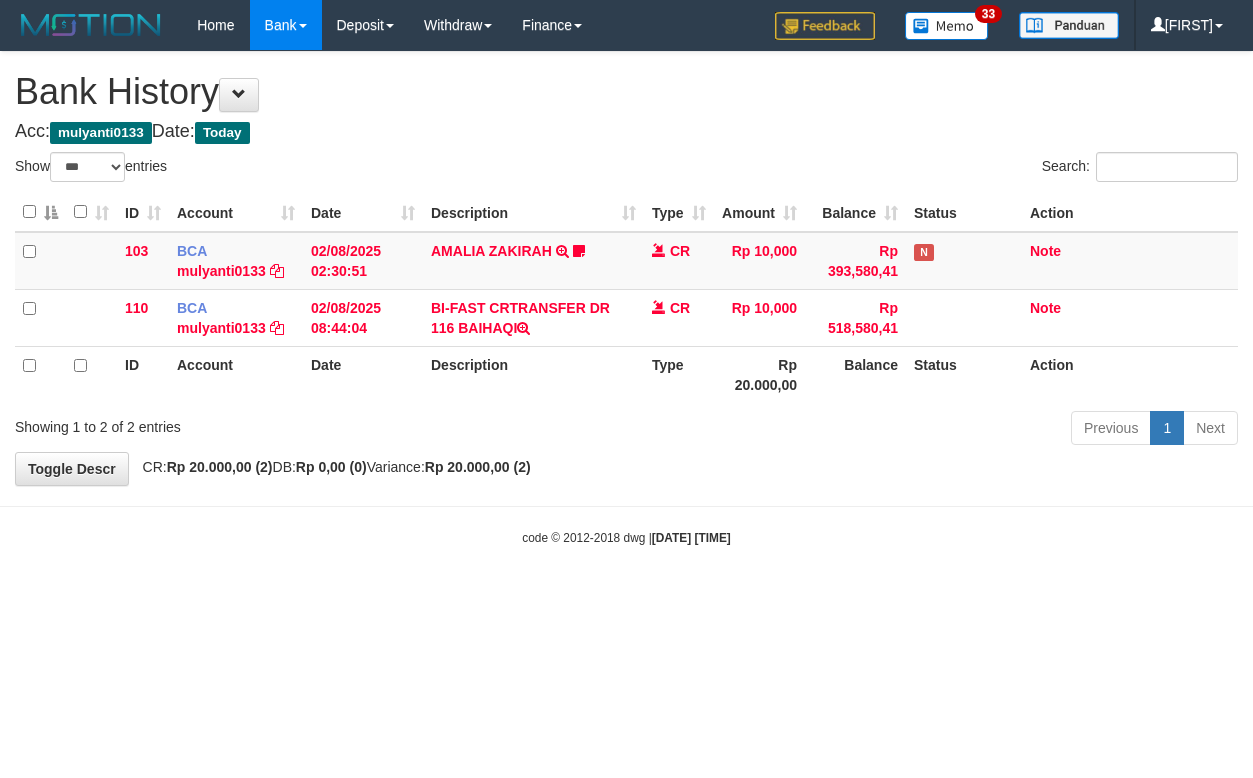 select on "***" 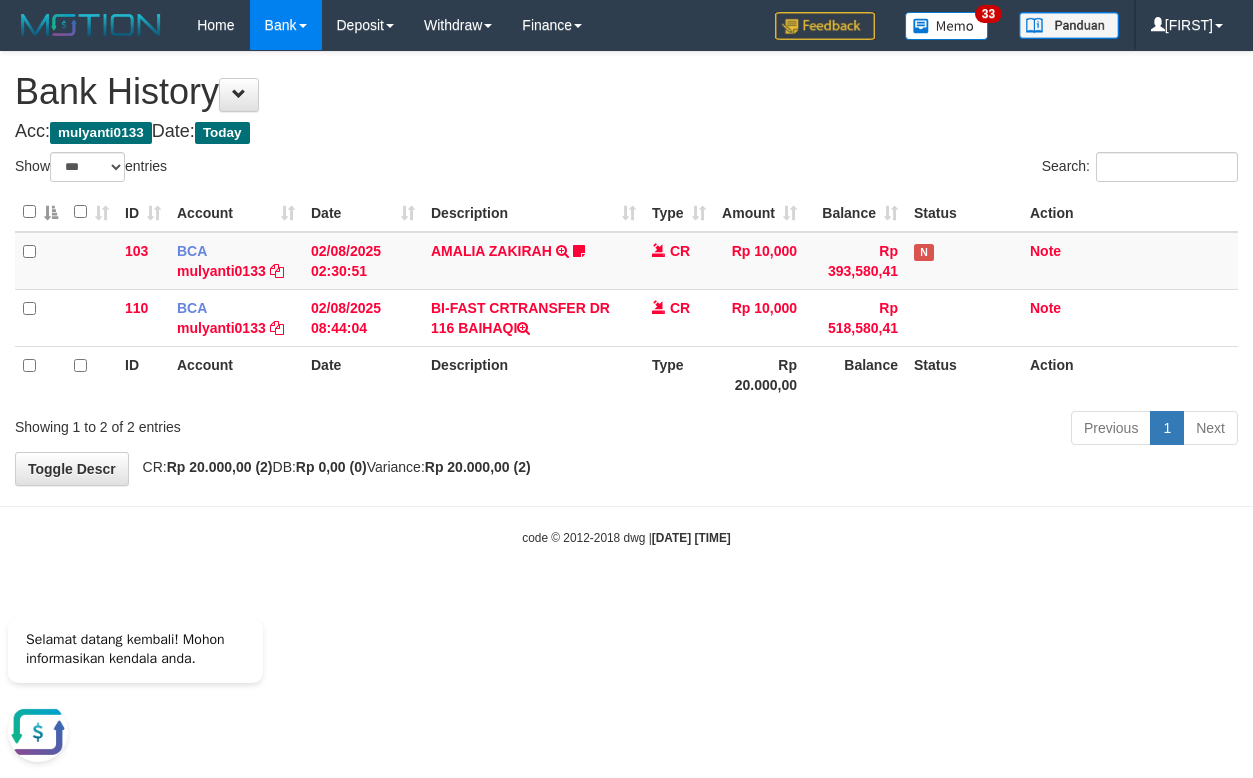 scroll, scrollTop: 0, scrollLeft: 0, axis: both 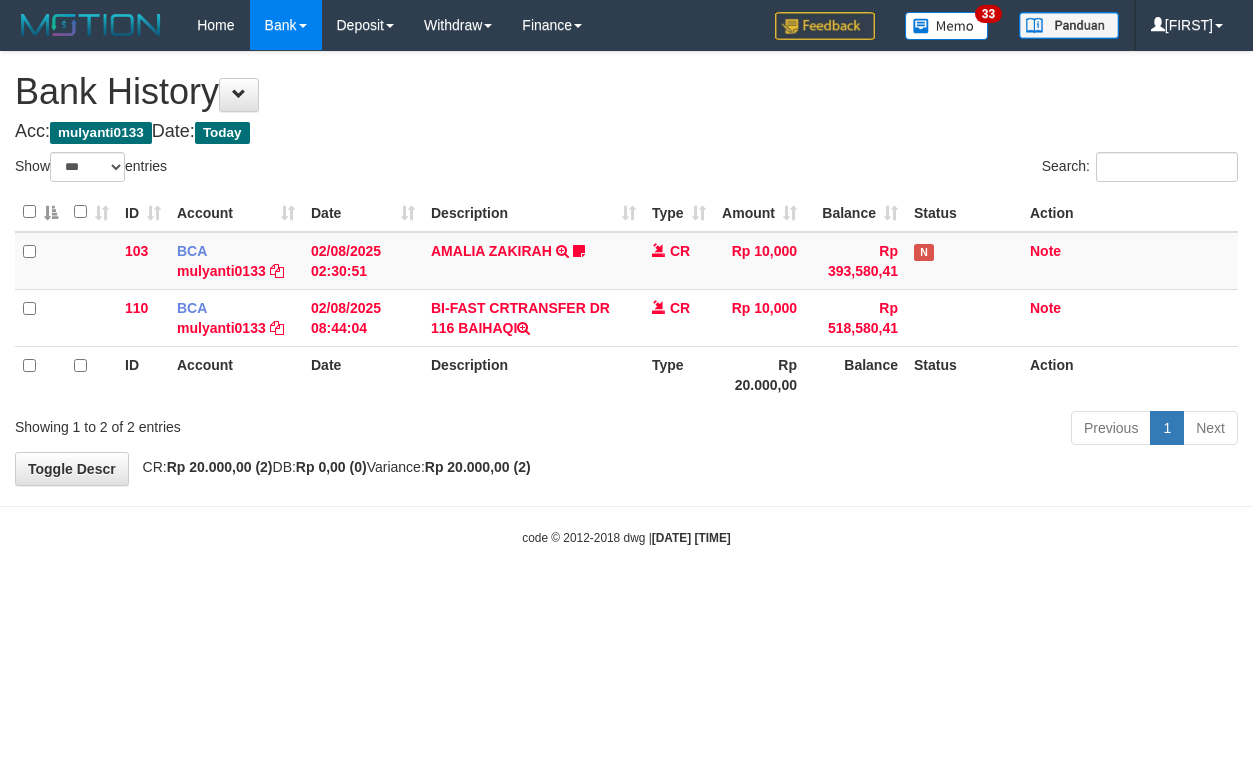 select on "***" 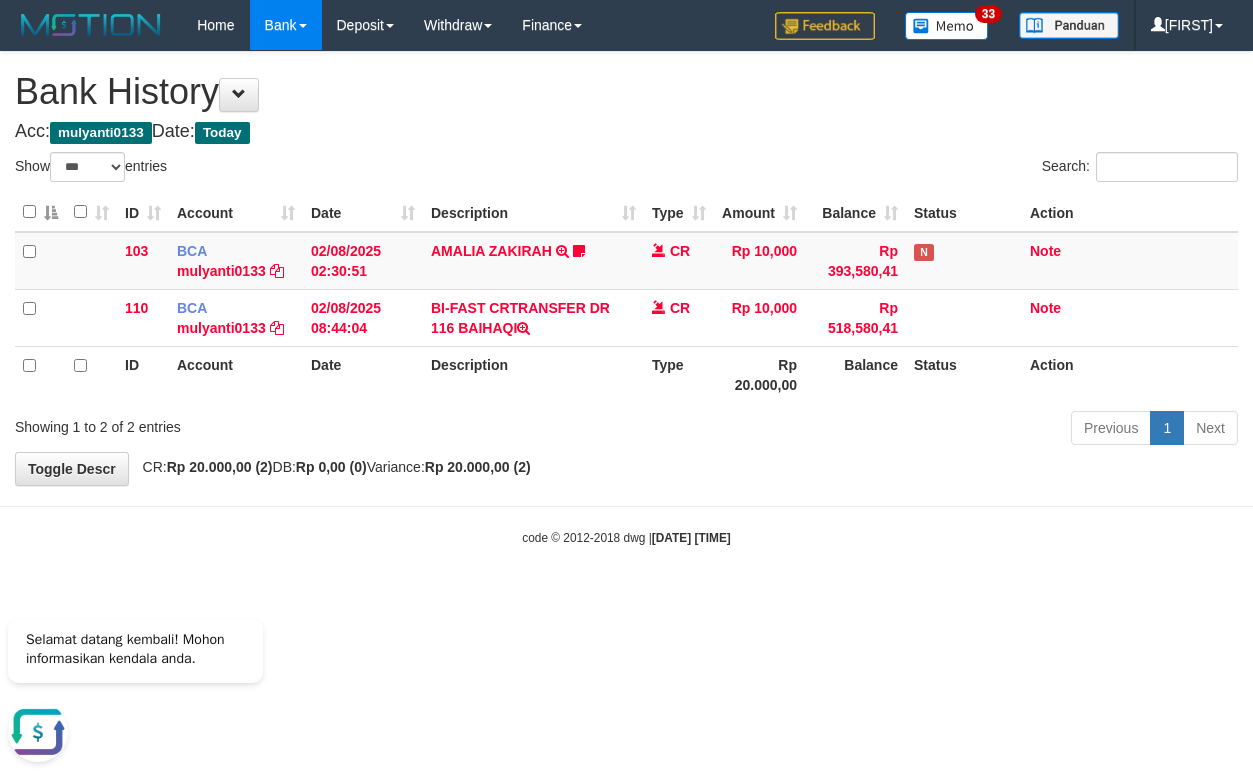 scroll, scrollTop: 0, scrollLeft: 0, axis: both 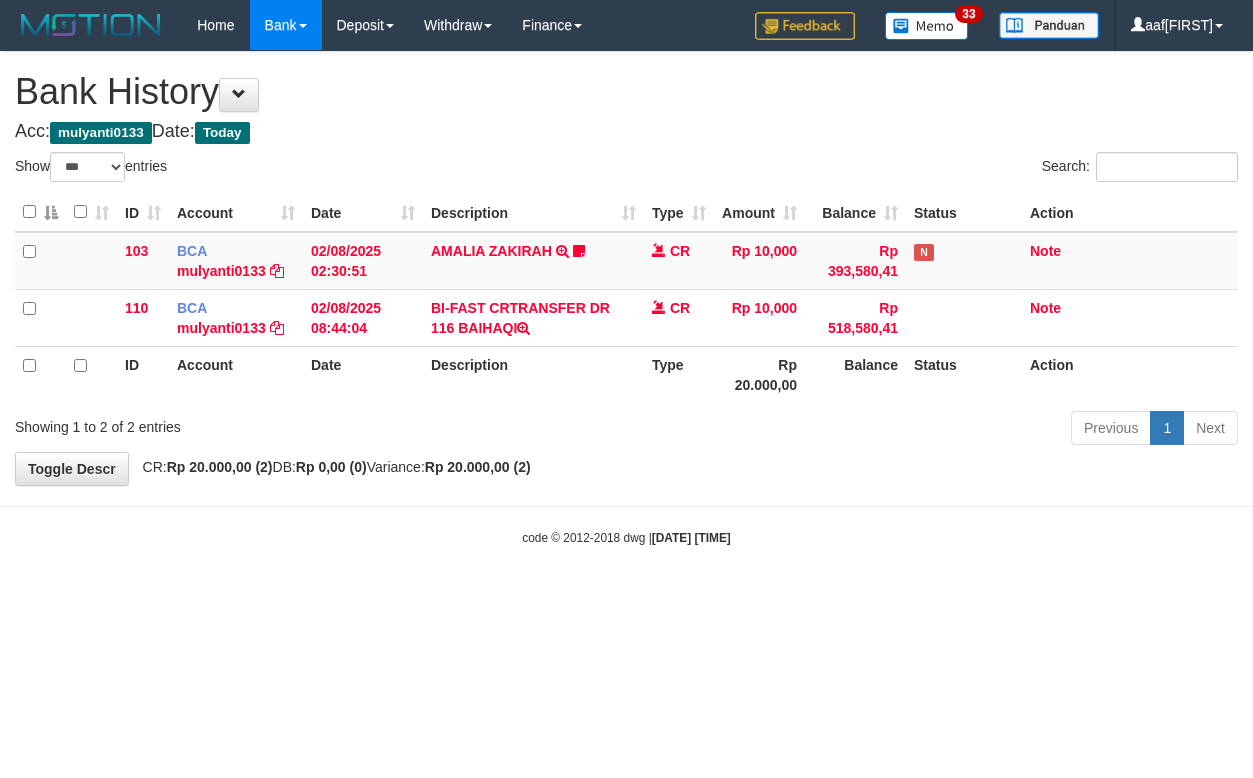 select on "***" 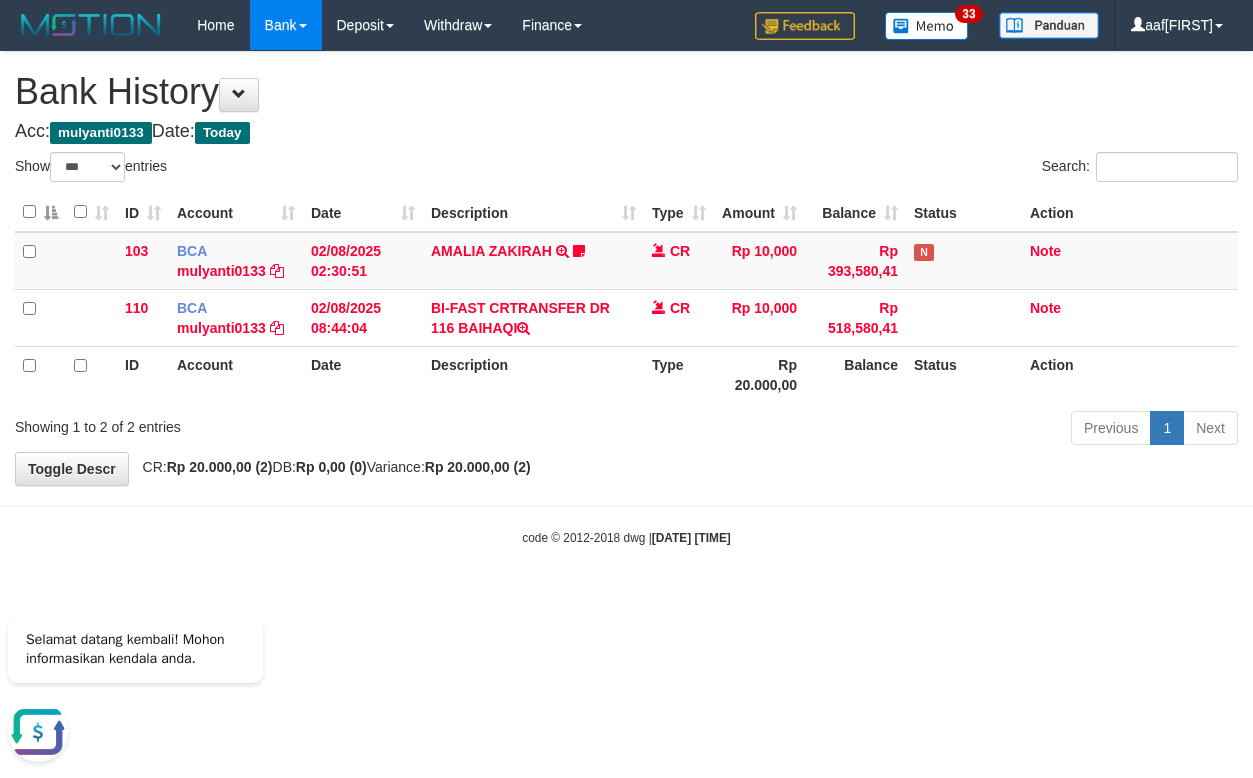 scroll, scrollTop: 0, scrollLeft: 0, axis: both 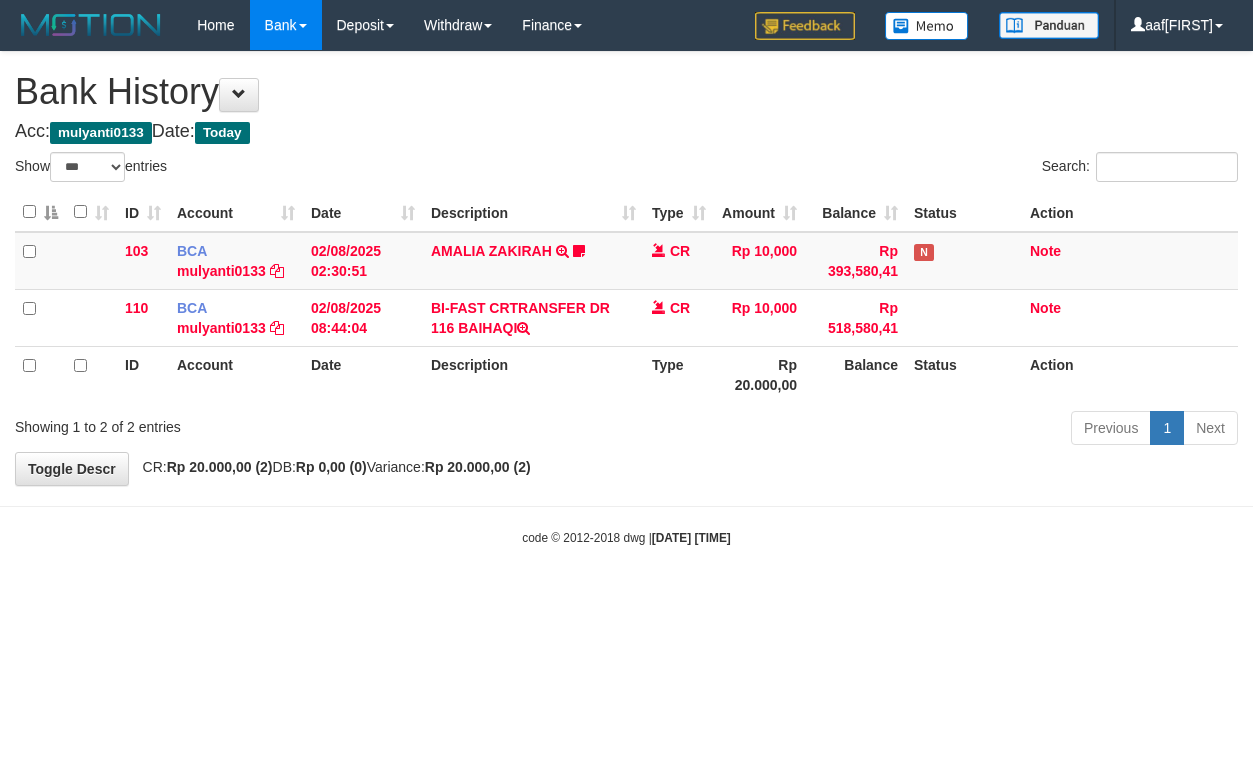select on "***" 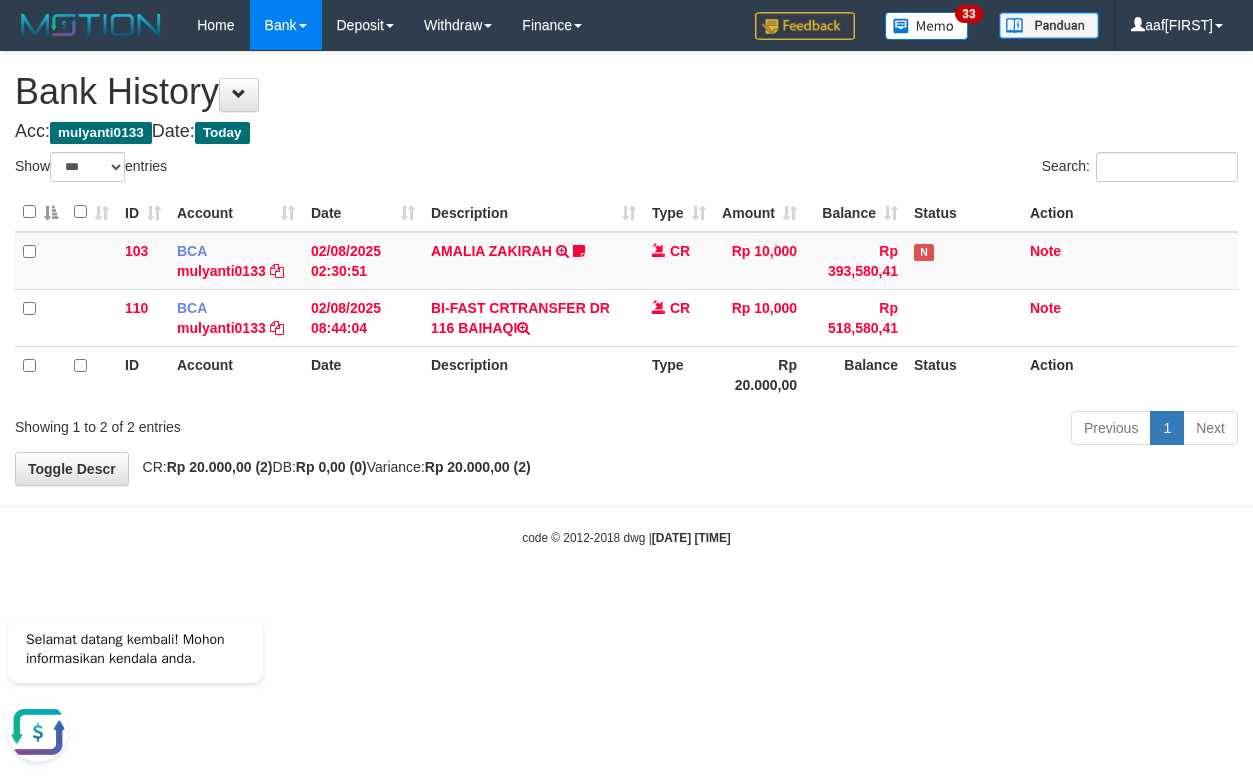 scroll, scrollTop: 0, scrollLeft: 0, axis: both 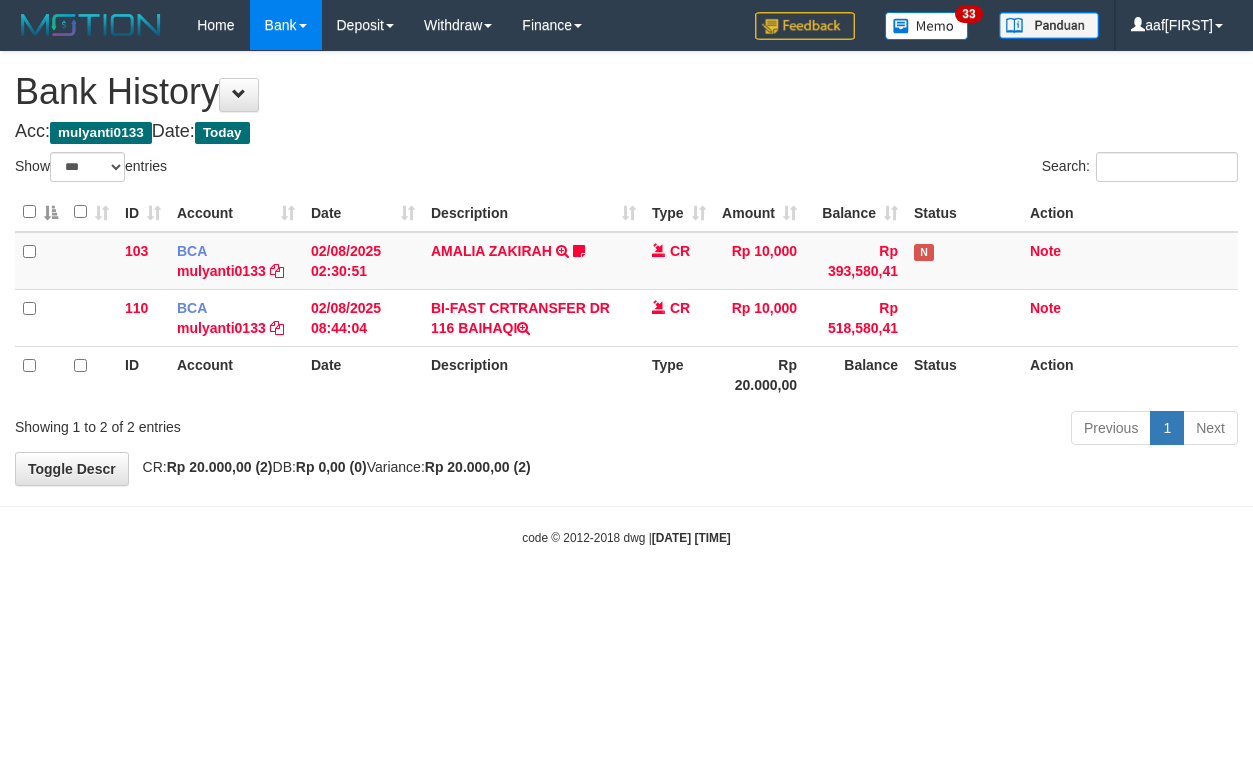 select on "***" 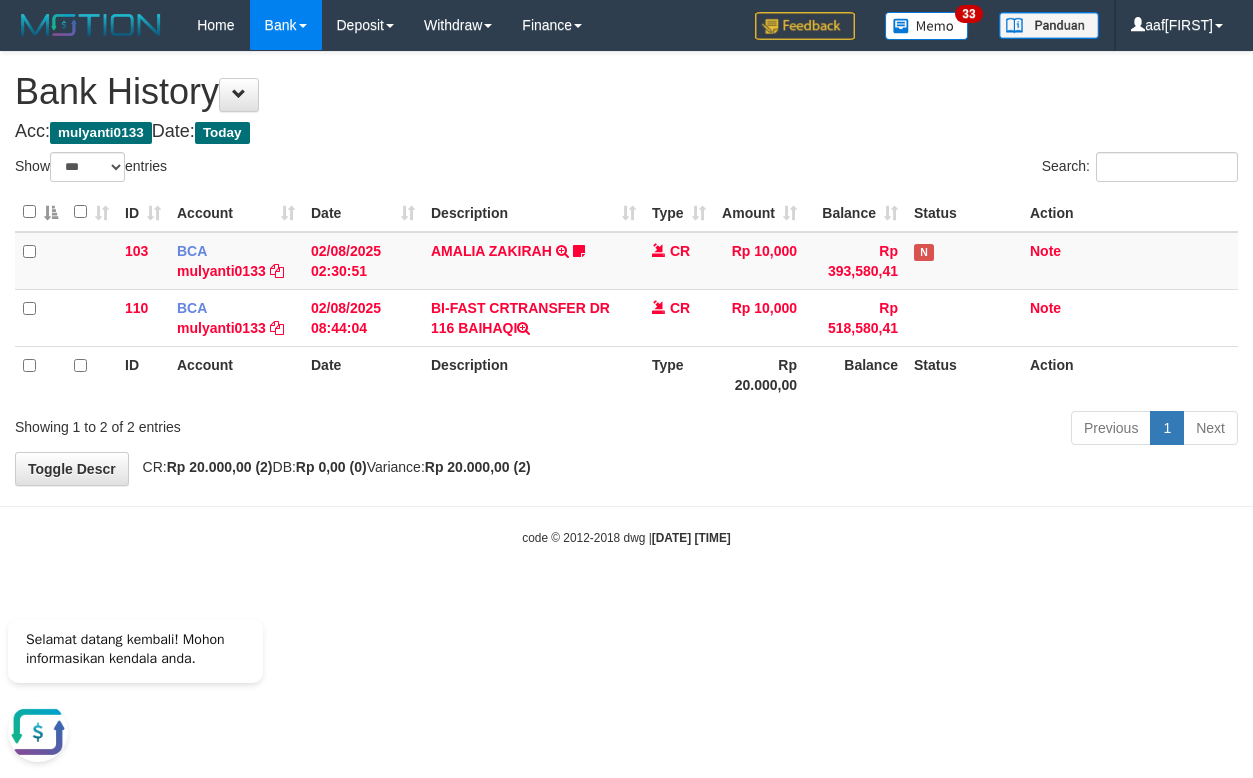 scroll, scrollTop: 0, scrollLeft: 0, axis: both 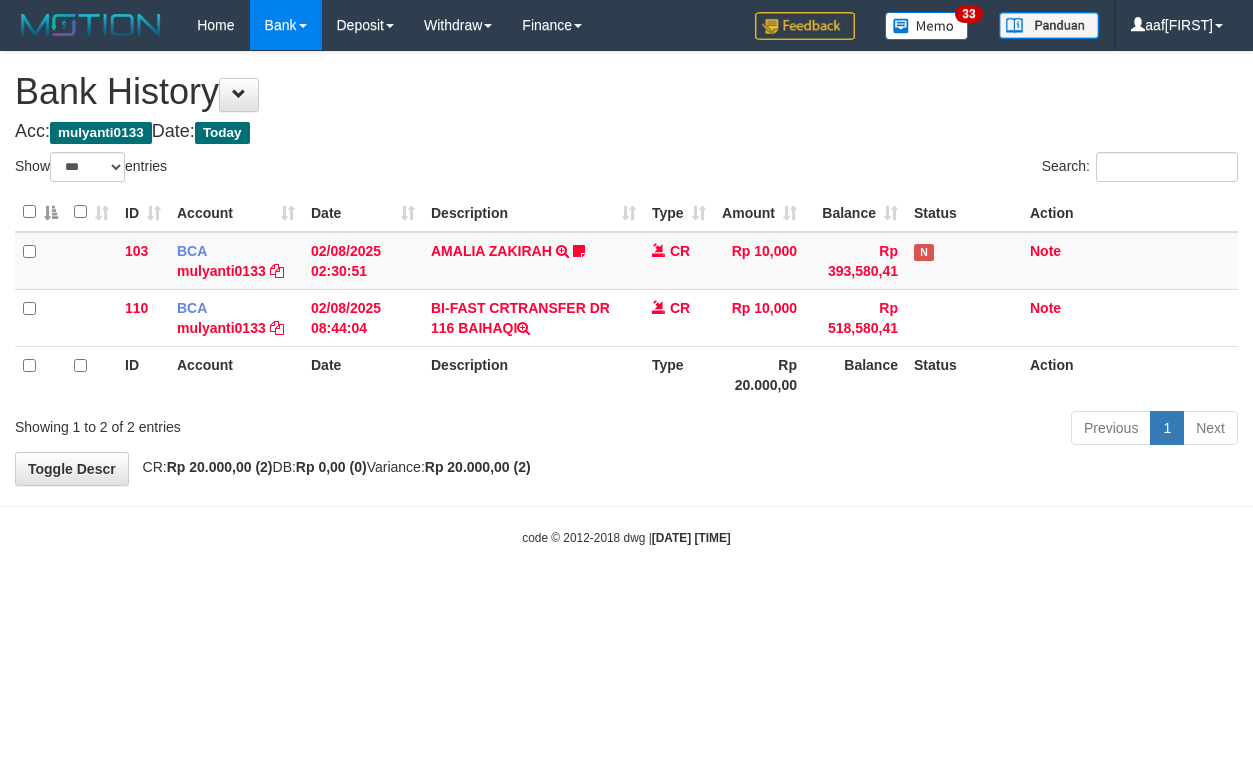 select on "***" 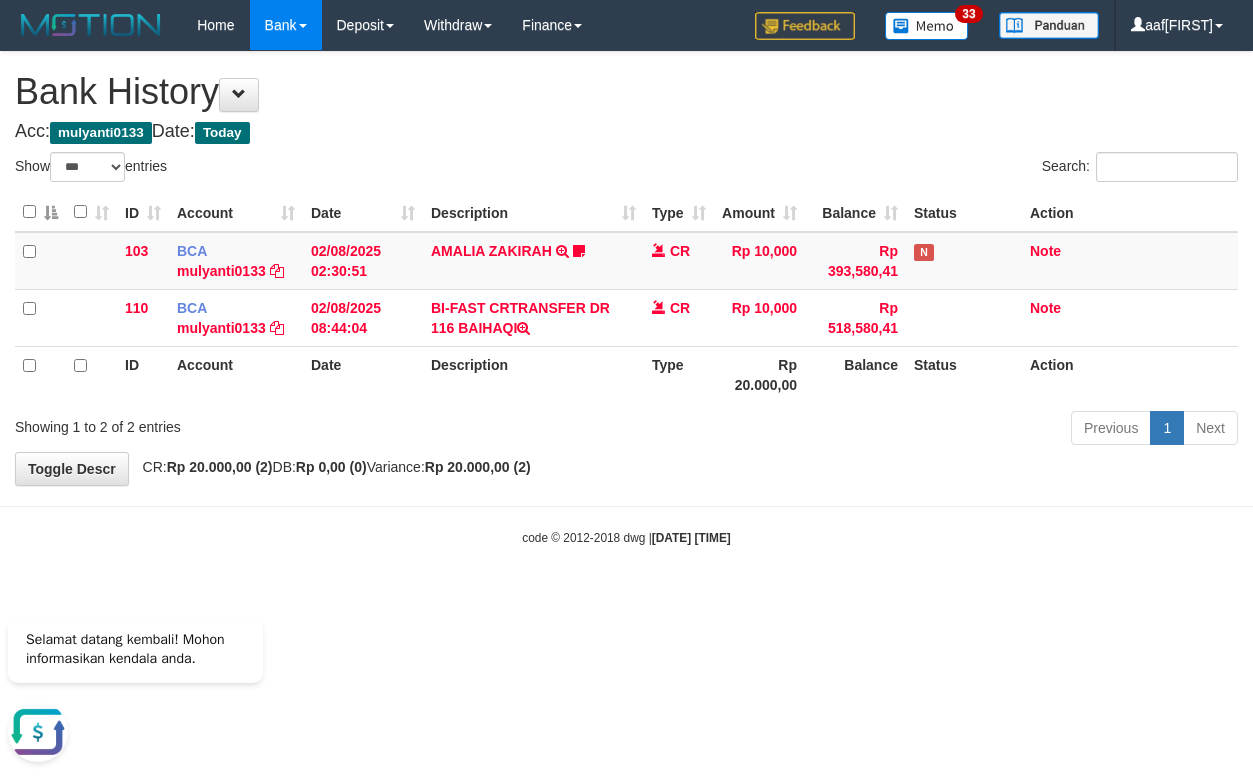 scroll, scrollTop: 0, scrollLeft: 0, axis: both 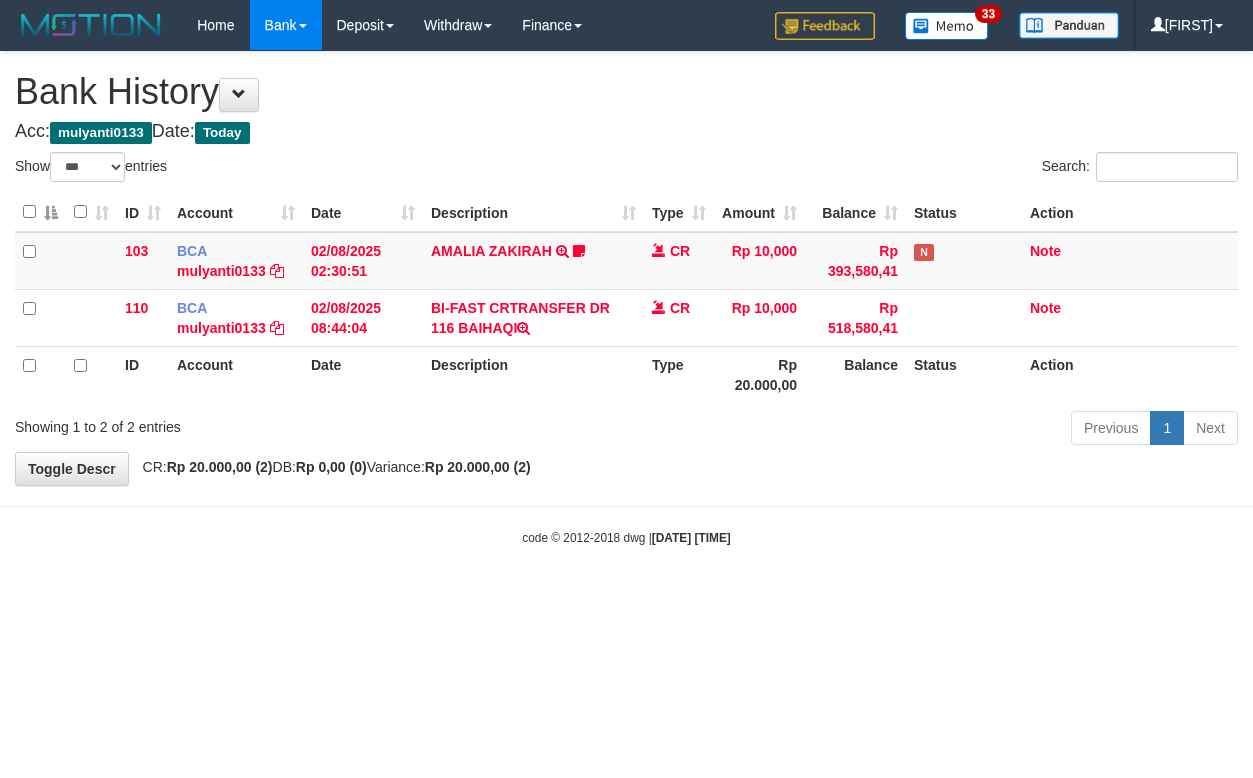 select on "***" 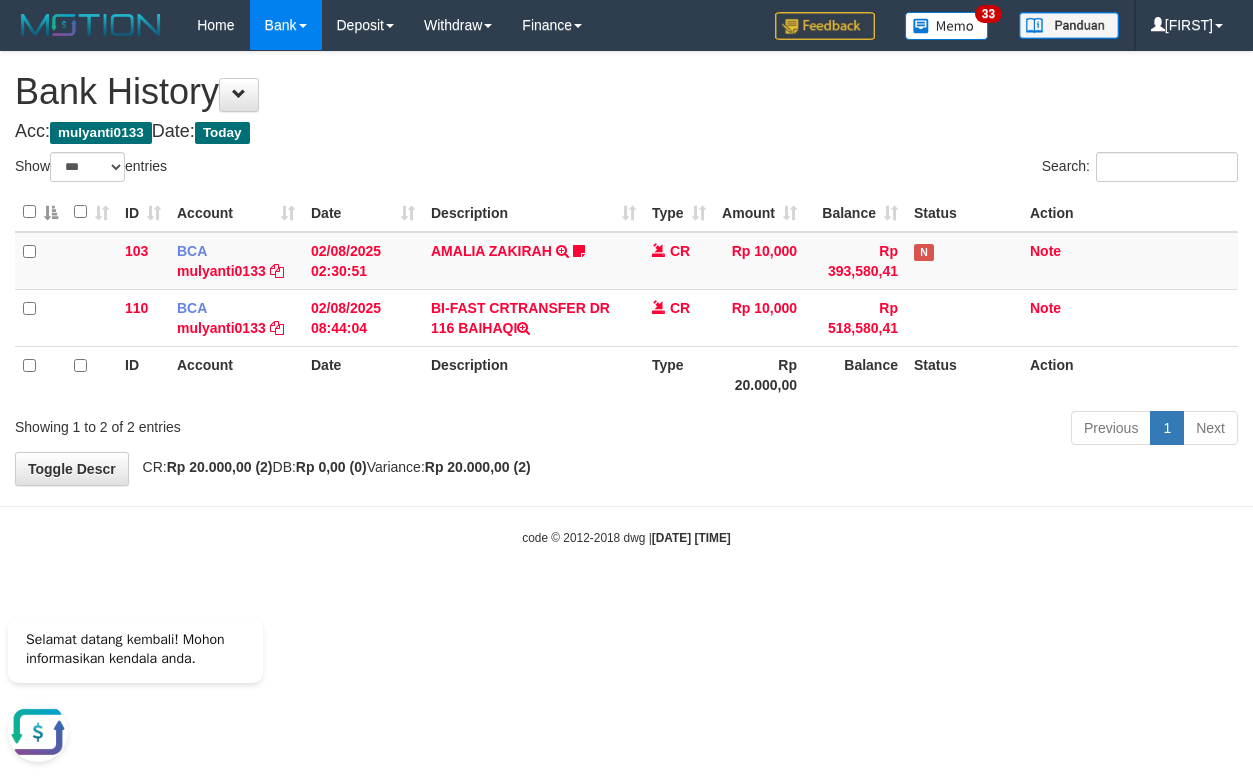 scroll, scrollTop: 0, scrollLeft: 0, axis: both 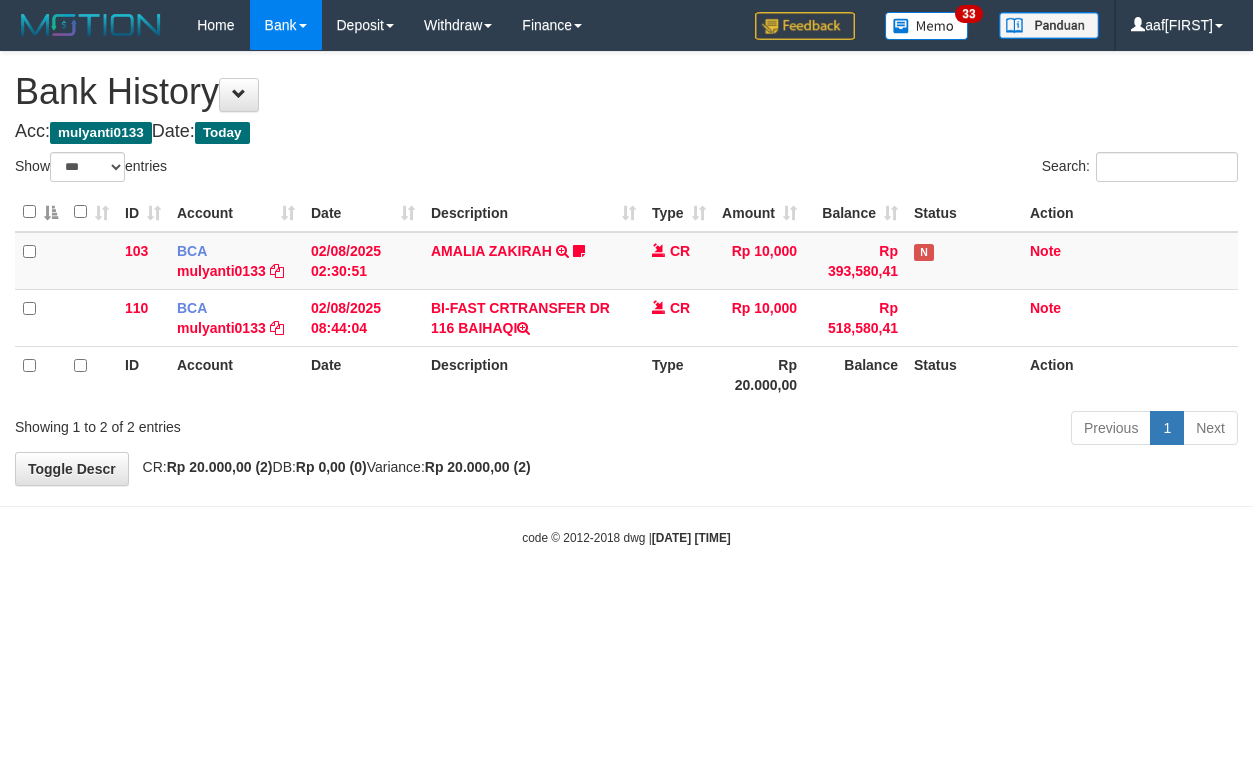 select on "***" 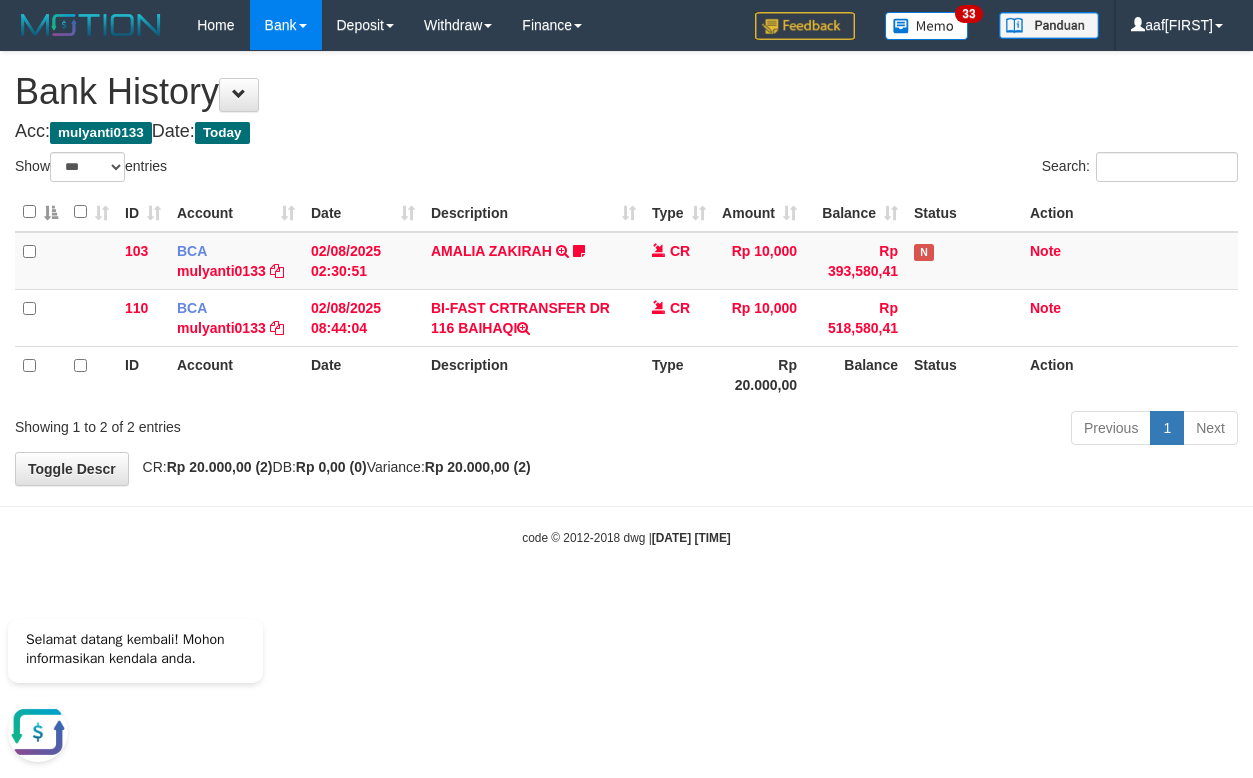scroll, scrollTop: 0, scrollLeft: 0, axis: both 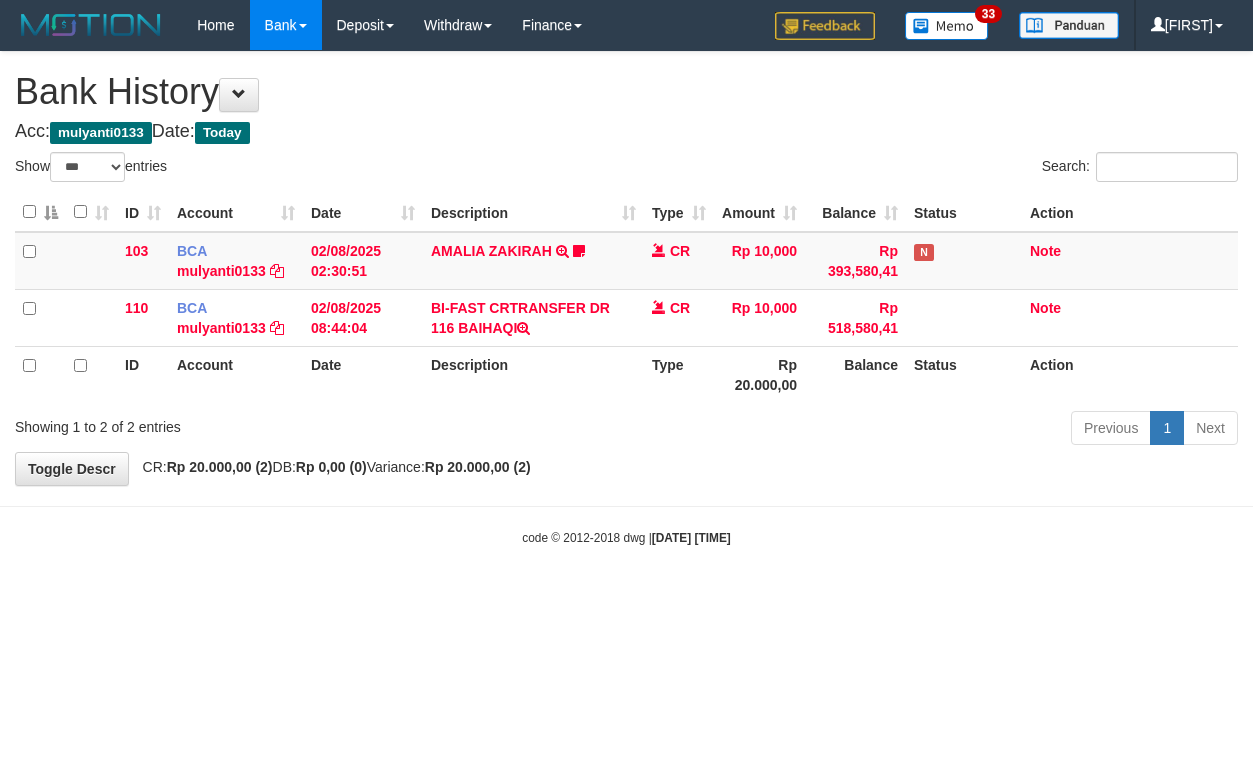 select on "***" 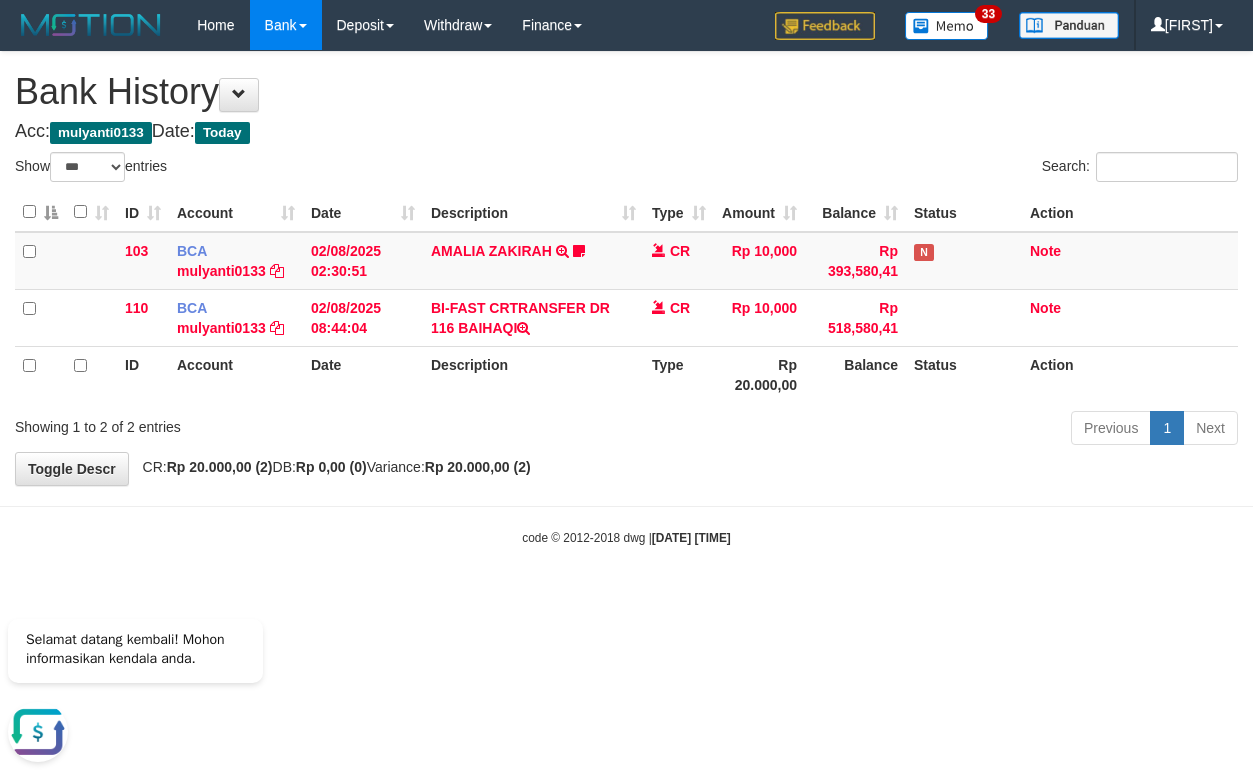 scroll, scrollTop: 0, scrollLeft: 0, axis: both 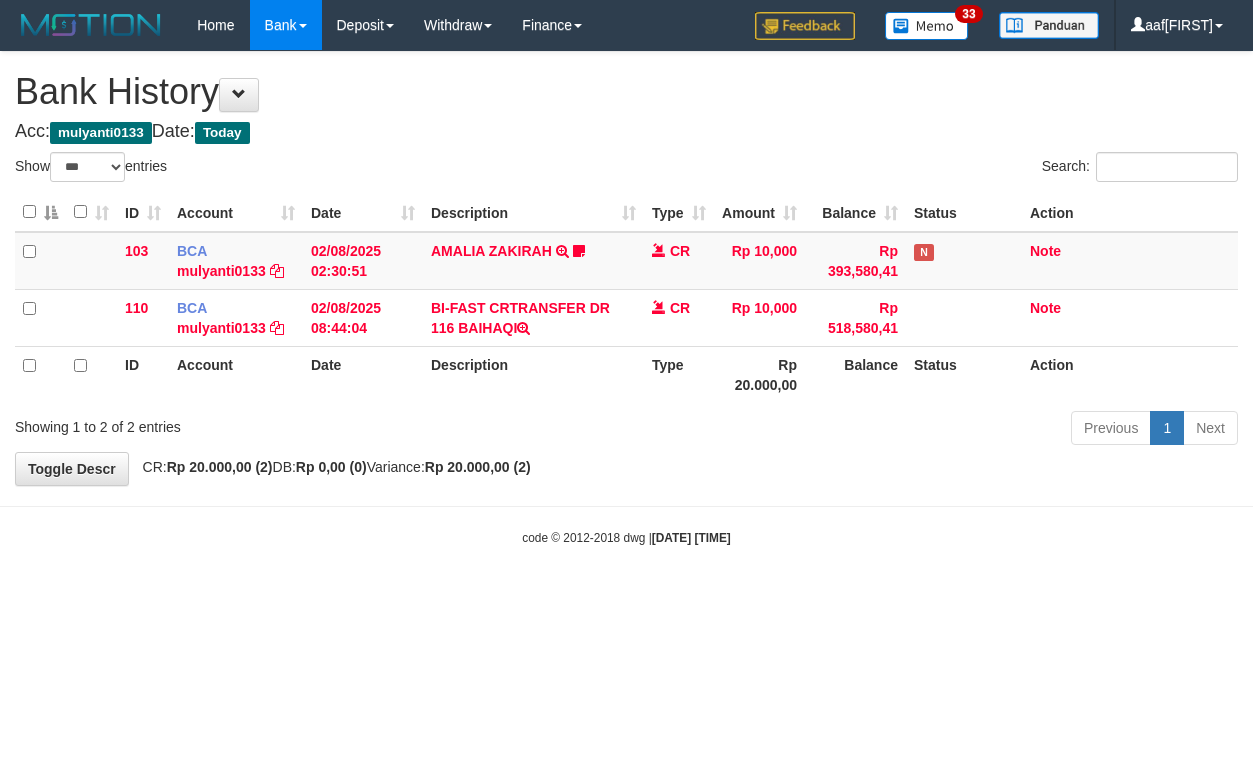 select on "***" 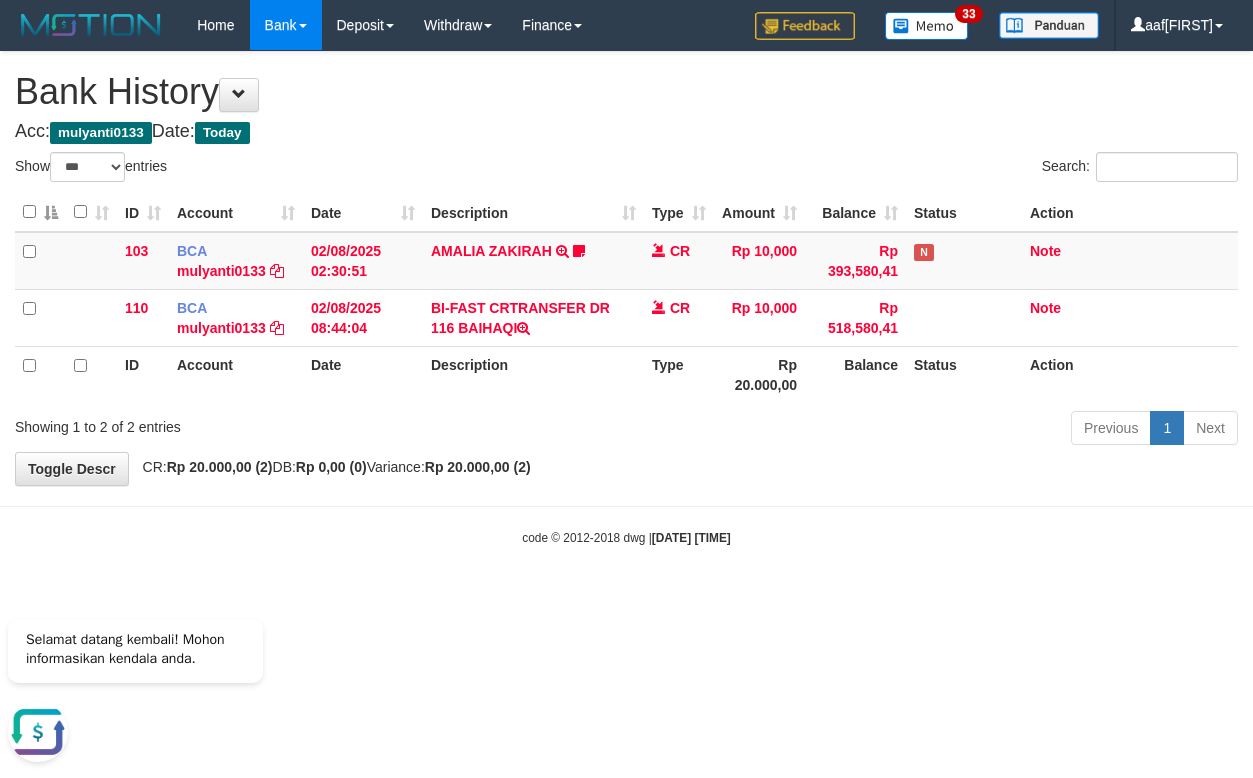 scroll, scrollTop: 0, scrollLeft: 0, axis: both 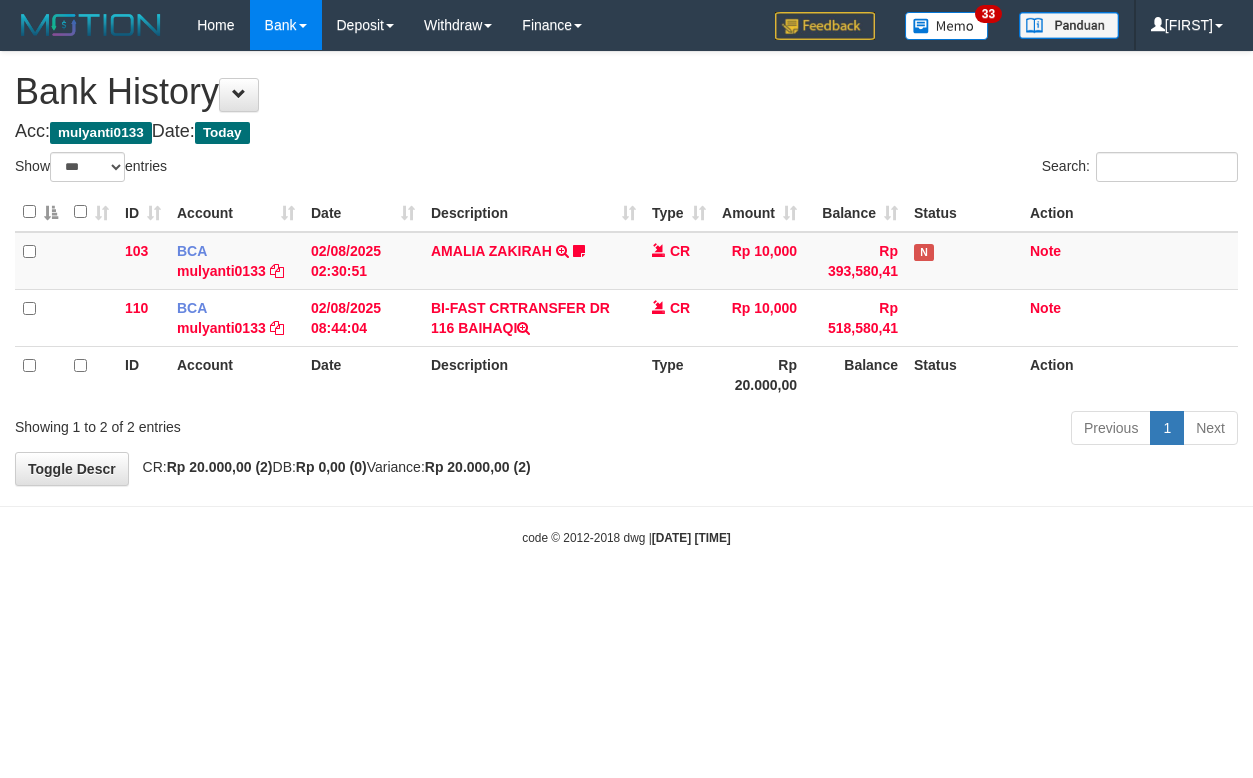 select on "***" 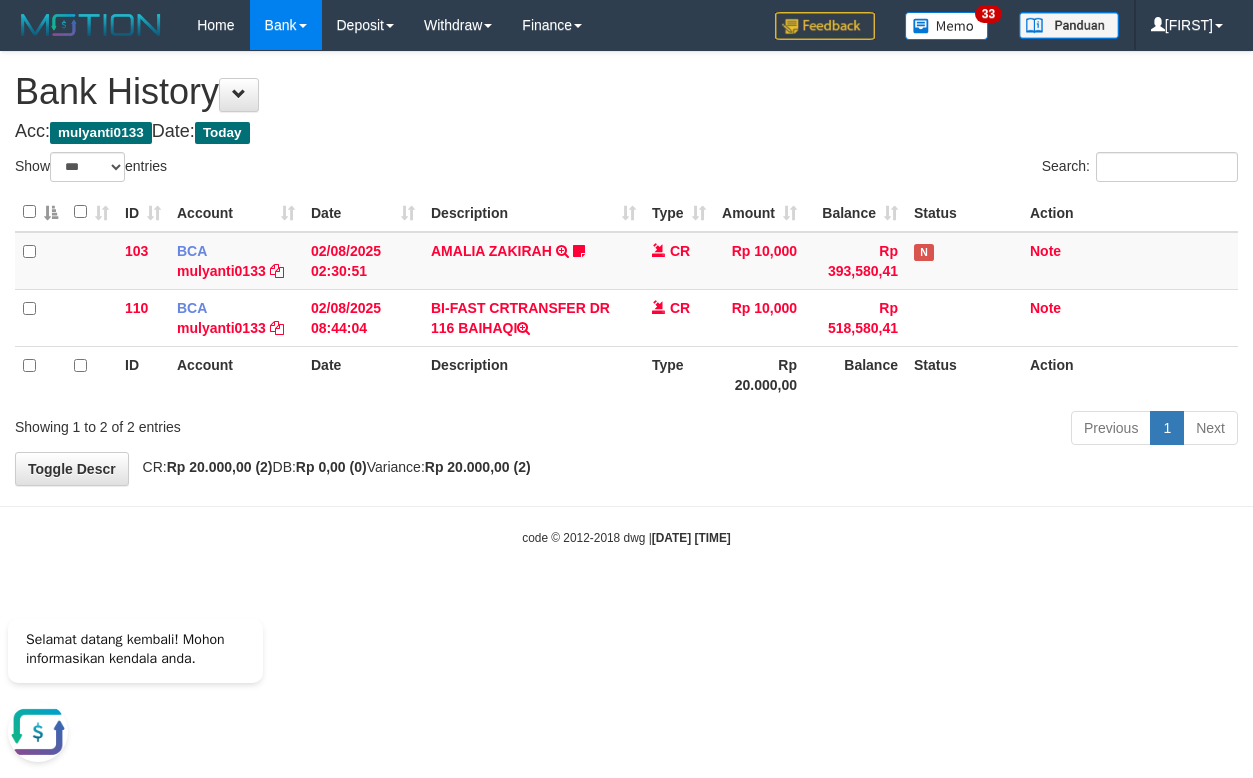 scroll, scrollTop: 0, scrollLeft: 0, axis: both 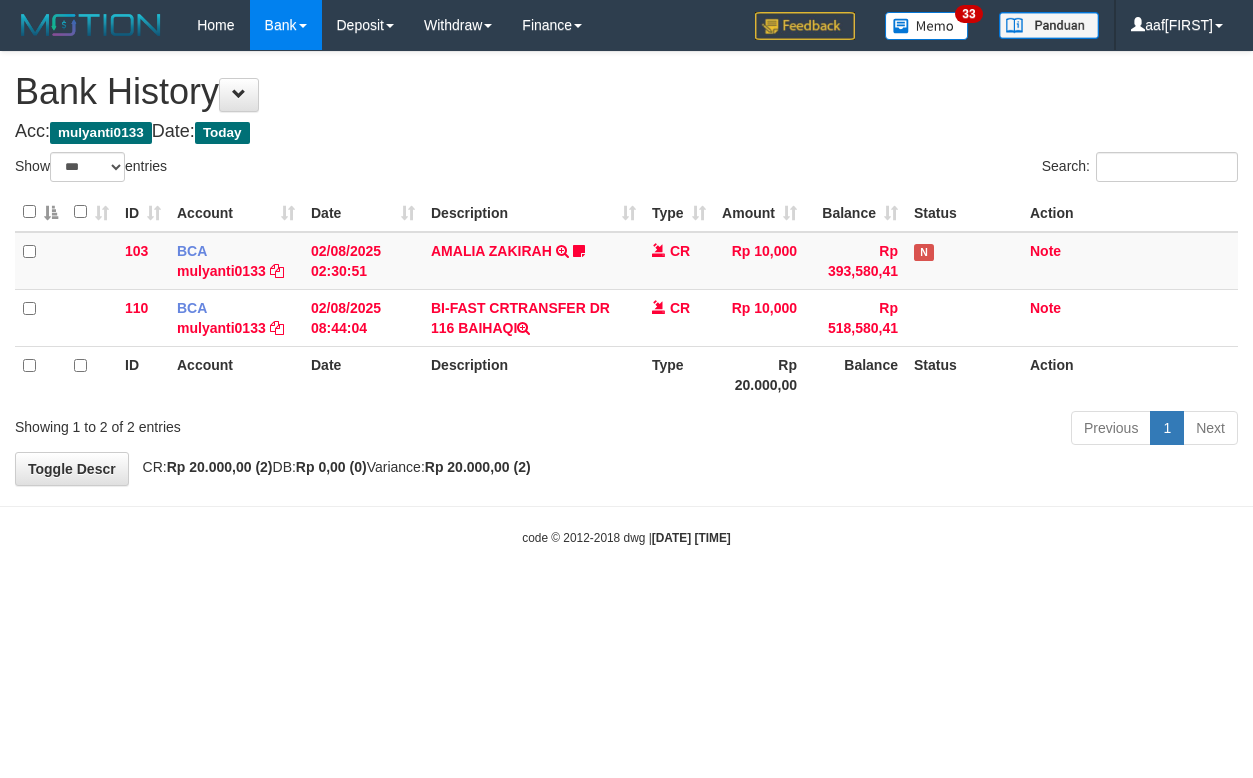 select on "***" 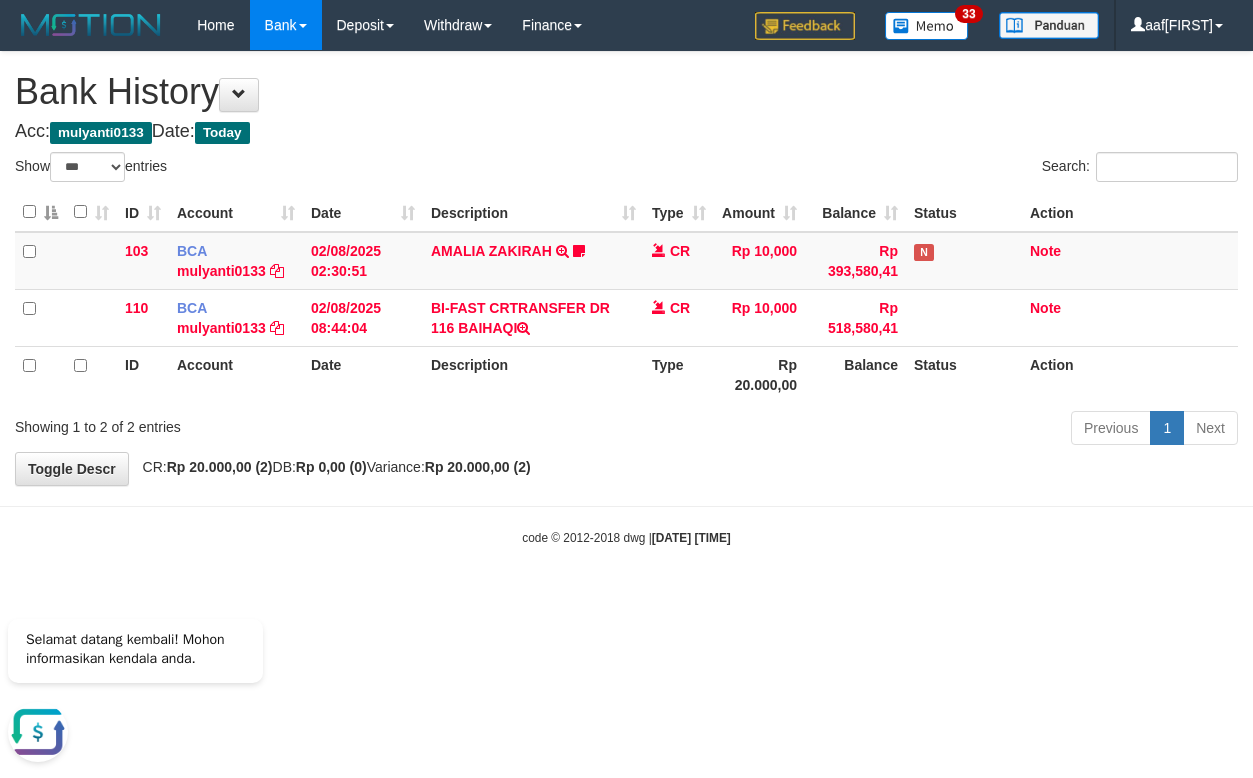 scroll, scrollTop: 0, scrollLeft: 0, axis: both 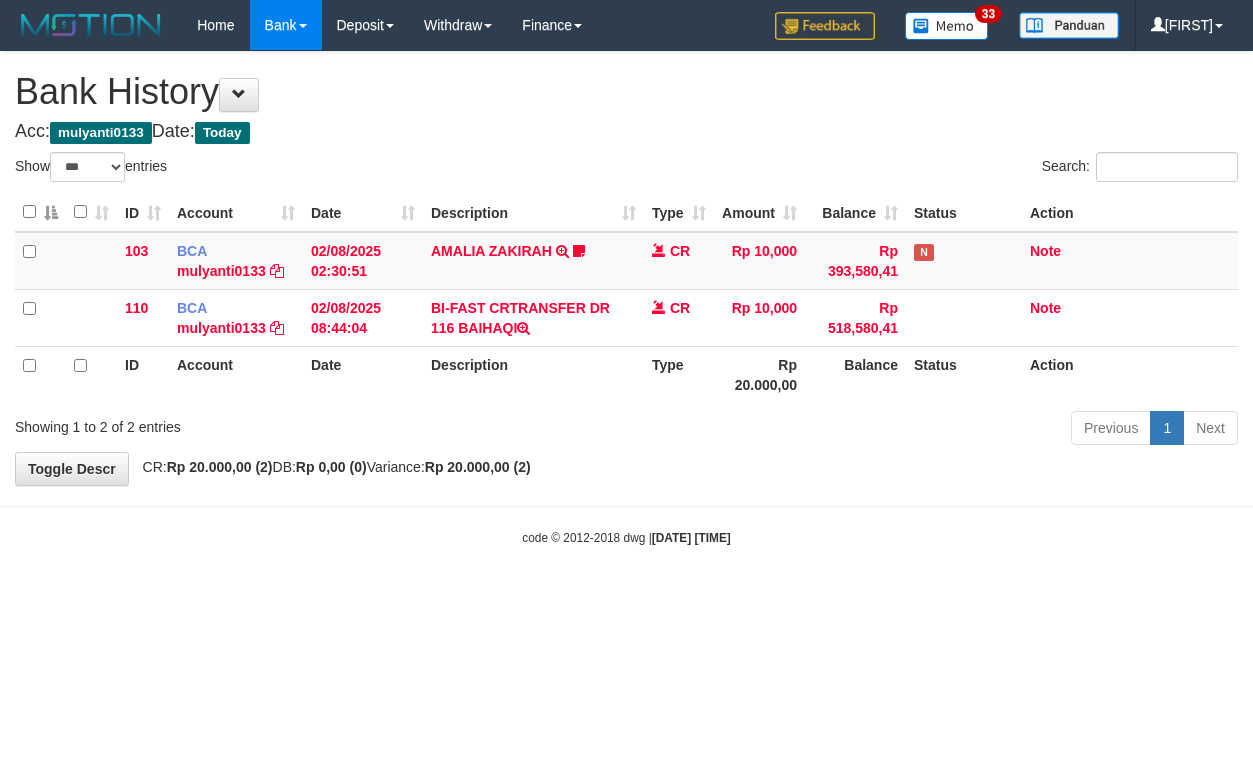 select on "***" 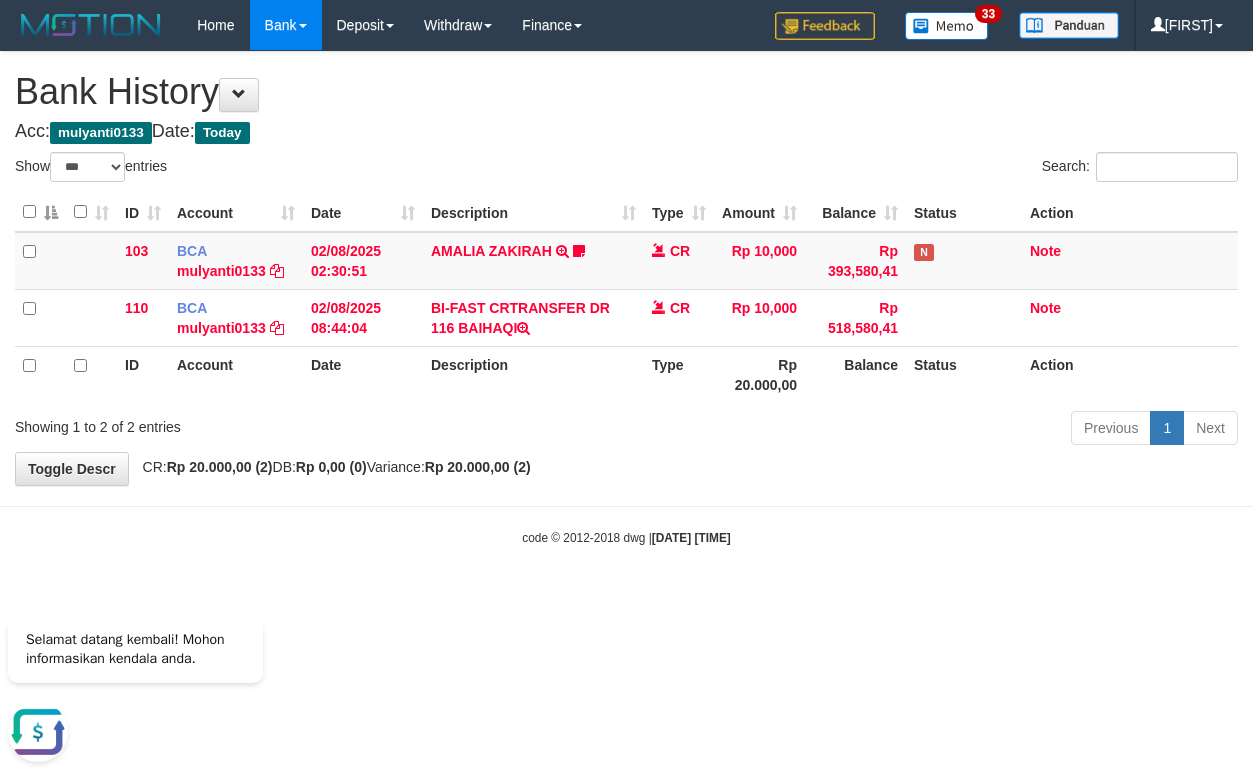 scroll, scrollTop: 0, scrollLeft: 0, axis: both 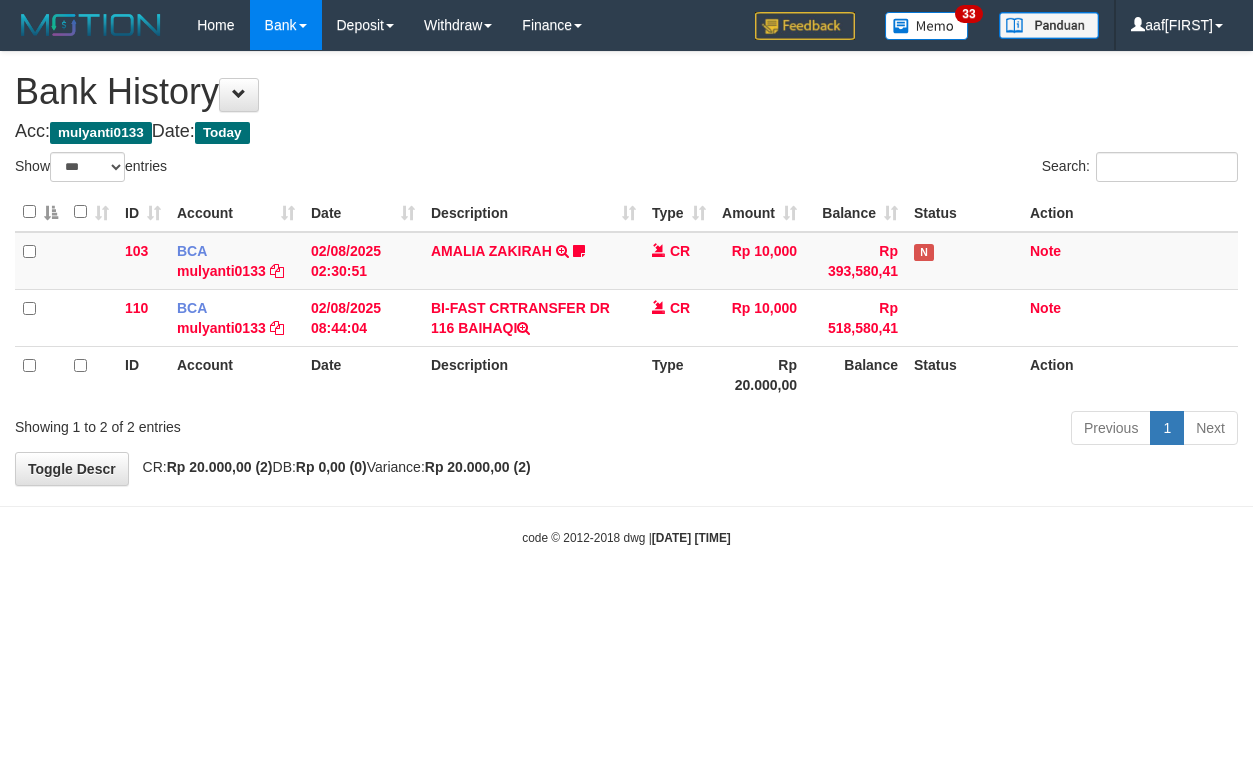 select on "***" 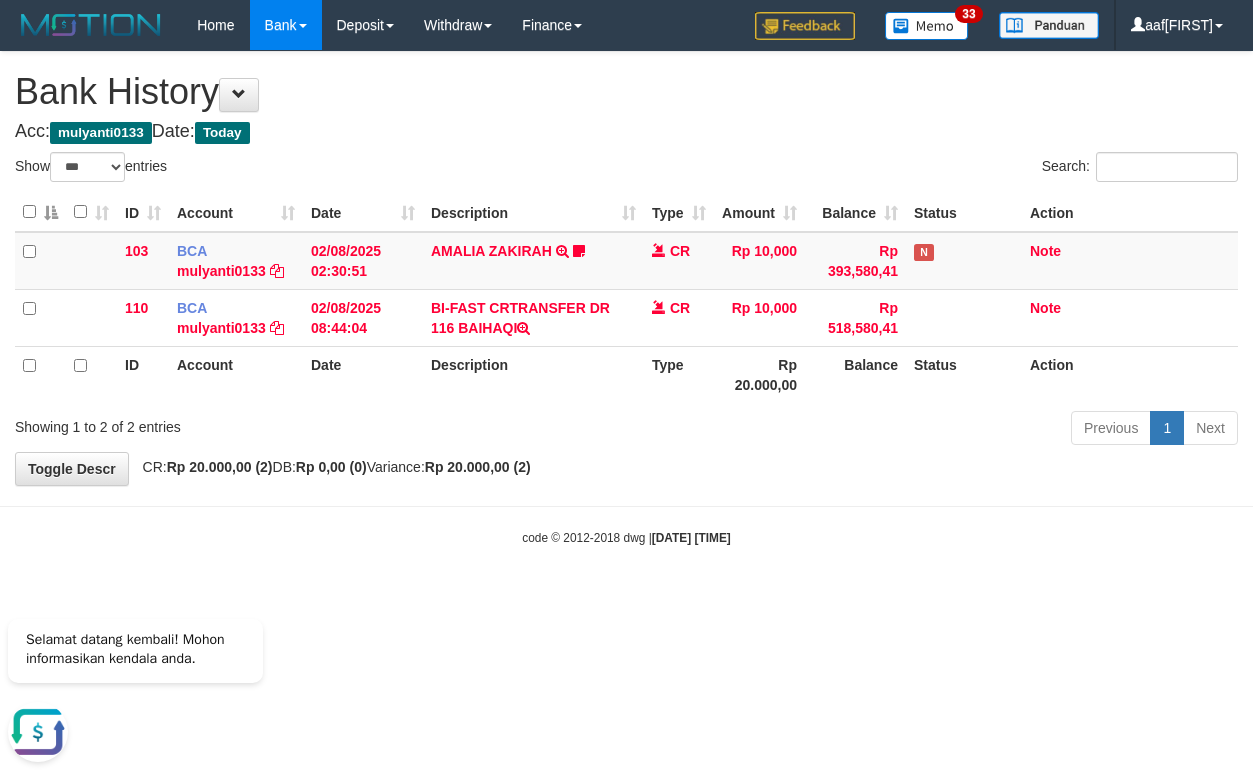 scroll, scrollTop: 0, scrollLeft: 0, axis: both 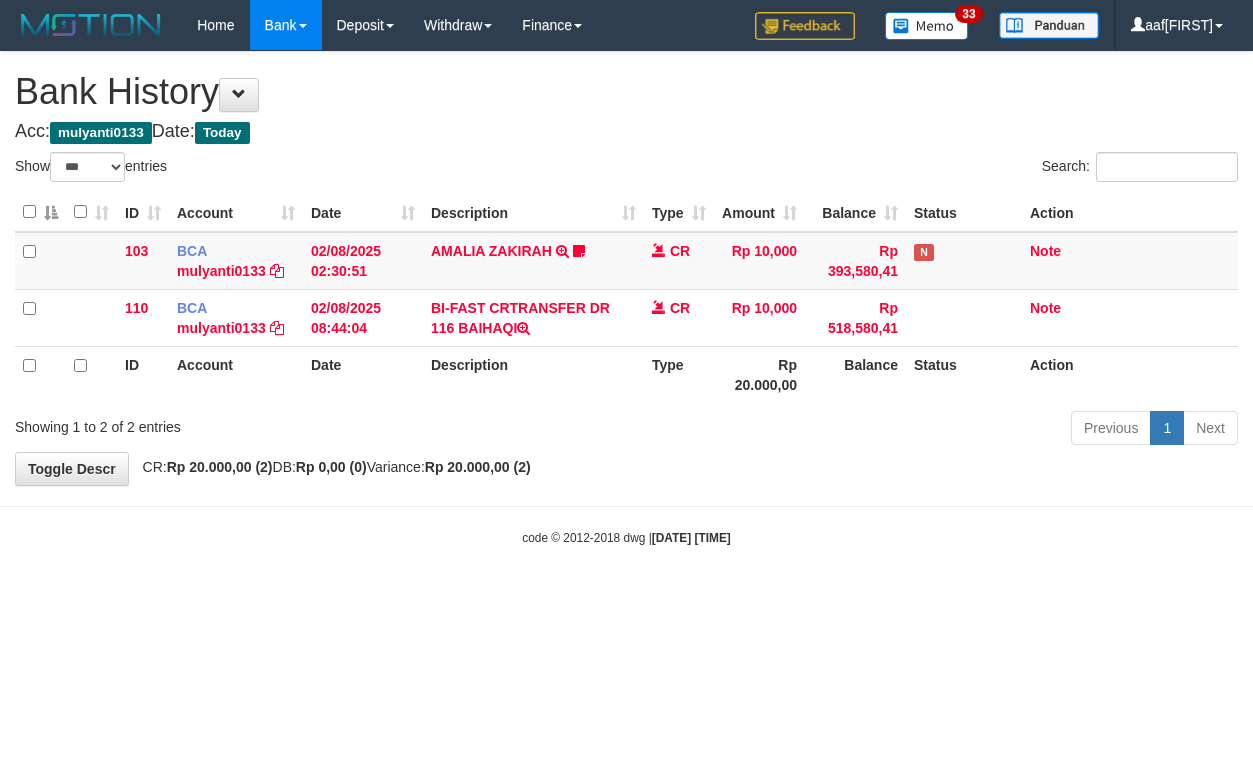select on "***" 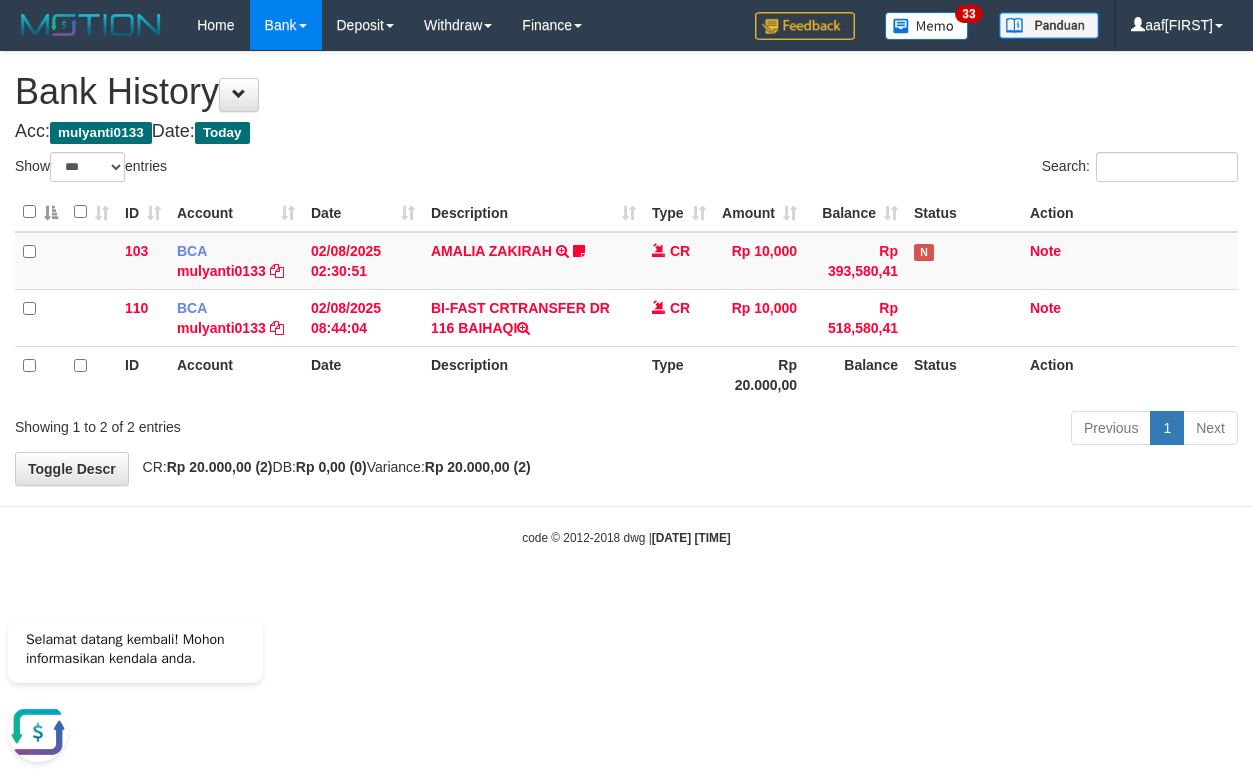 scroll, scrollTop: 0, scrollLeft: 0, axis: both 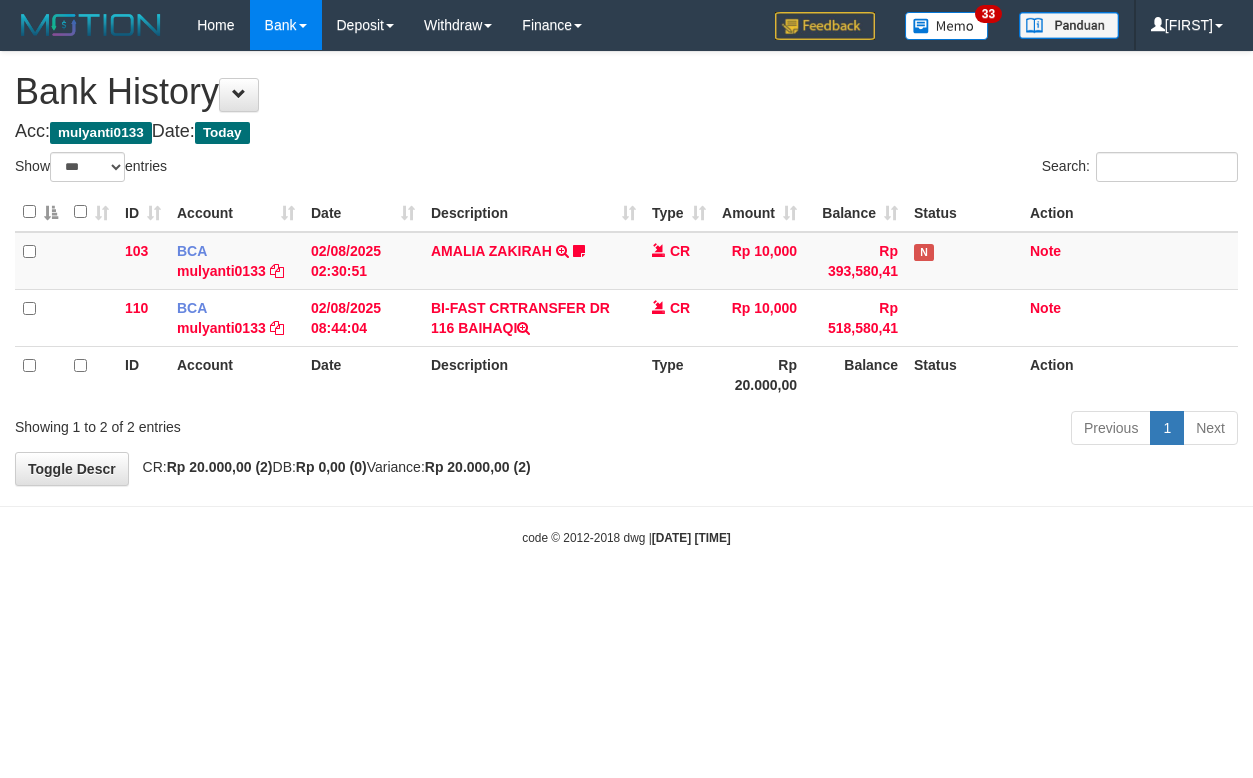 select on "***" 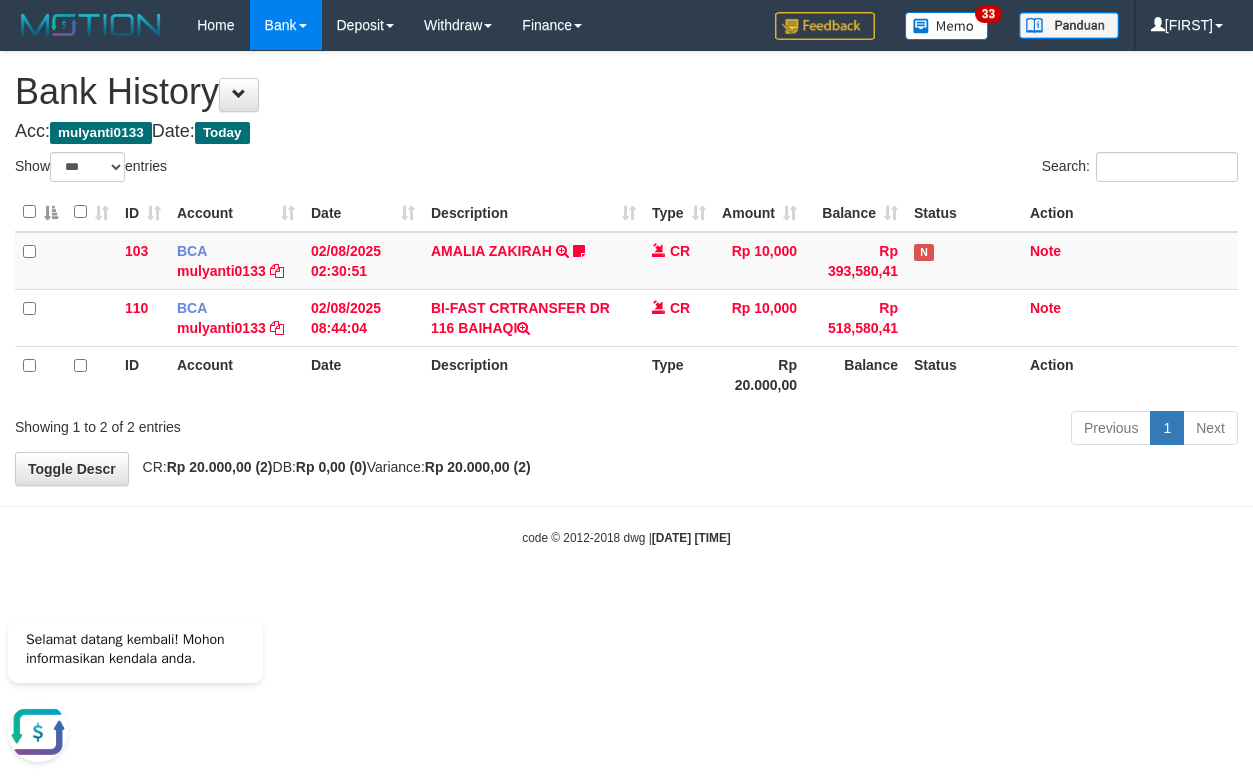 scroll, scrollTop: 0, scrollLeft: 0, axis: both 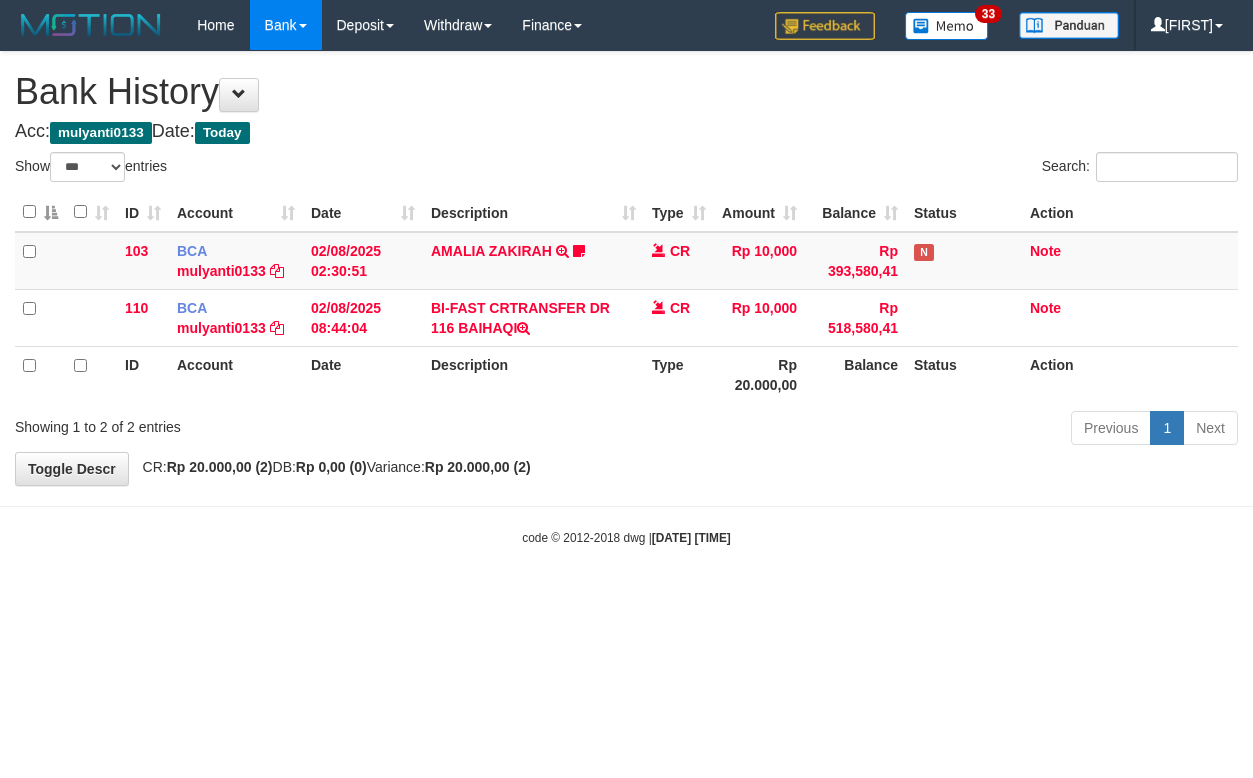 select on "***" 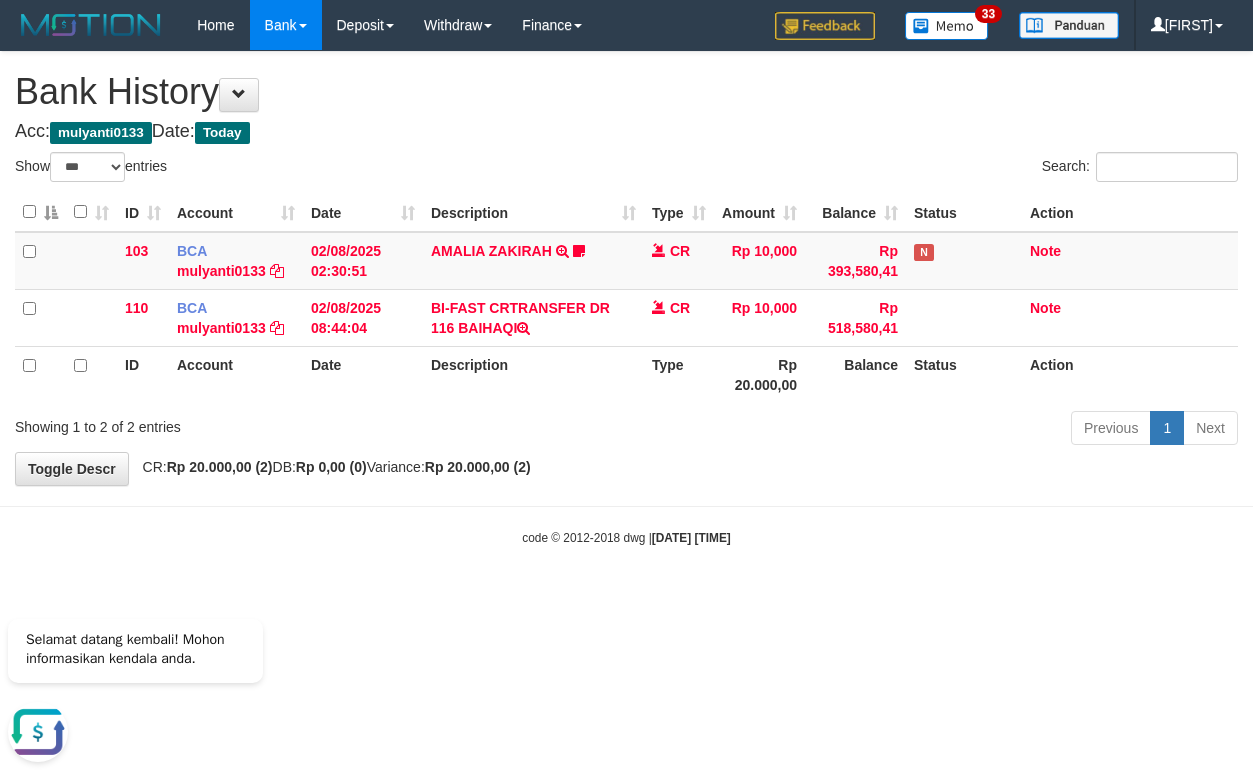 scroll, scrollTop: 0, scrollLeft: 0, axis: both 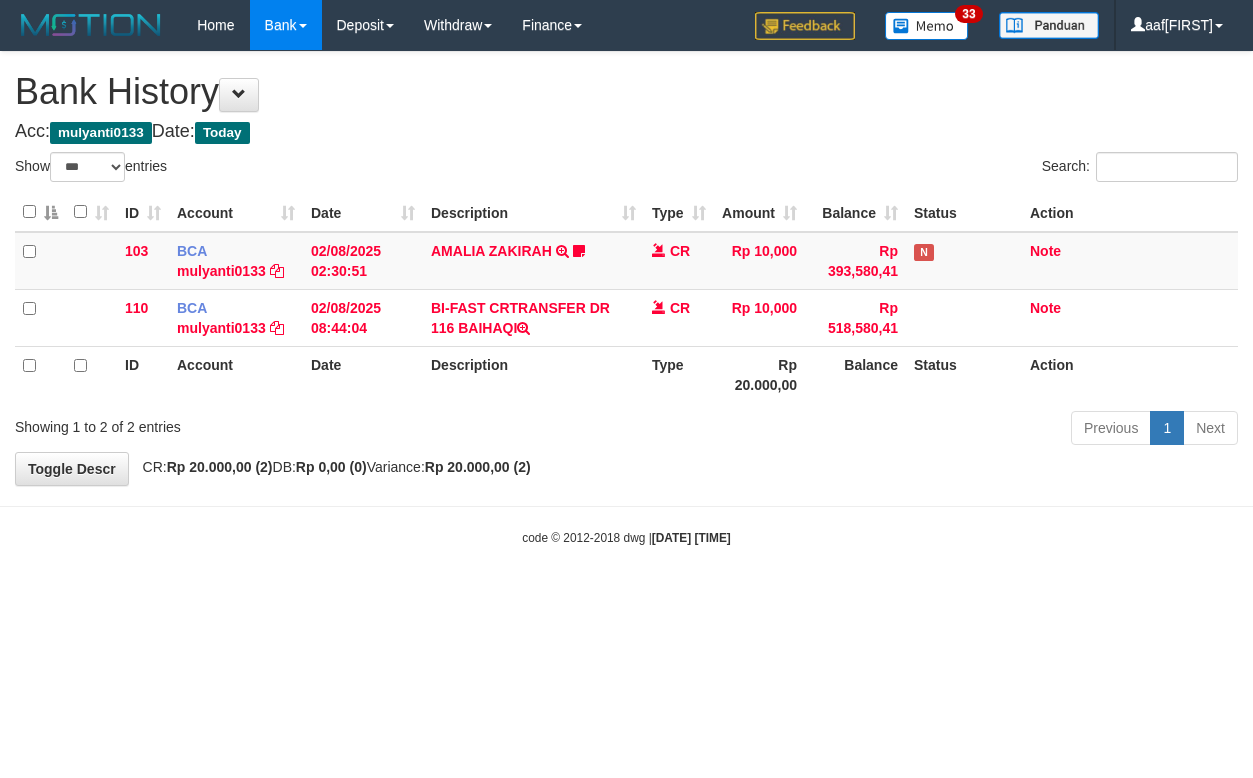 select on "***" 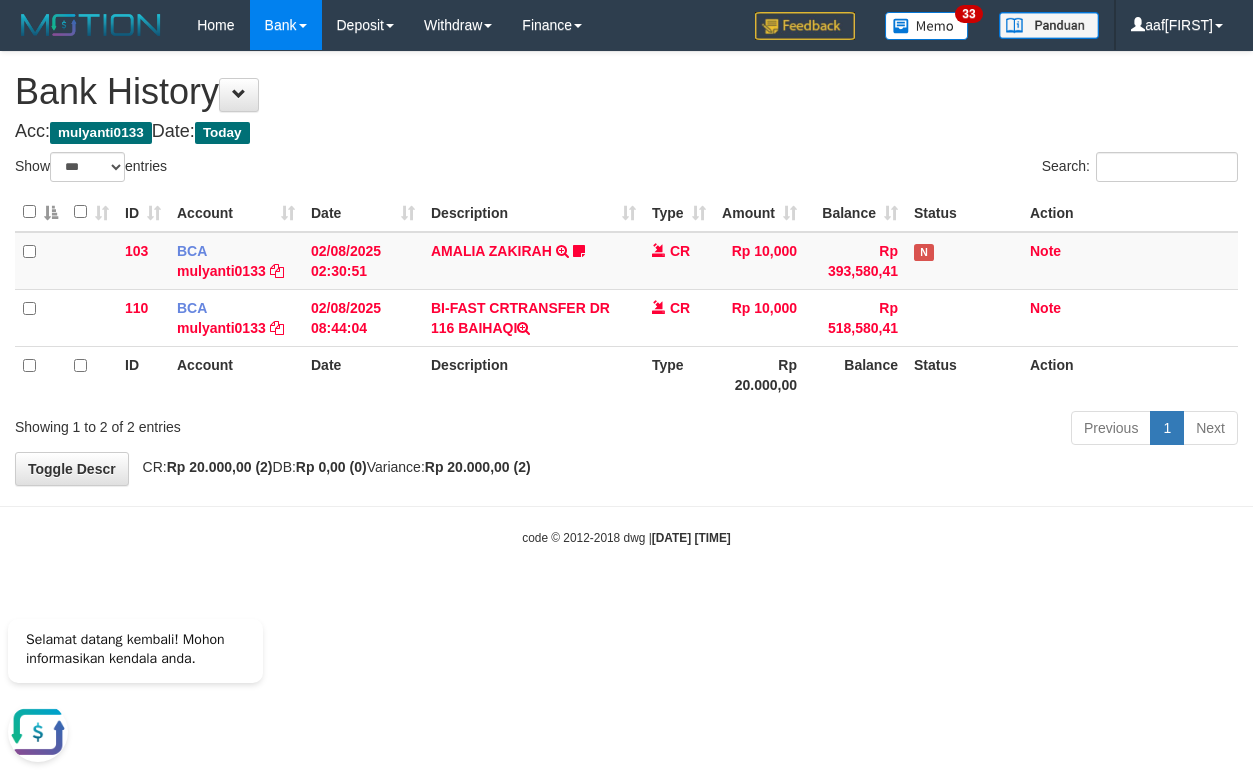 scroll, scrollTop: 0, scrollLeft: 0, axis: both 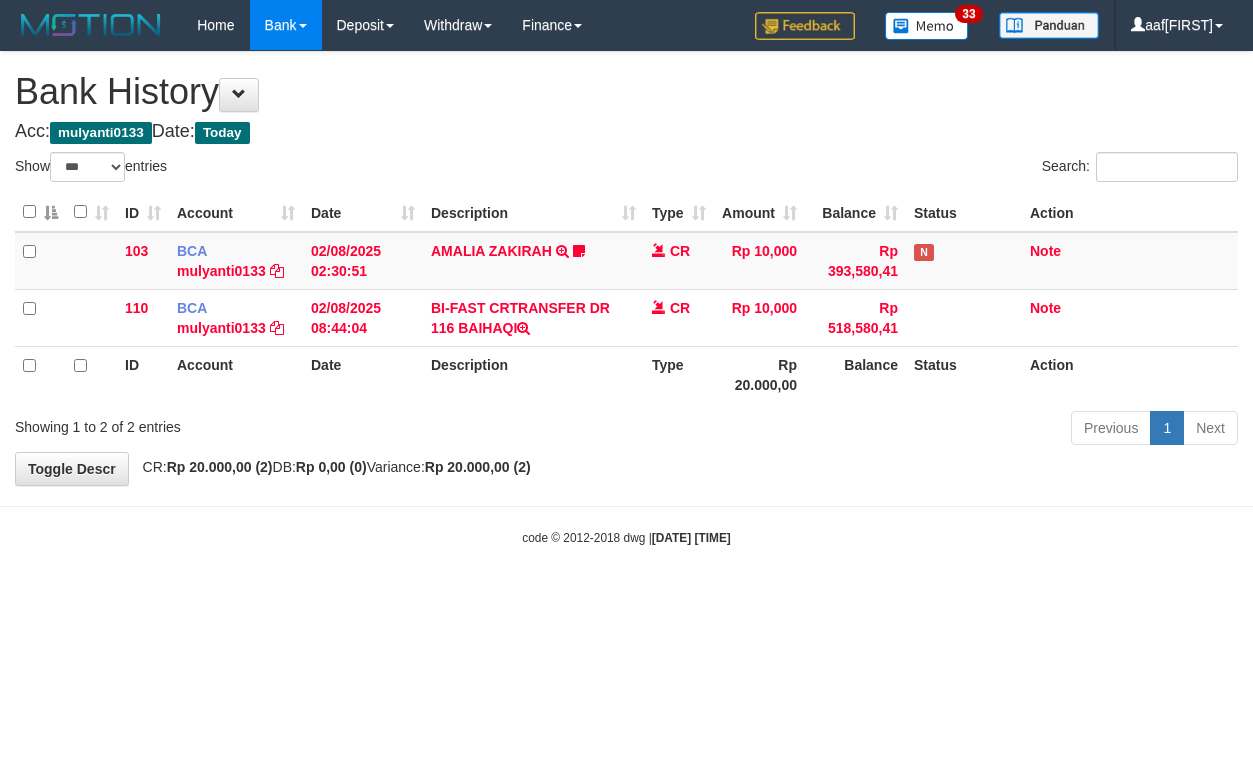 select on "***" 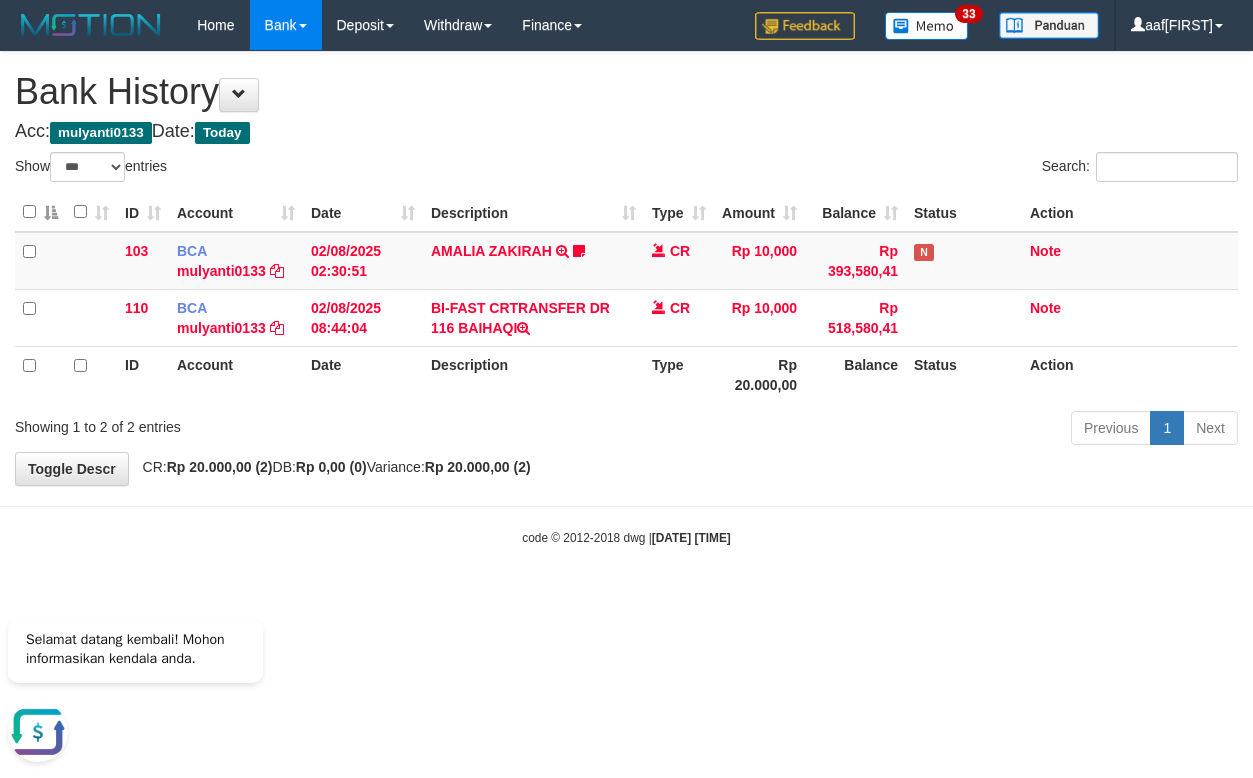 scroll, scrollTop: 0, scrollLeft: 0, axis: both 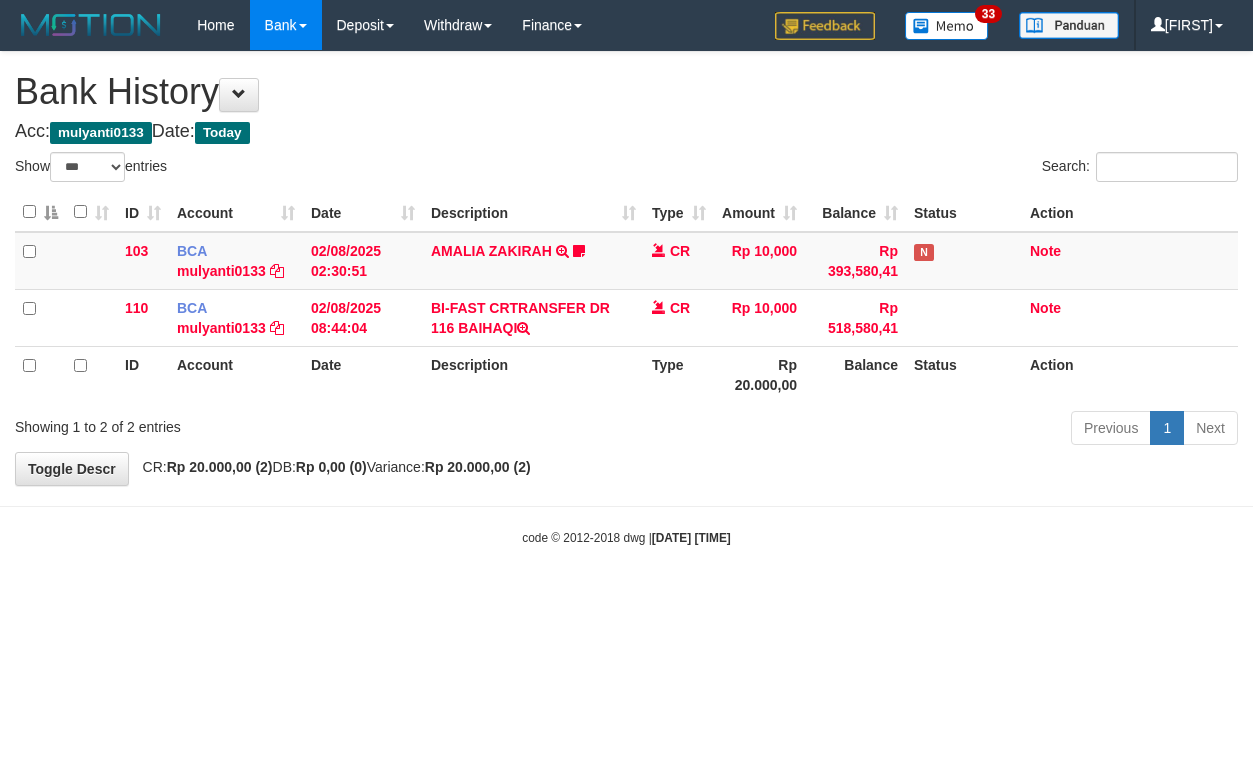select on "***" 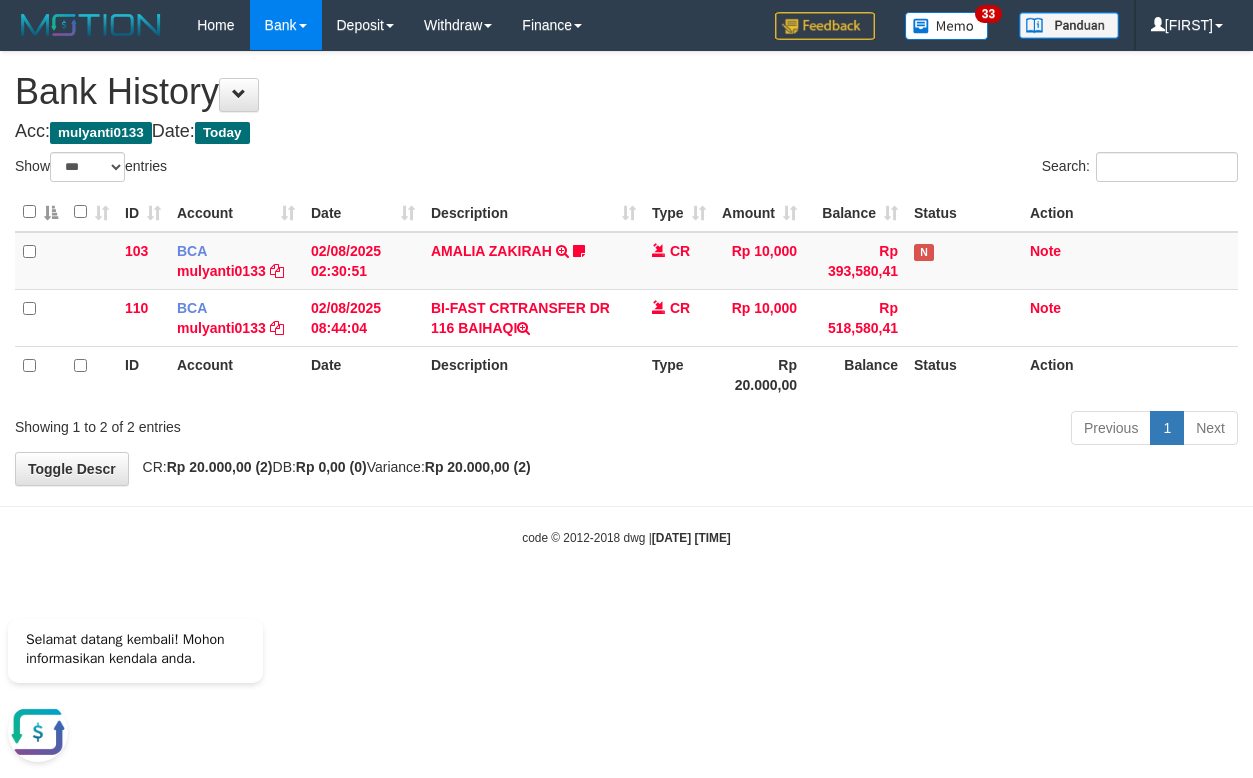 scroll, scrollTop: 0, scrollLeft: 0, axis: both 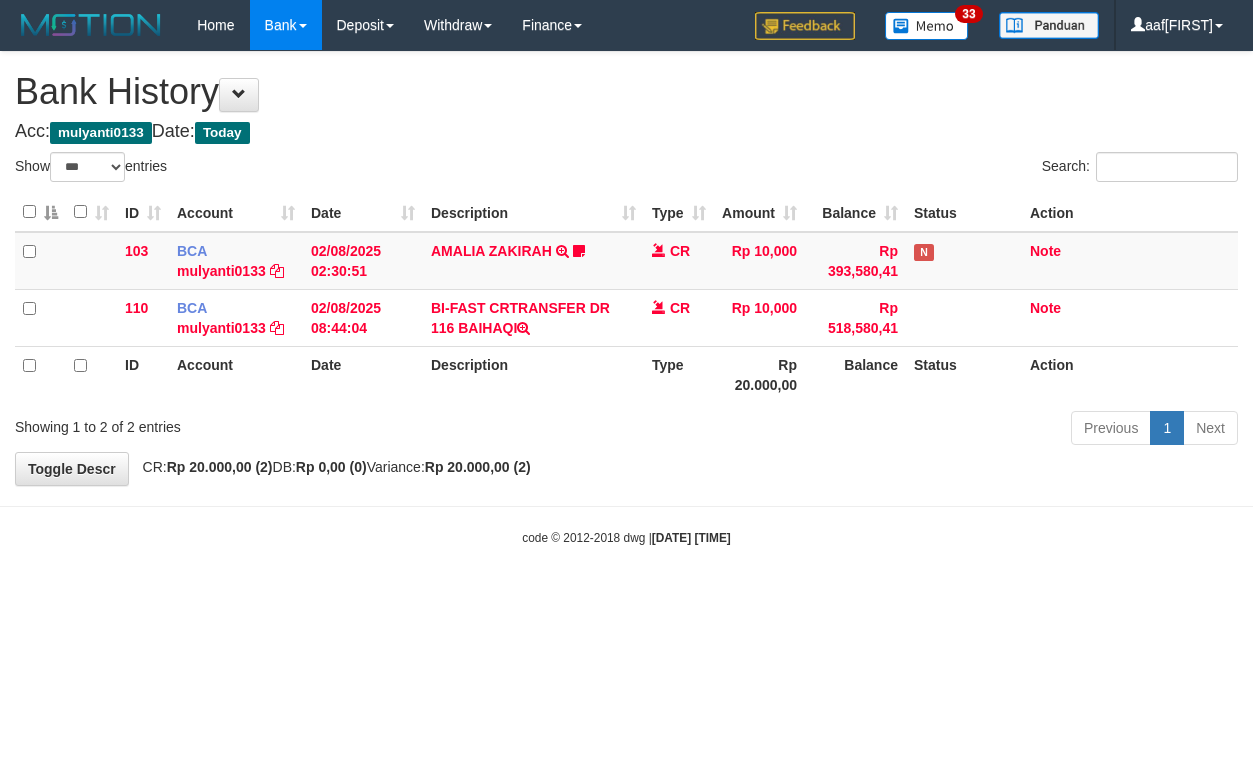 select on "***" 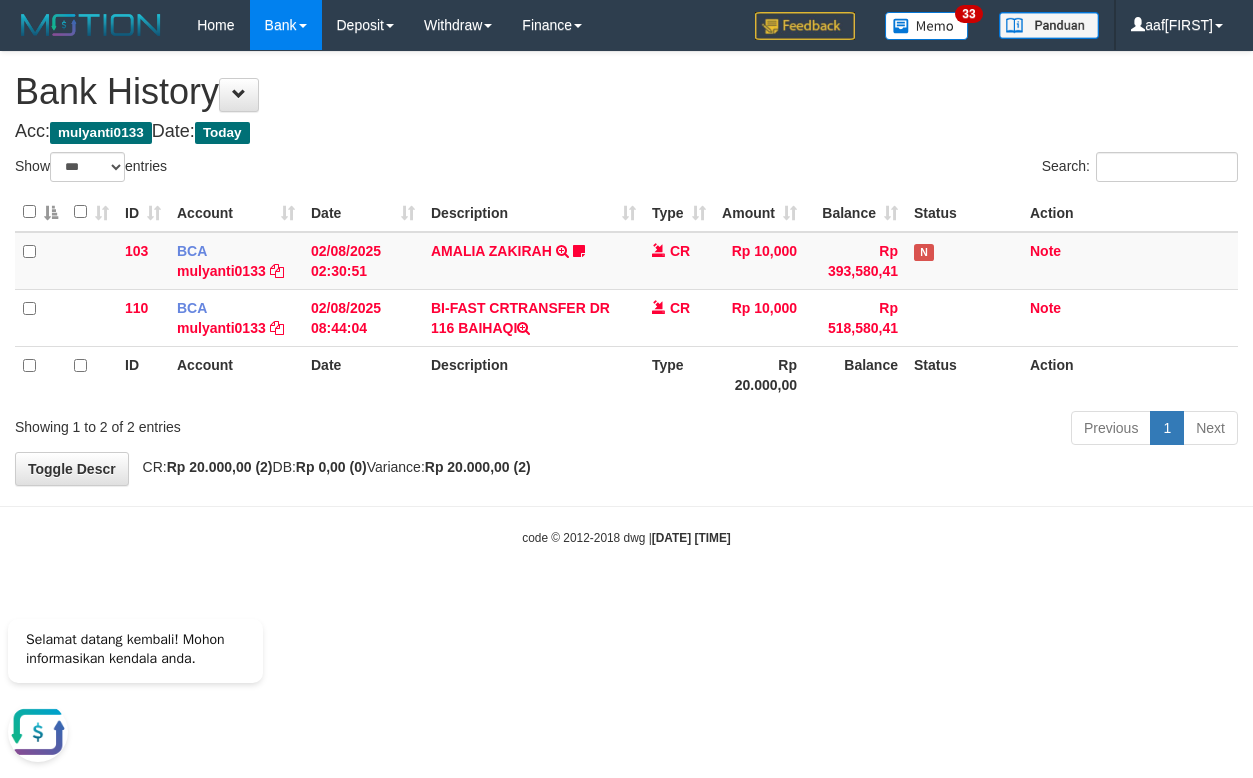 scroll, scrollTop: 0, scrollLeft: 0, axis: both 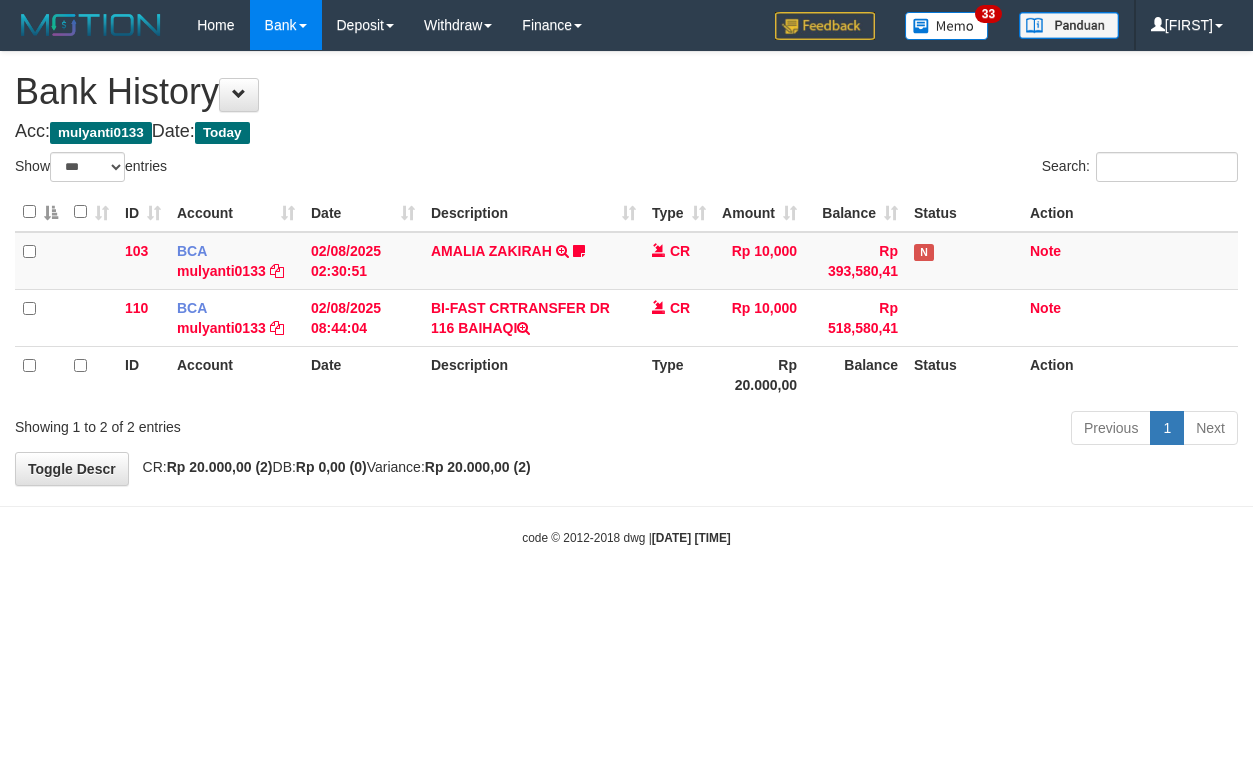 select on "***" 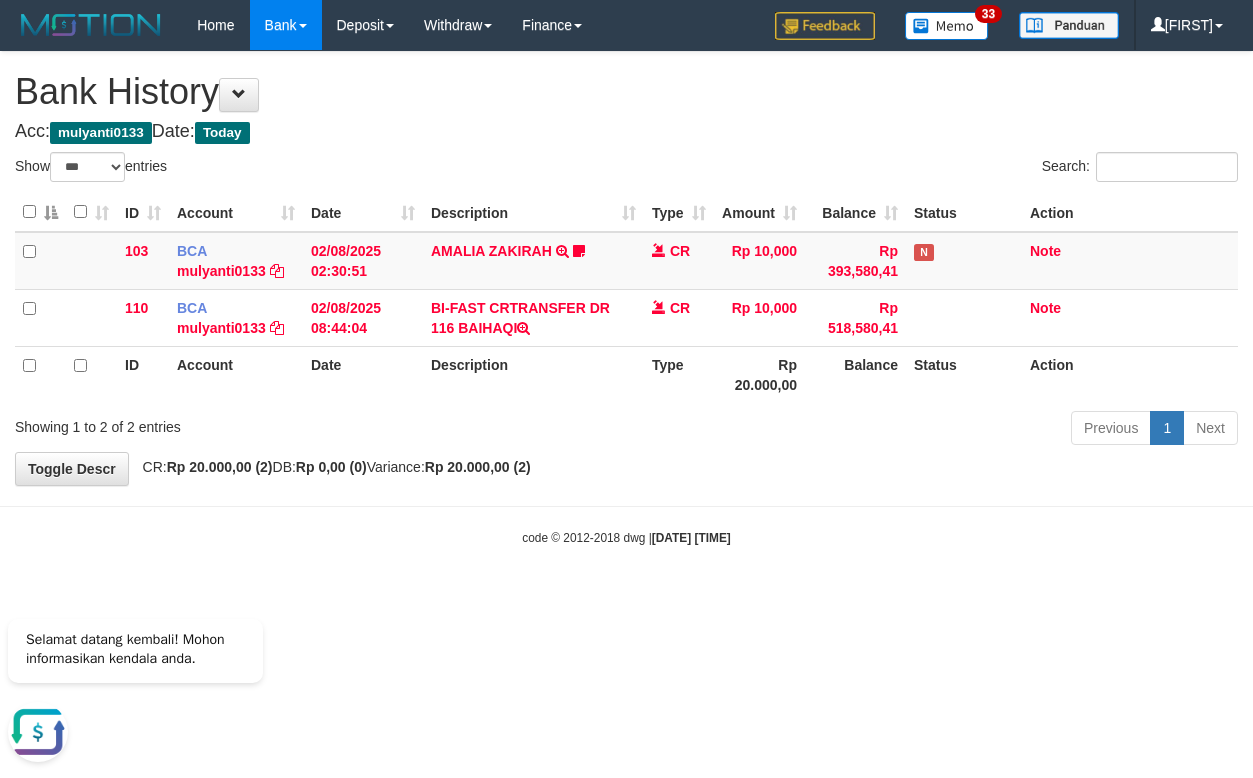 scroll, scrollTop: 0, scrollLeft: 0, axis: both 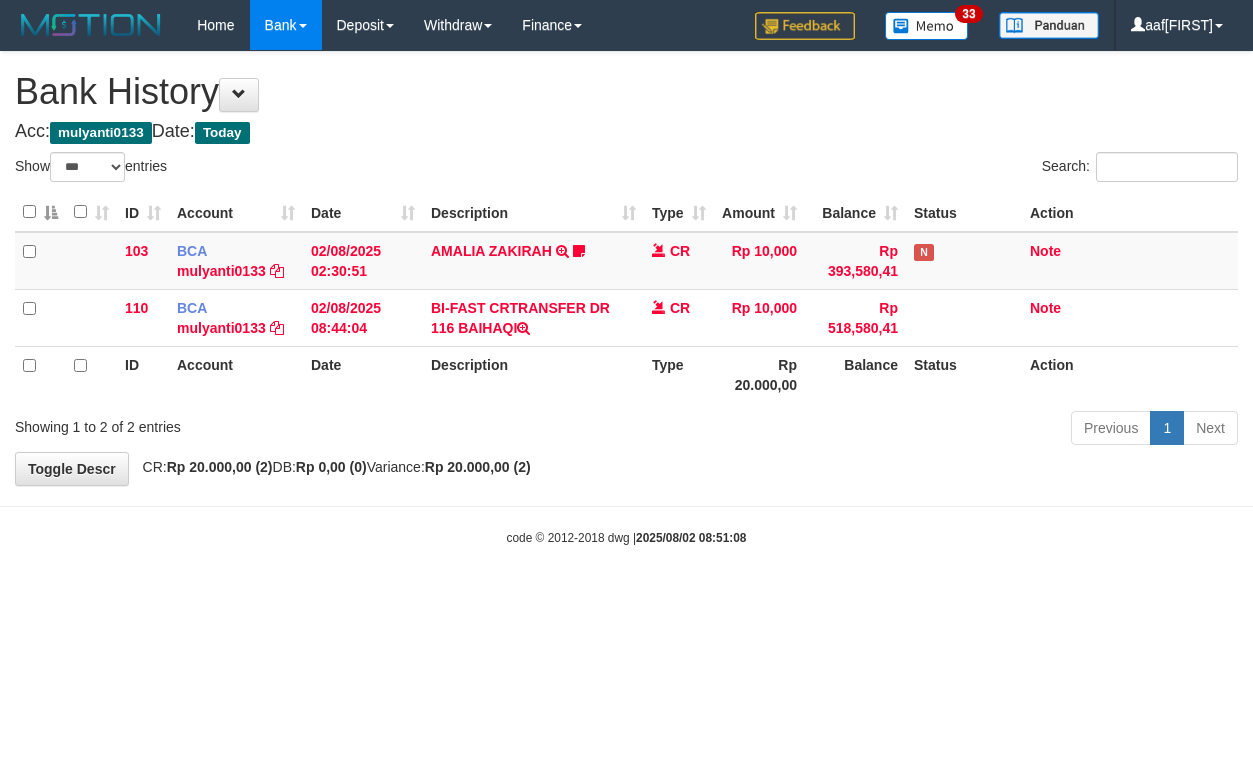 select on "***" 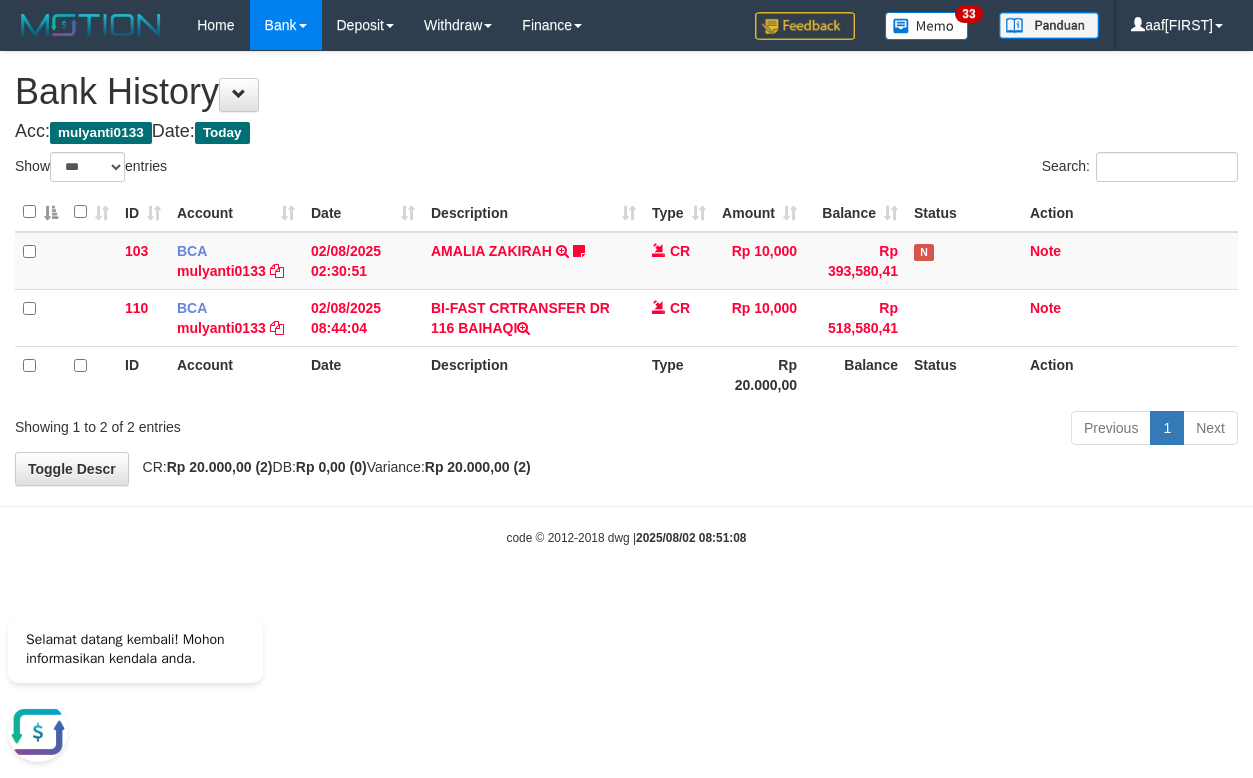 scroll, scrollTop: 0, scrollLeft: 0, axis: both 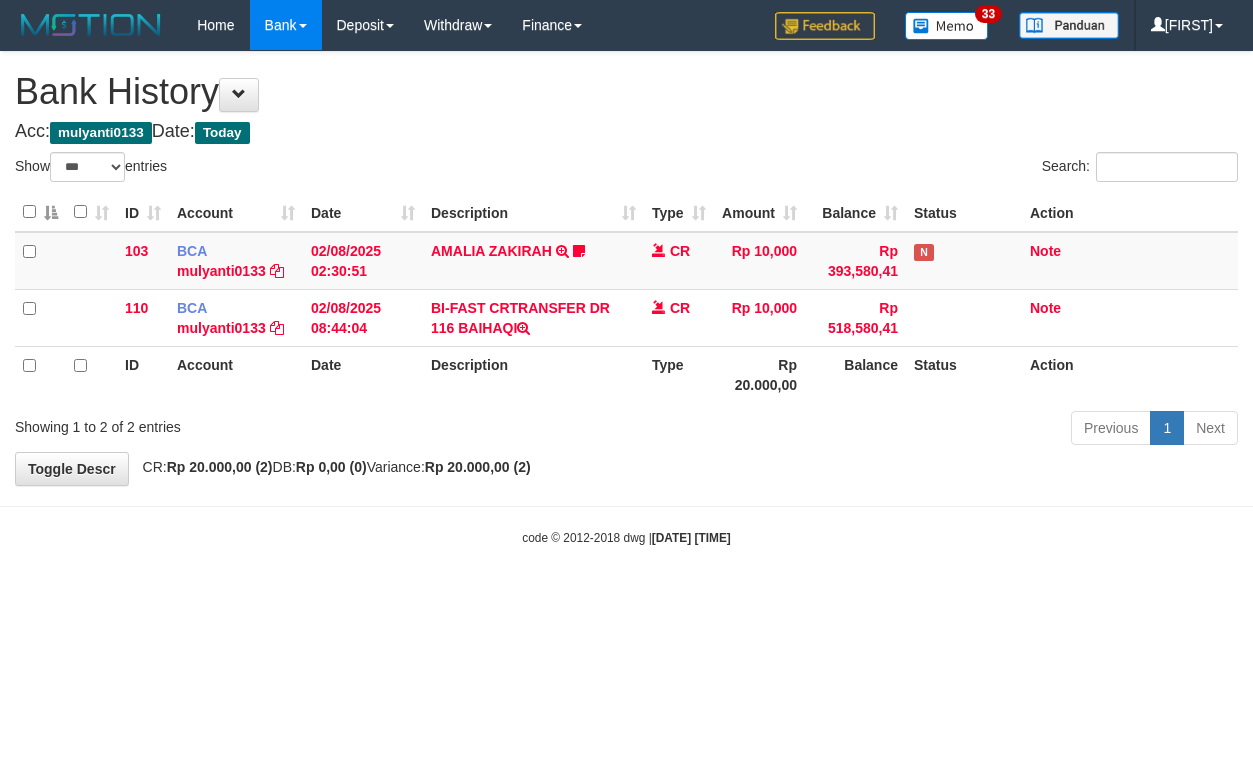 select on "***" 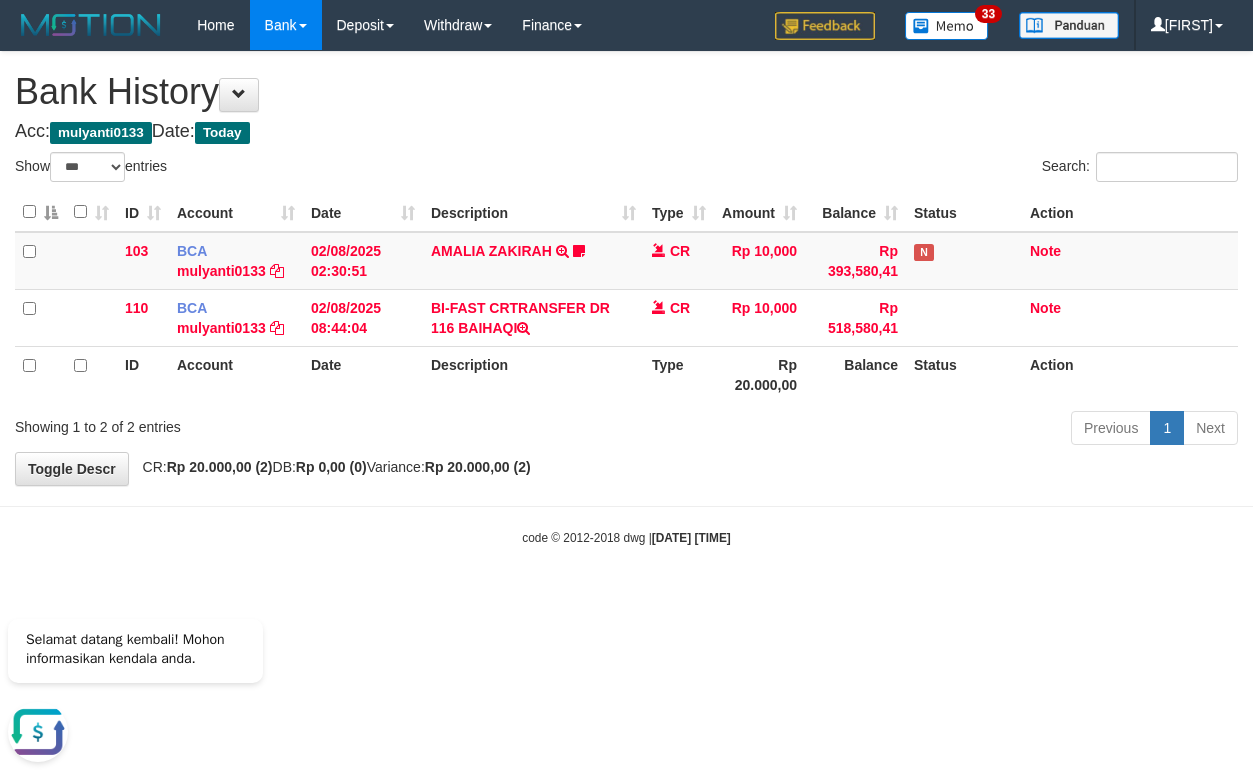 scroll, scrollTop: 0, scrollLeft: 0, axis: both 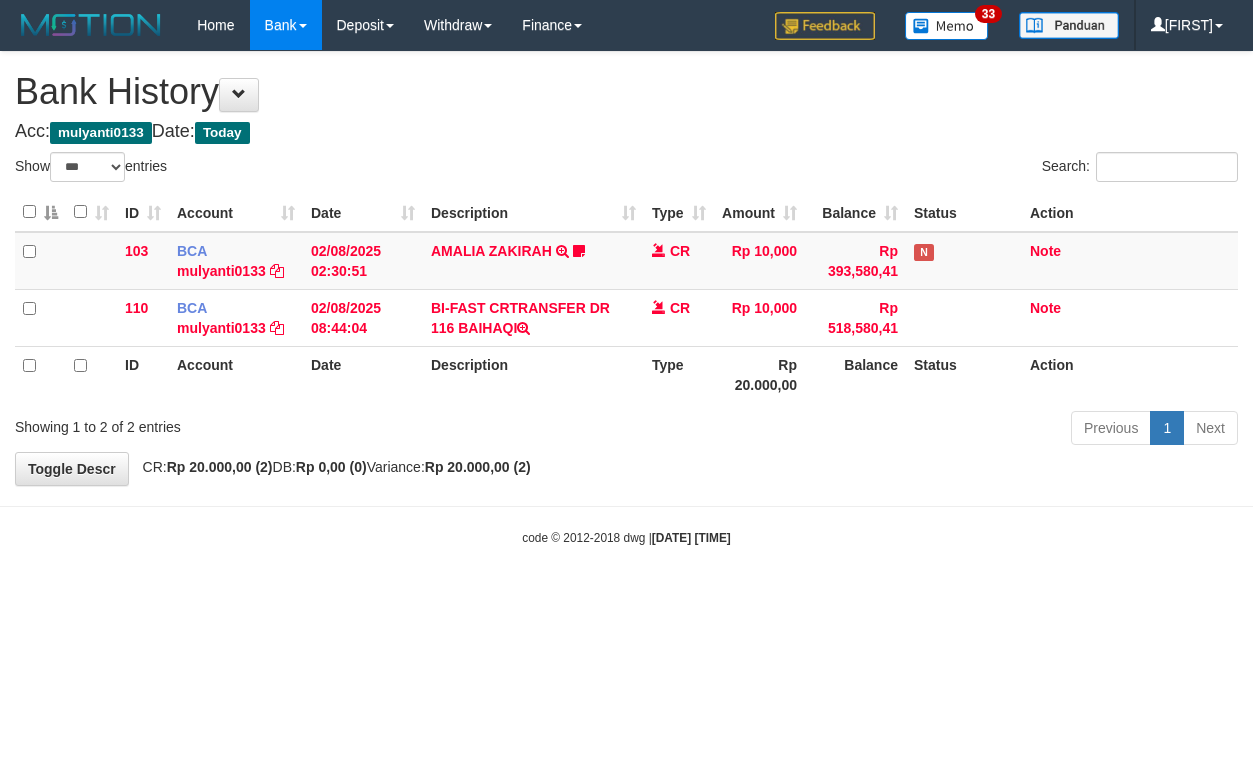 select on "***" 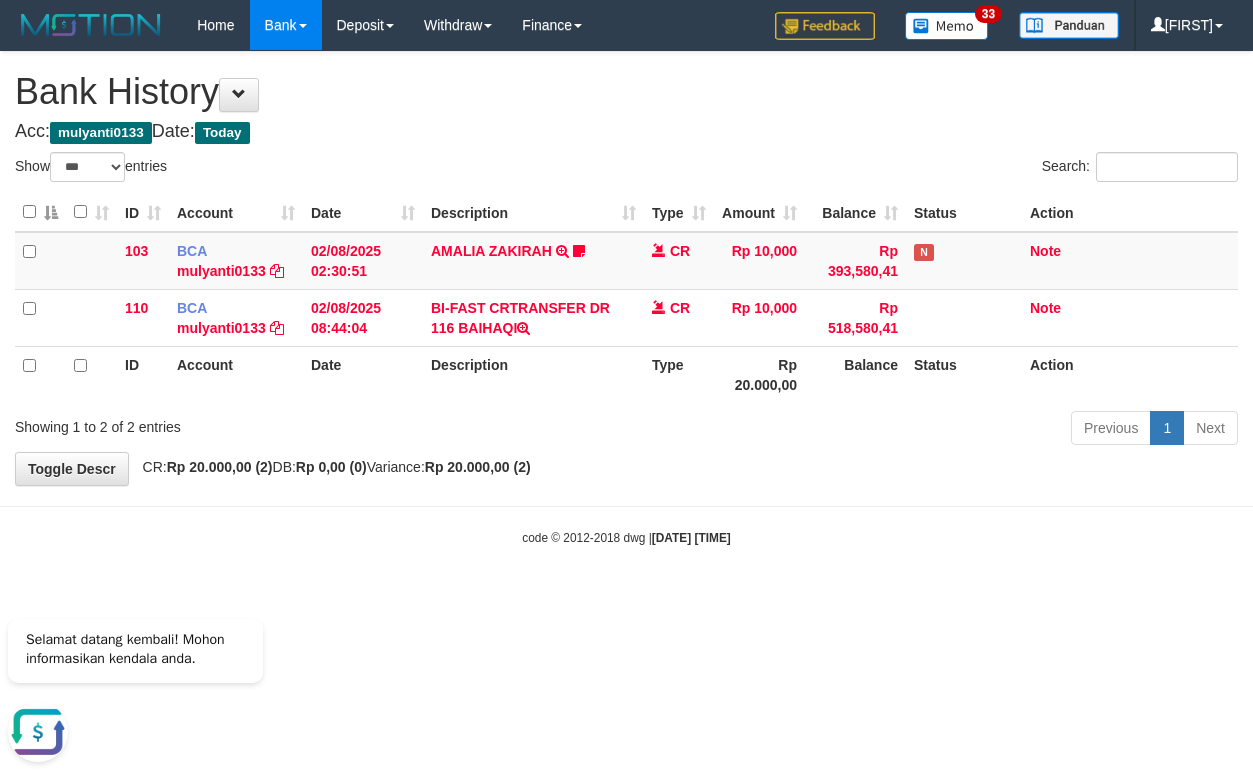 scroll, scrollTop: 0, scrollLeft: 0, axis: both 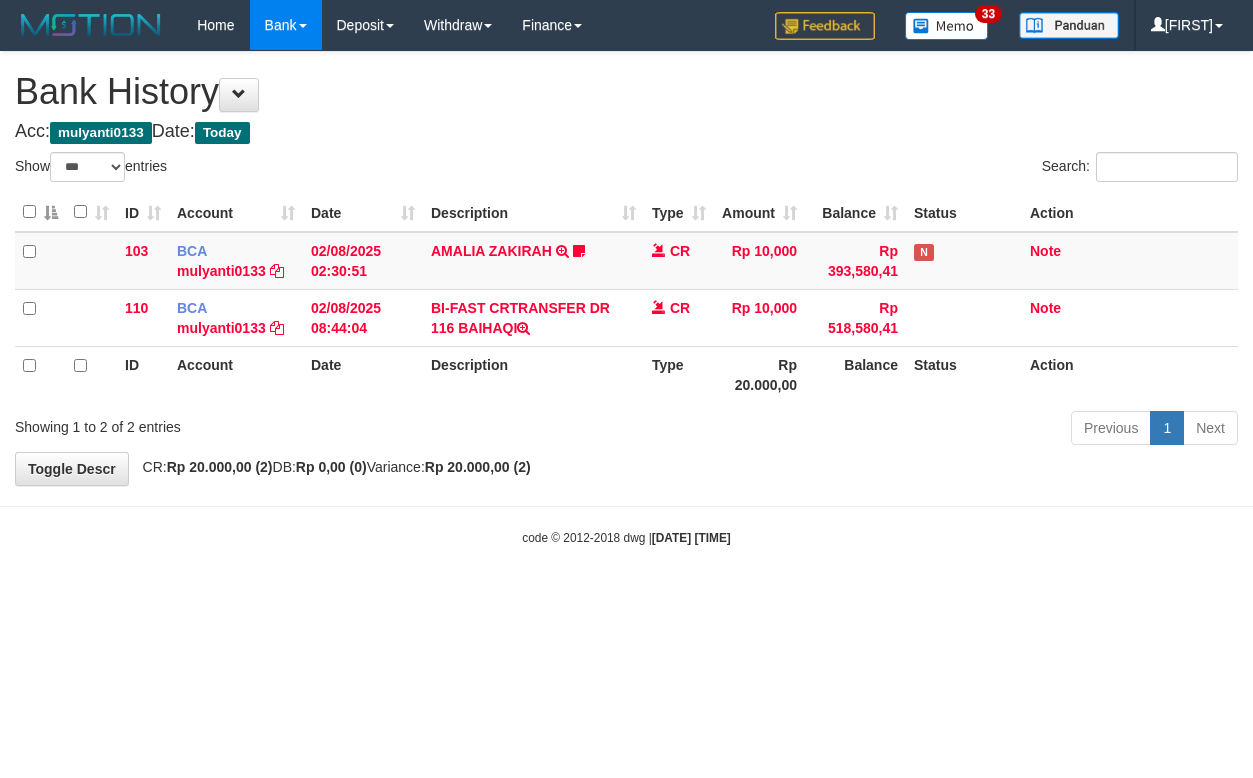 select on "***" 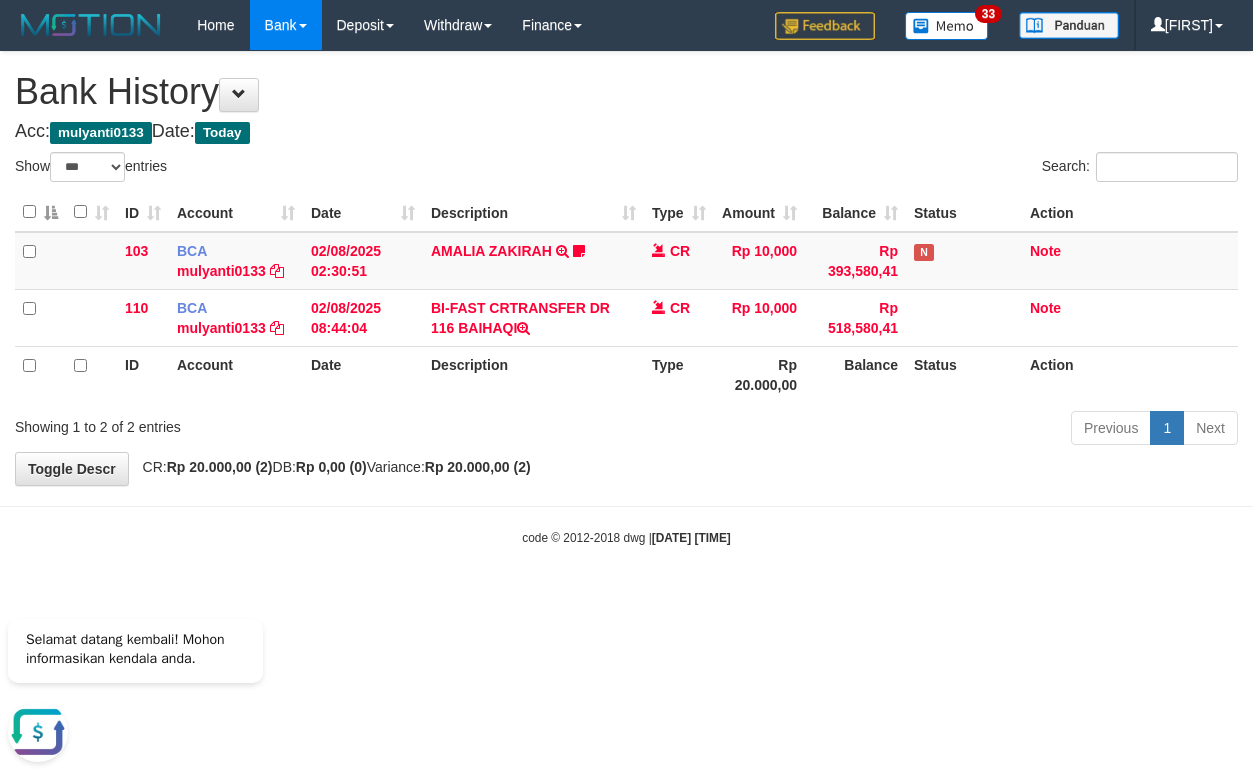 scroll, scrollTop: 0, scrollLeft: 0, axis: both 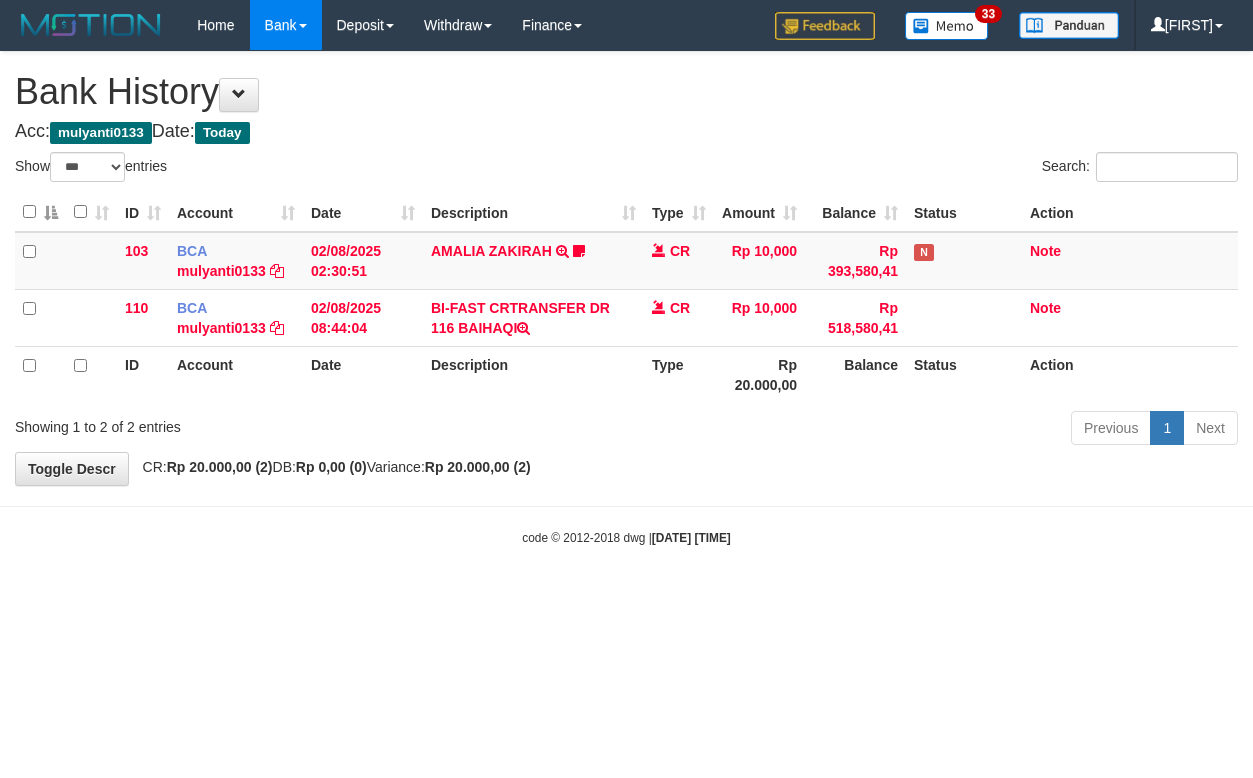 select on "***" 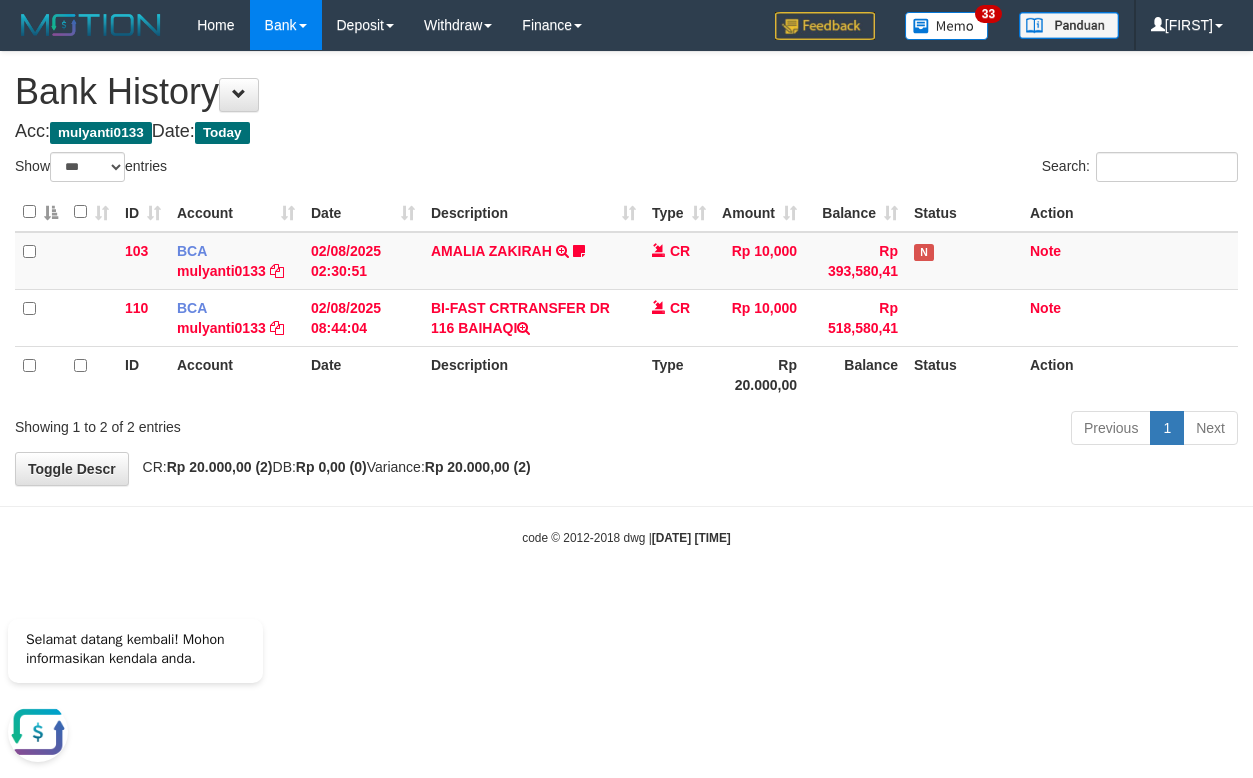 scroll, scrollTop: 0, scrollLeft: 0, axis: both 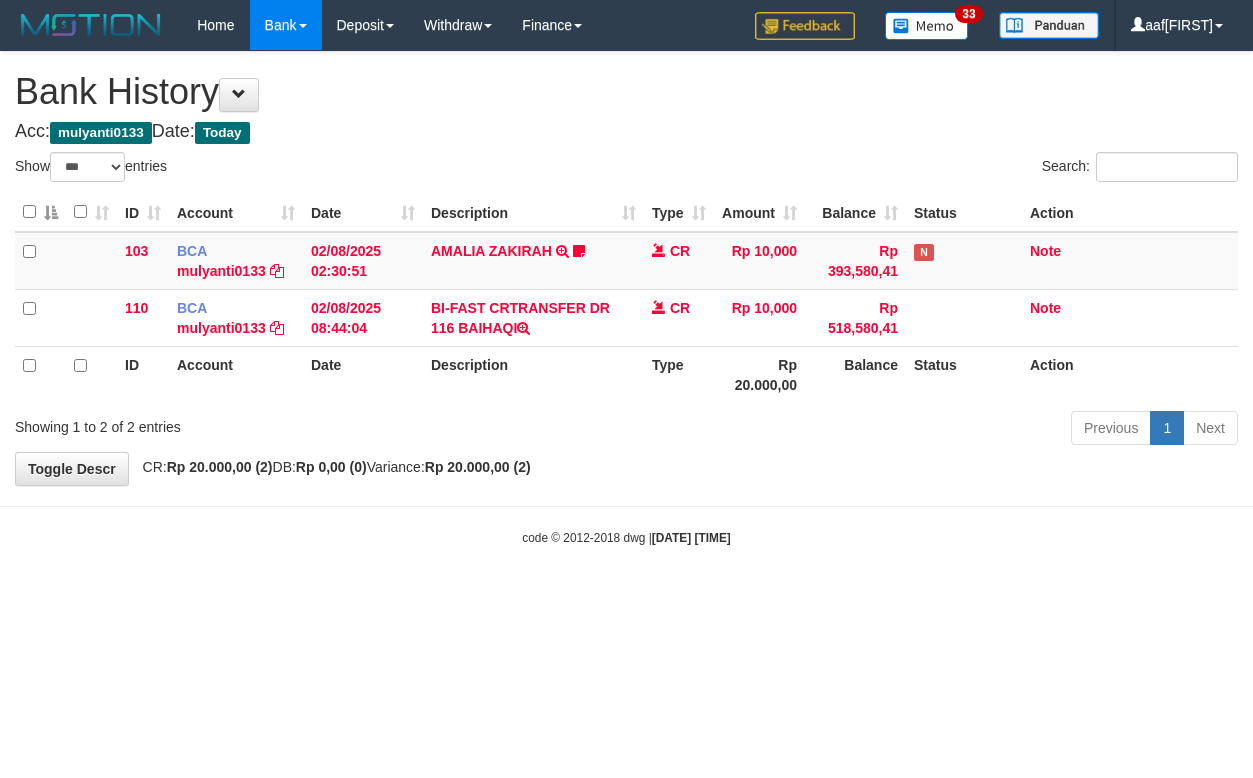 select on "***" 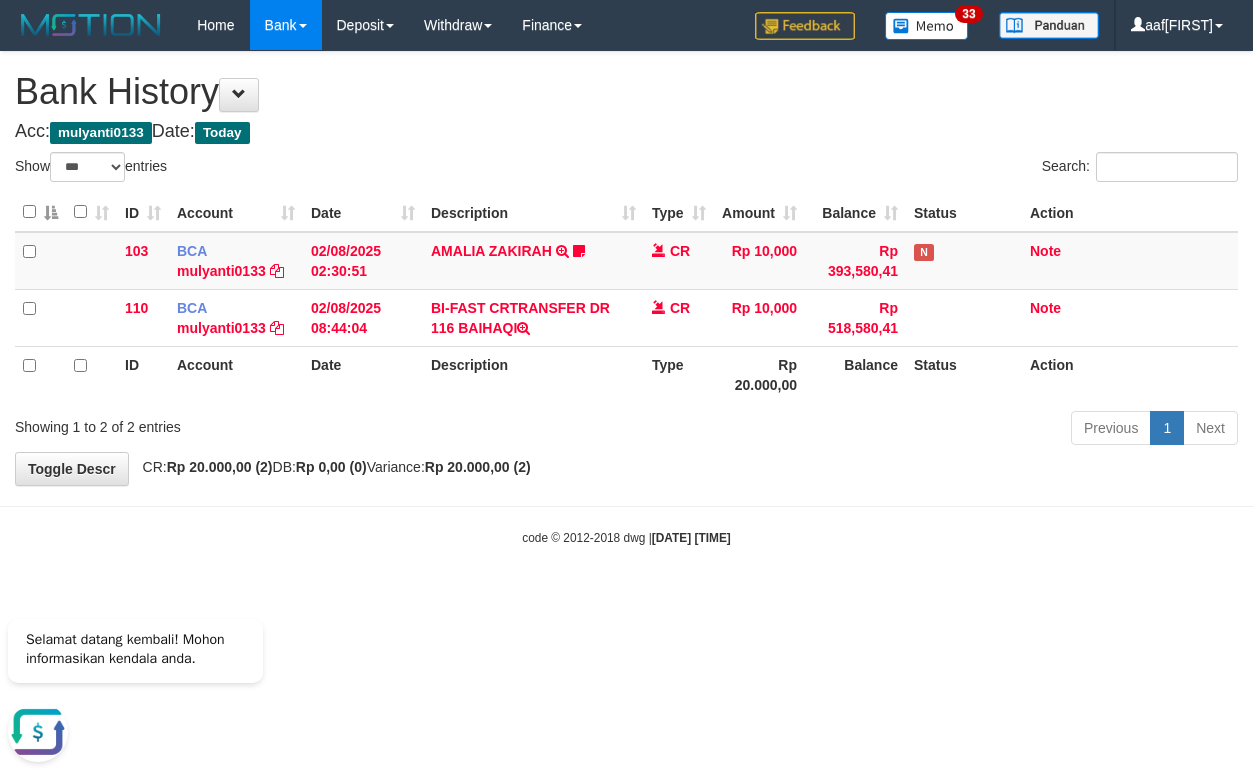 scroll, scrollTop: 0, scrollLeft: 0, axis: both 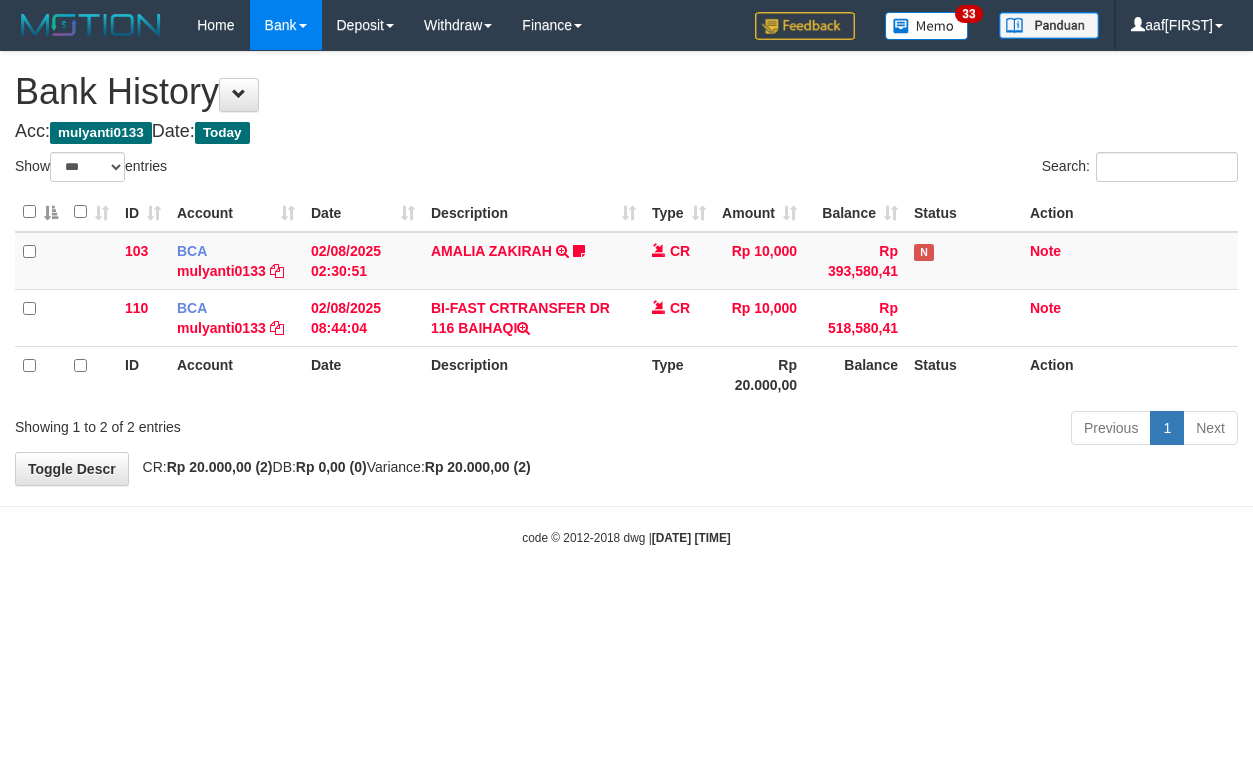 select on "***" 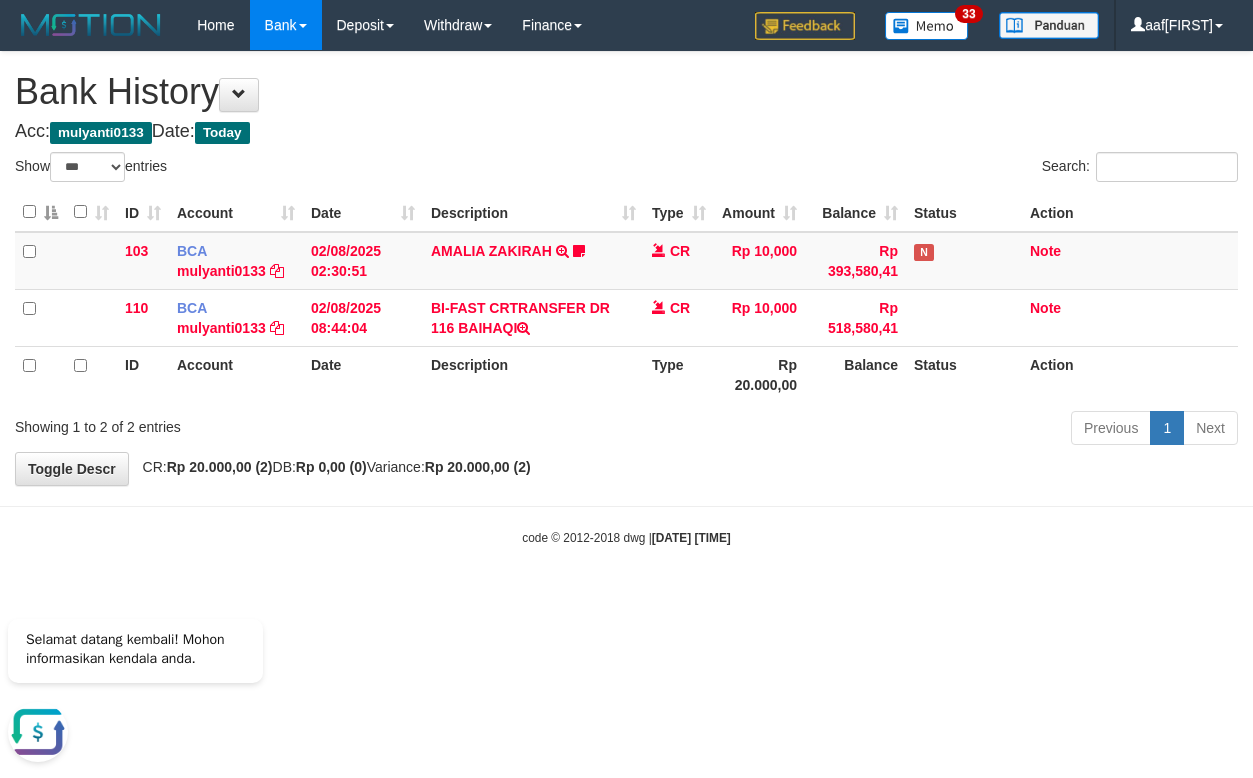 scroll, scrollTop: 0, scrollLeft: 0, axis: both 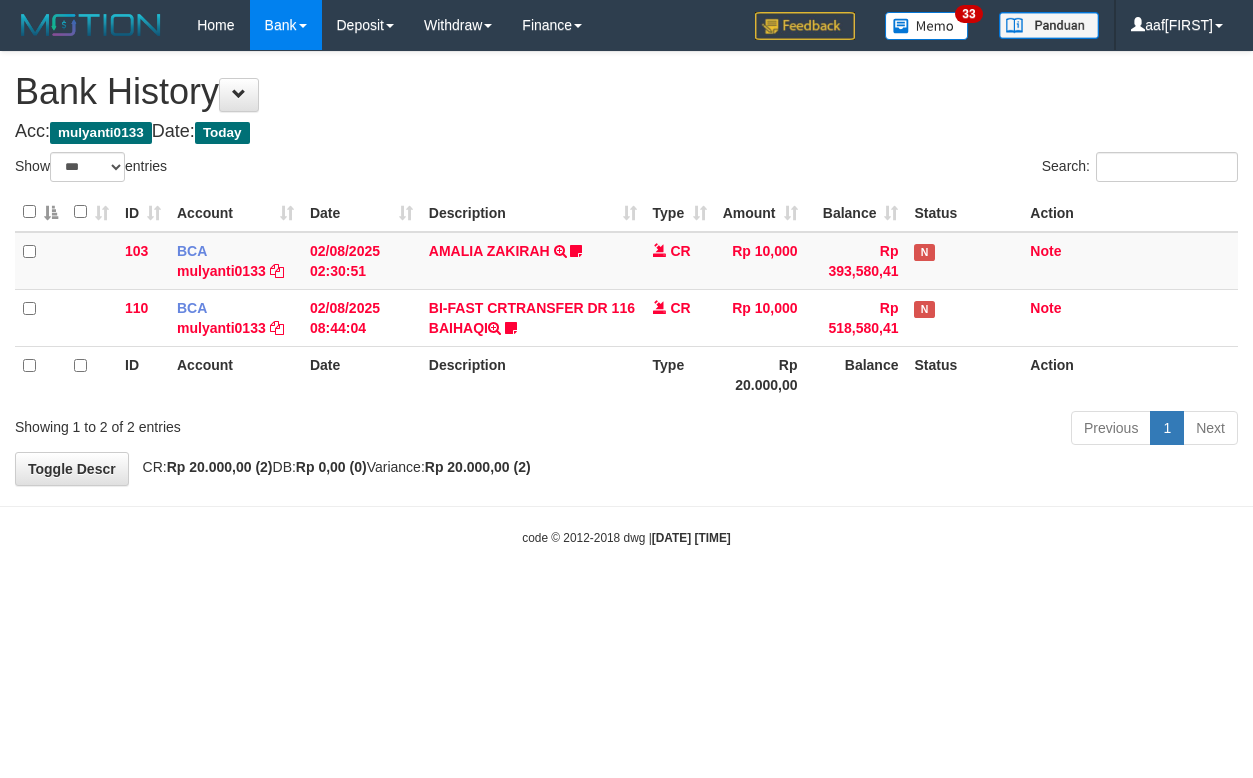 select on "***" 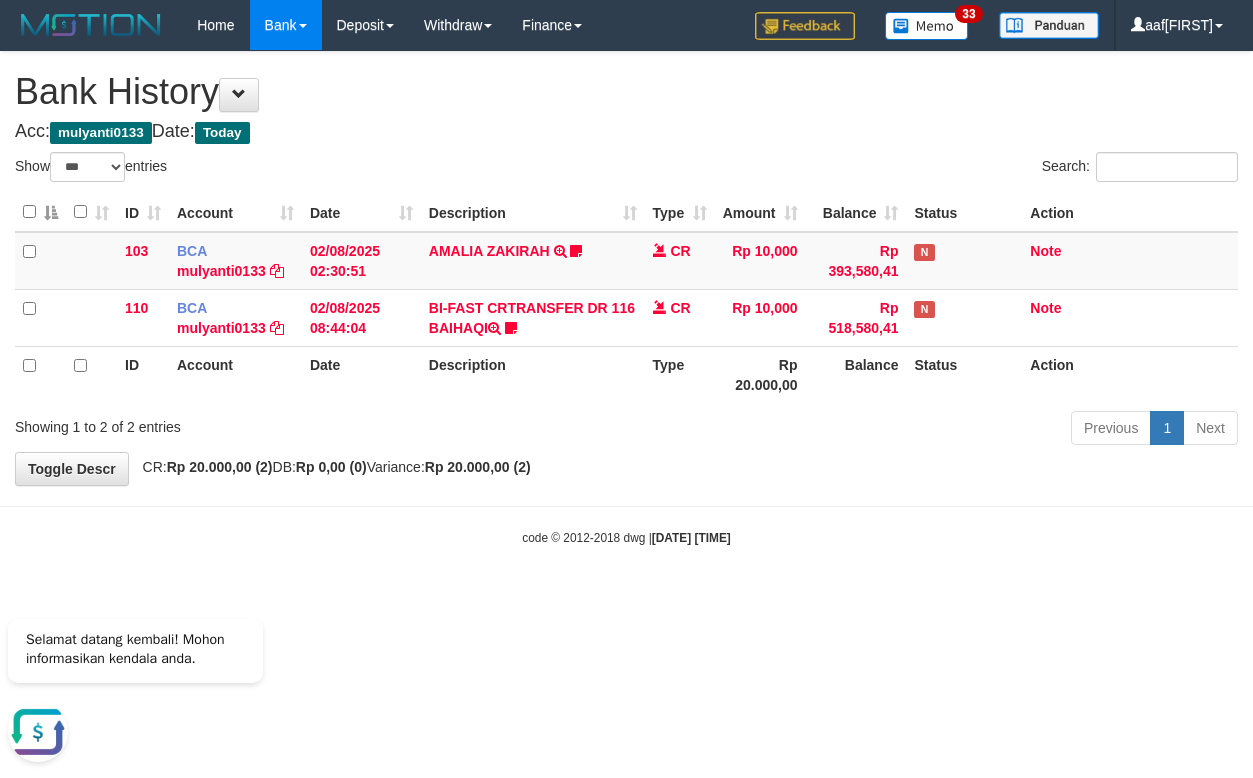 scroll, scrollTop: 0, scrollLeft: 0, axis: both 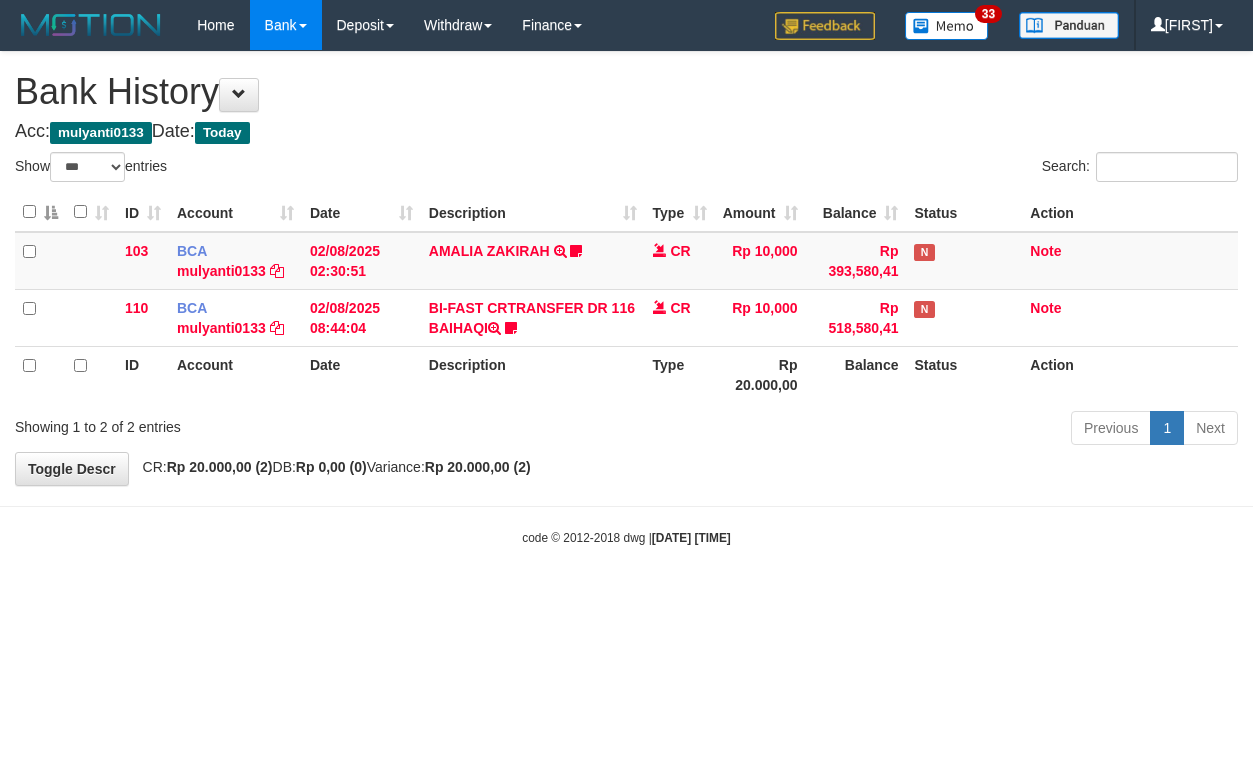 select on "***" 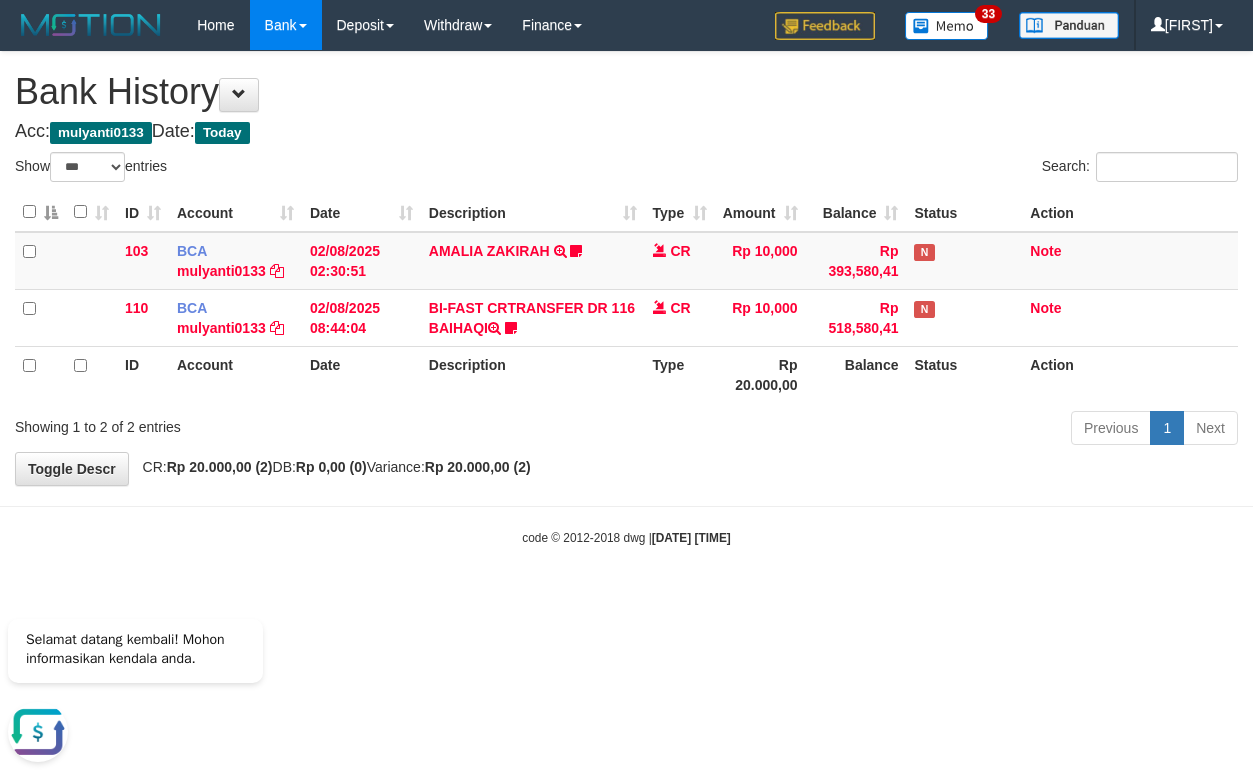 scroll, scrollTop: 0, scrollLeft: 0, axis: both 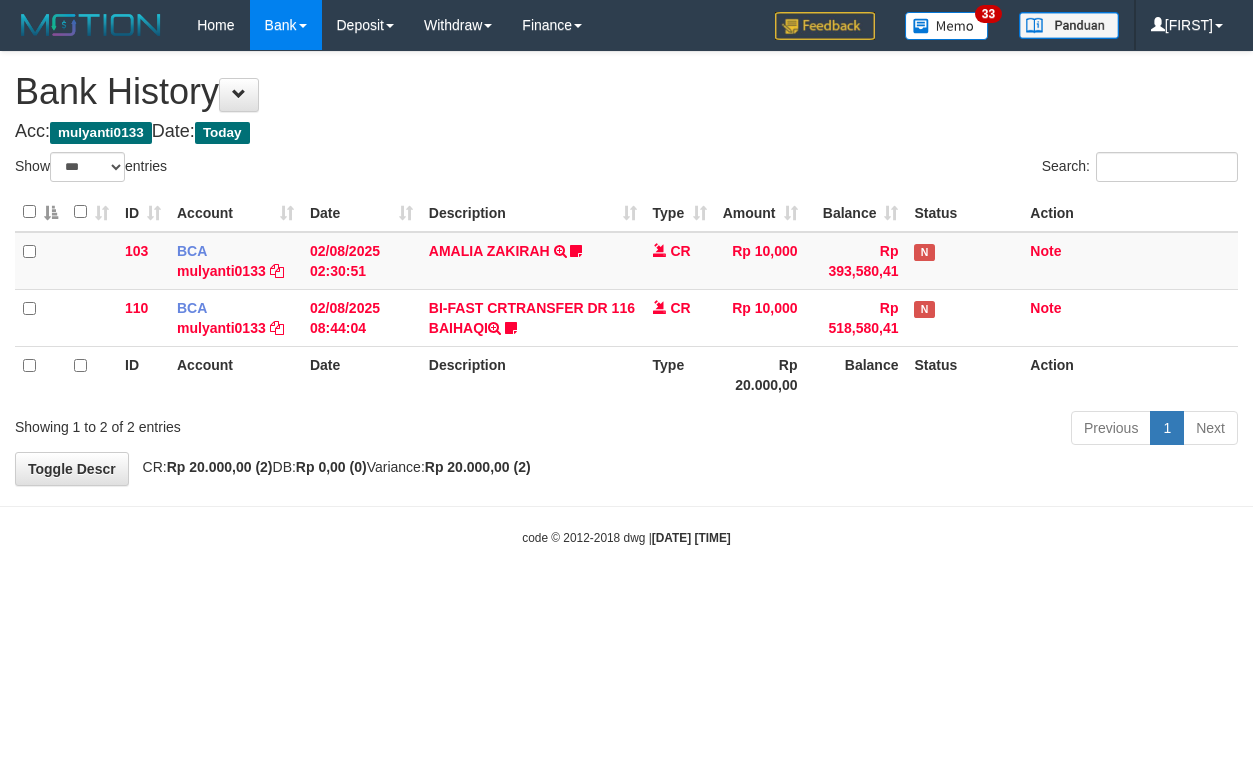 select on "***" 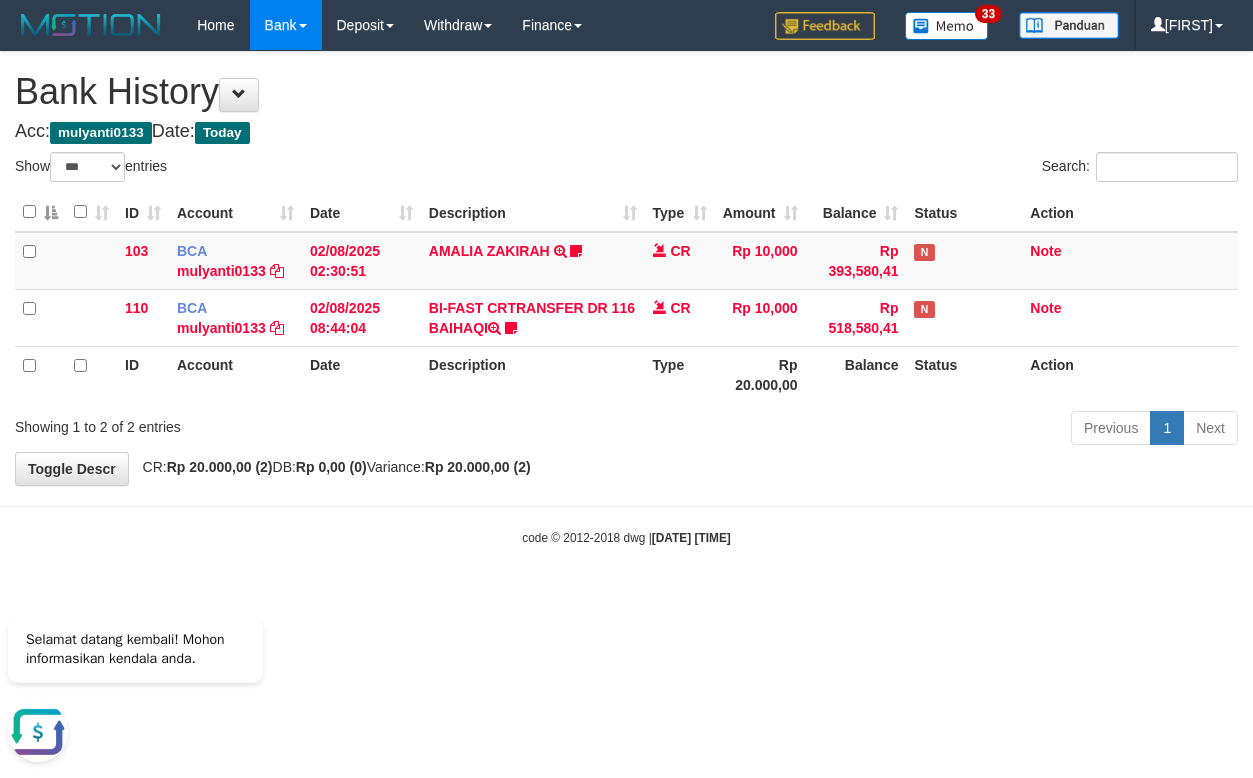 scroll, scrollTop: 0, scrollLeft: 0, axis: both 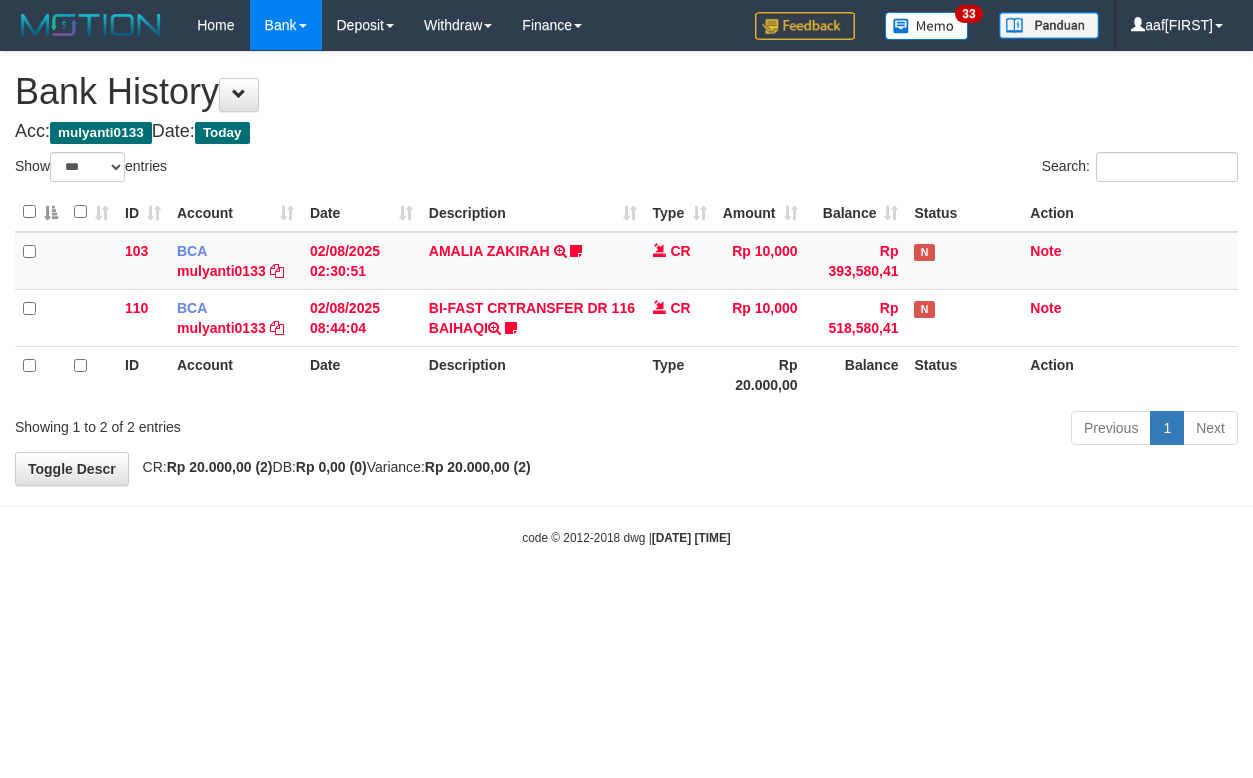 select on "***" 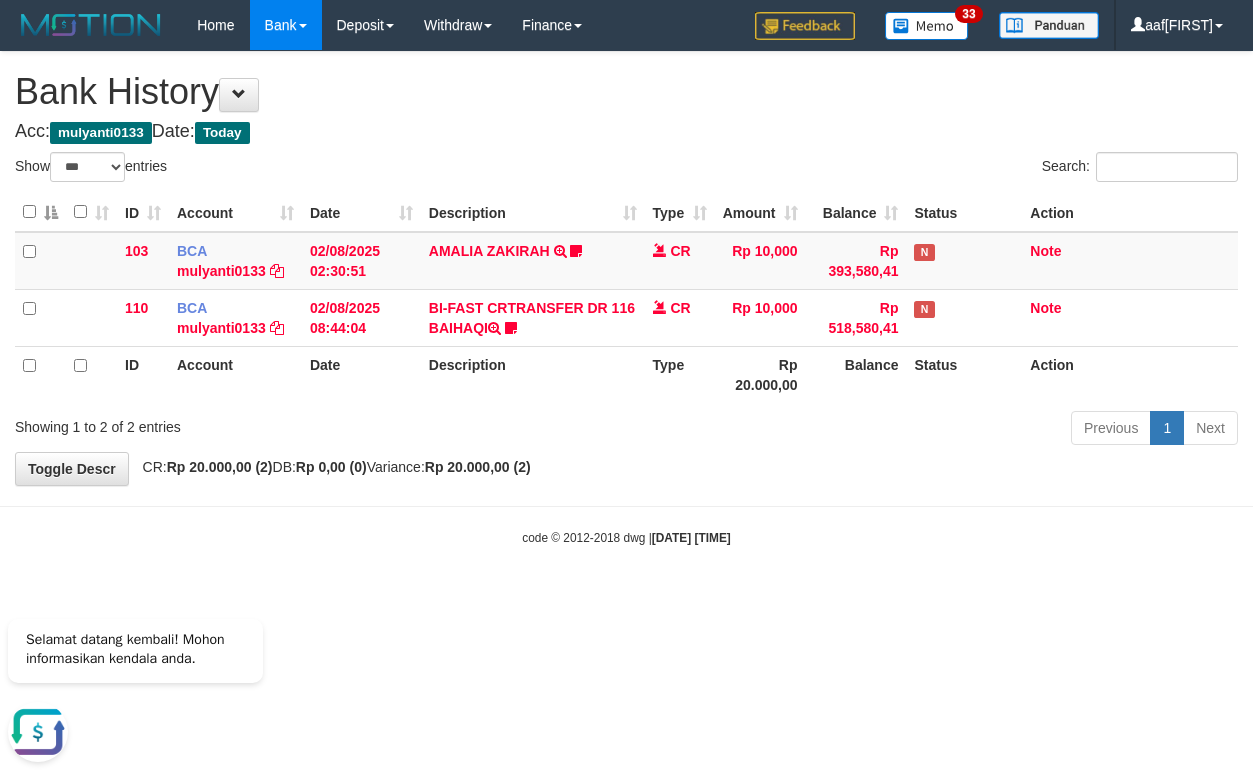 scroll, scrollTop: 0, scrollLeft: 0, axis: both 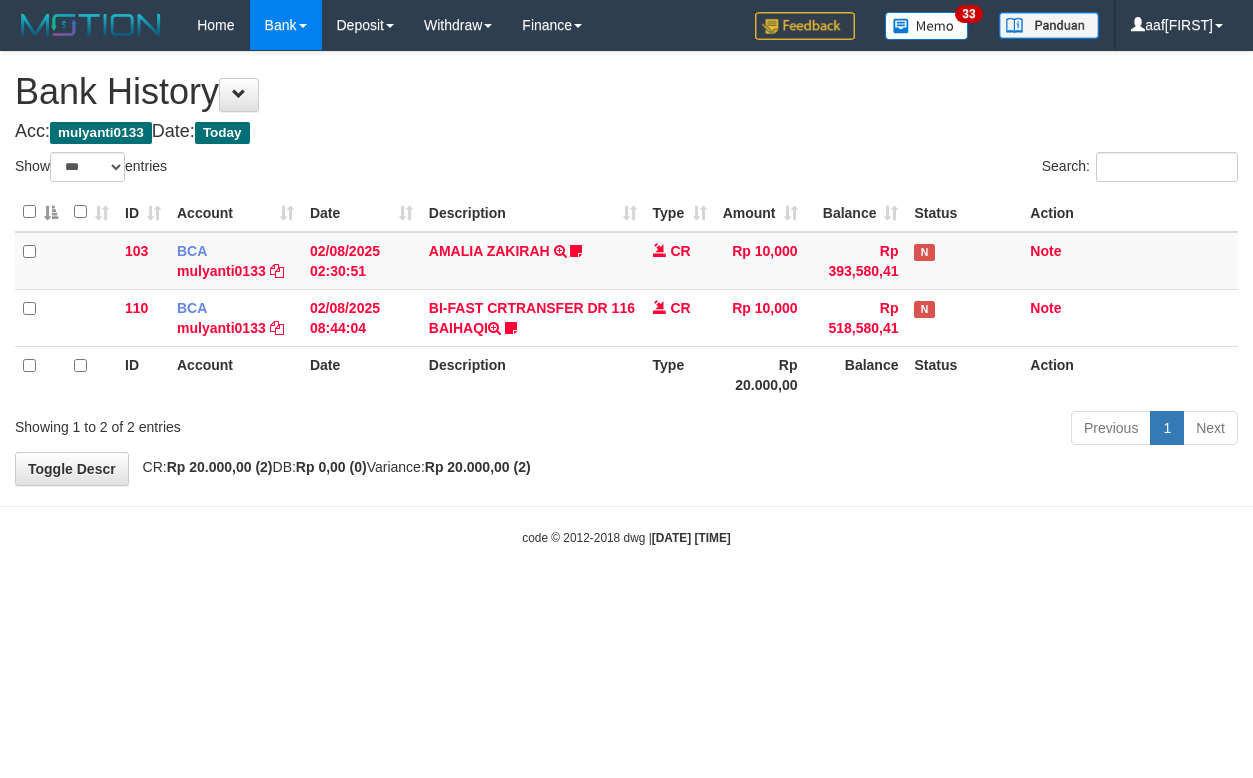 select on "***" 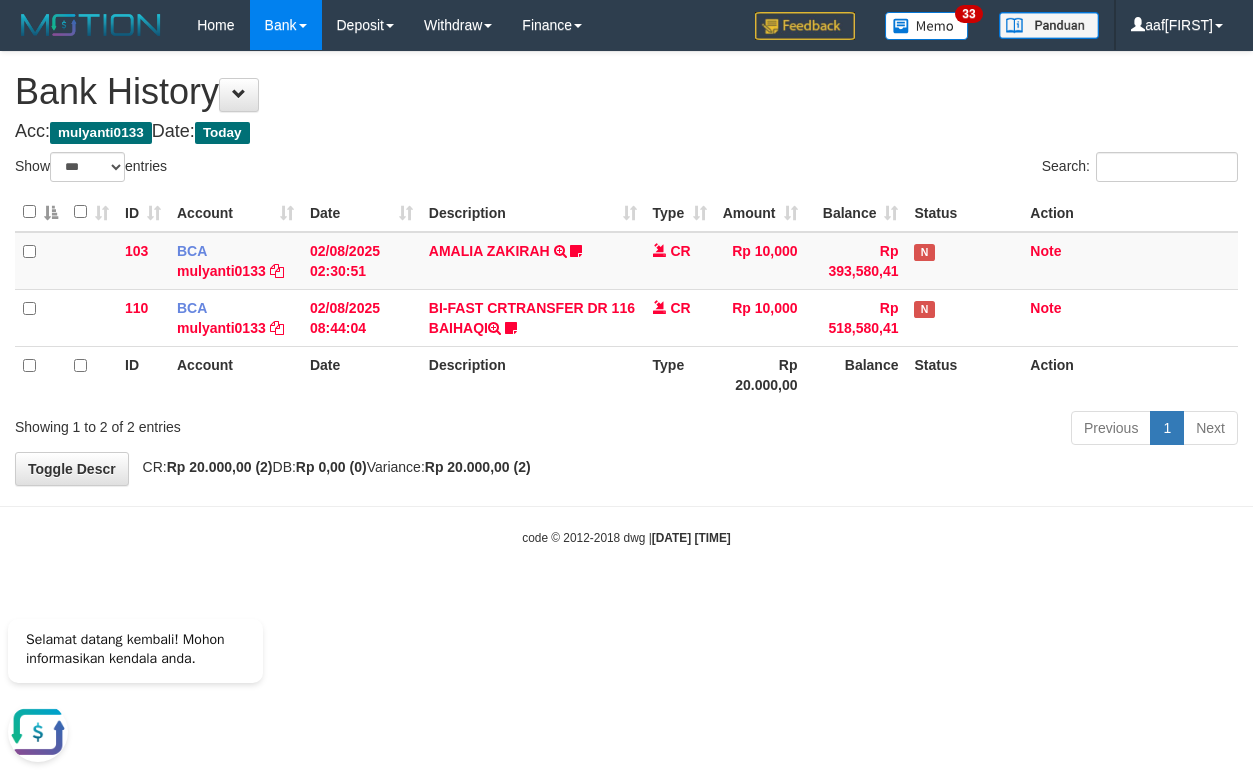 scroll, scrollTop: 0, scrollLeft: 0, axis: both 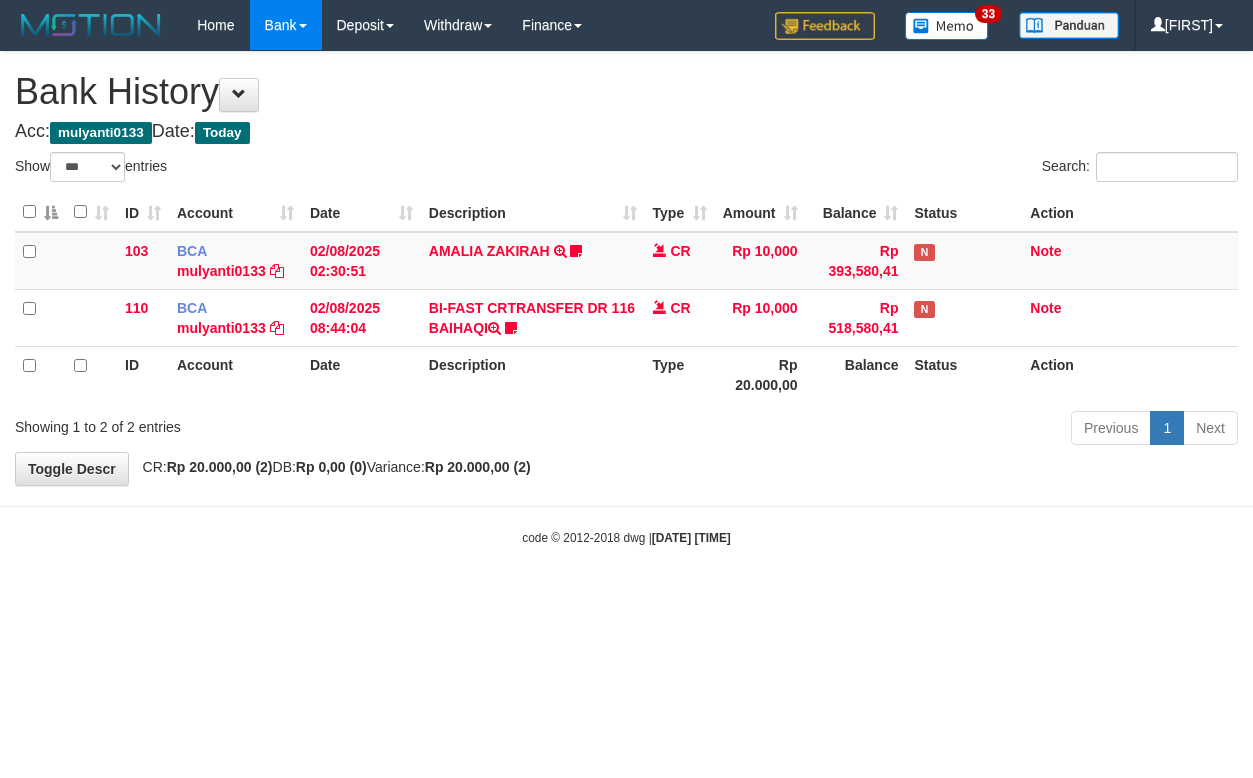 select on "***" 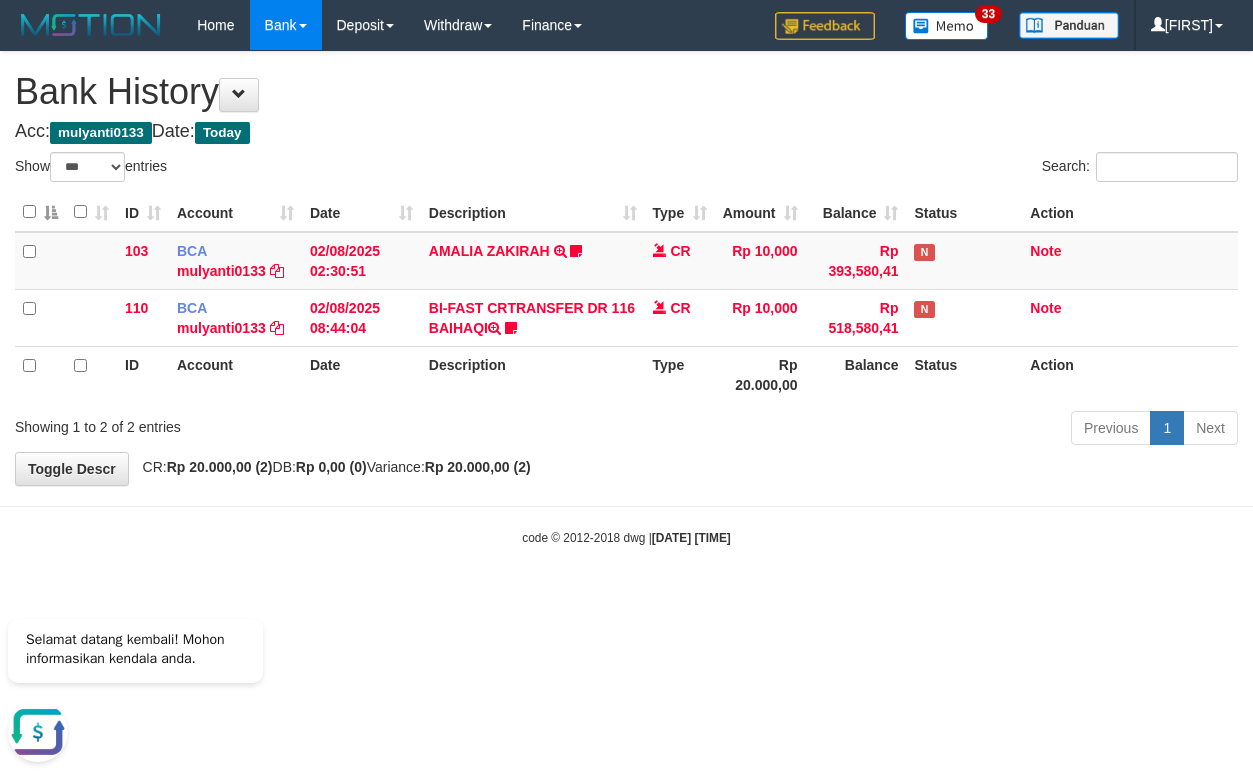 scroll, scrollTop: 0, scrollLeft: 0, axis: both 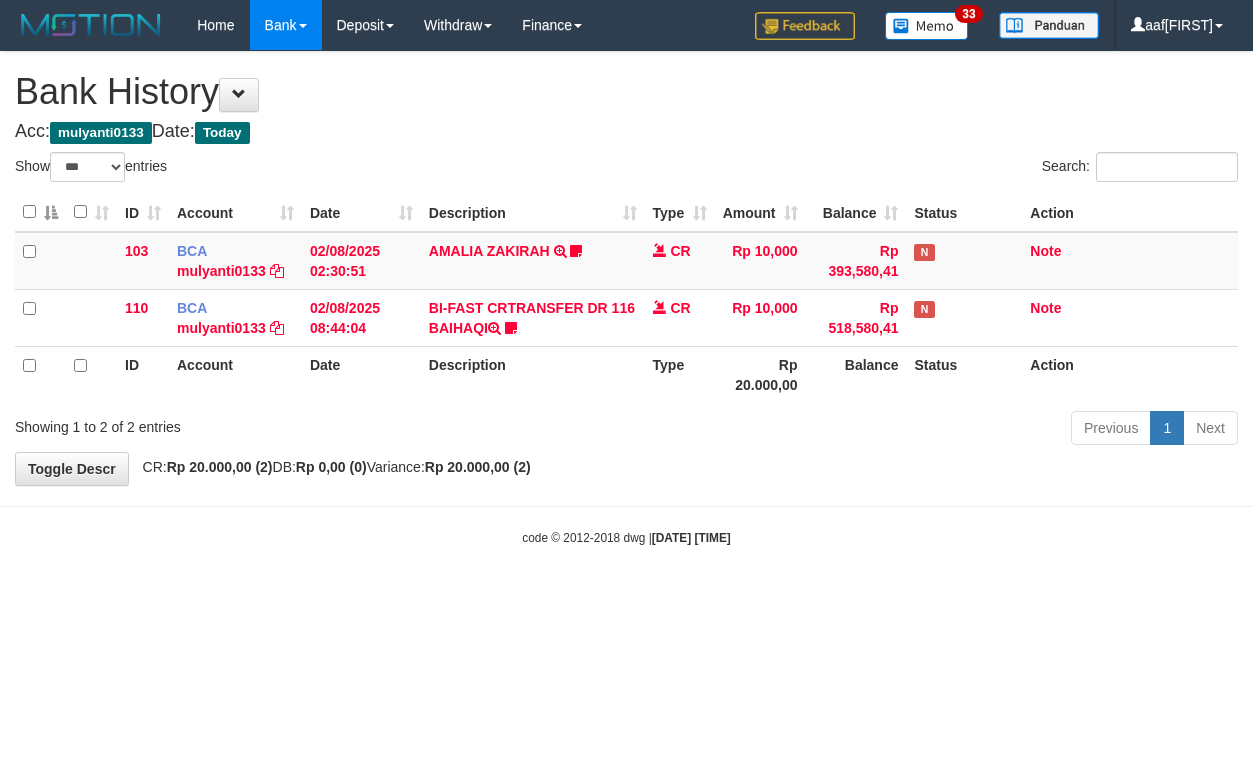 select on "***" 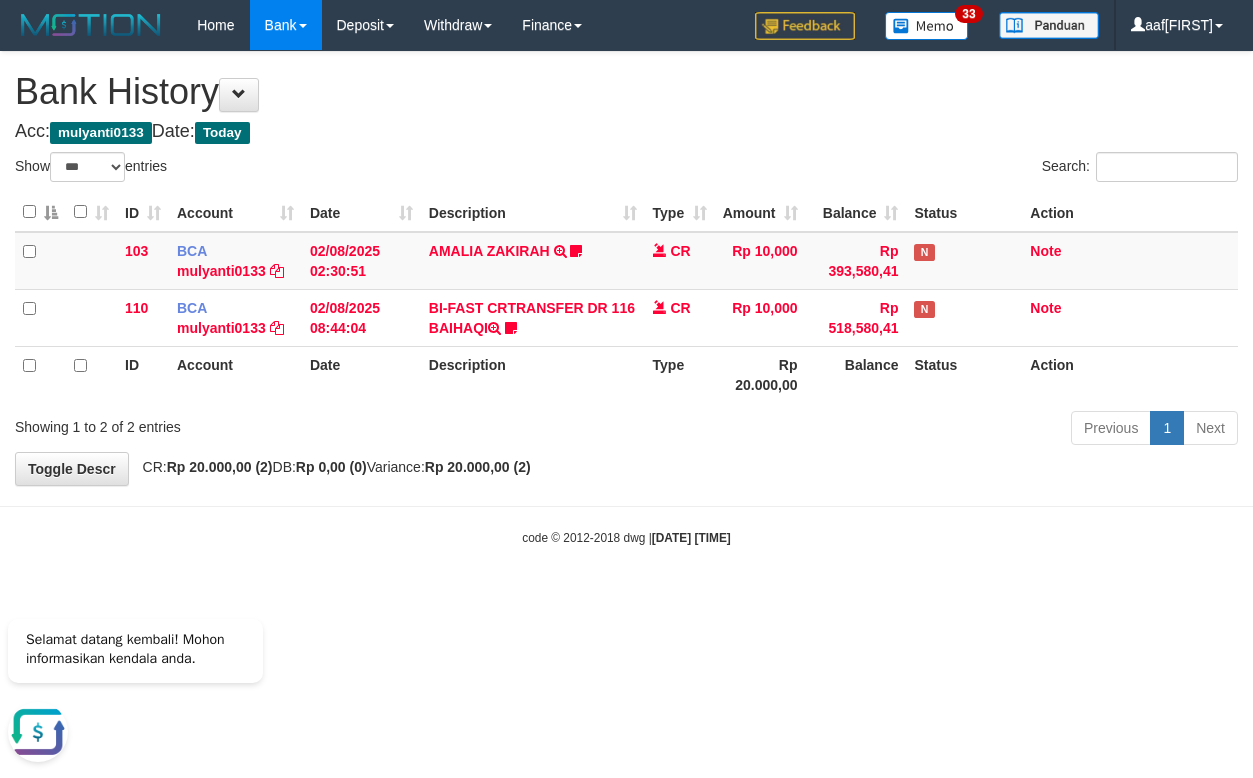 scroll, scrollTop: 0, scrollLeft: 0, axis: both 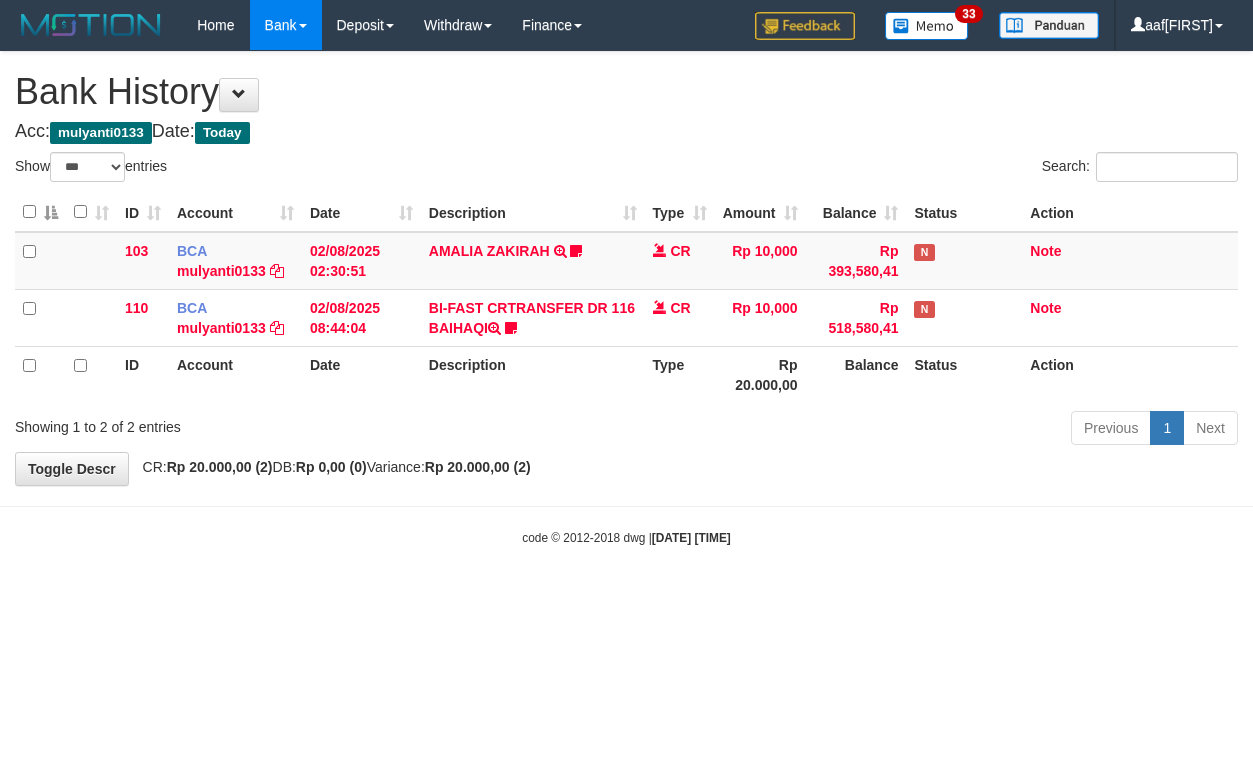 select on "***" 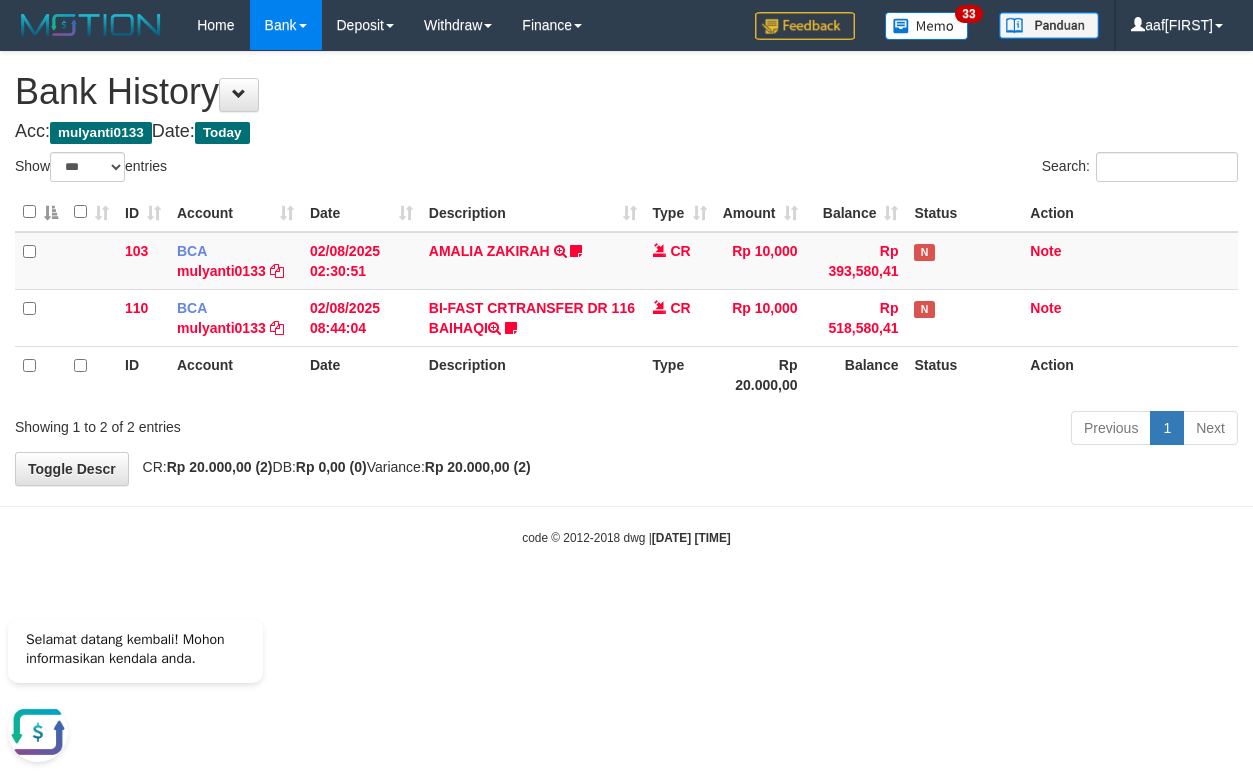 scroll, scrollTop: 0, scrollLeft: 0, axis: both 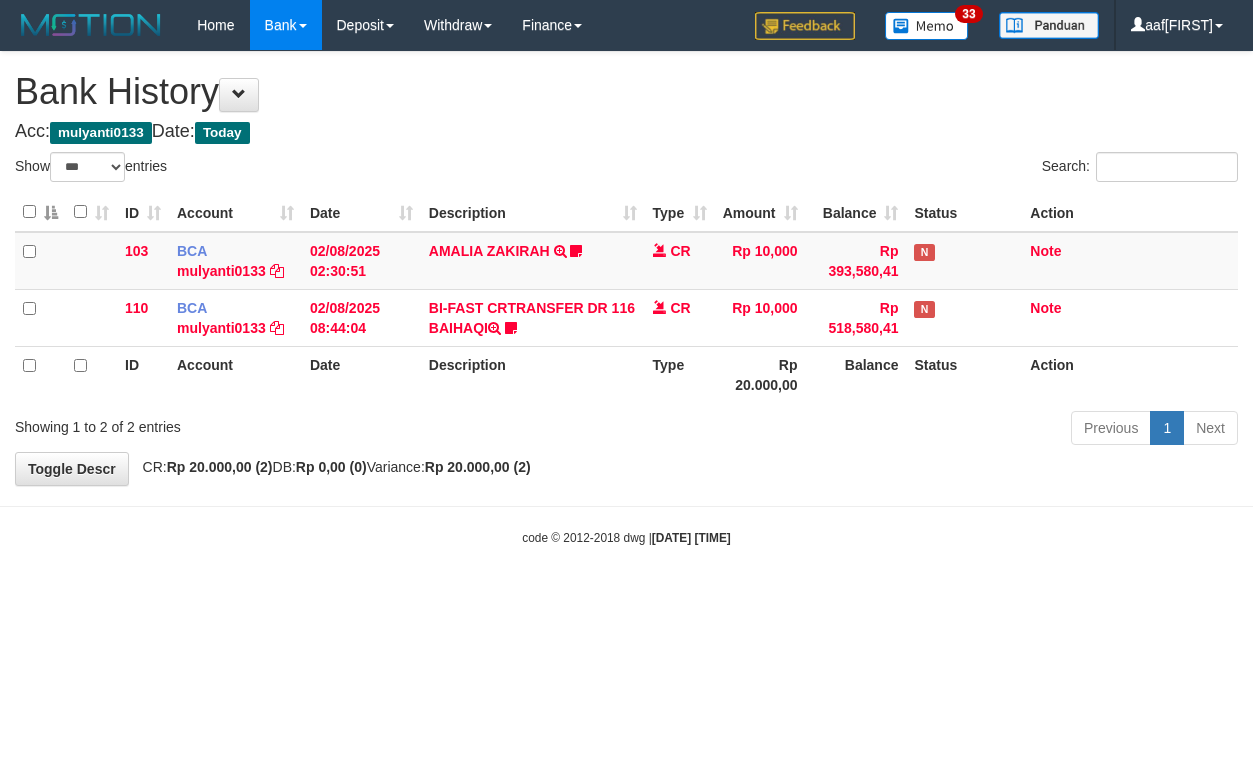 select on "***" 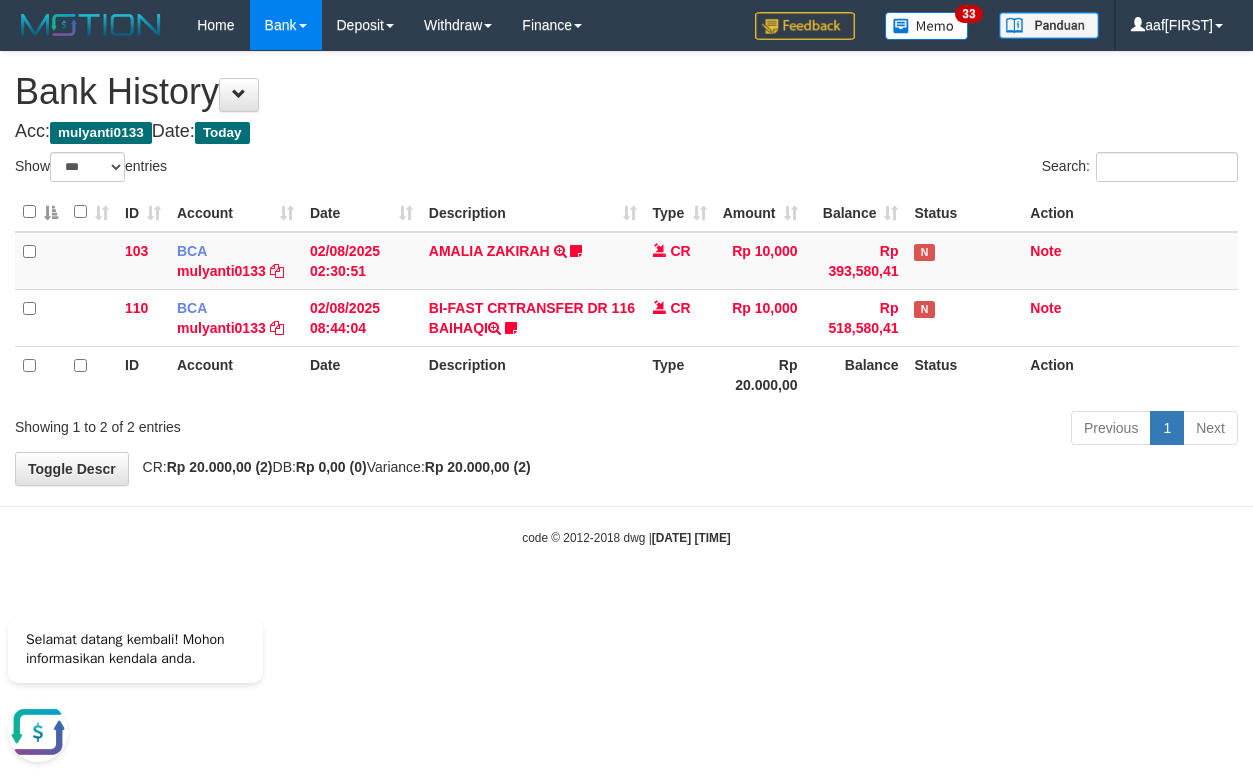 scroll, scrollTop: 0, scrollLeft: 0, axis: both 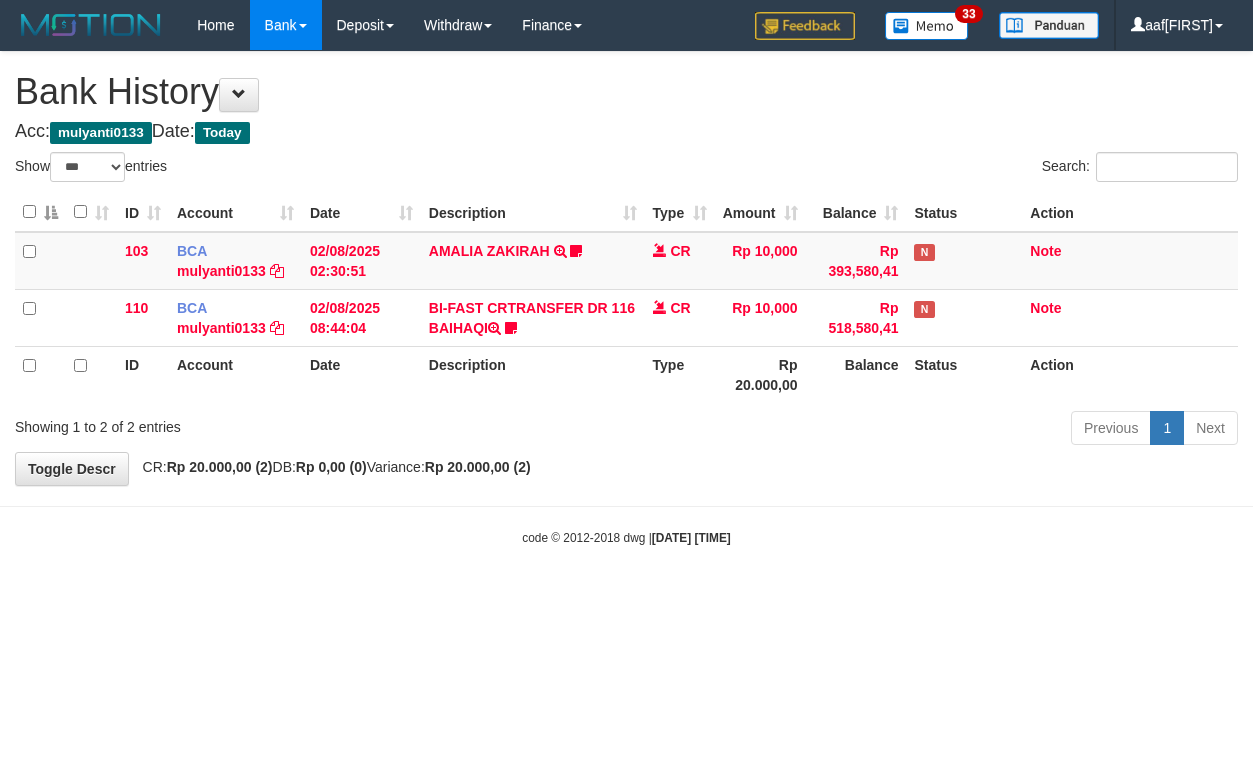 select on "***" 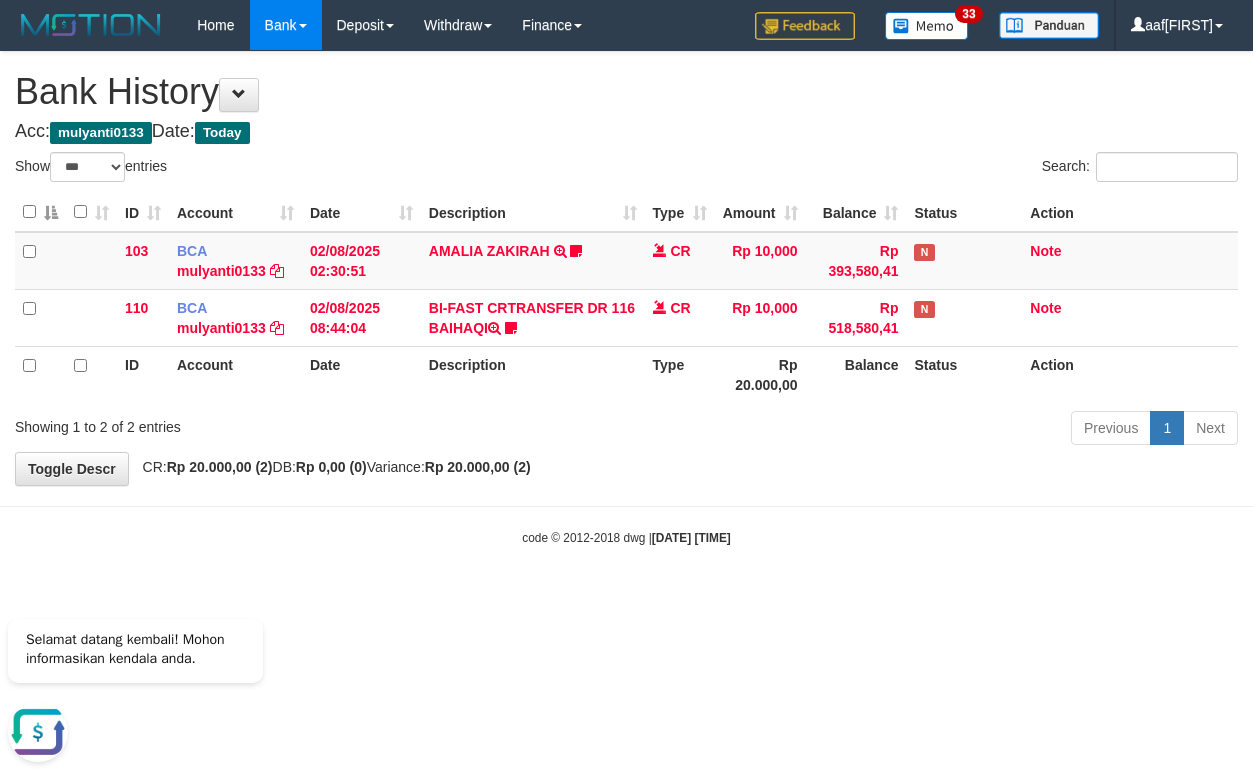 scroll, scrollTop: 0, scrollLeft: 0, axis: both 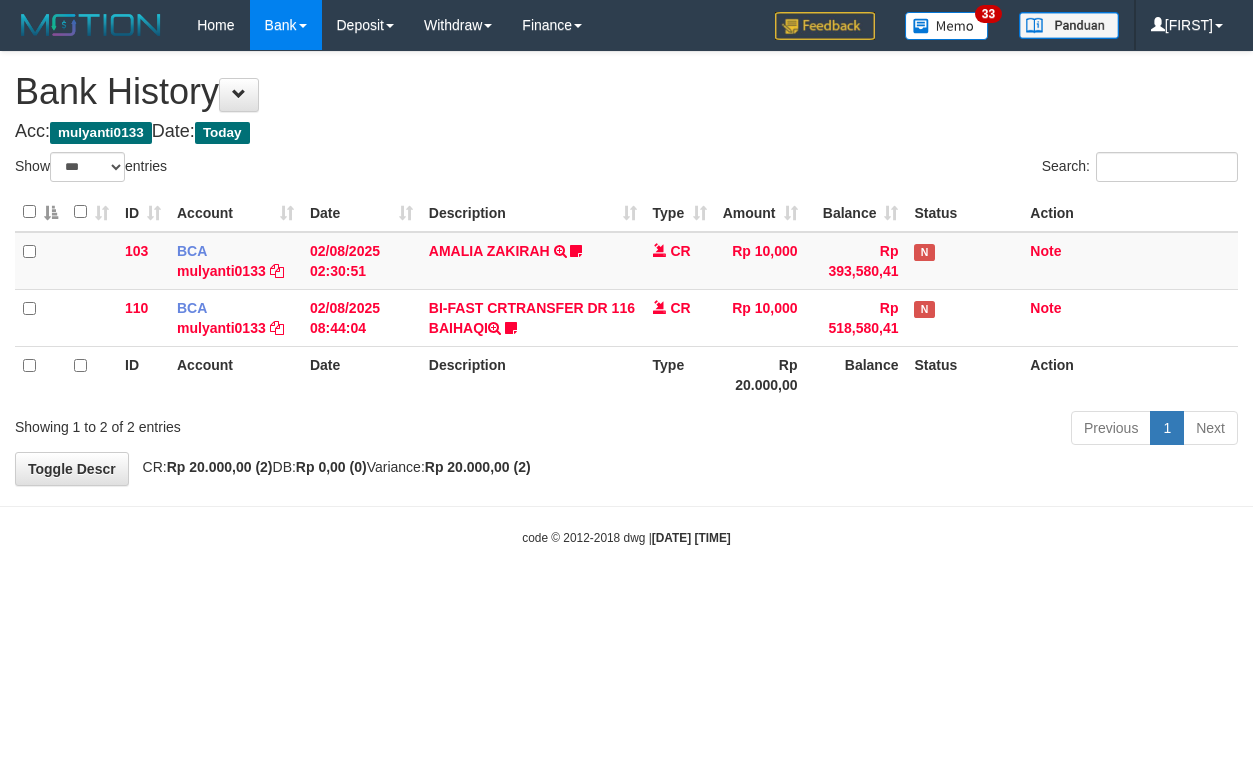 select on "***" 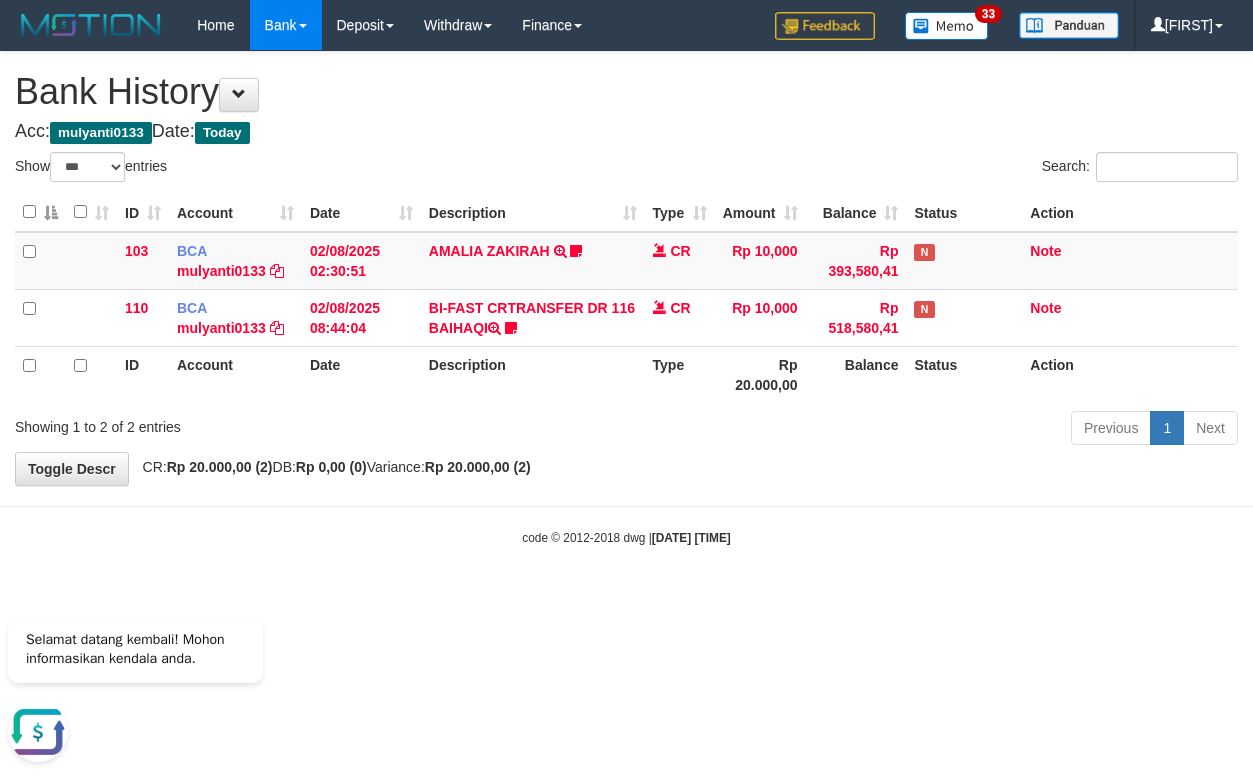 scroll, scrollTop: 0, scrollLeft: 0, axis: both 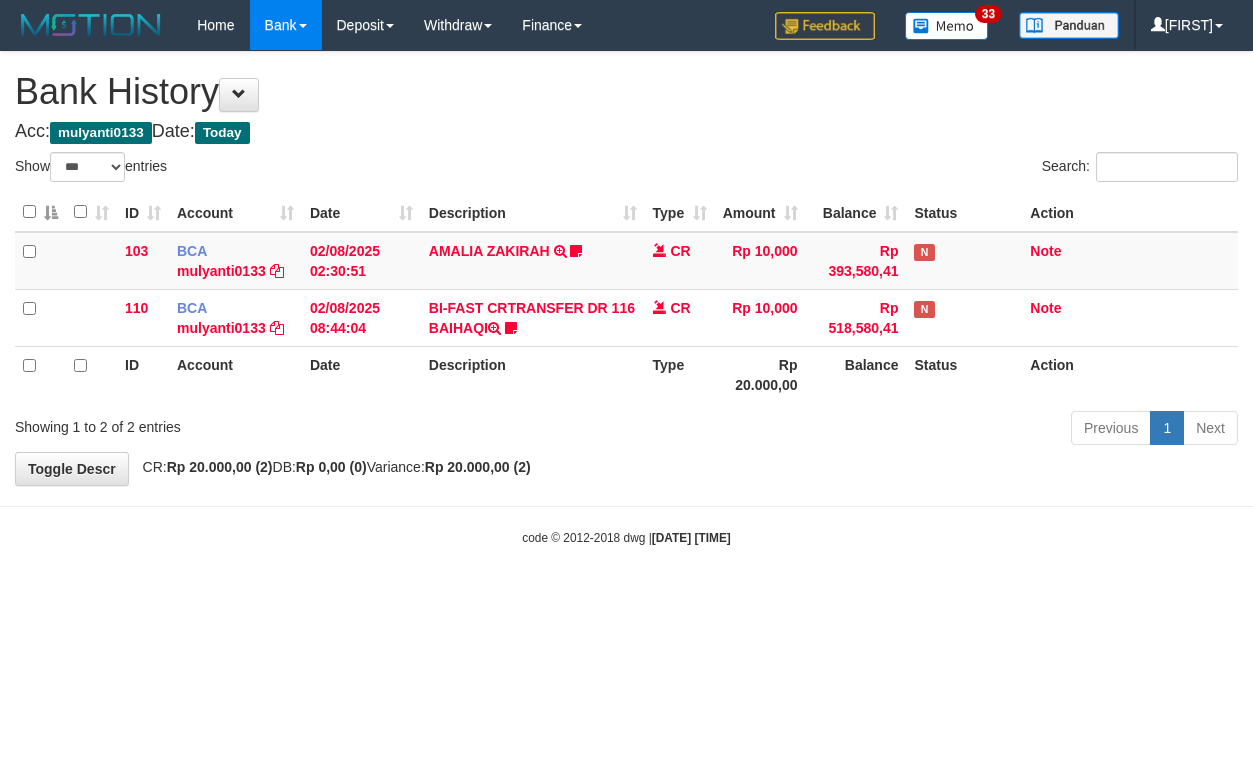 select on "***" 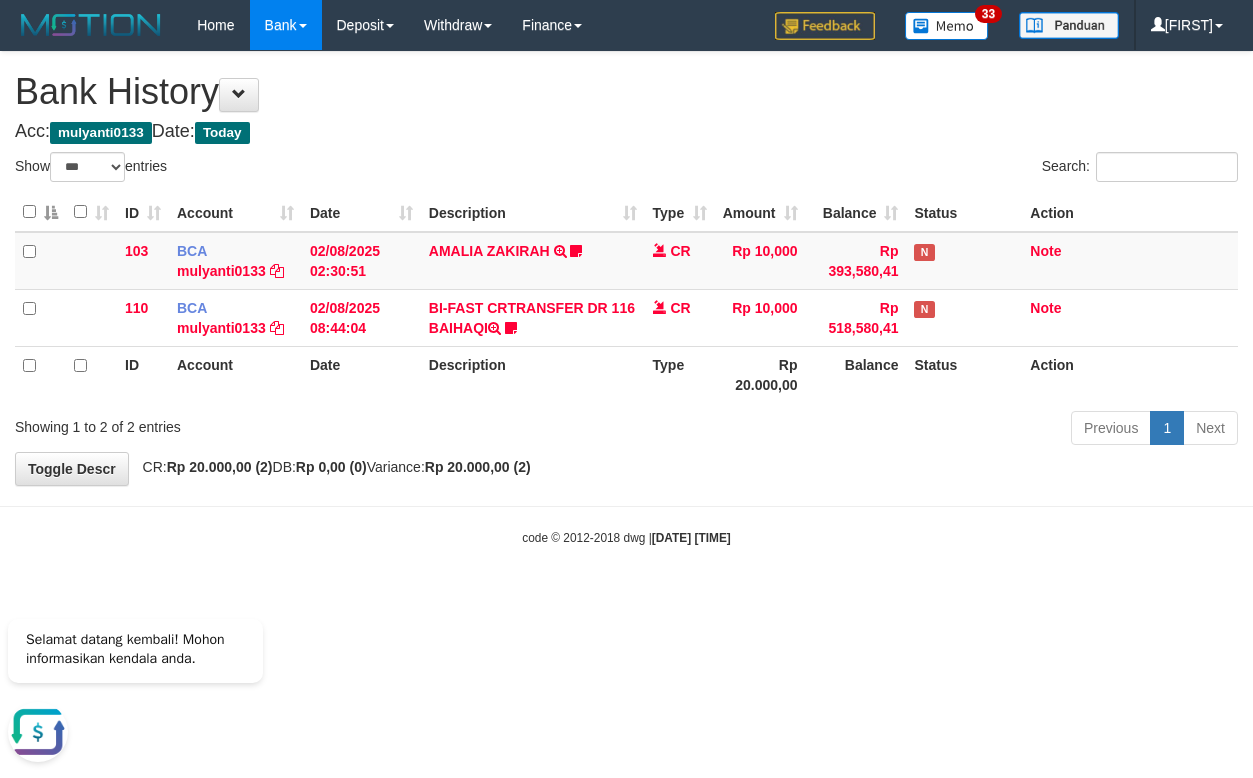 scroll, scrollTop: 0, scrollLeft: 0, axis: both 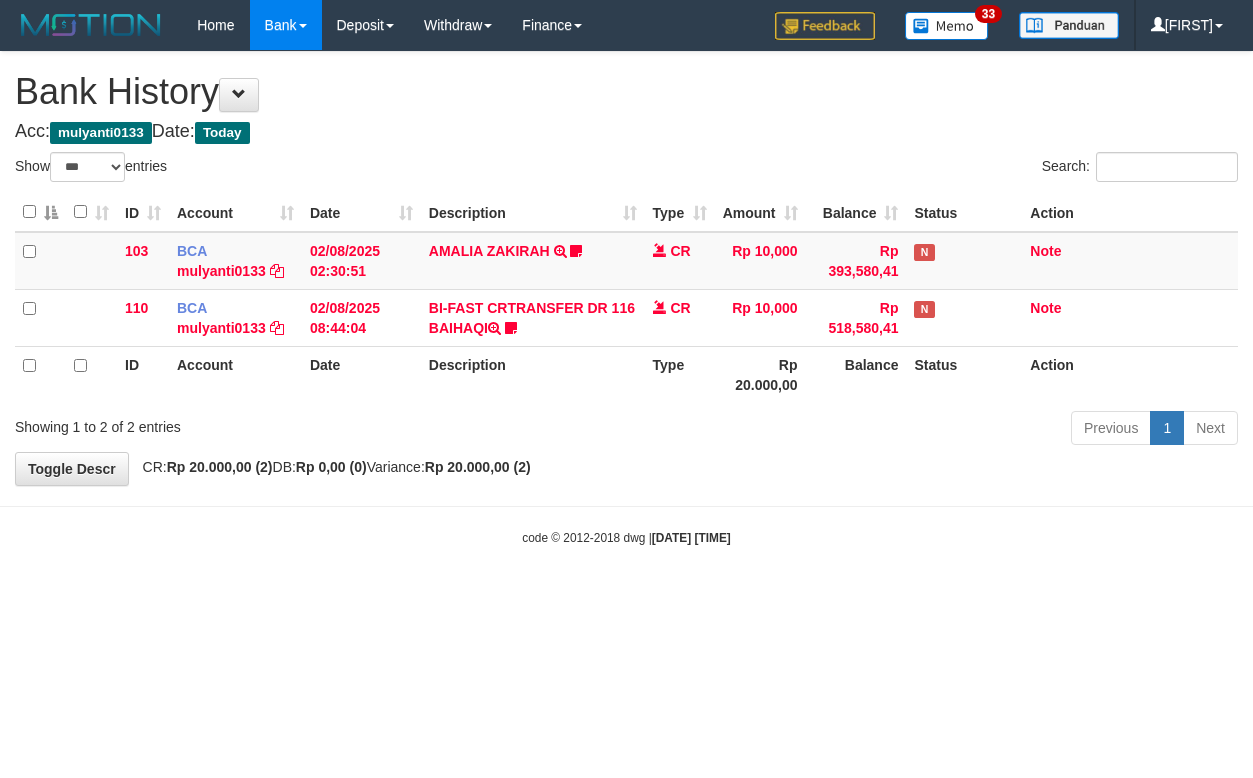 select on "***" 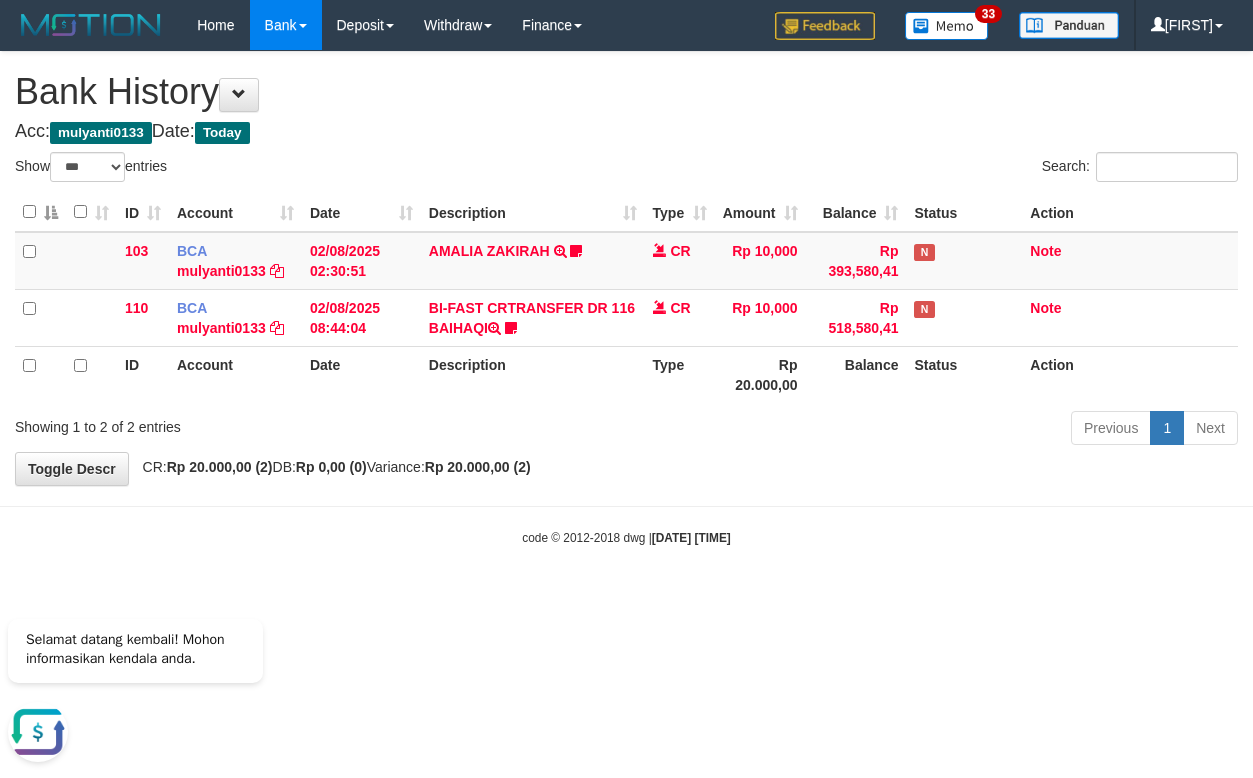 scroll, scrollTop: 0, scrollLeft: 0, axis: both 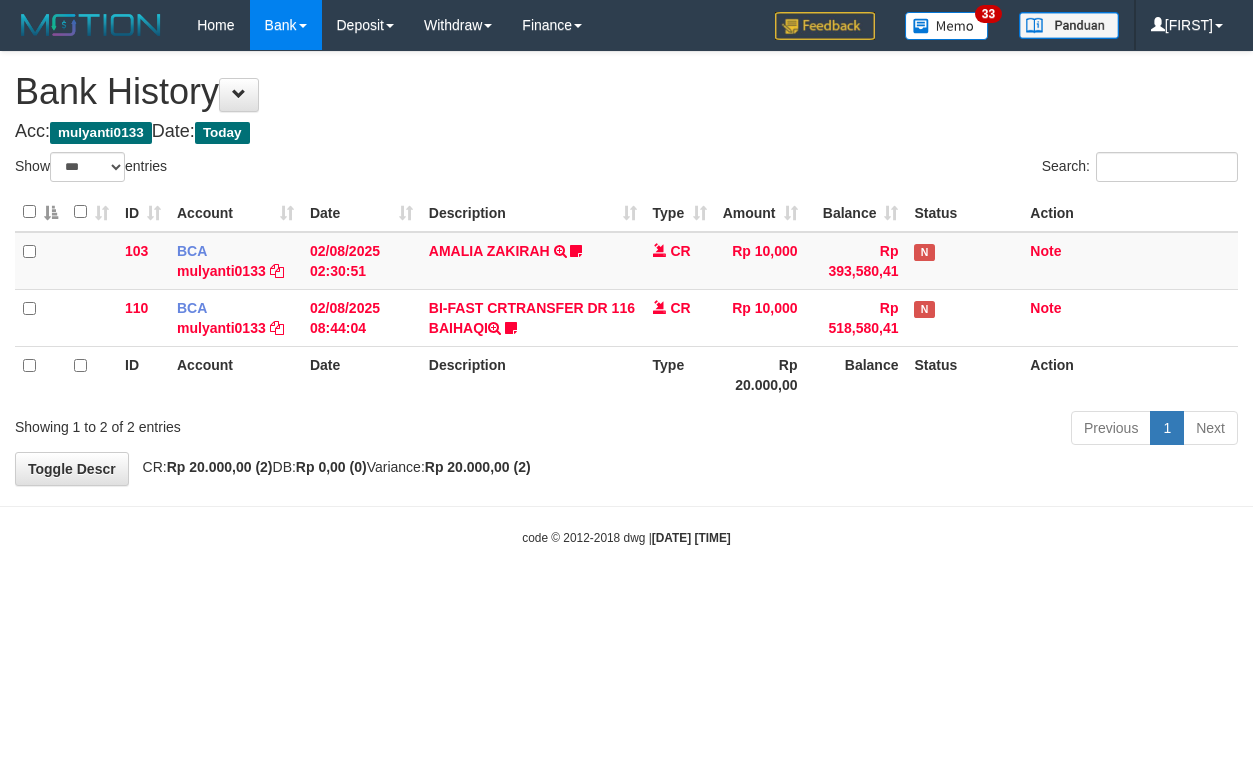 select on "***" 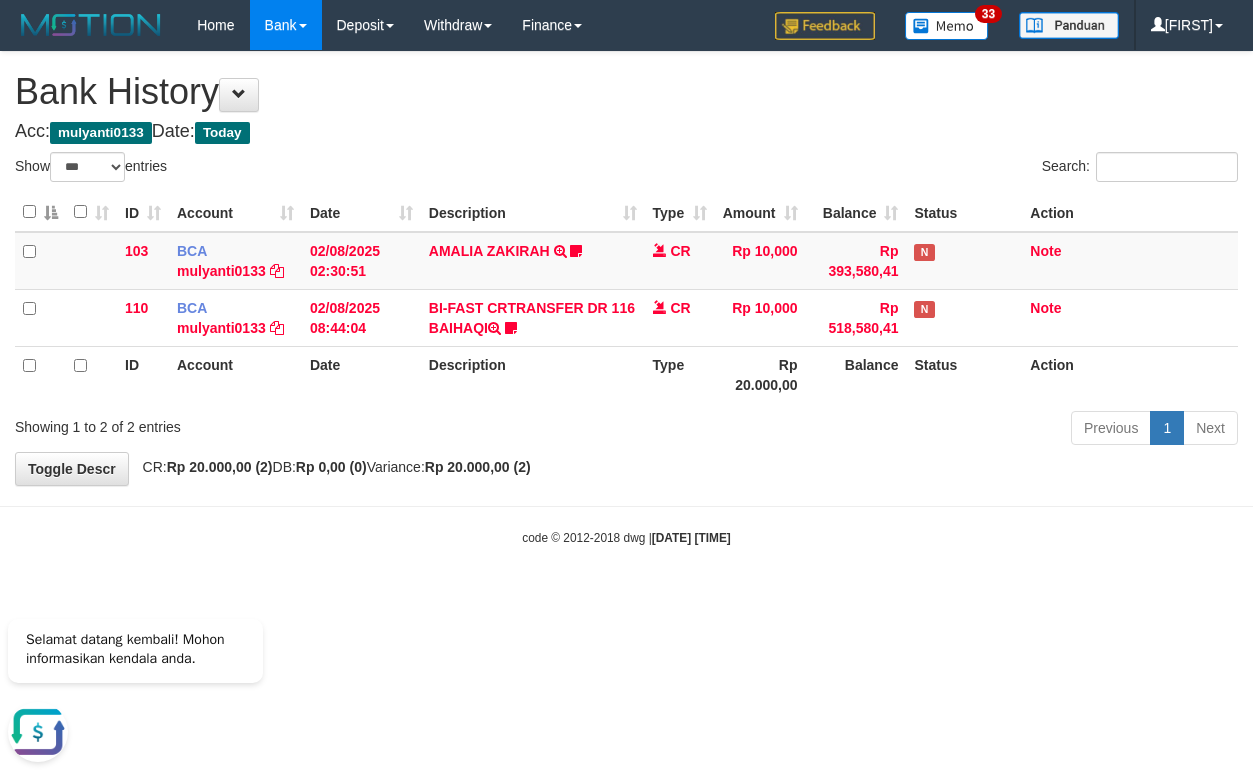 scroll, scrollTop: 0, scrollLeft: 0, axis: both 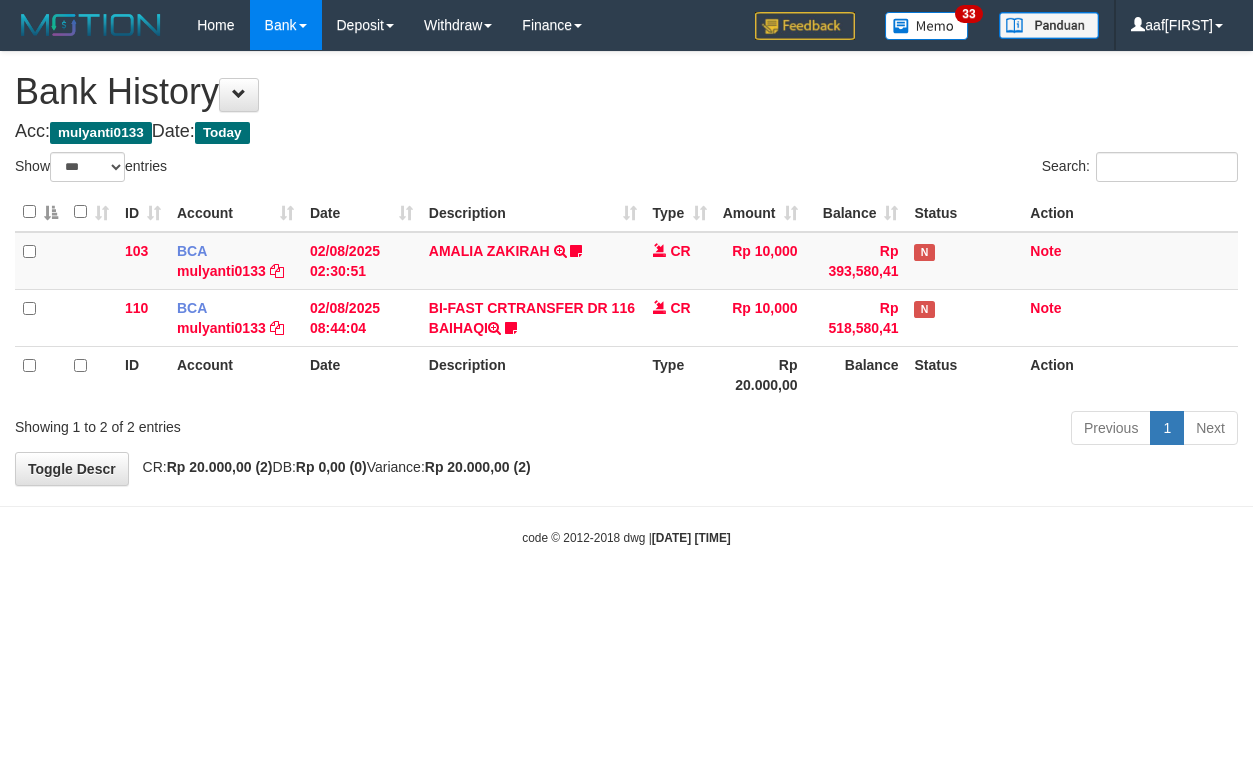 select on "***" 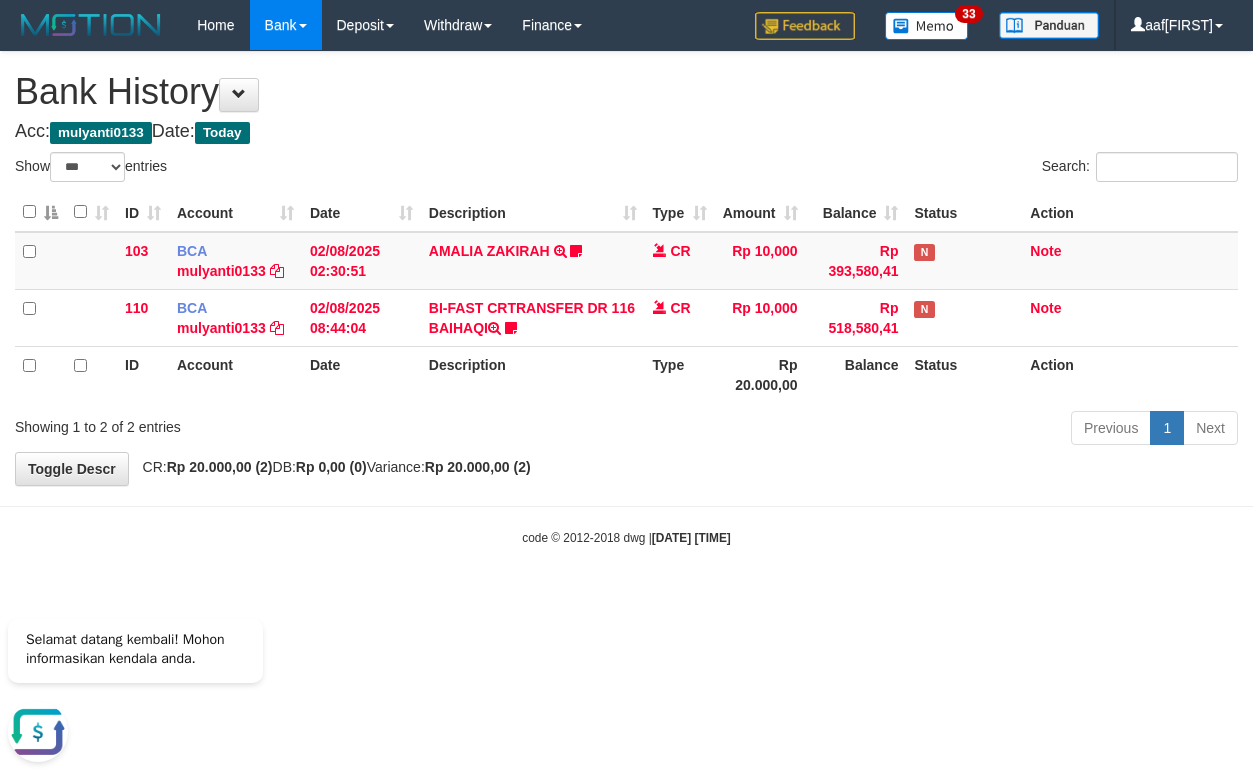 scroll, scrollTop: 0, scrollLeft: 0, axis: both 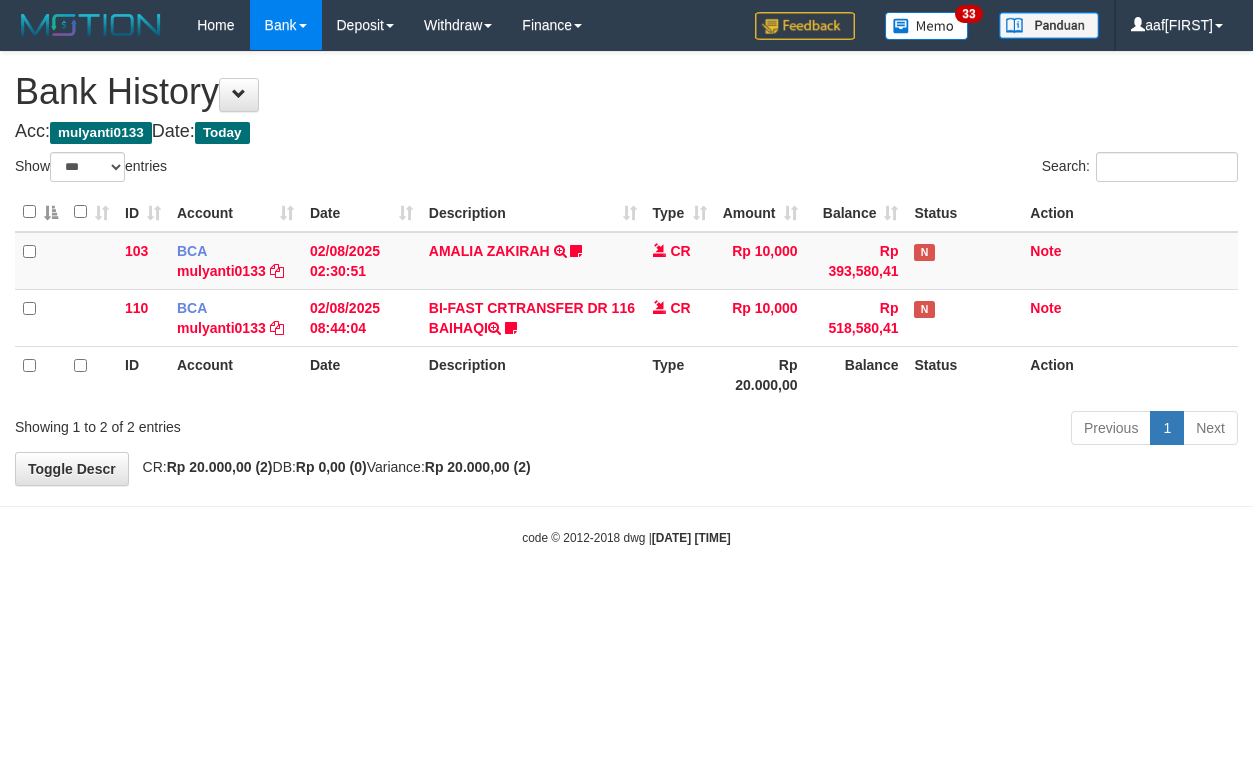 select on "***" 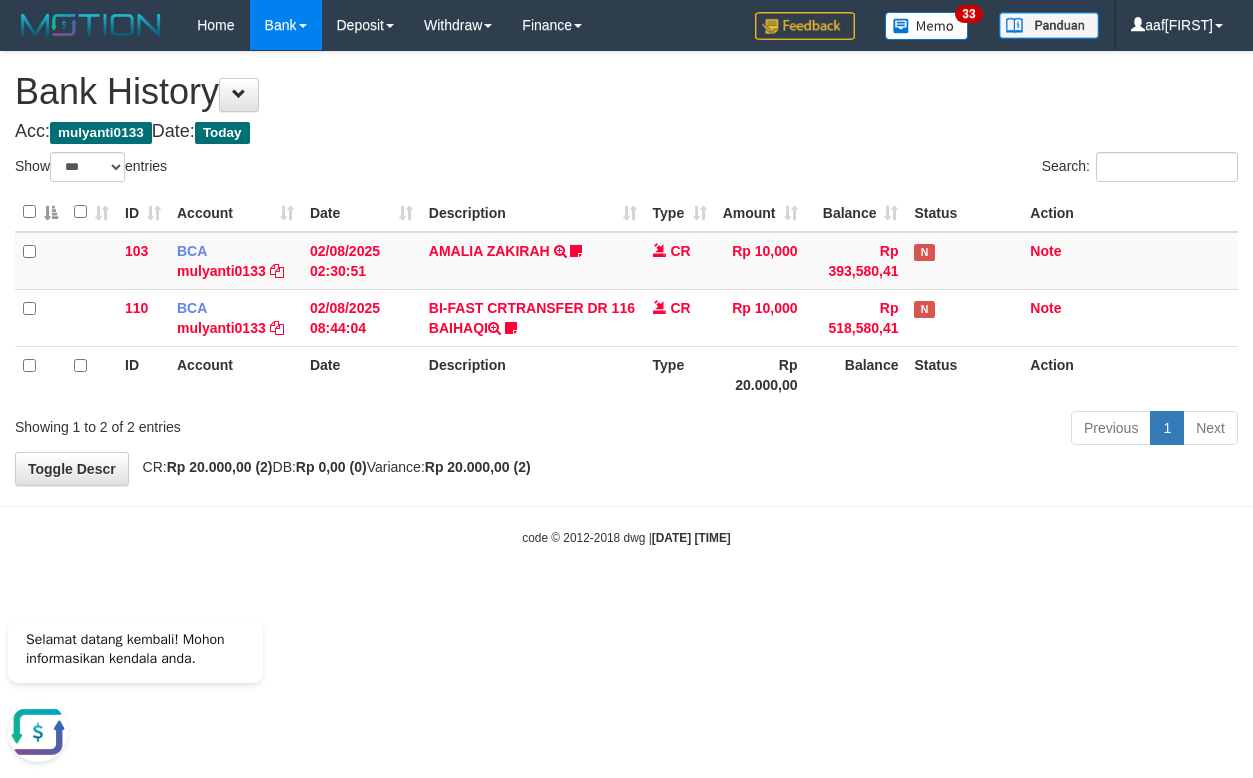 scroll, scrollTop: 0, scrollLeft: 0, axis: both 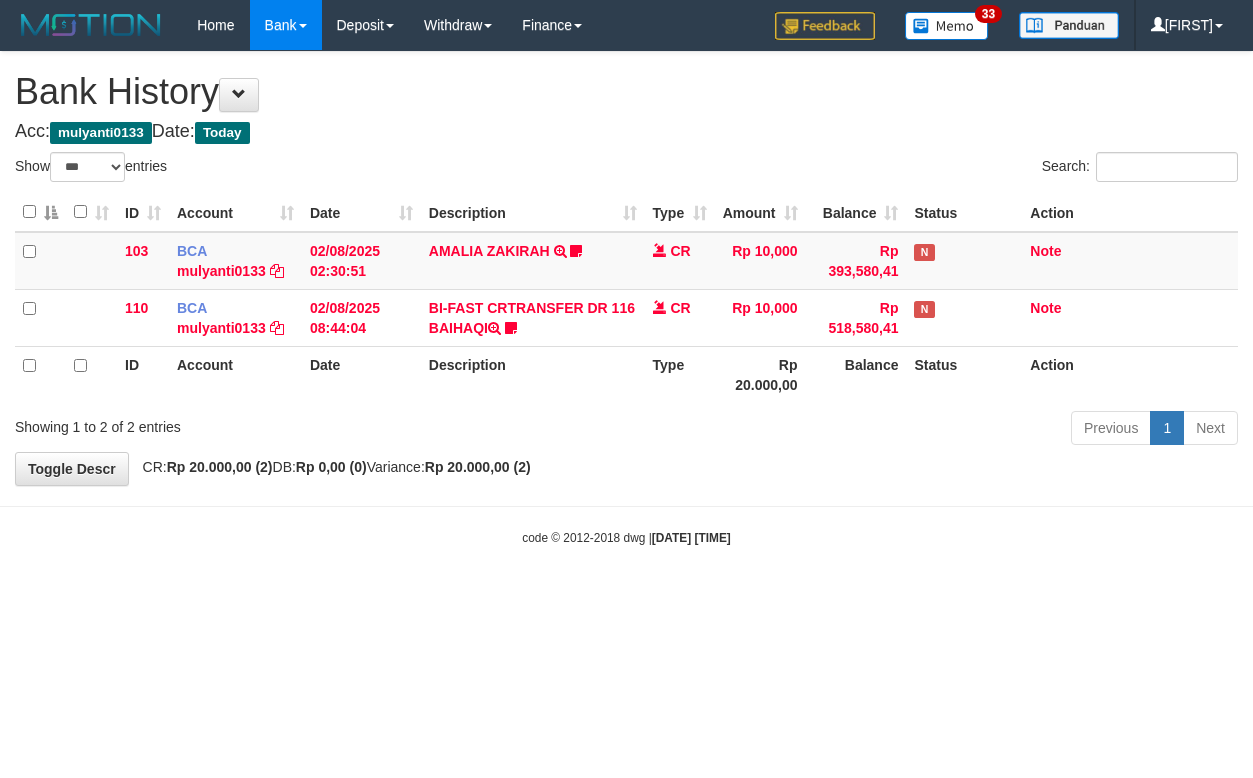 select on "***" 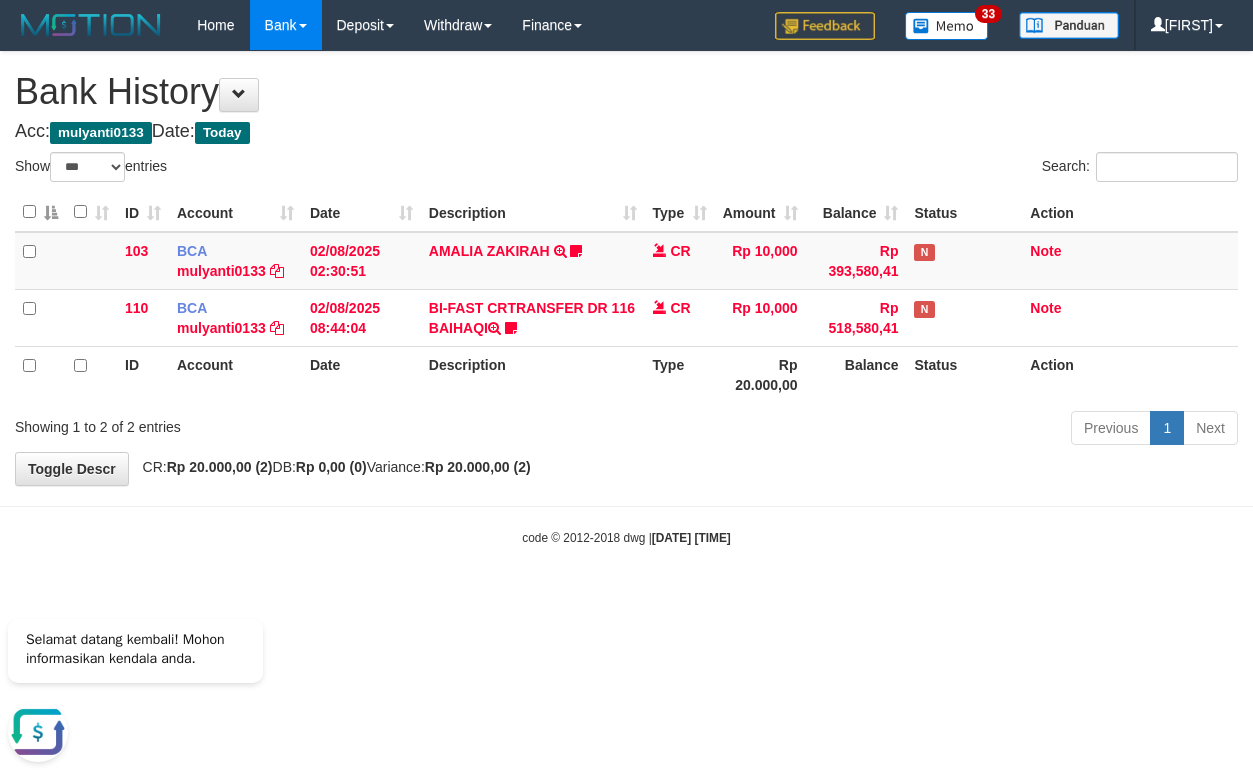 scroll, scrollTop: 0, scrollLeft: 0, axis: both 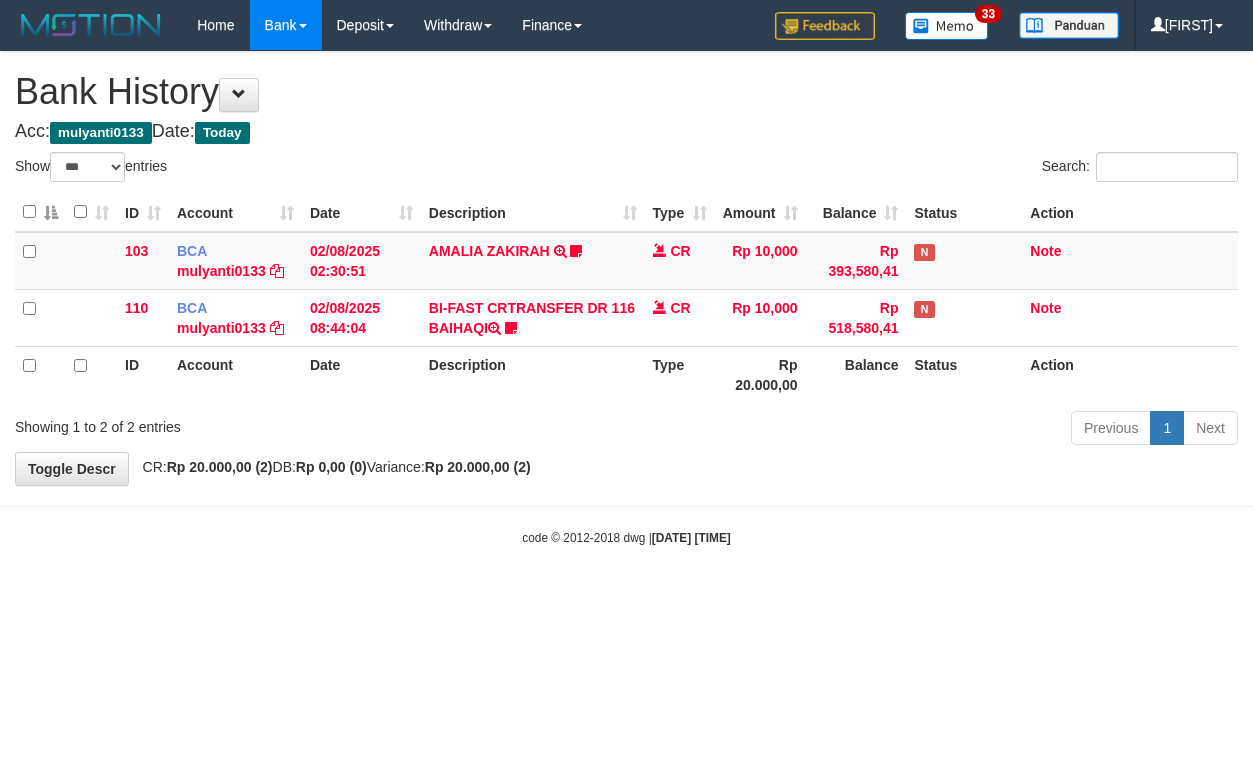 select on "***" 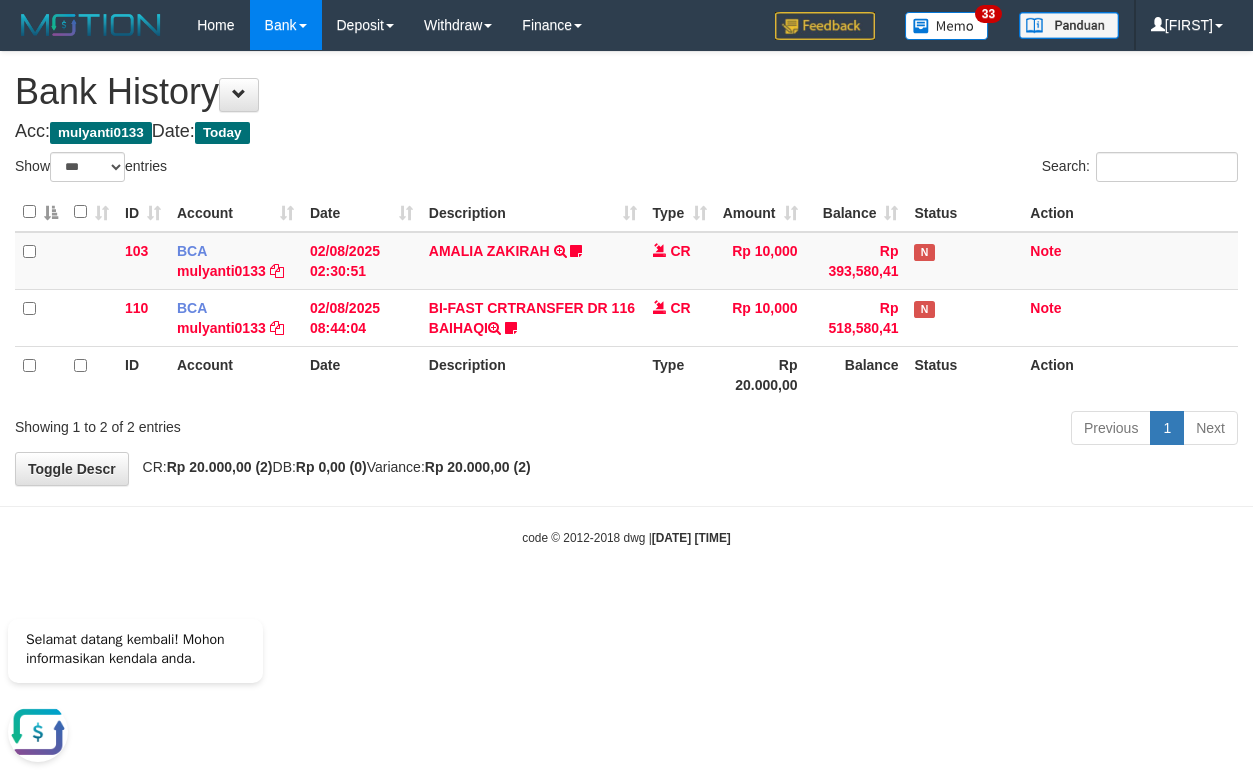 scroll, scrollTop: 0, scrollLeft: 0, axis: both 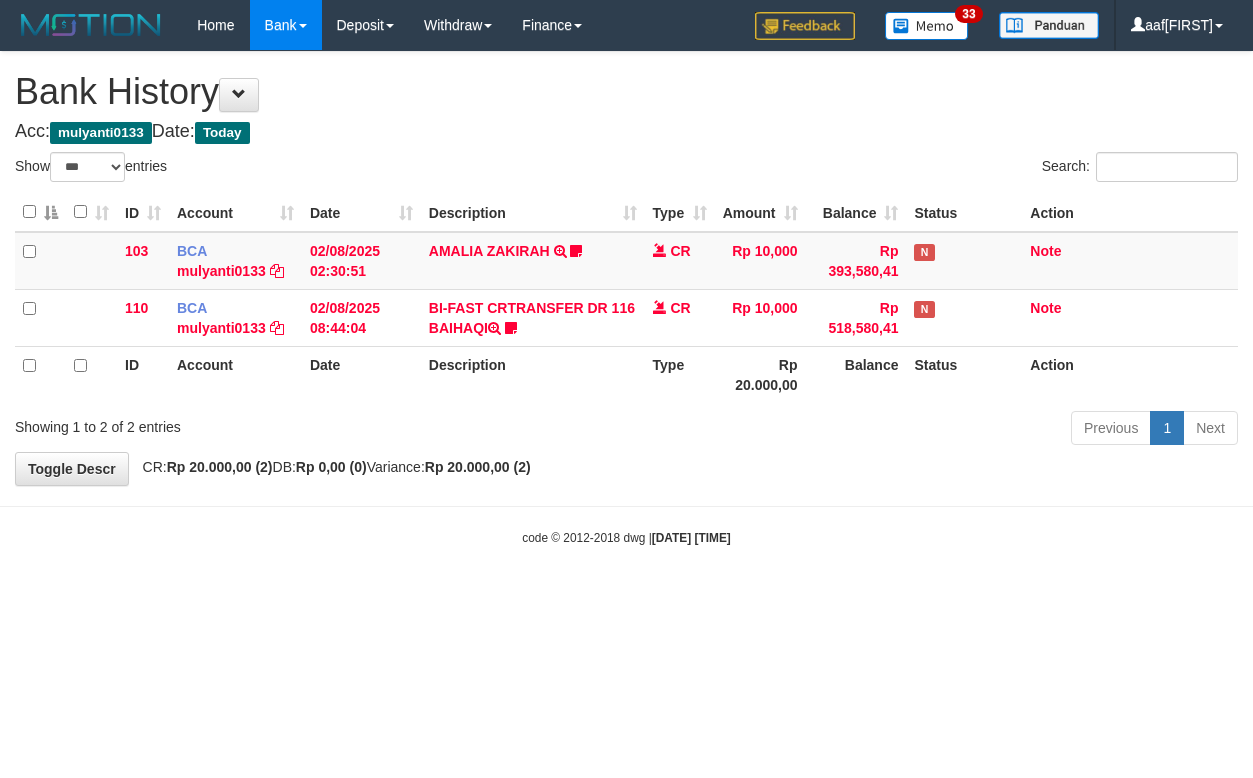 select on "***" 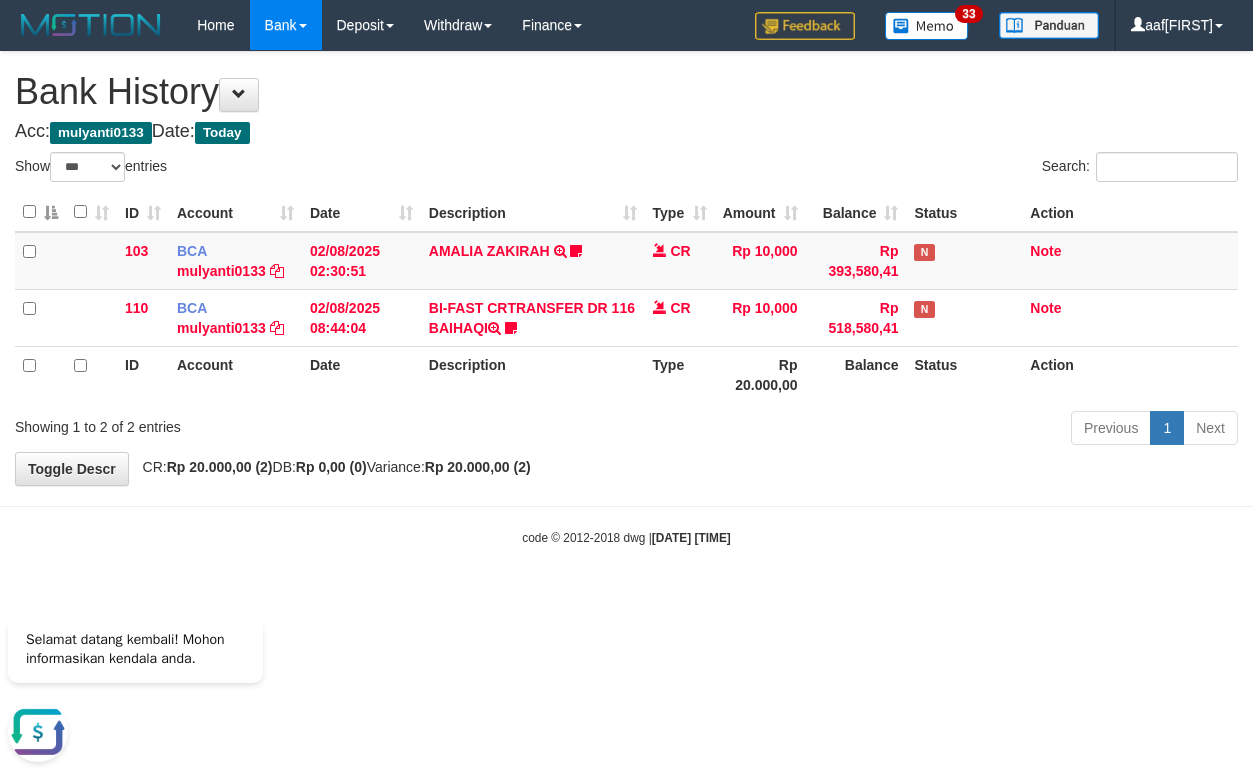 scroll, scrollTop: 0, scrollLeft: 0, axis: both 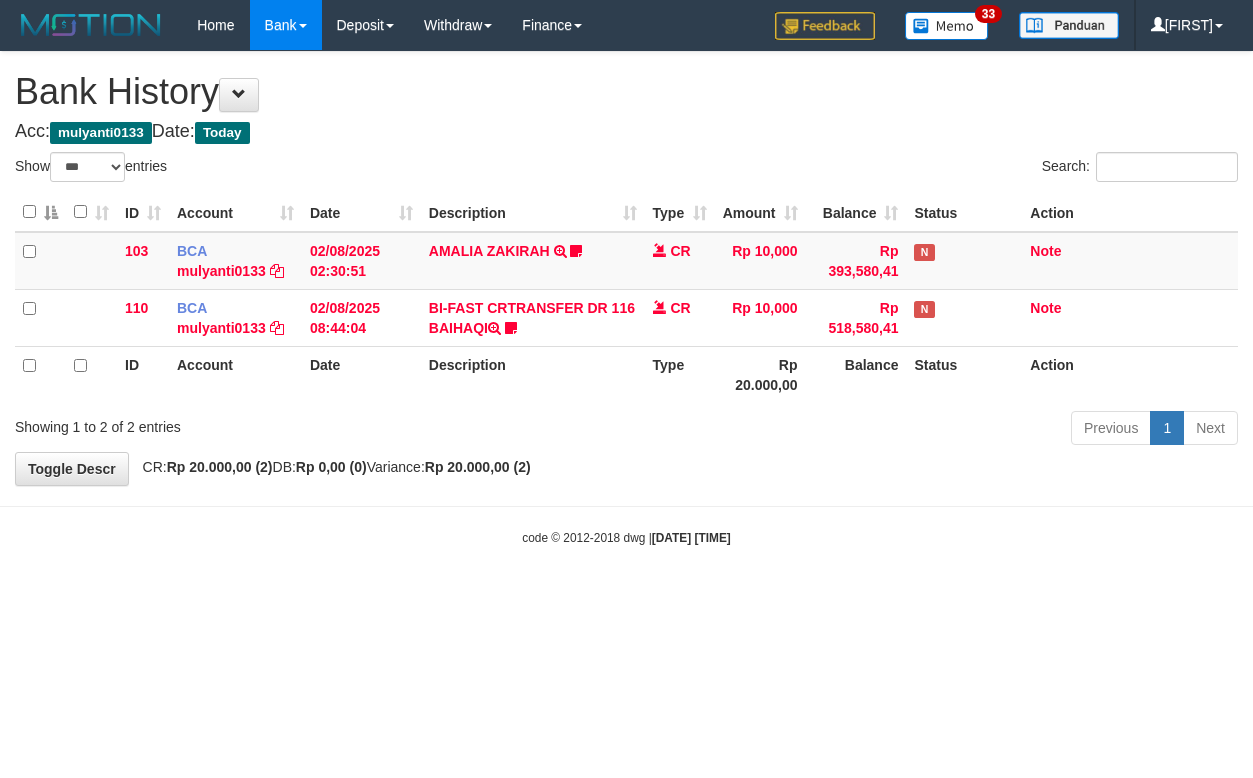 select on "***" 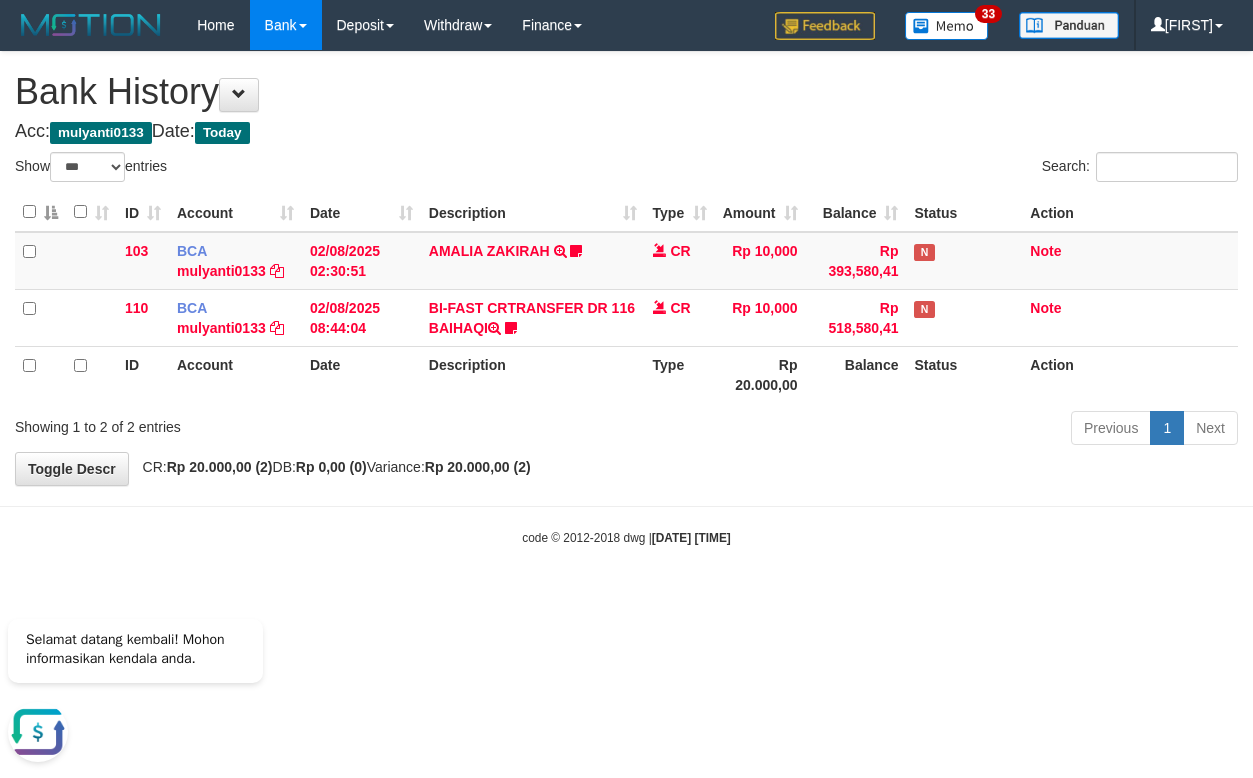 scroll, scrollTop: 0, scrollLeft: 0, axis: both 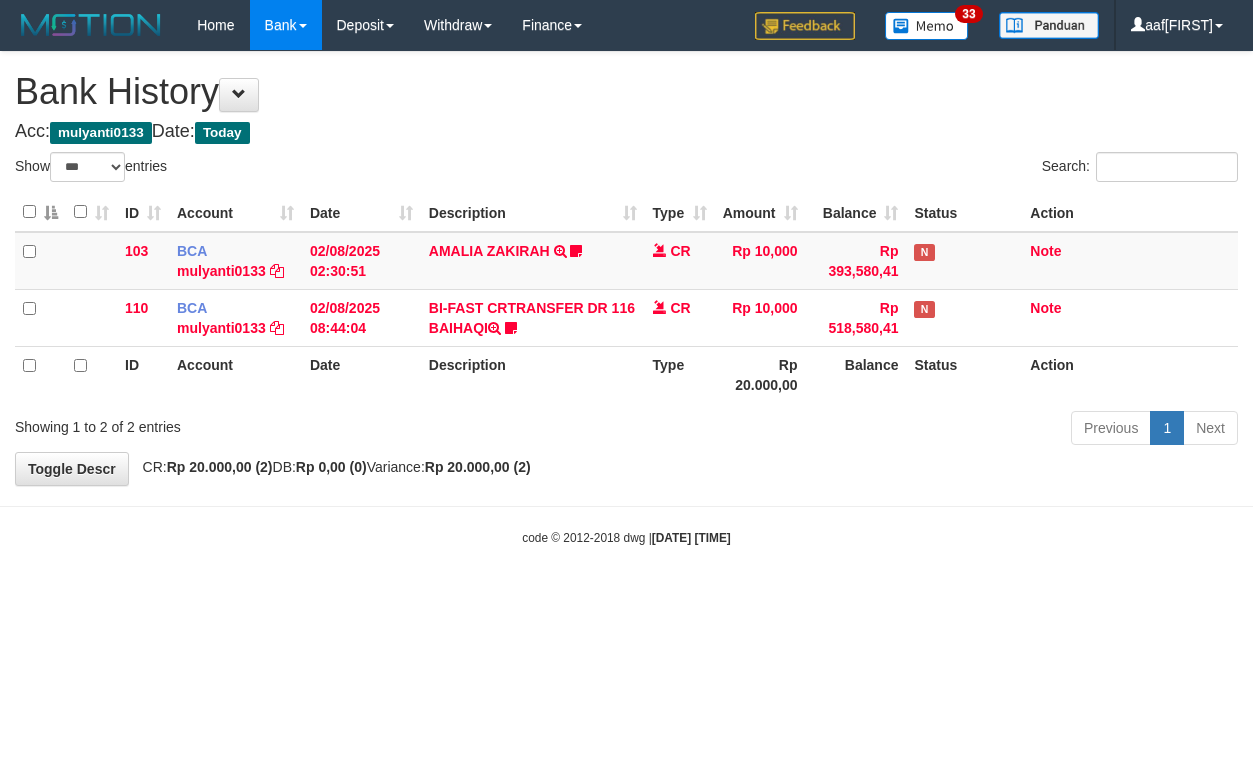select on "***" 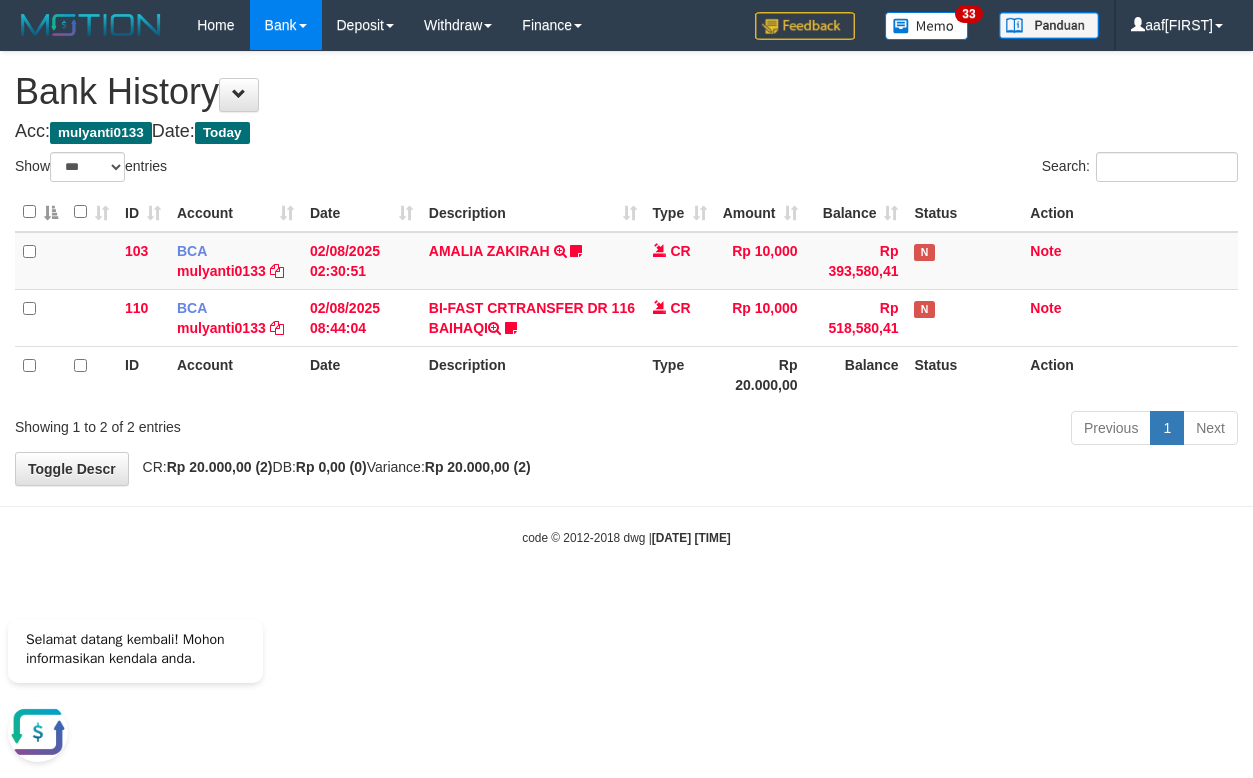 scroll, scrollTop: 0, scrollLeft: 0, axis: both 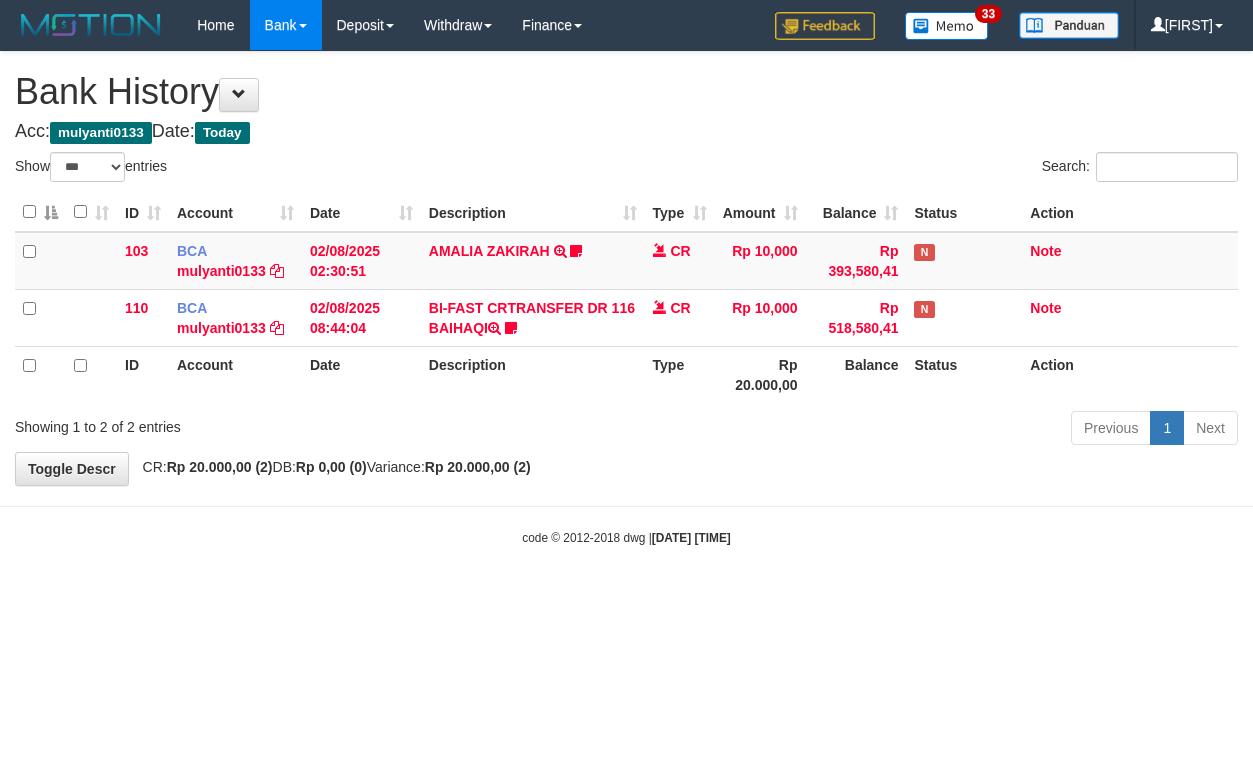 select on "***" 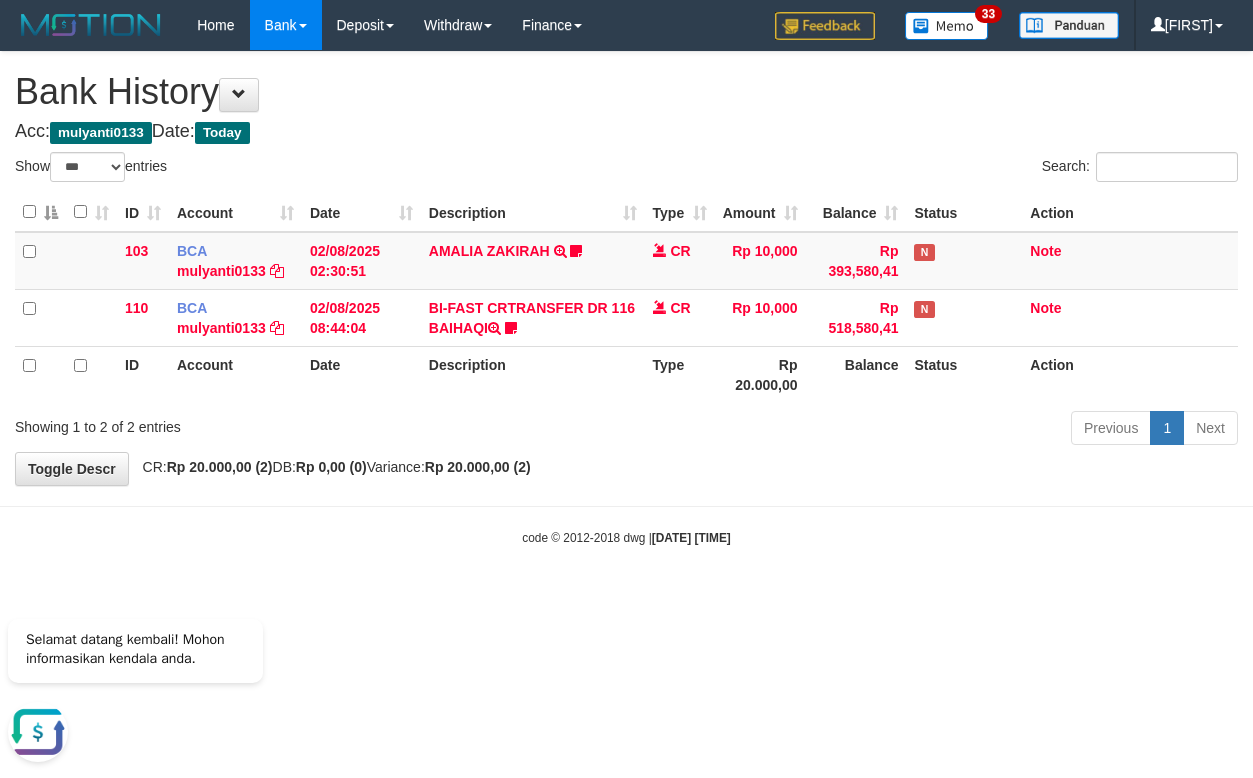 scroll, scrollTop: 0, scrollLeft: 0, axis: both 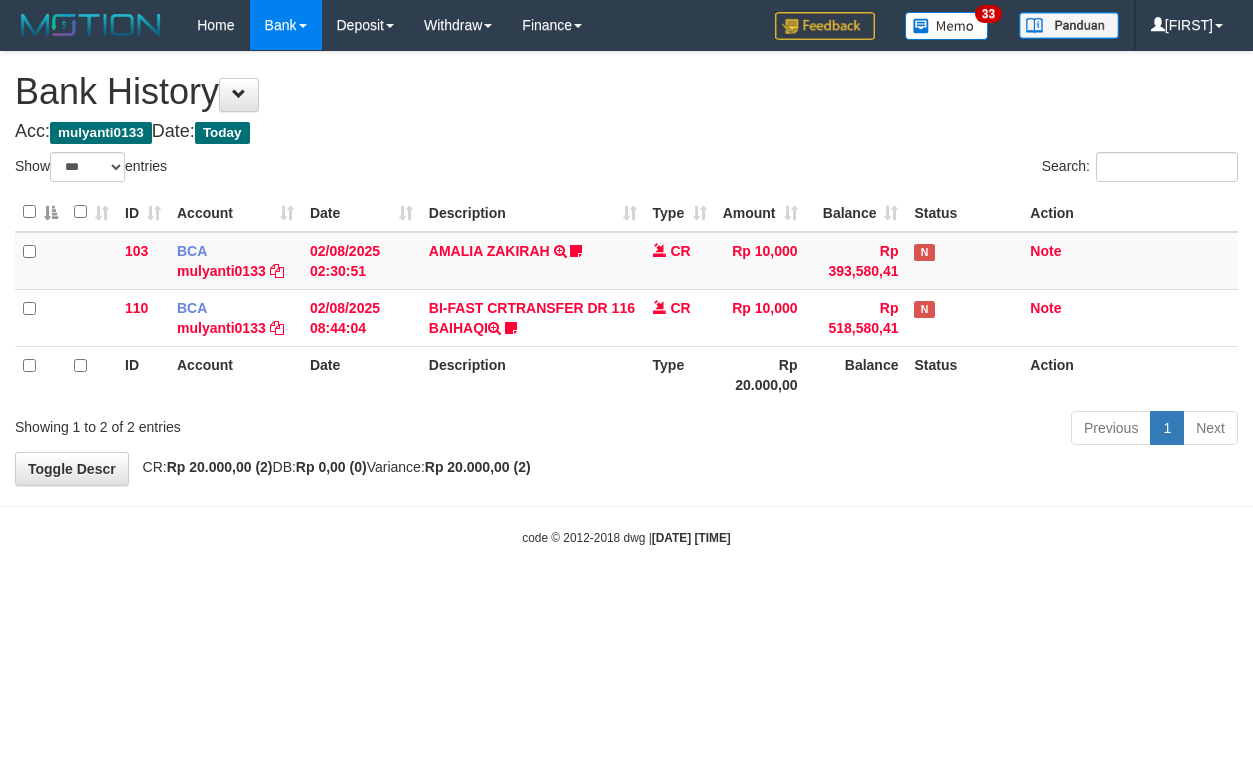 select on "***" 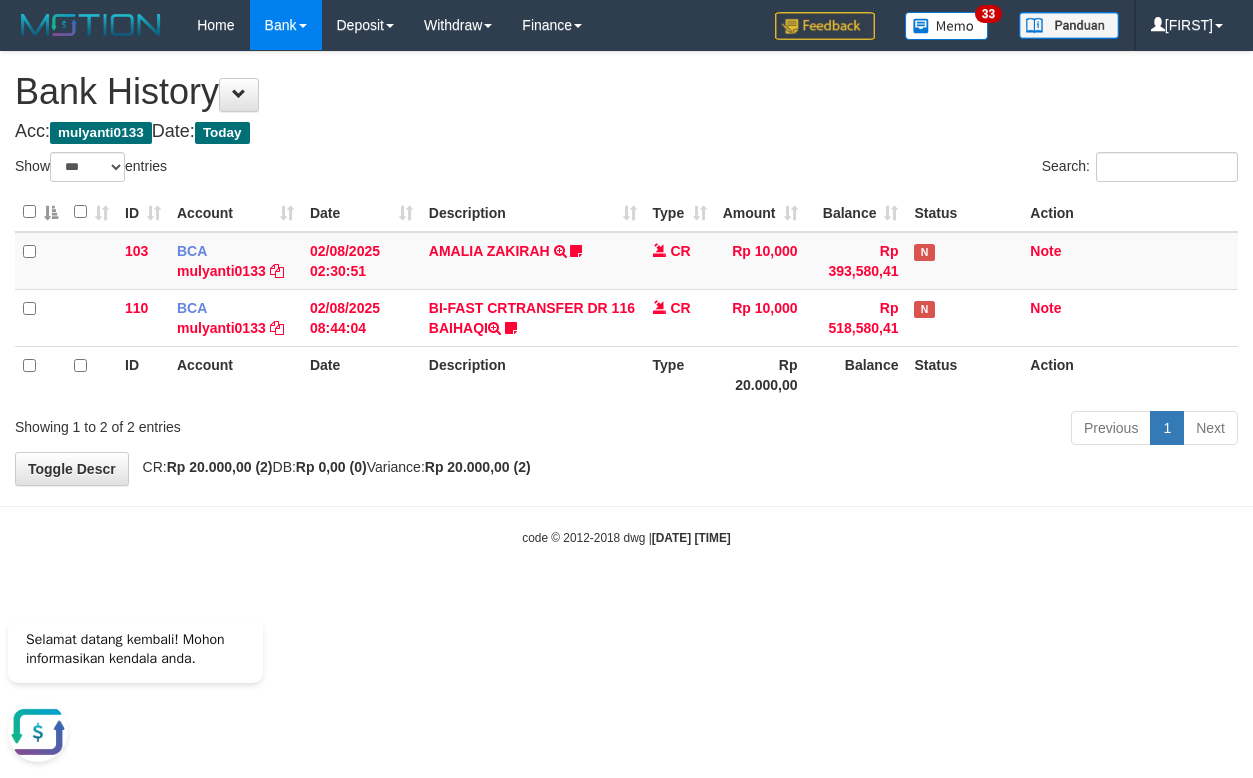 scroll, scrollTop: 0, scrollLeft: 0, axis: both 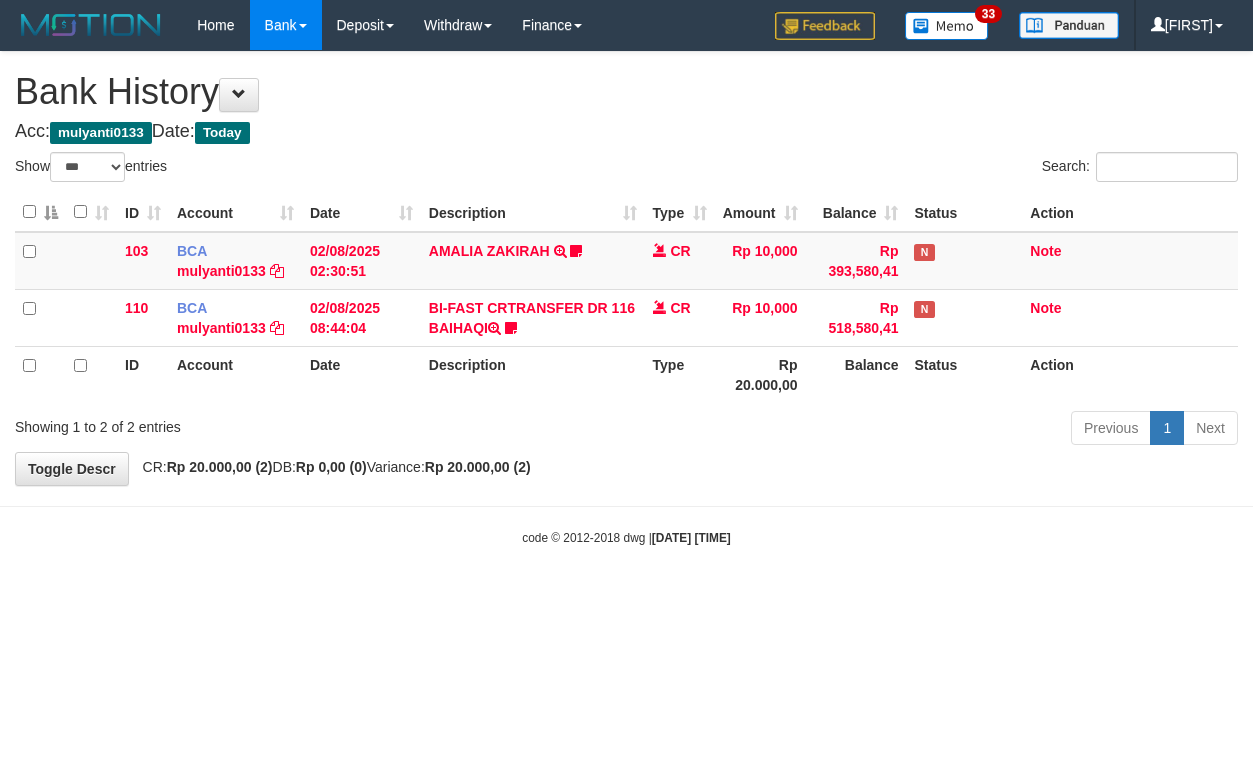 select on "***" 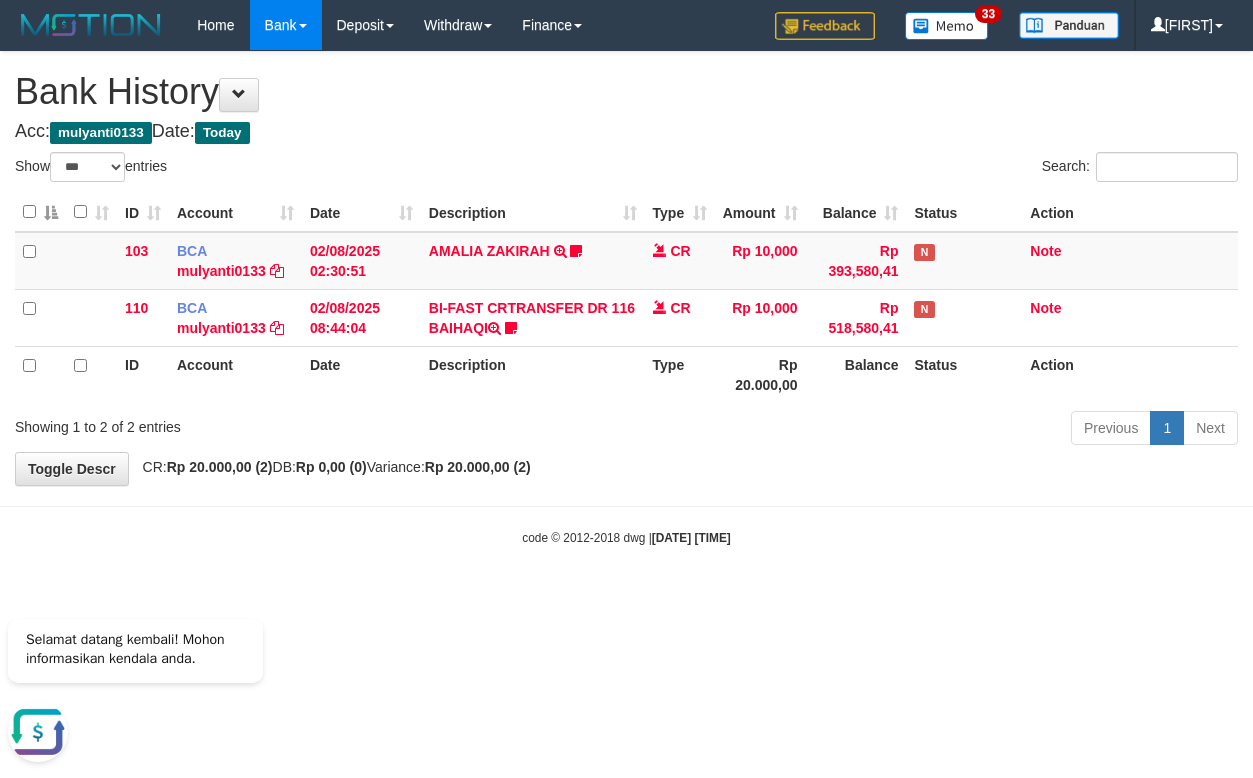 scroll, scrollTop: 0, scrollLeft: 0, axis: both 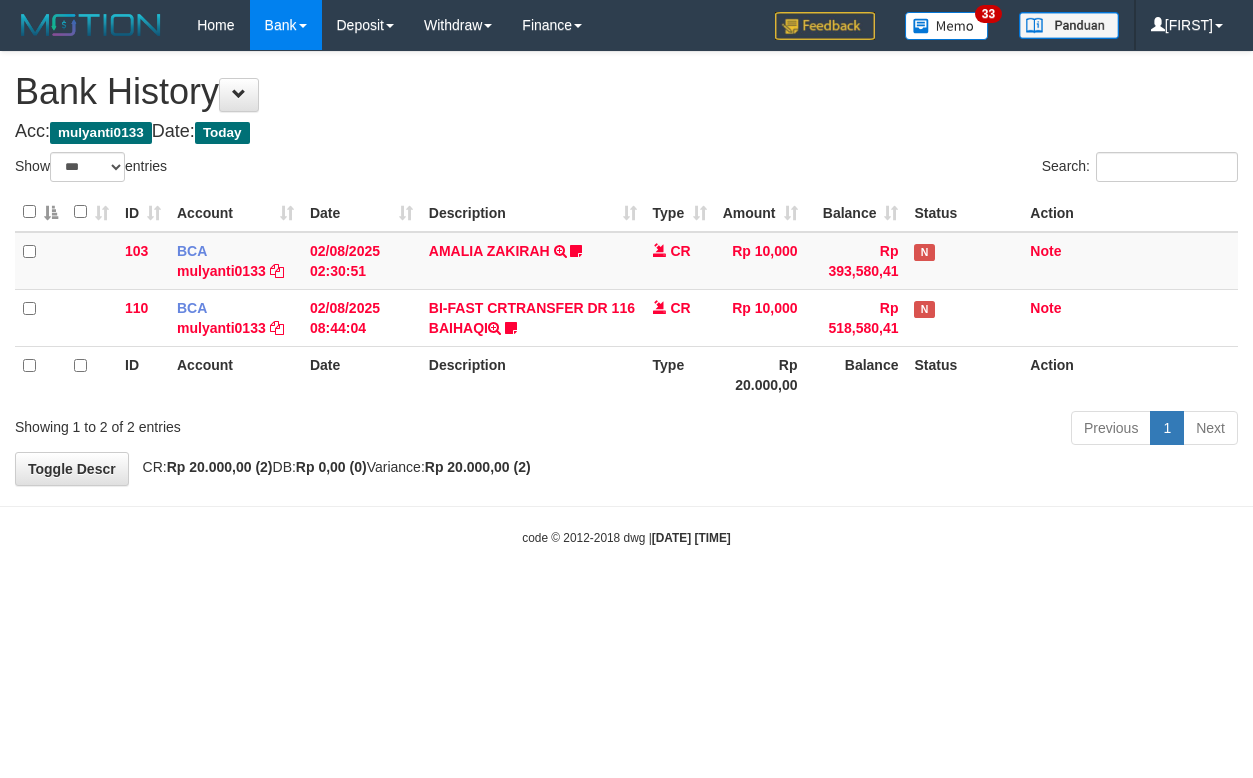 select on "***" 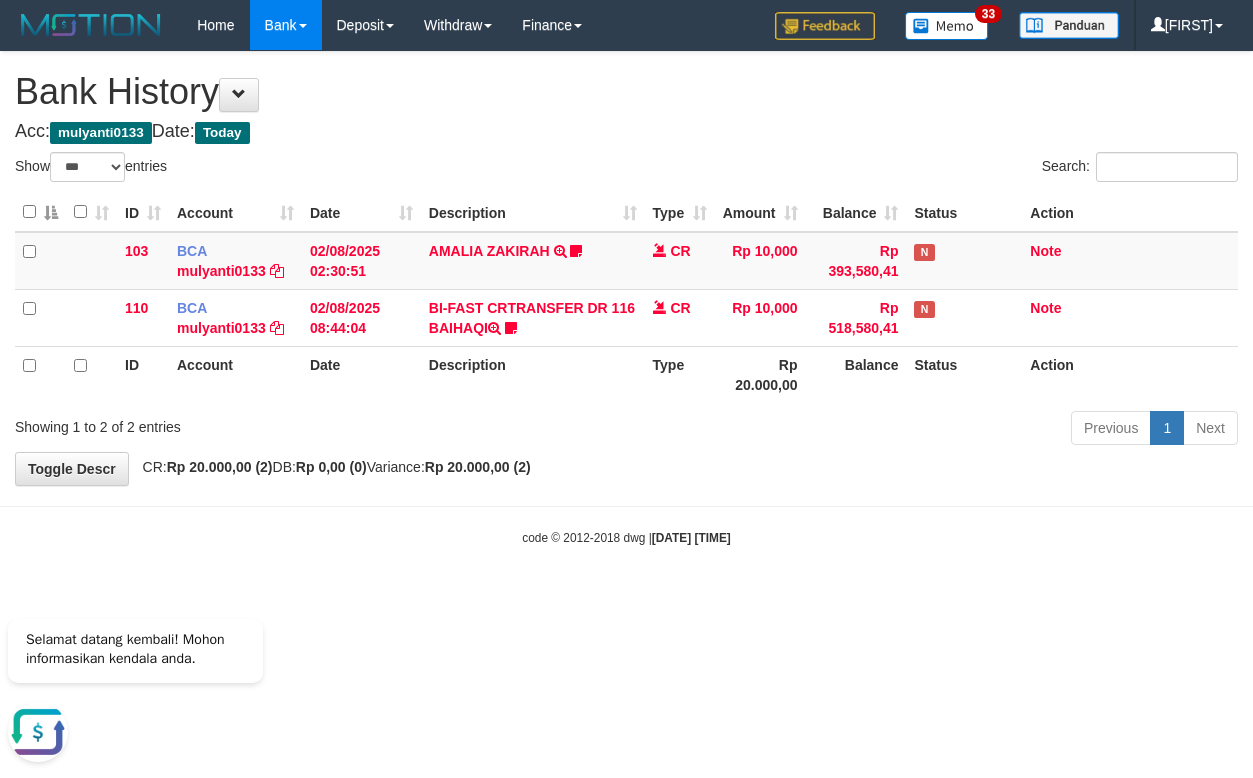 scroll, scrollTop: 0, scrollLeft: 0, axis: both 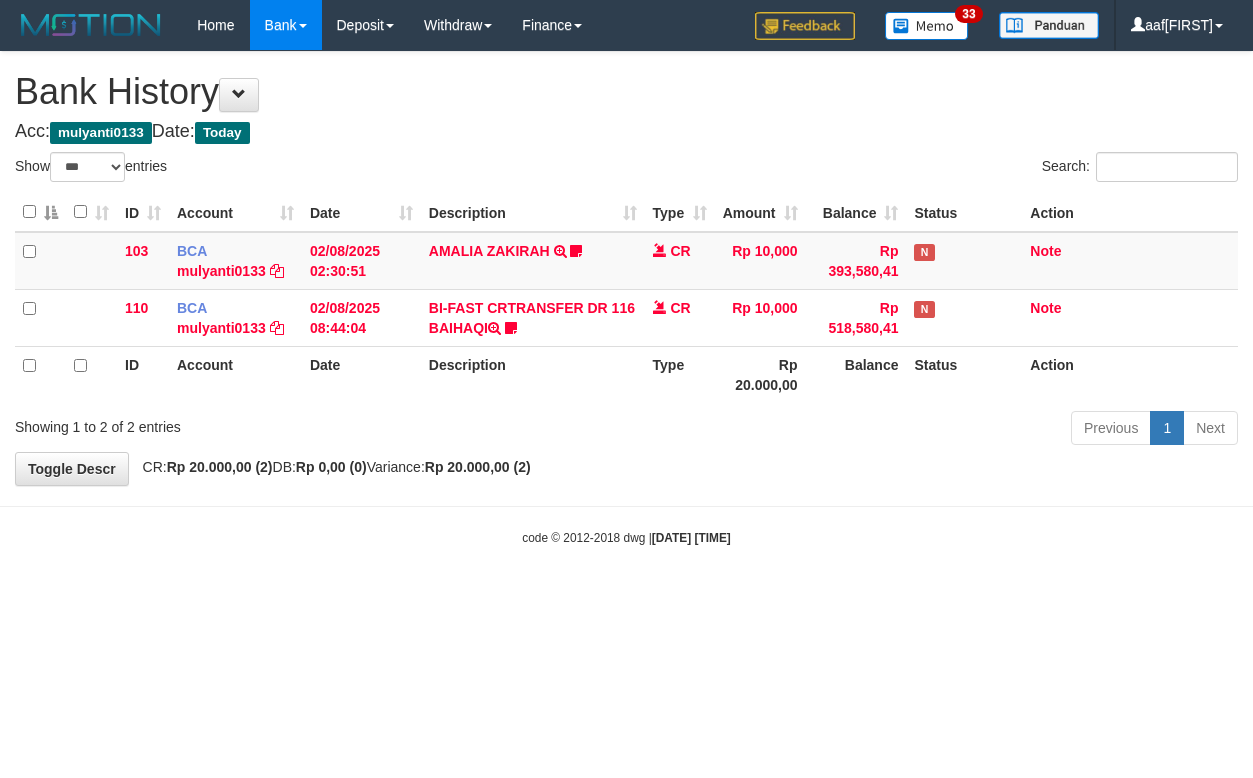 select on "***" 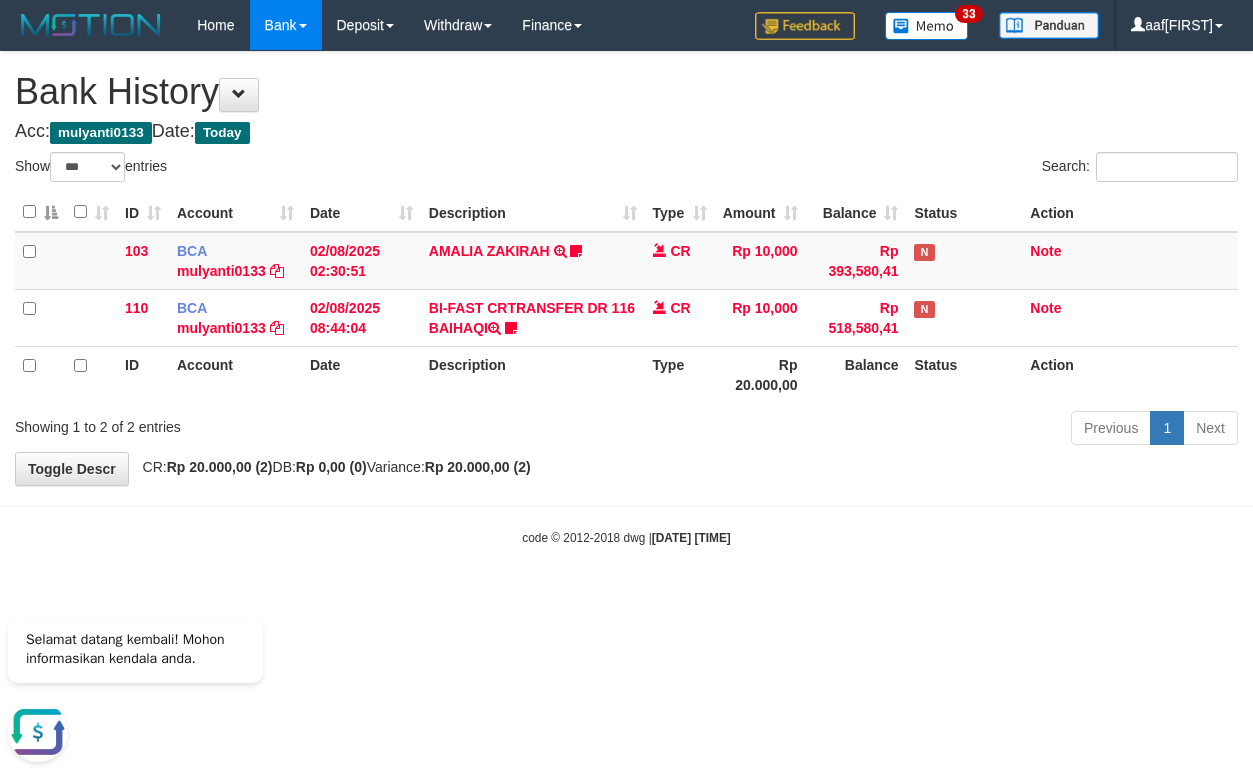 scroll, scrollTop: 0, scrollLeft: 0, axis: both 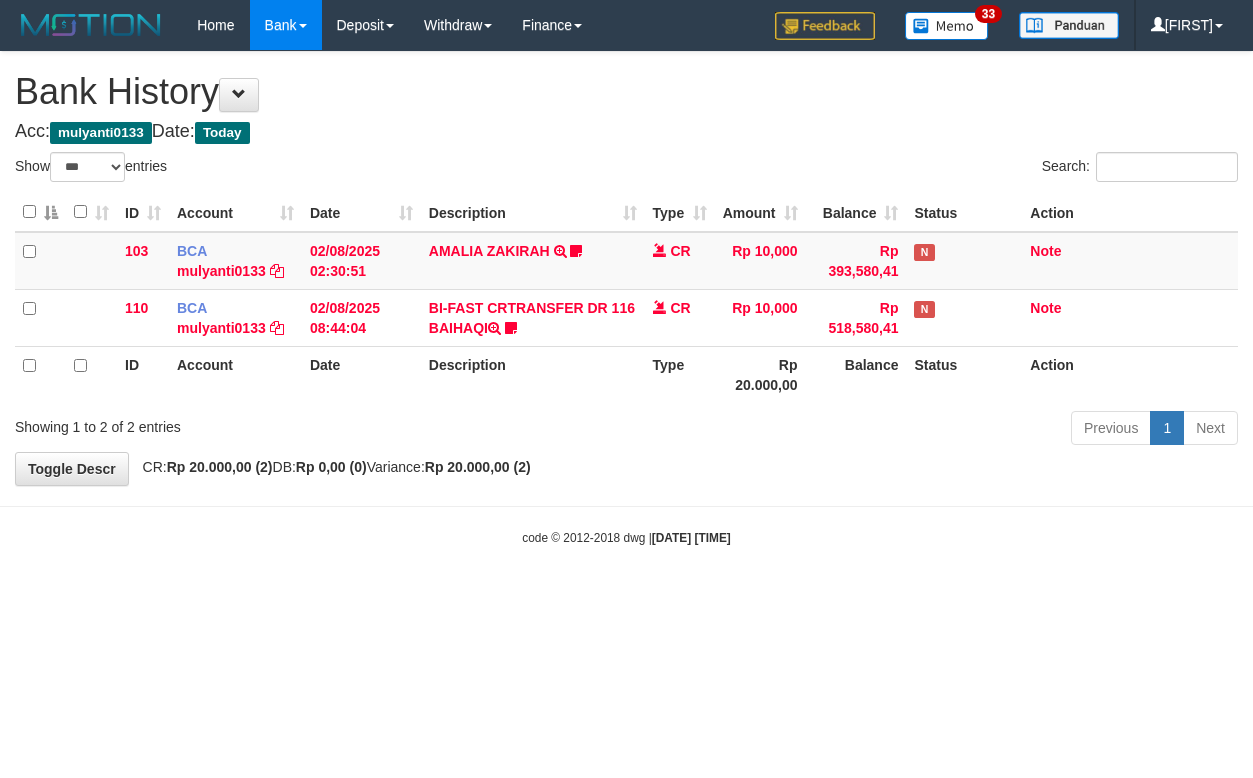 select on "***" 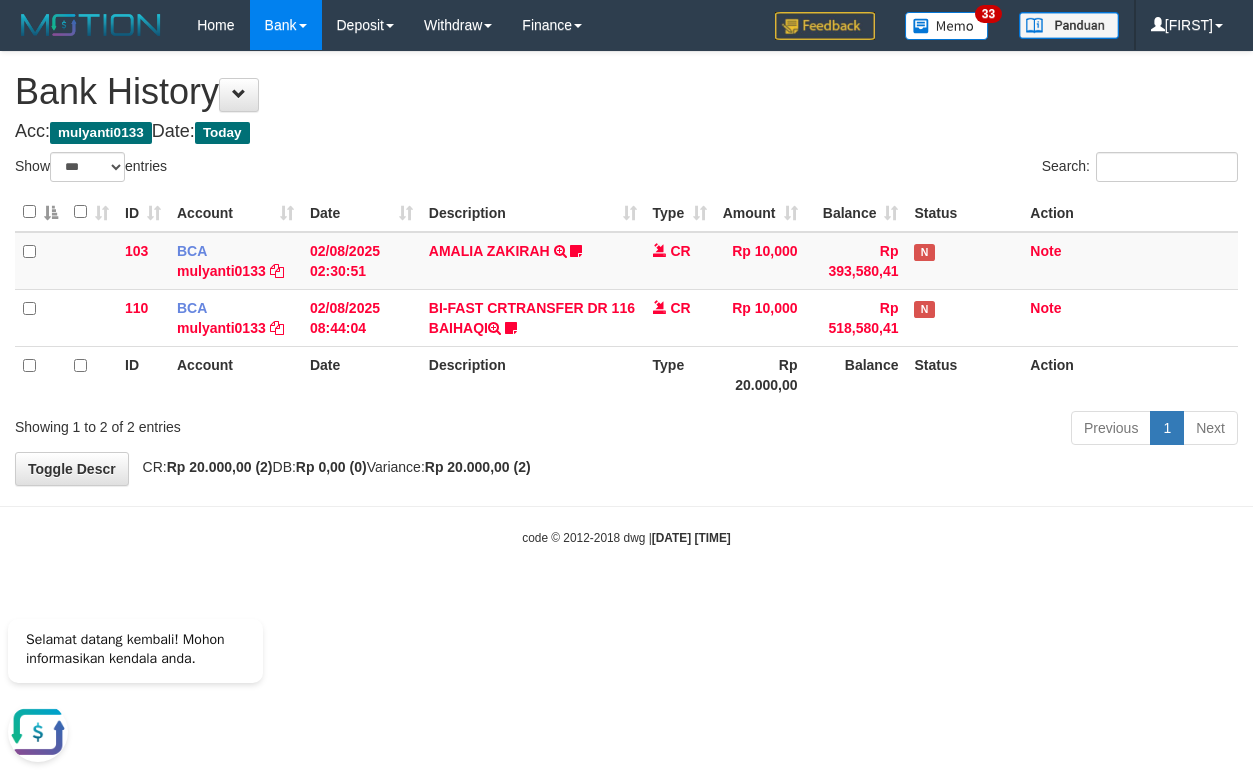scroll, scrollTop: 0, scrollLeft: 0, axis: both 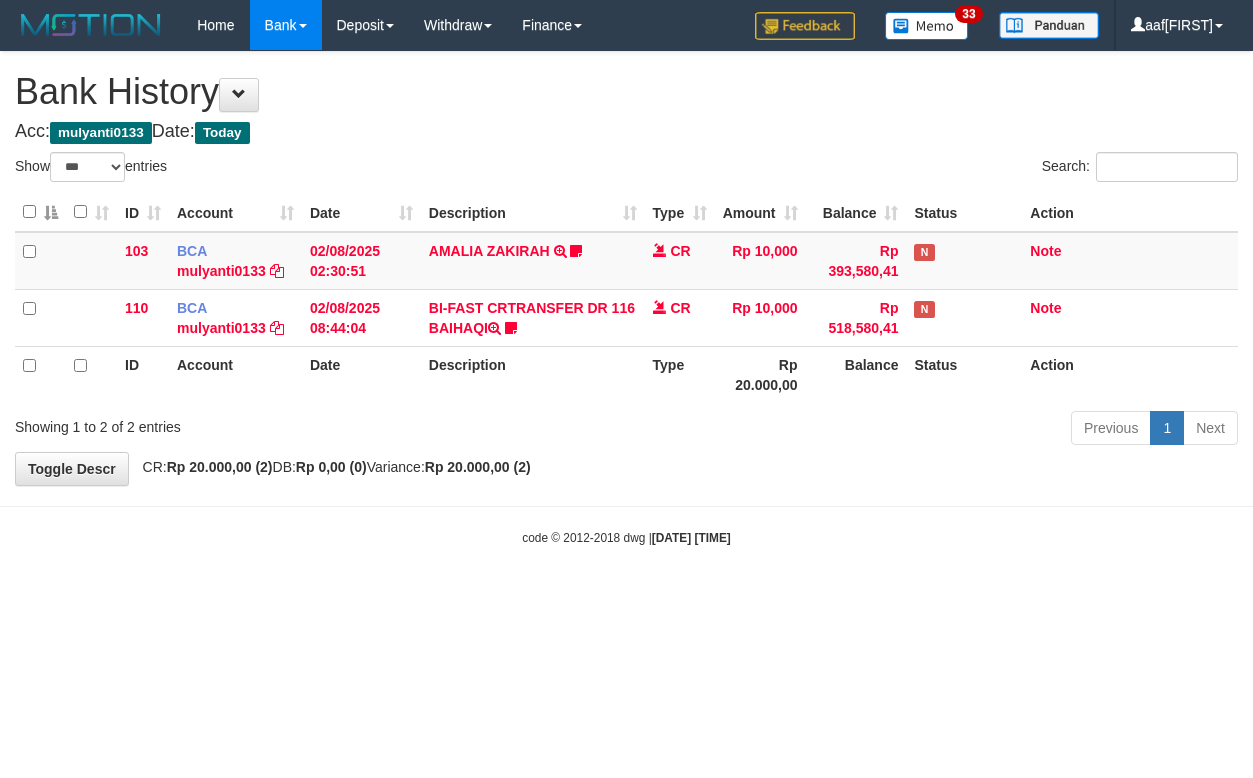 select on "***" 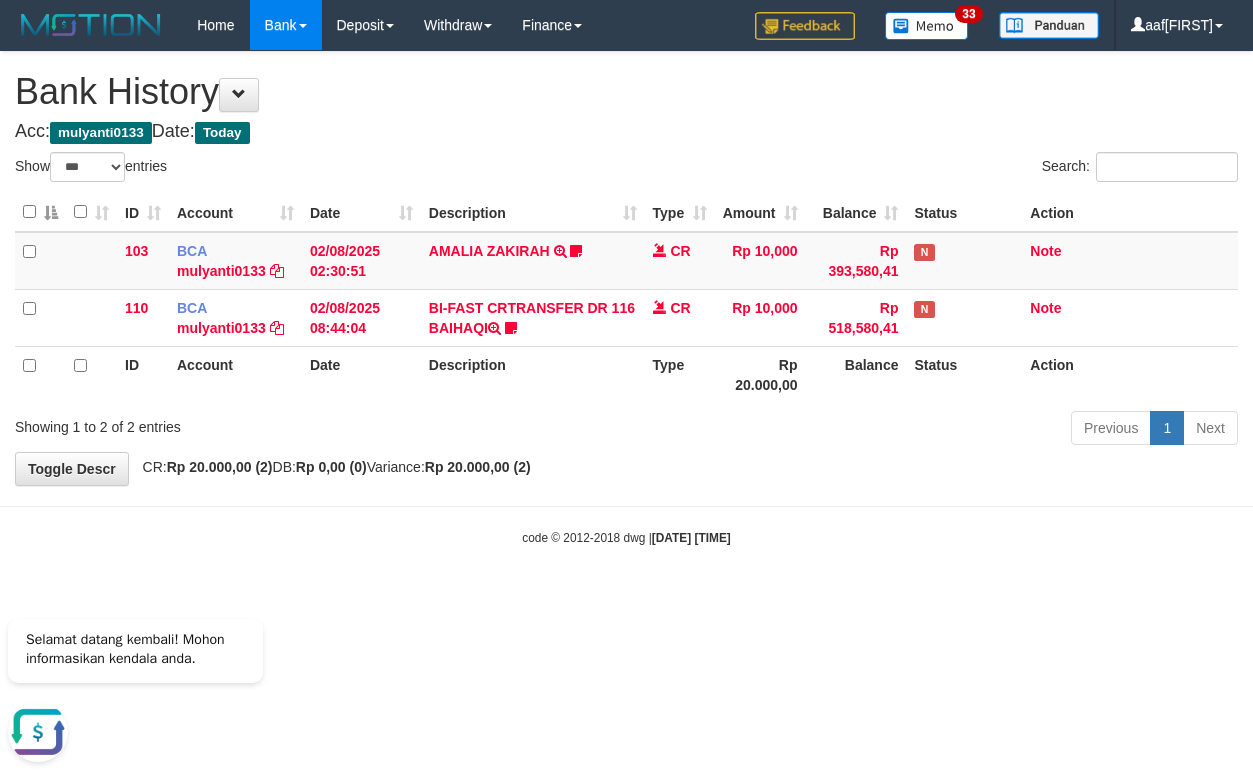 scroll, scrollTop: 0, scrollLeft: 0, axis: both 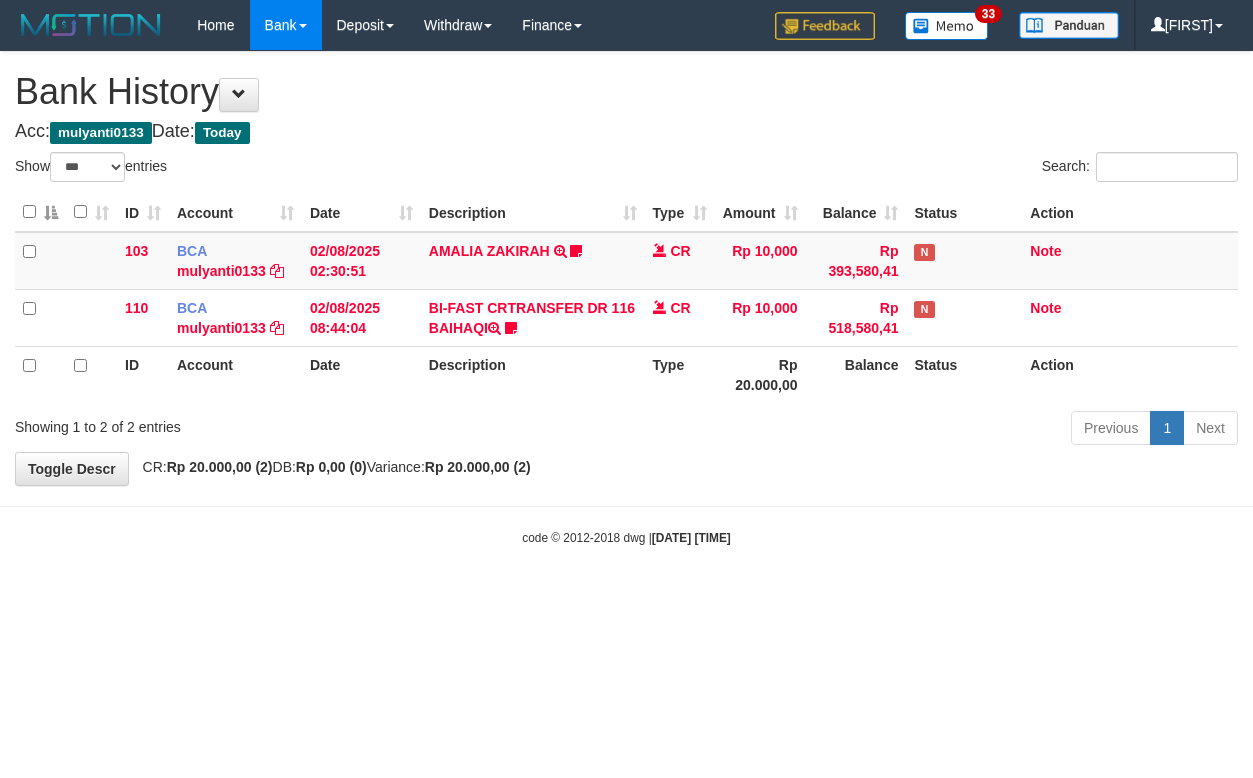 select on "***" 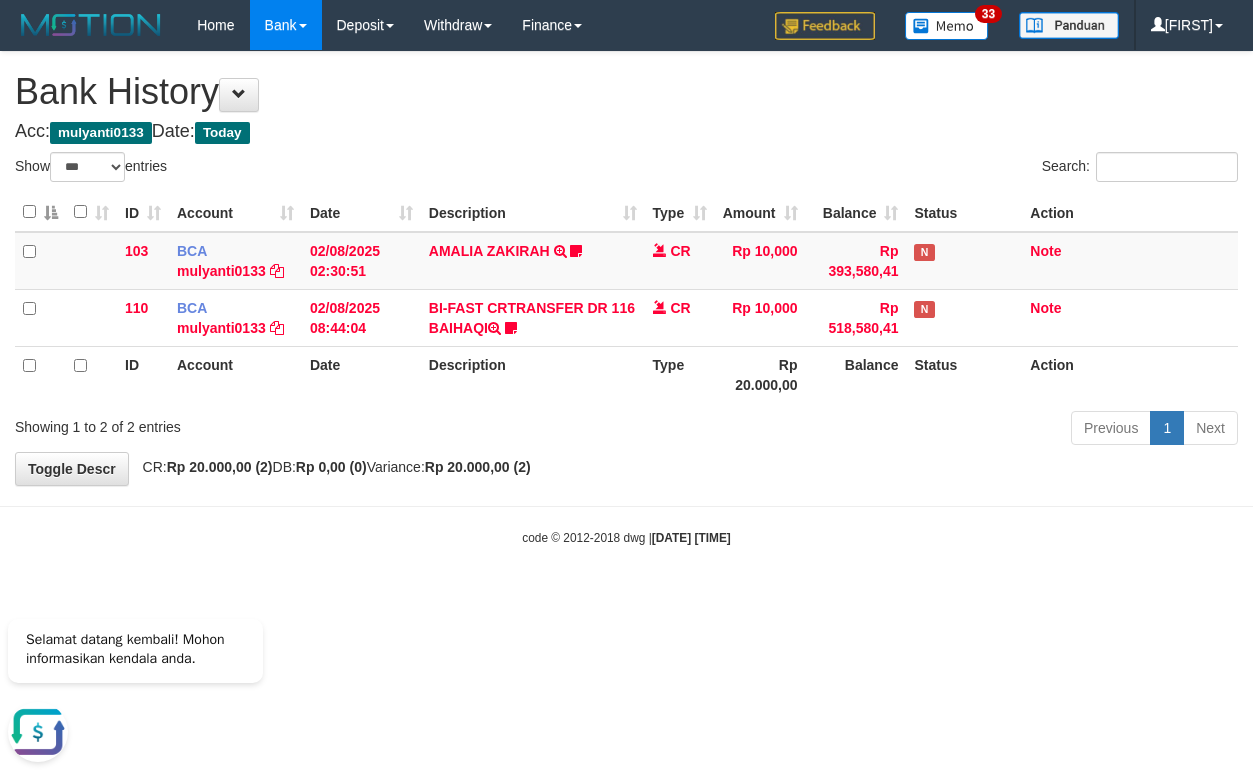 scroll, scrollTop: 0, scrollLeft: 0, axis: both 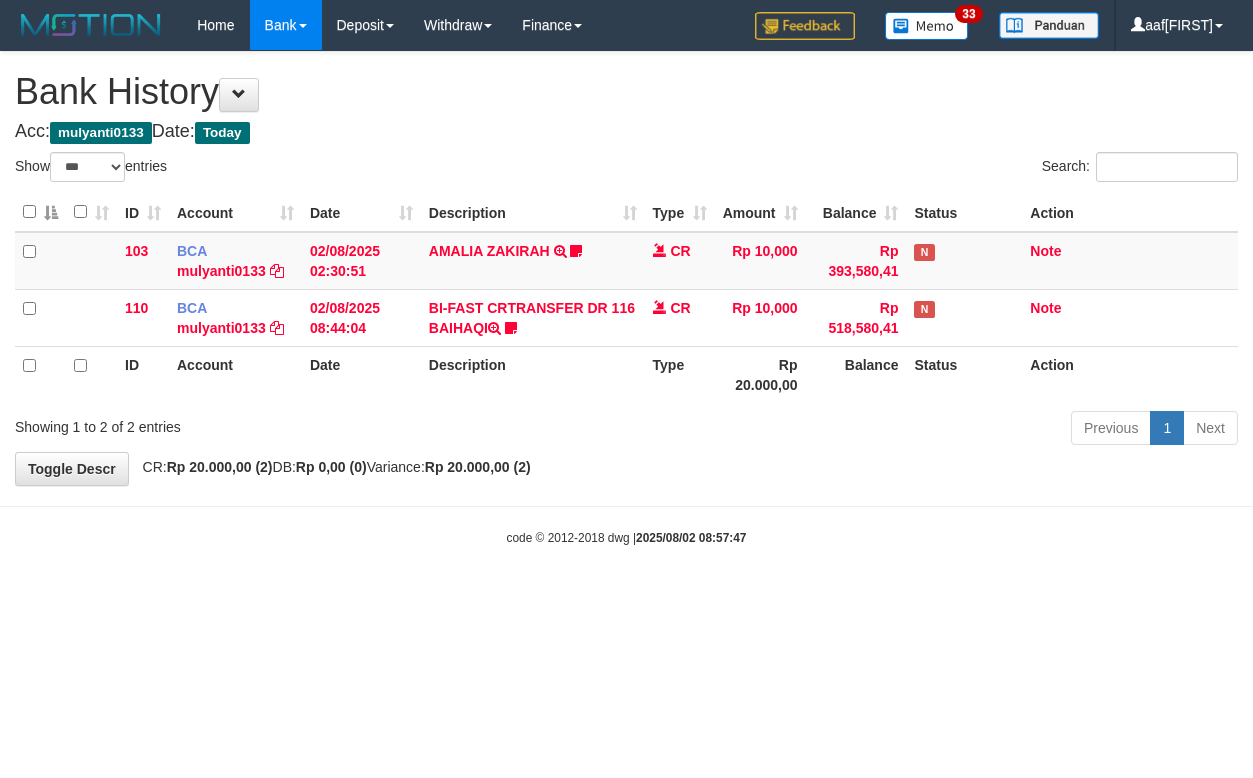 select on "***" 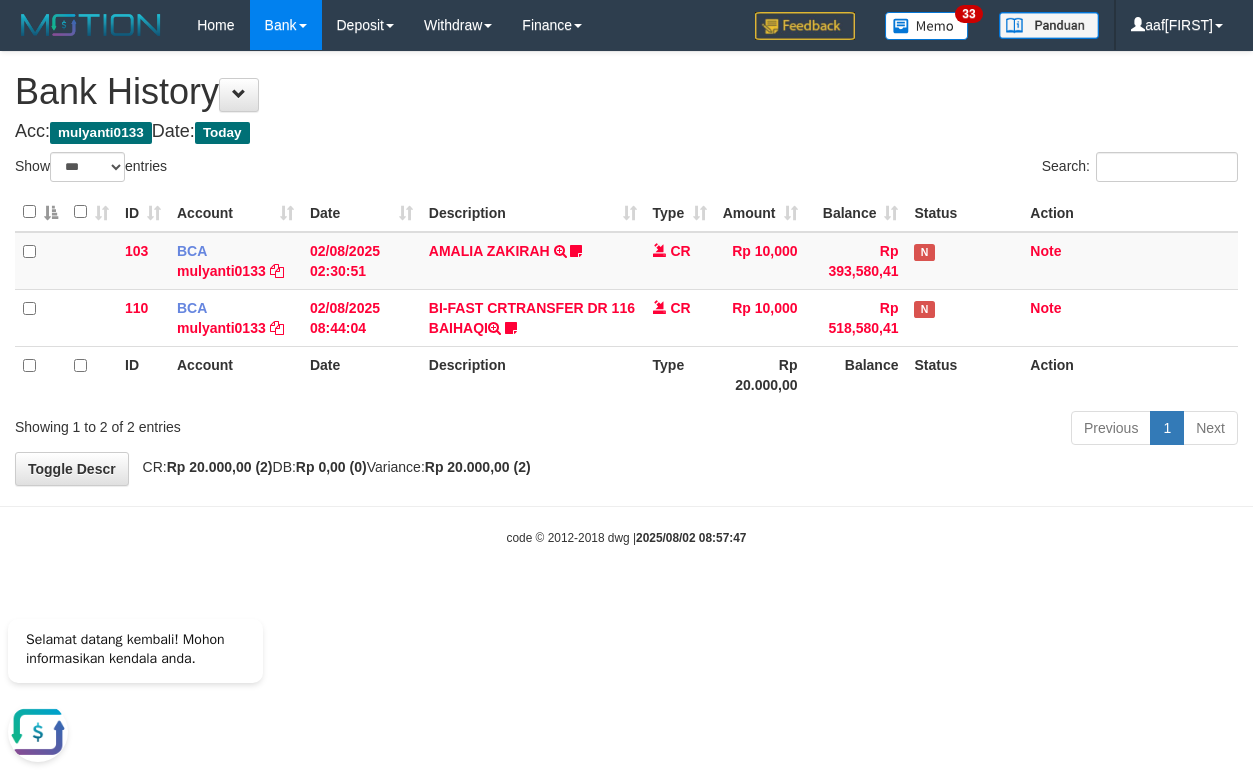 scroll, scrollTop: 0, scrollLeft: 0, axis: both 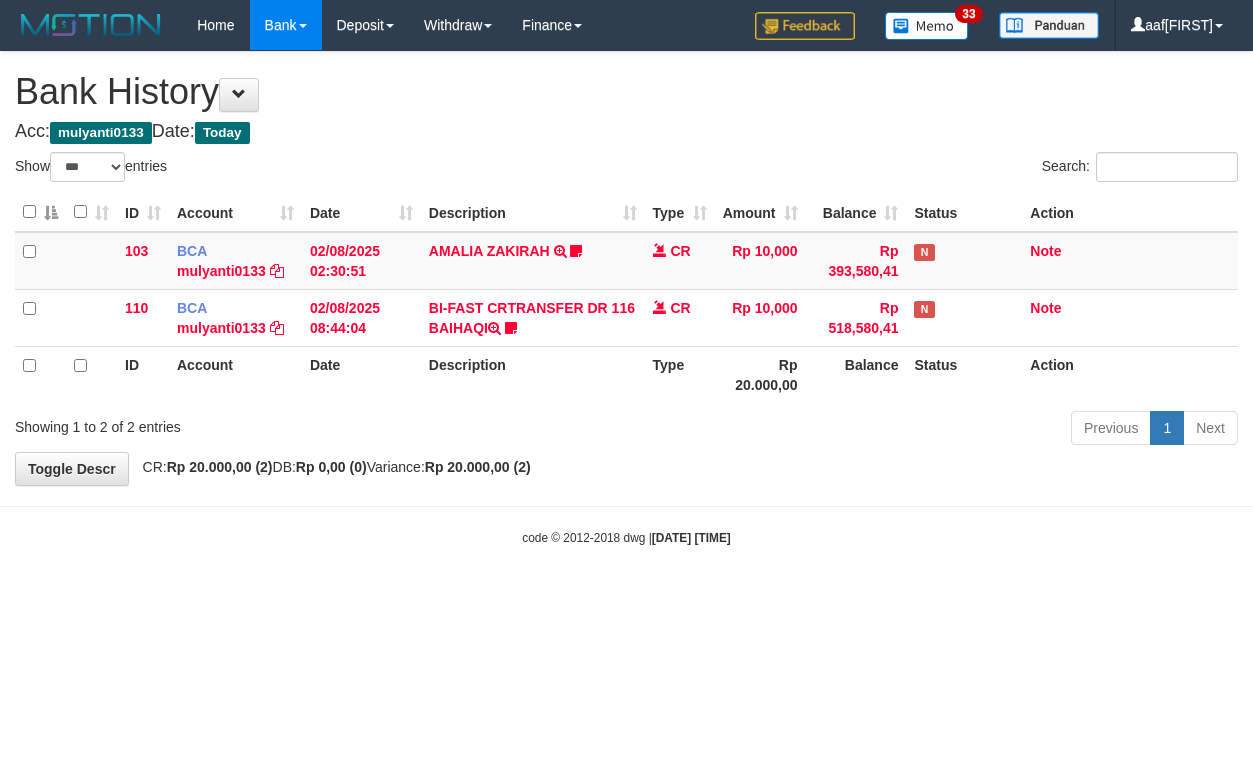 select on "***" 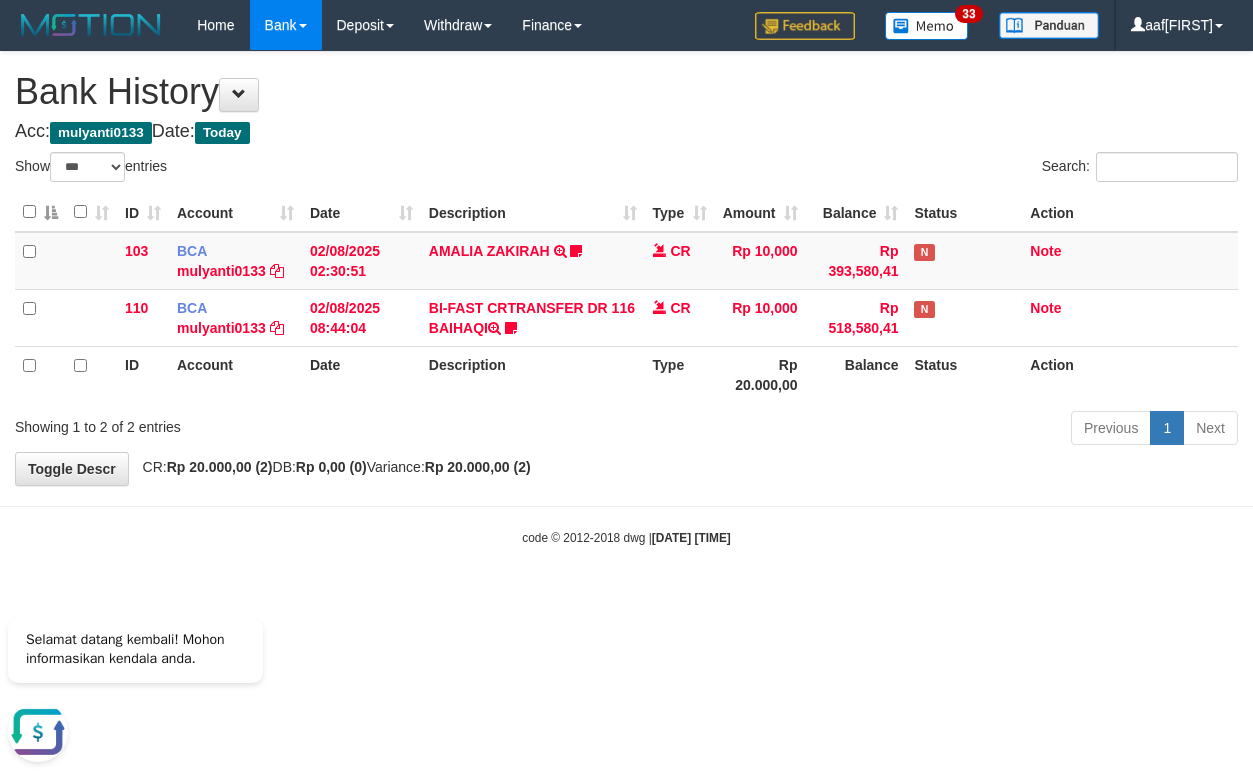 scroll, scrollTop: 0, scrollLeft: 0, axis: both 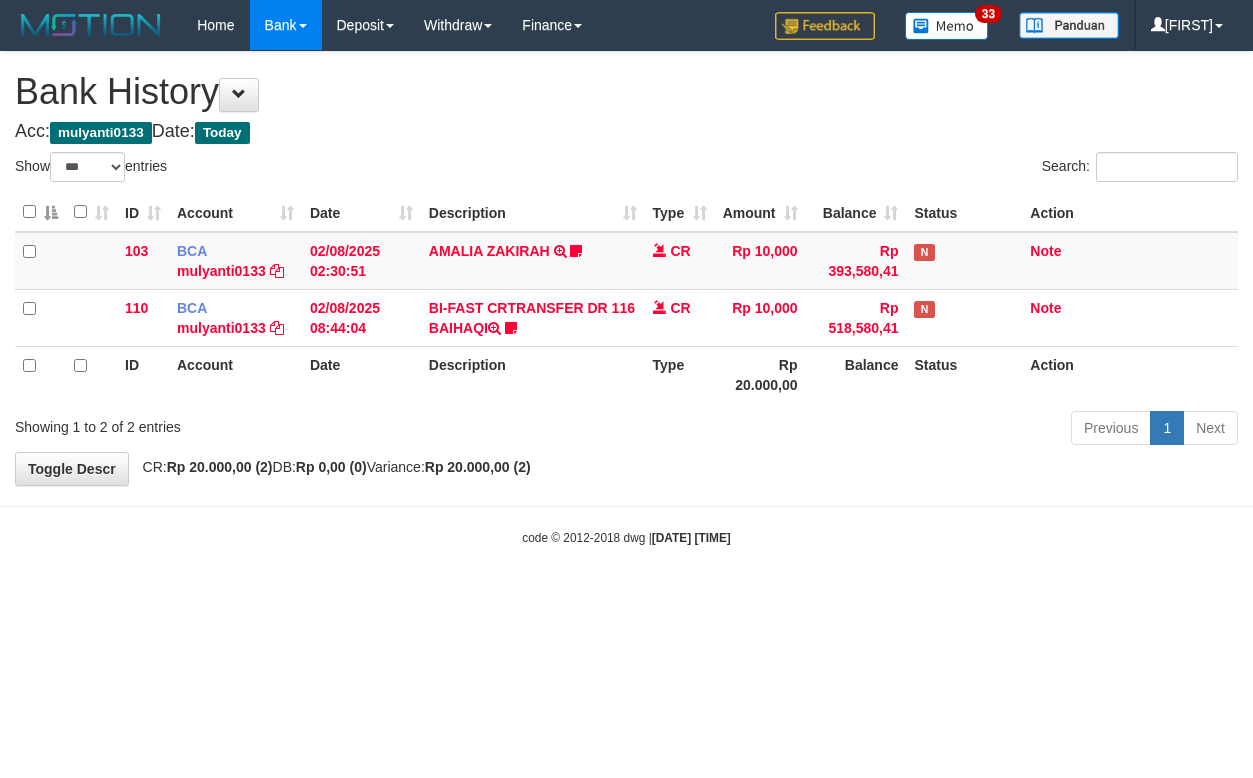 select on "***" 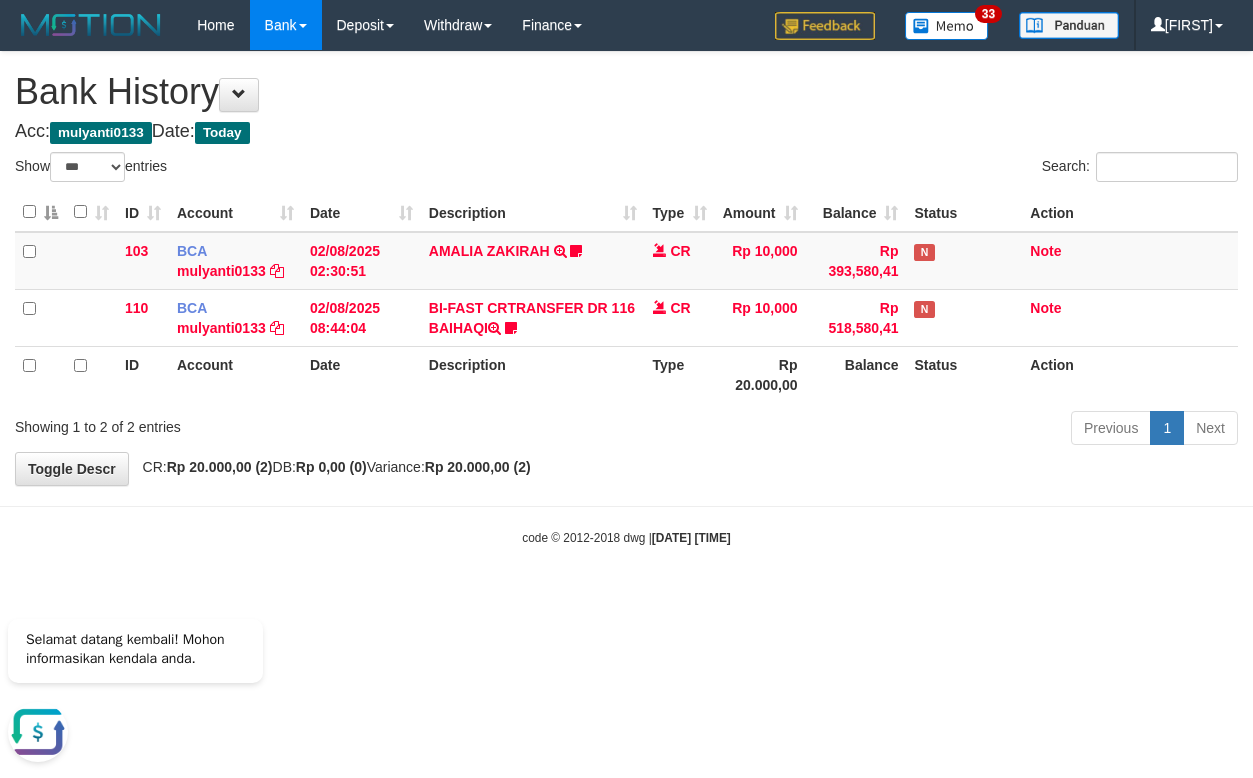 scroll, scrollTop: 0, scrollLeft: 0, axis: both 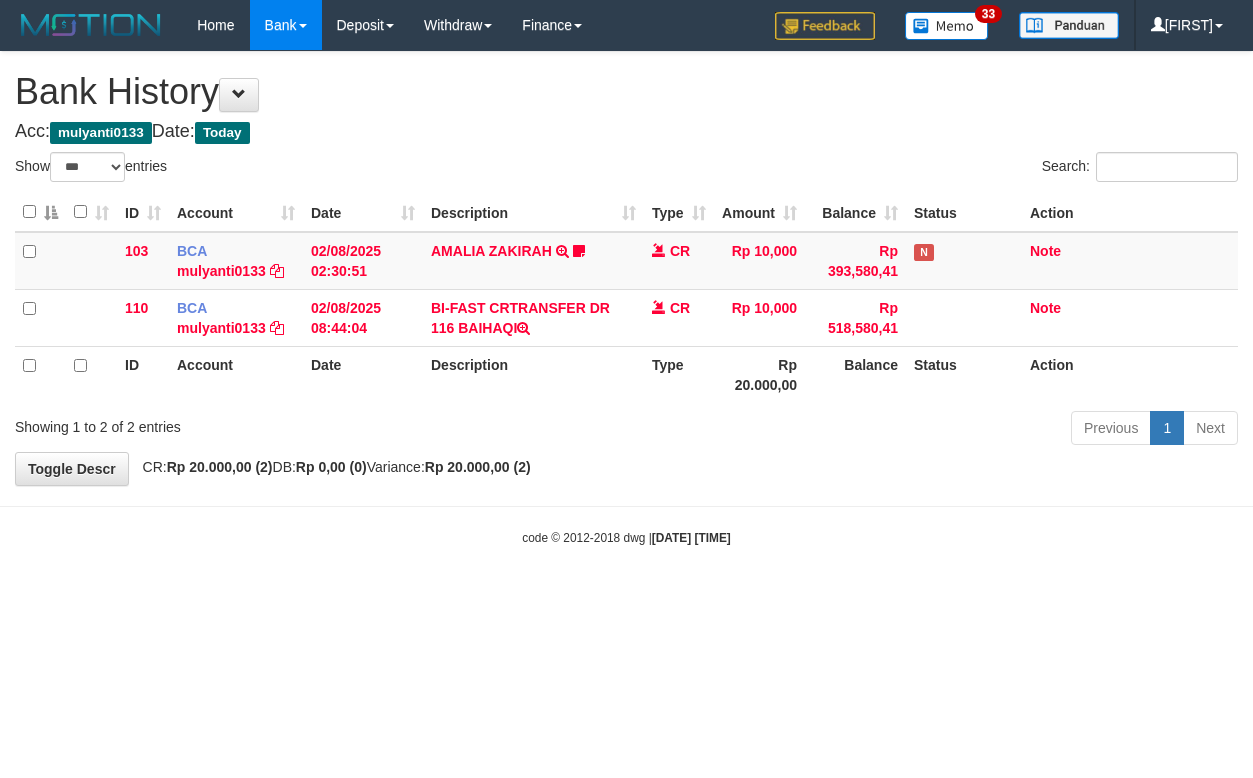 select on "***" 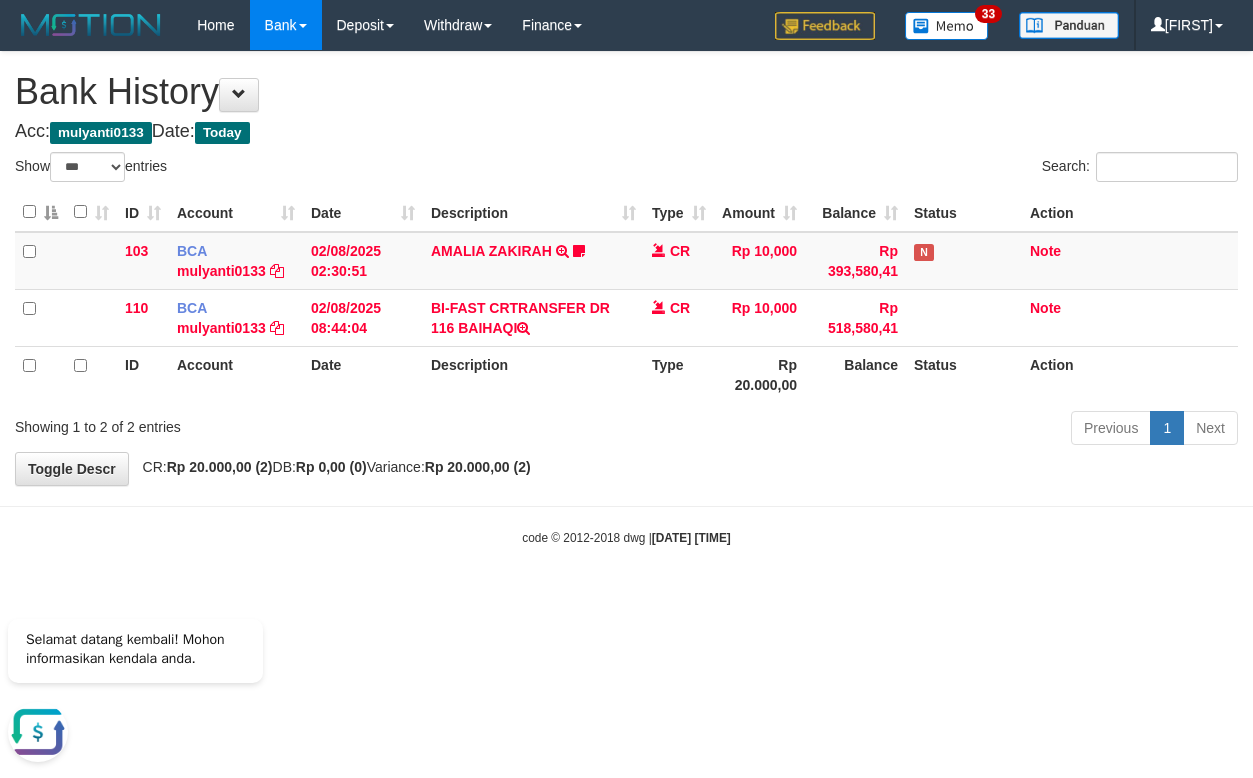scroll, scrollTop: 0, scrollLeft: 0, axis: both 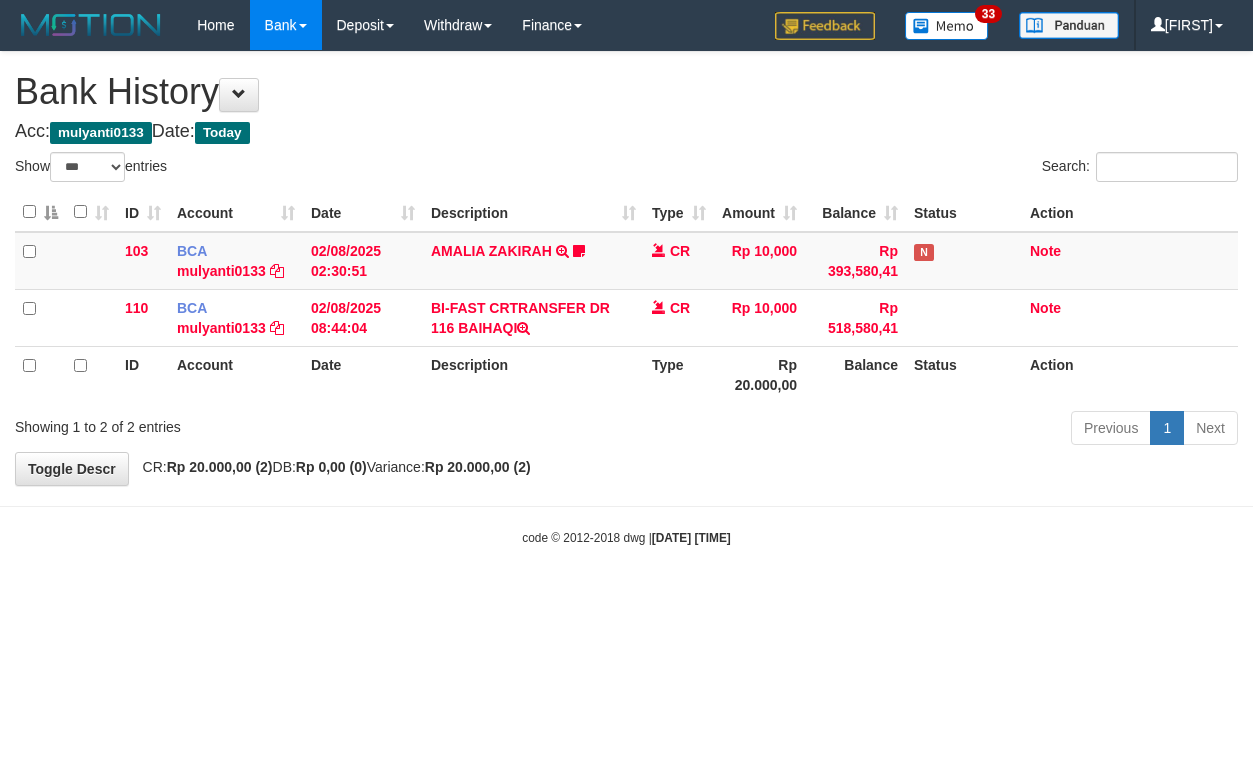 select on "***" 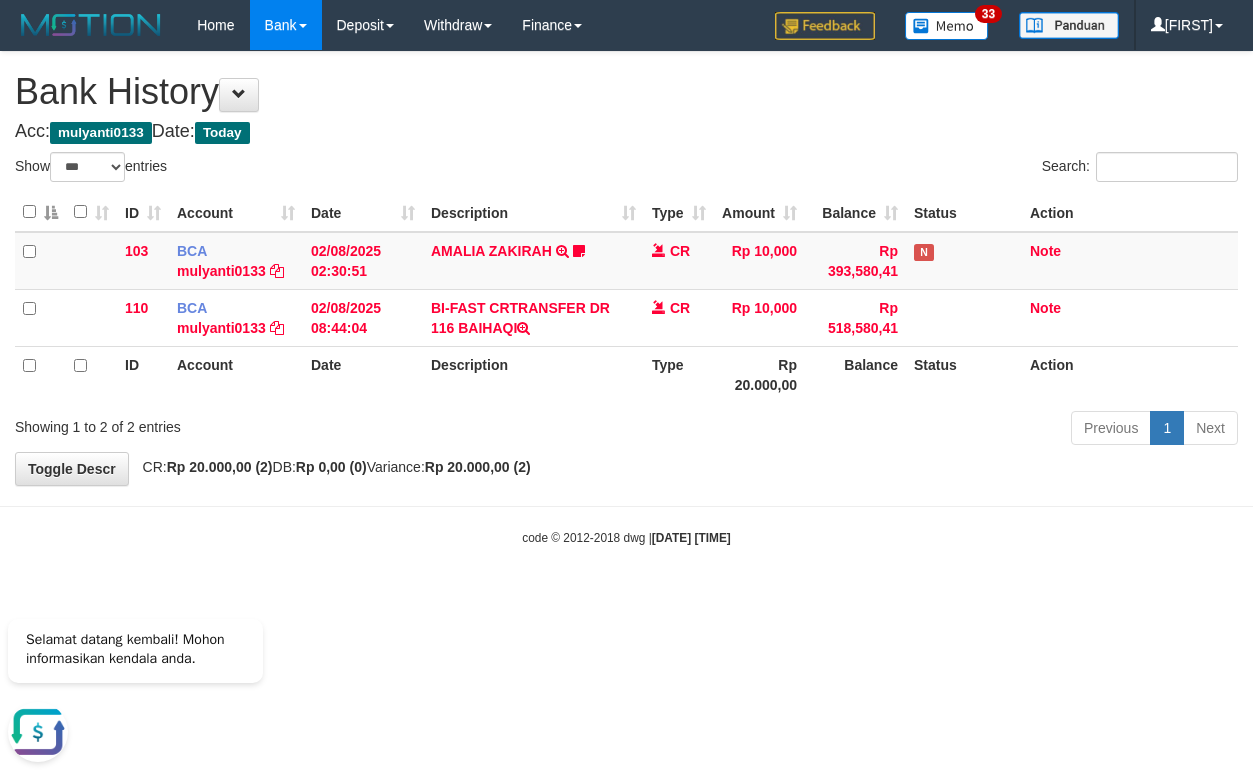scroll, scrollTop: 0, scrollLeft: 0, axis: both 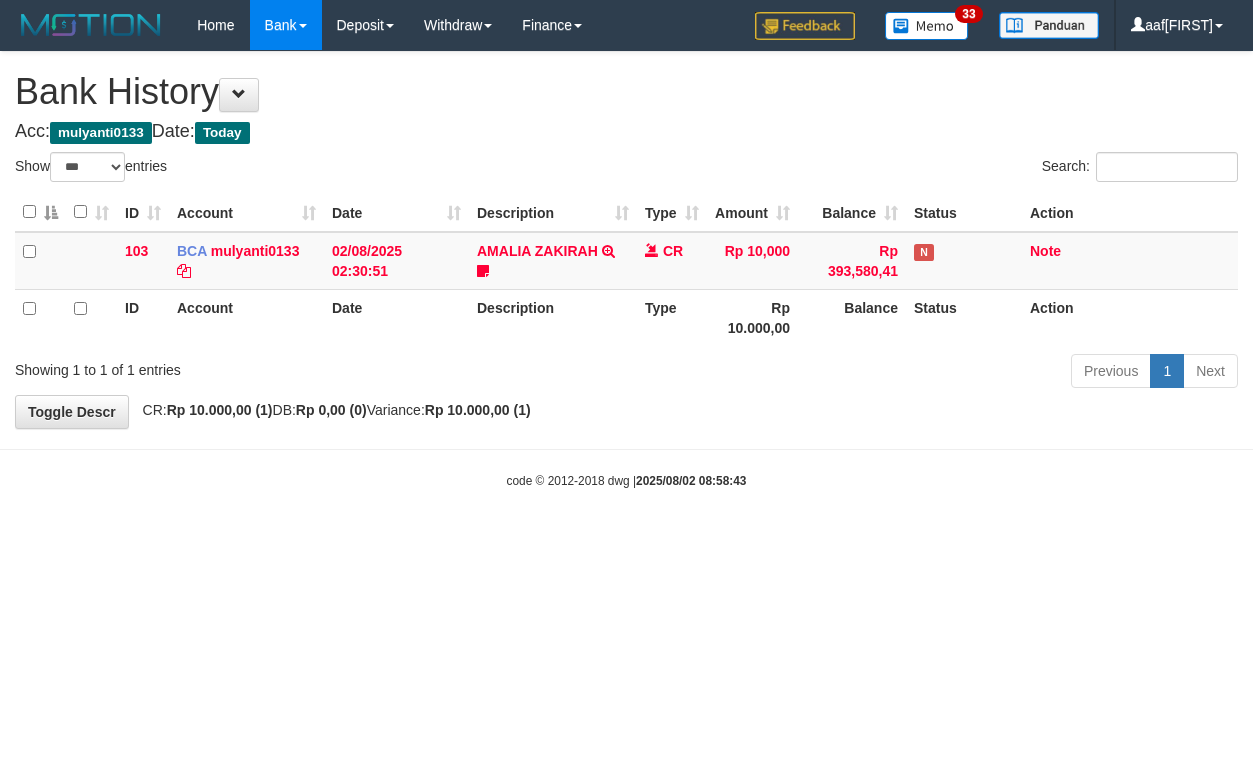 select on "***" 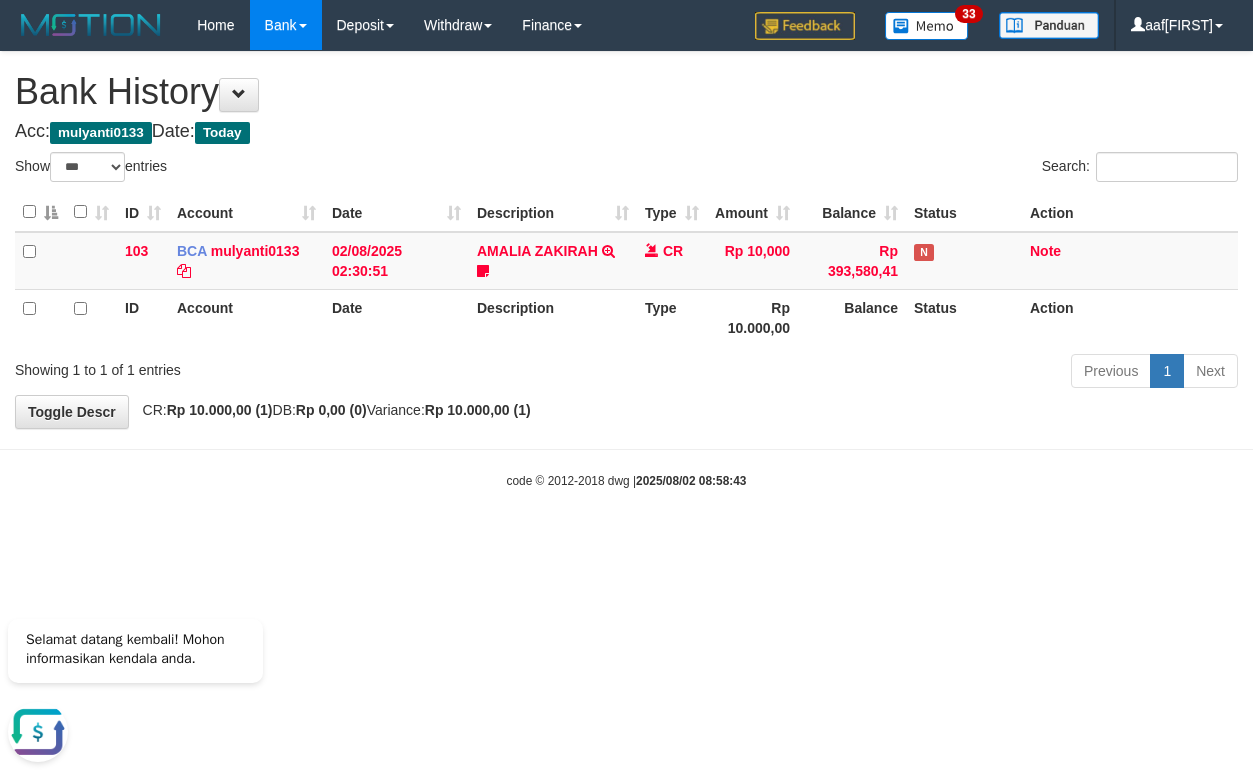 scroll, scrollTop: 0, scrollLeft: 0, axis: both 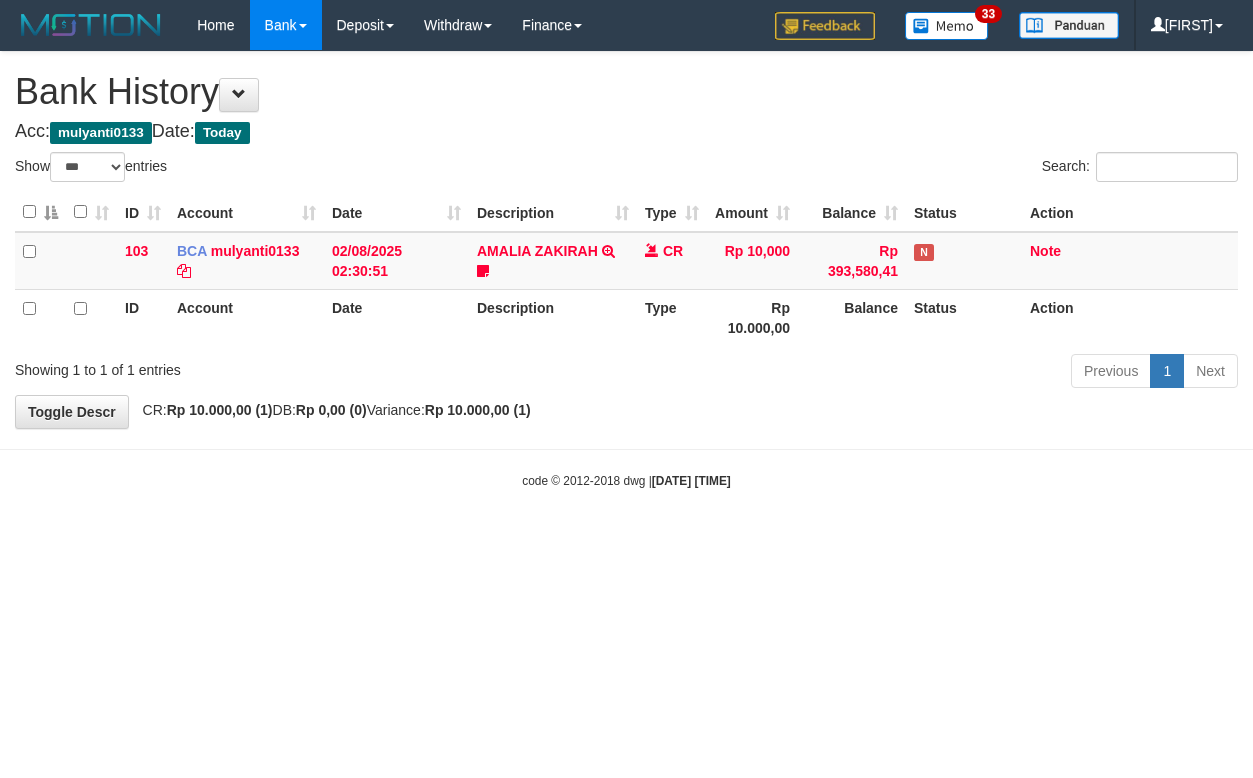 select on "***" 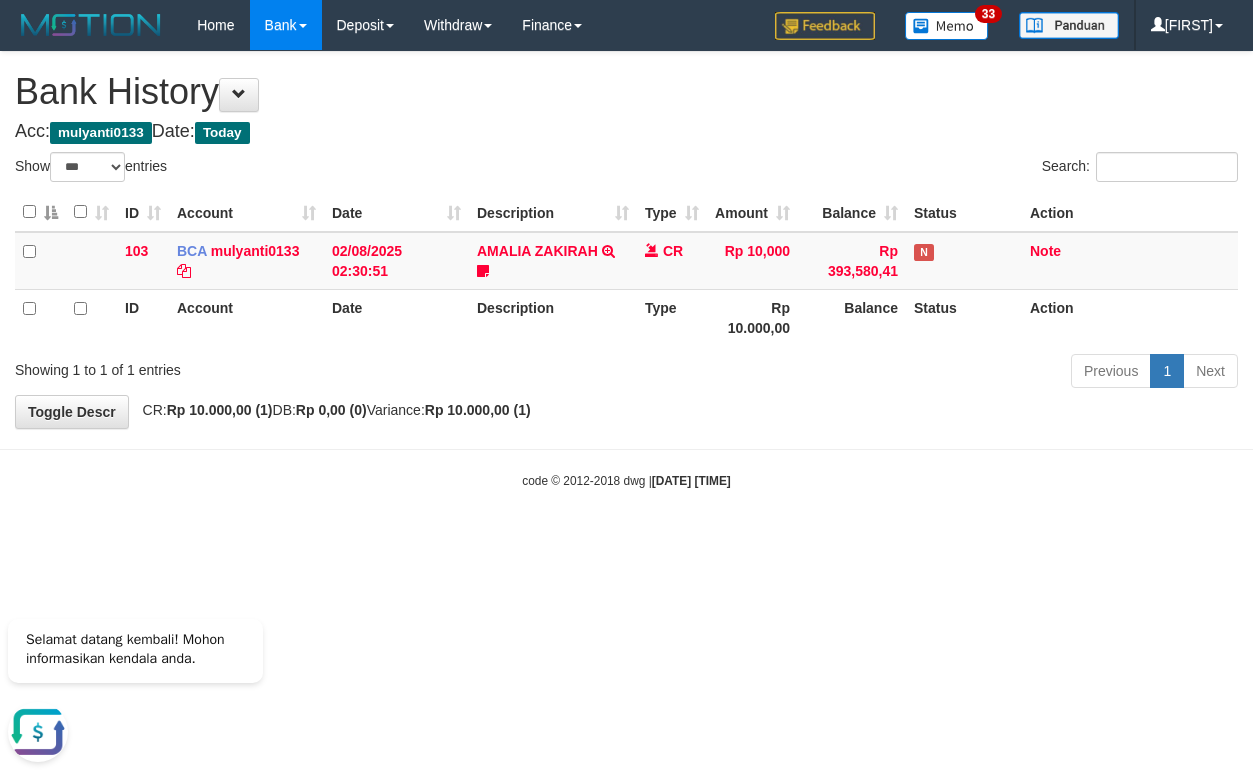 scroll, scrollTop: 0, scrollLeft: 0, axis: both 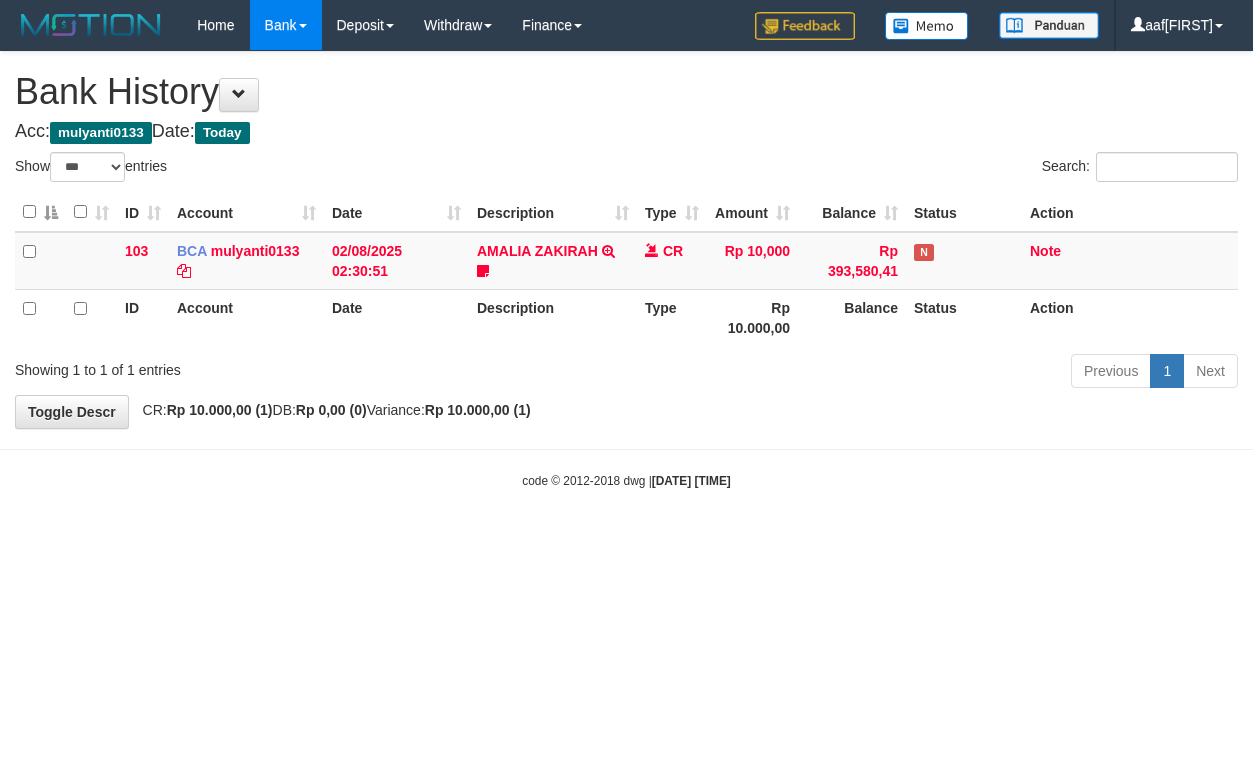 select on "***" 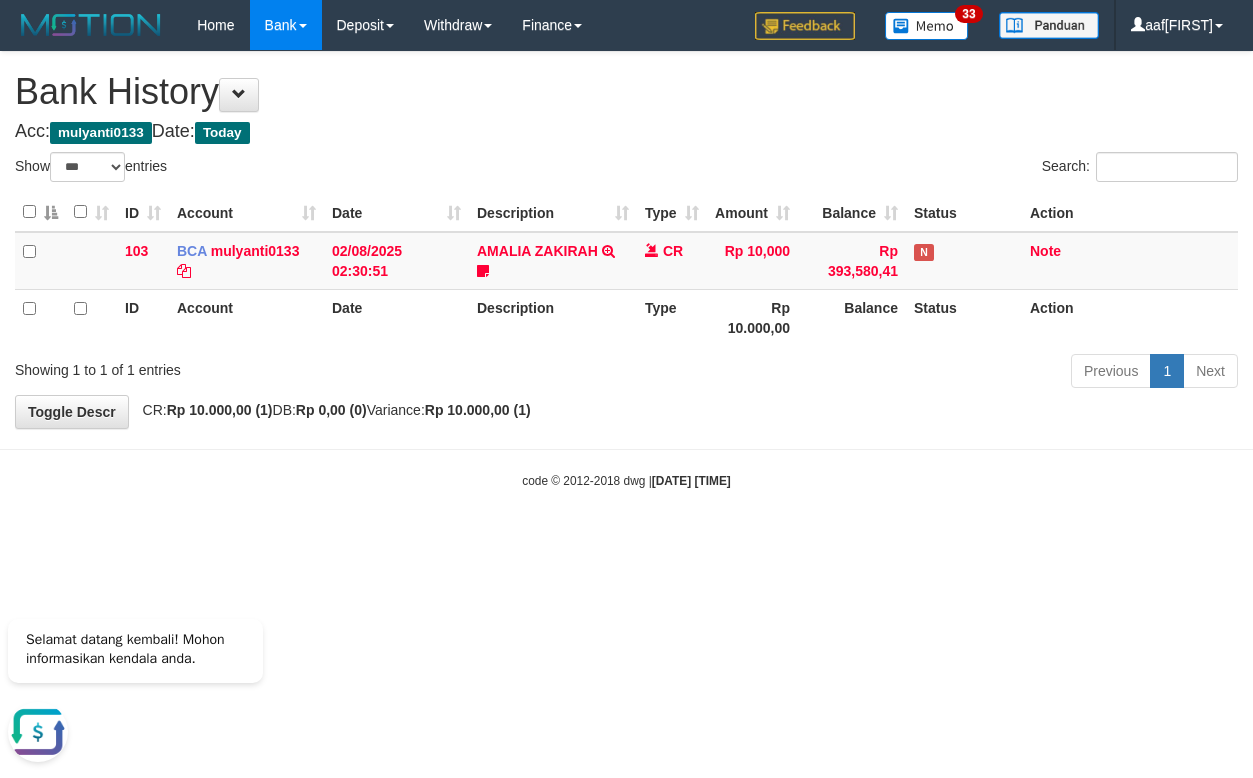 scroll, scrollTop: 0, scrollLeft: 0, axis: both 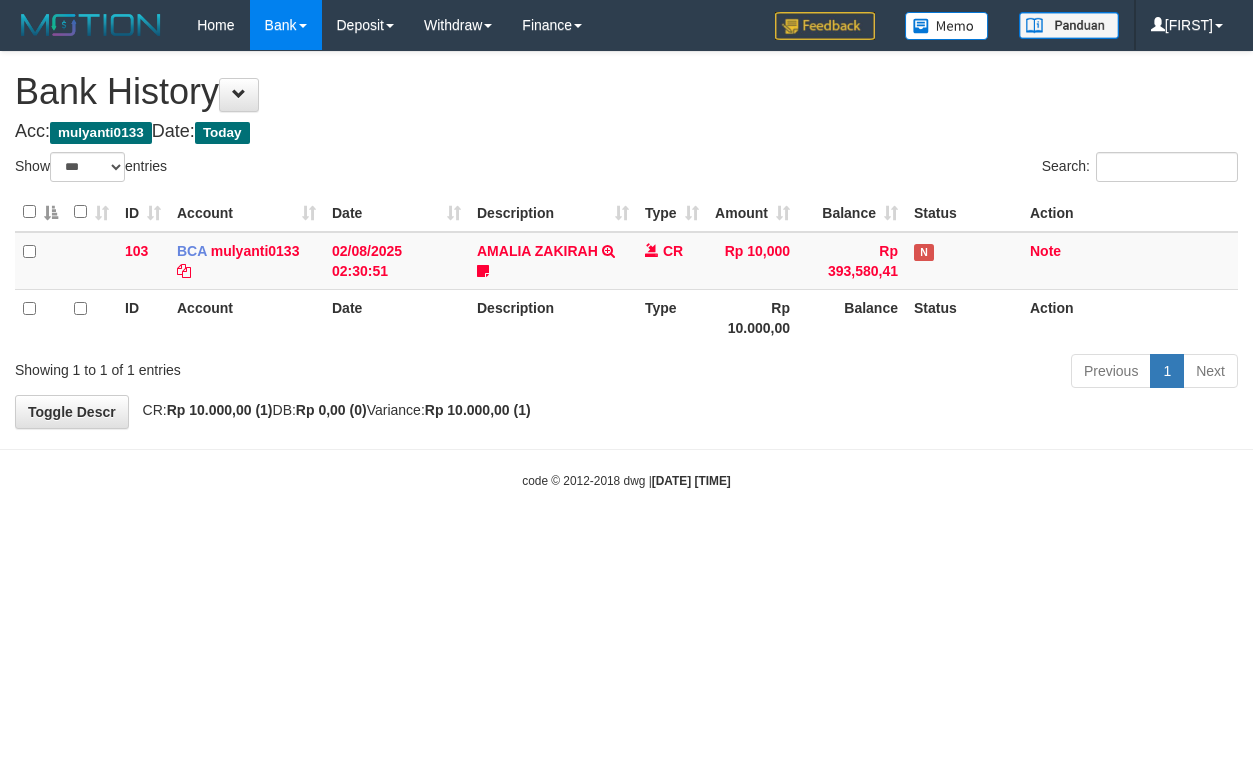 select on "***" 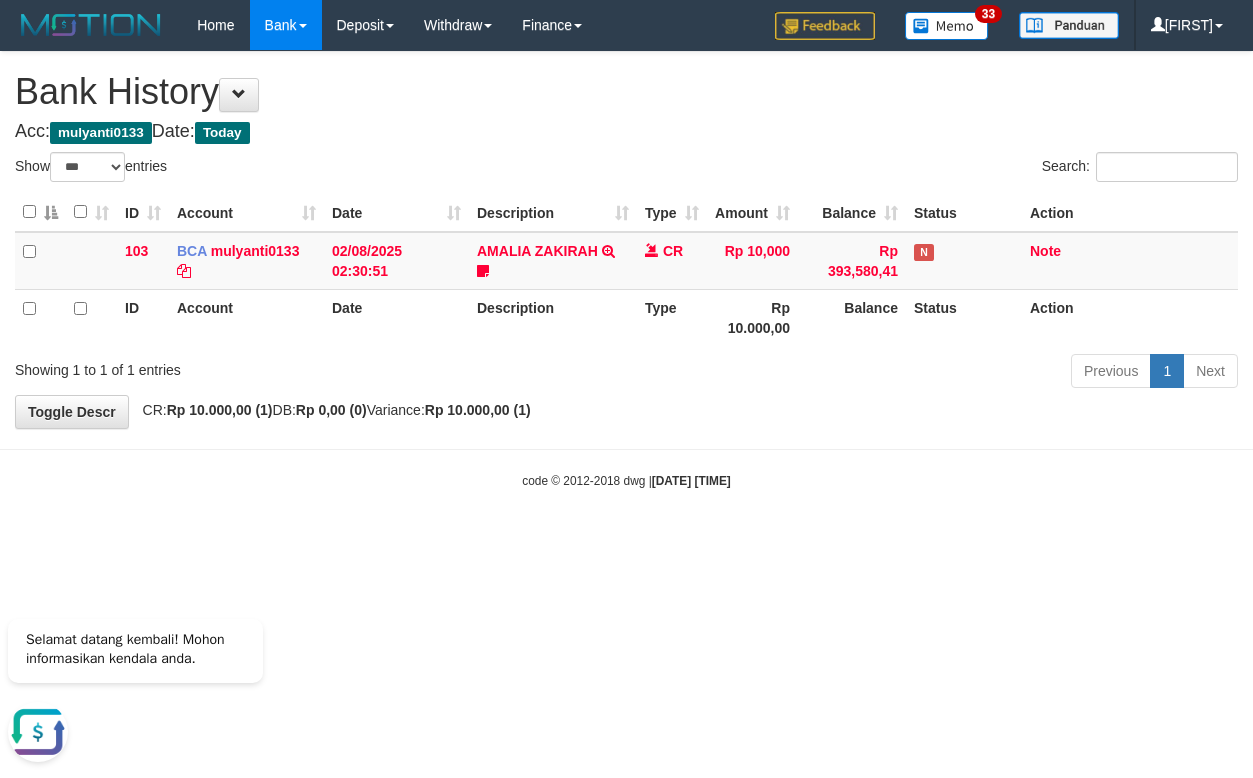 scroll, scrollTop: 0, scrollLeft: 0, axis: both 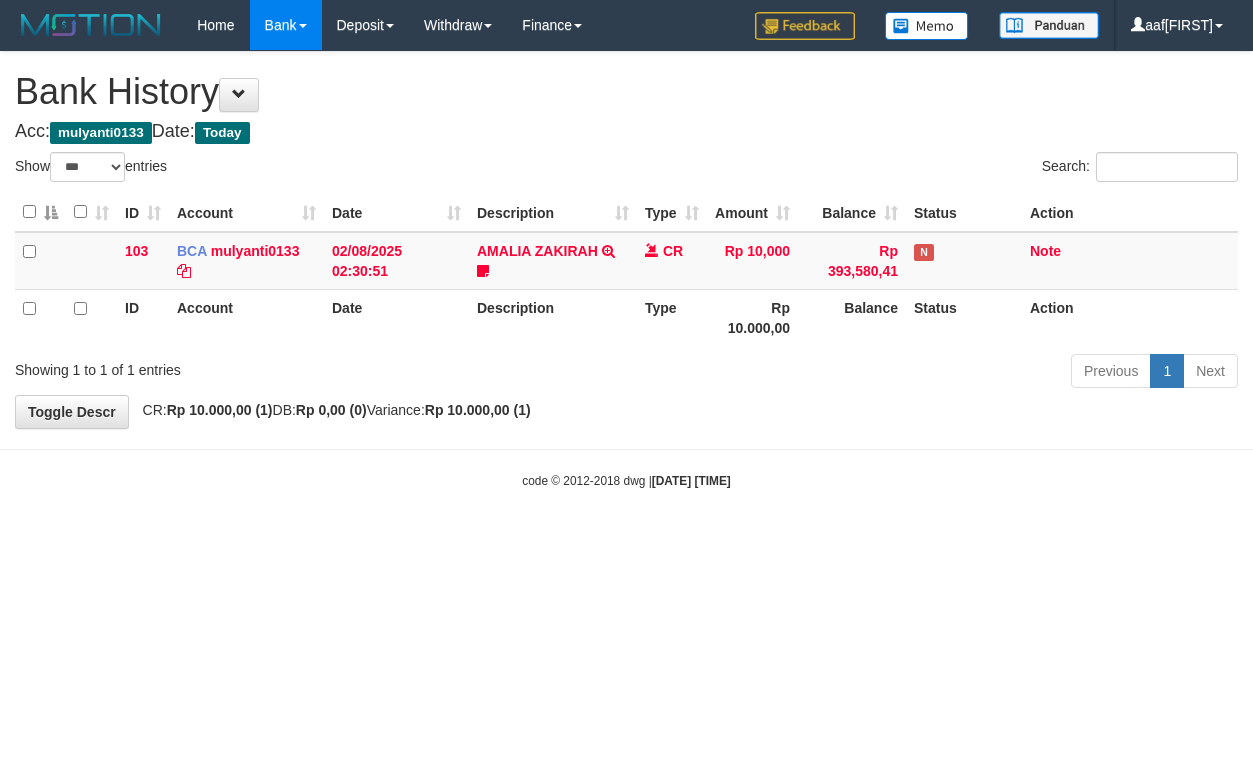 select on "***" 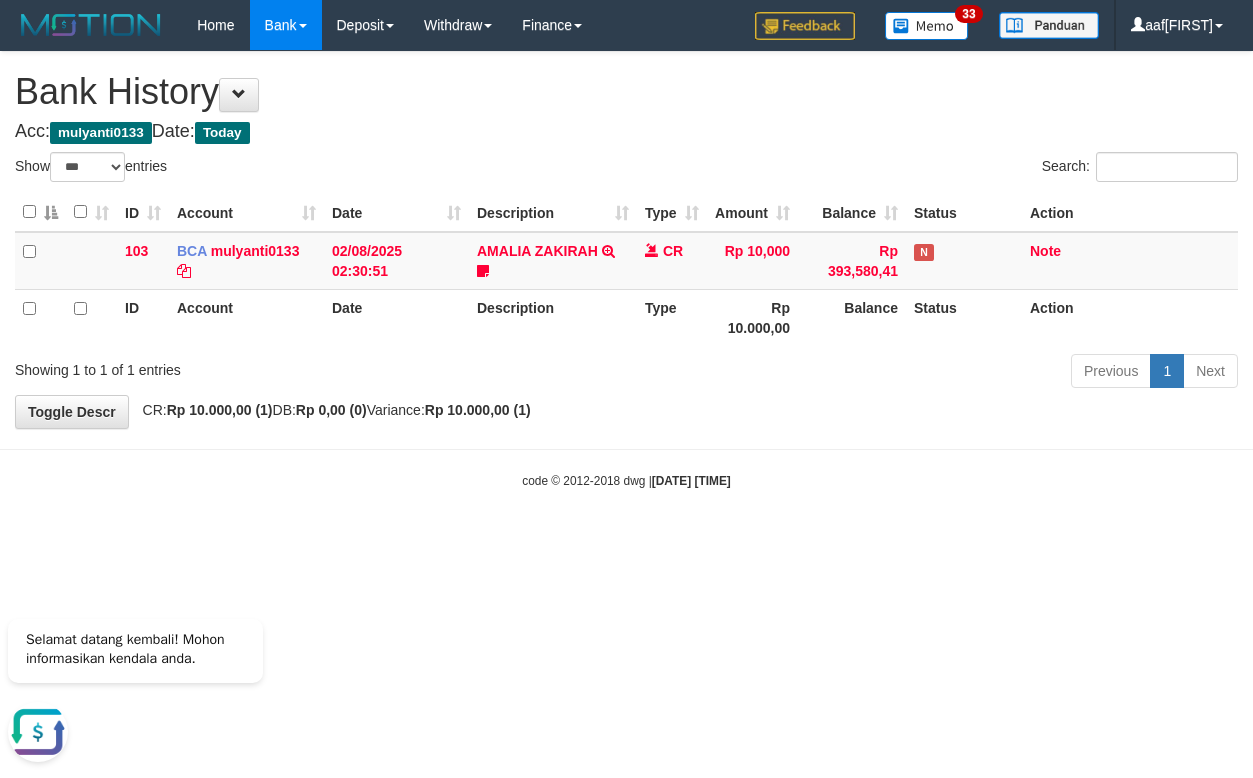 scroll, scrollTop: 0, scrollLeft: 0, axis: both 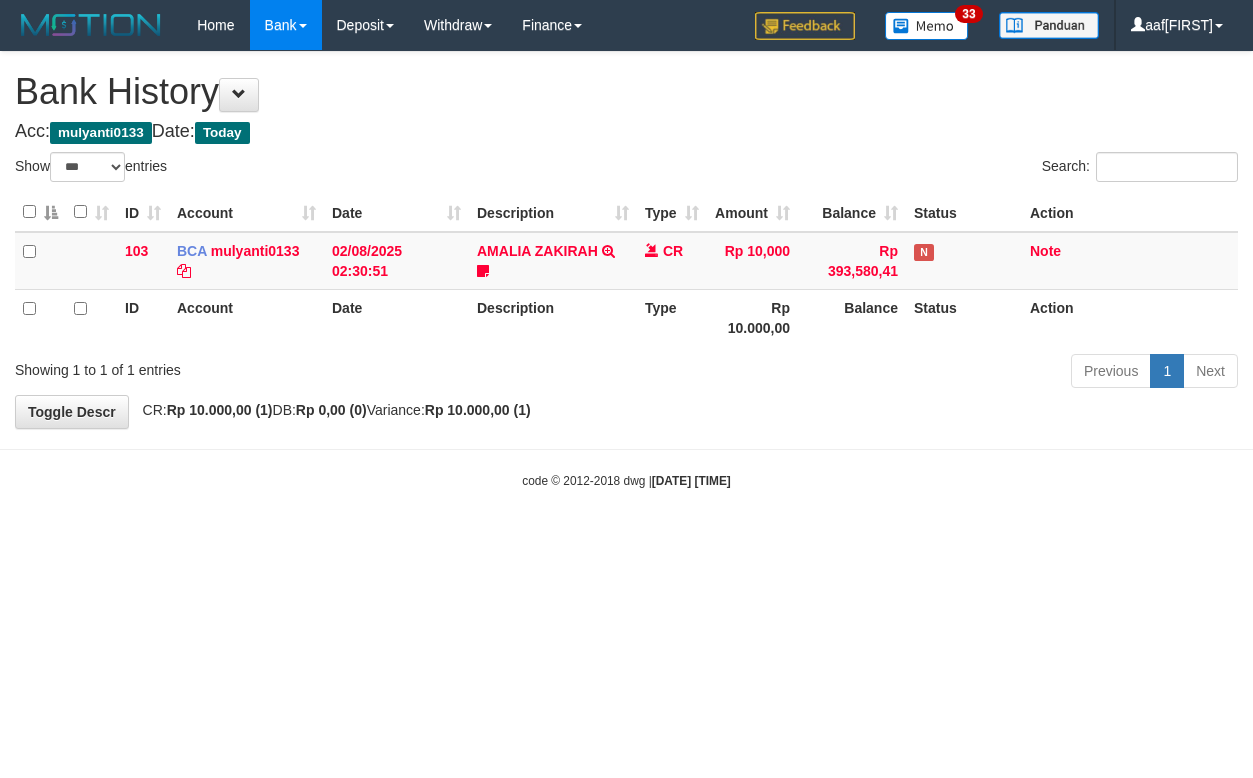 select on "***" 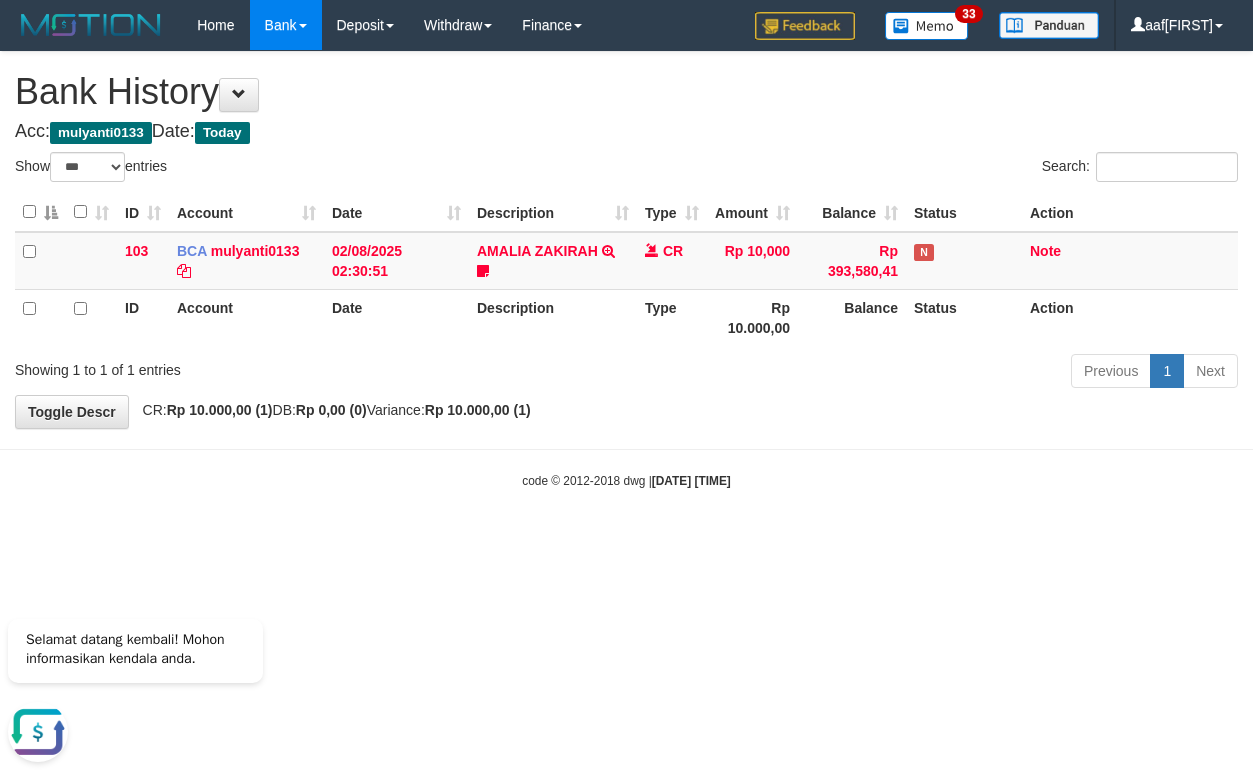scroll, scrollTop: 0, scrollLeft: 0, axis: both 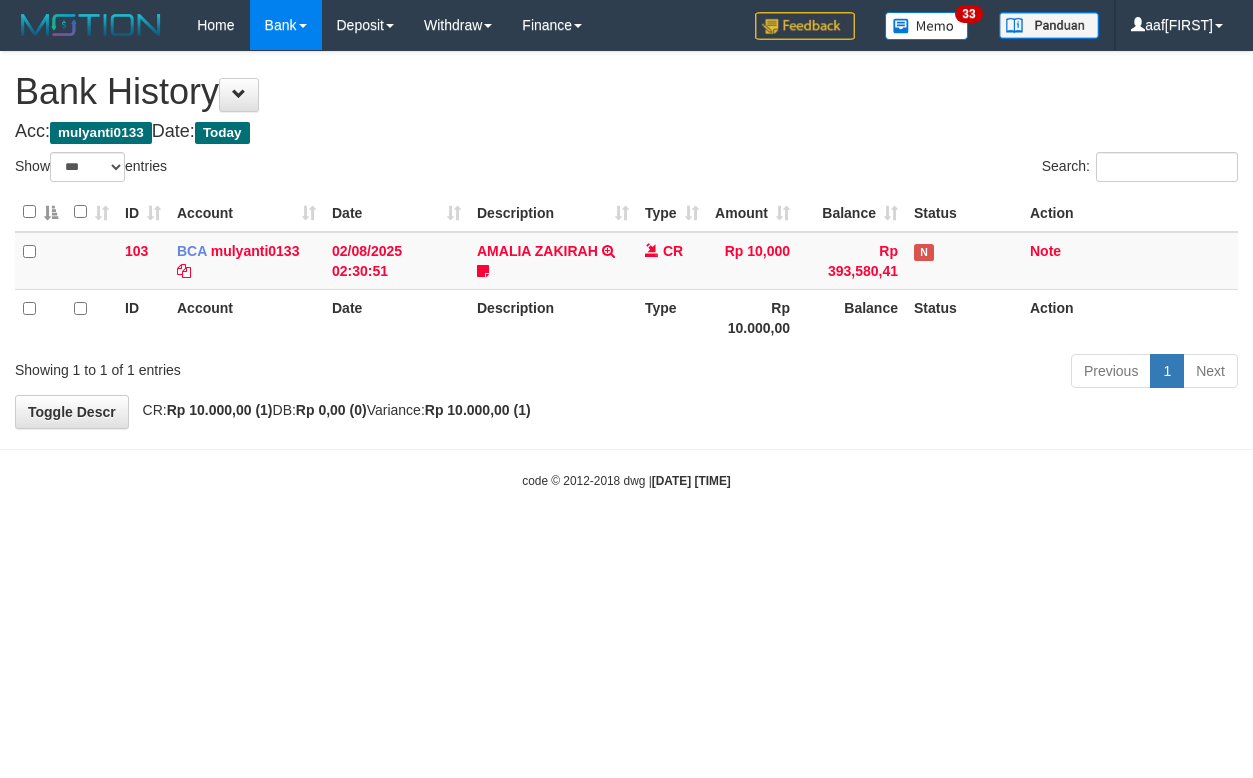 select on "***" 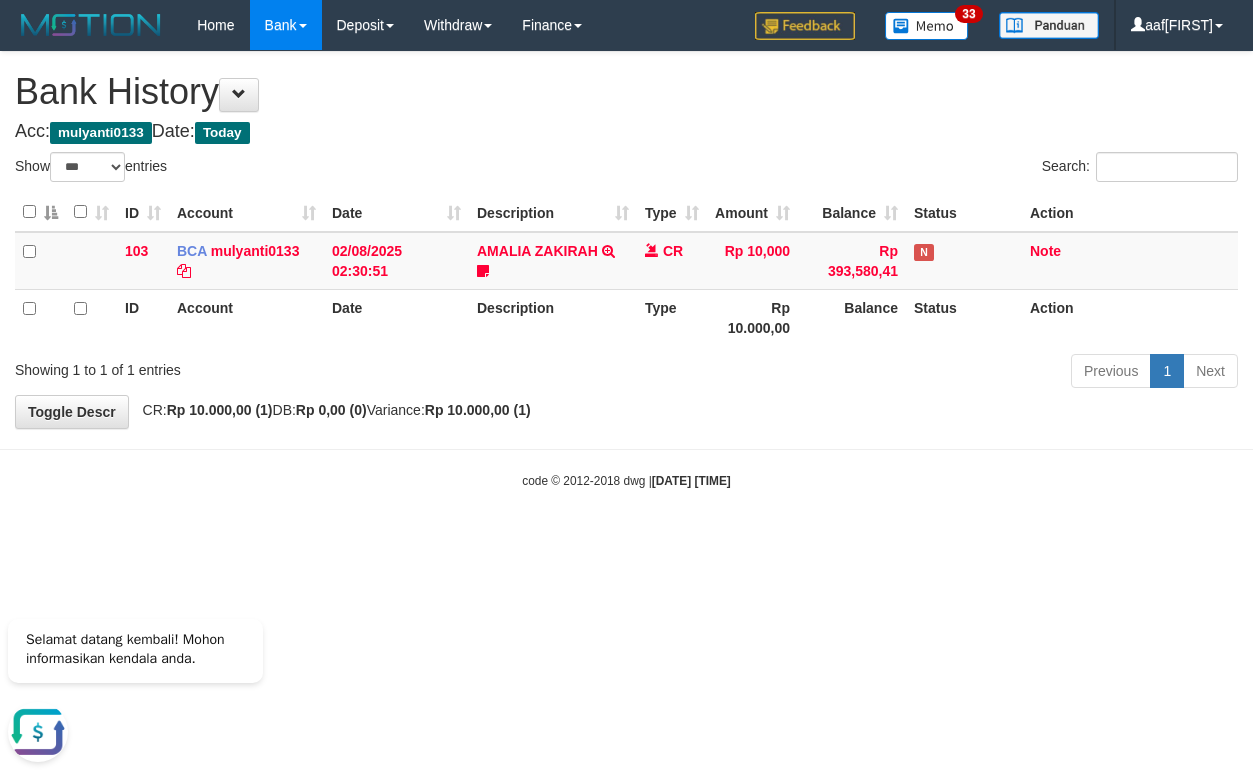 scroll, scrollTop: 0, scrollLeft: 0, axis: both 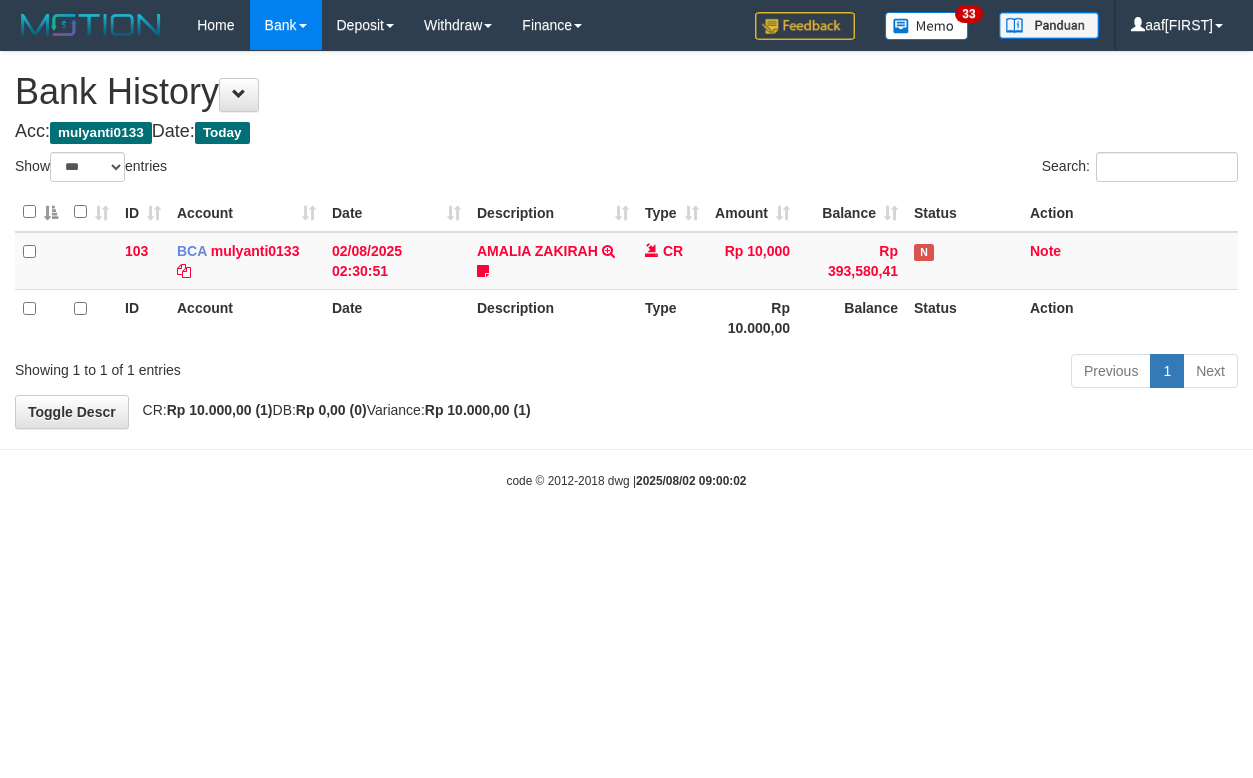 select on "***" 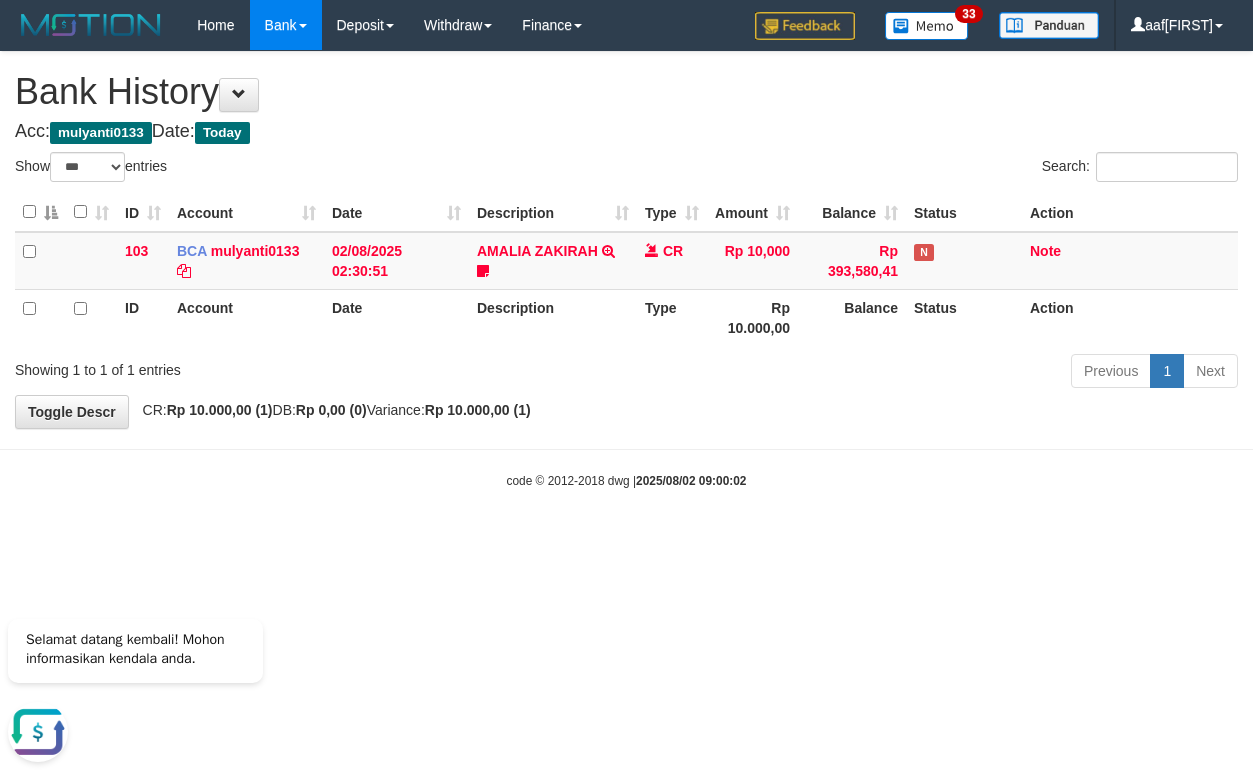 scroll, scrollTop: 0, scrollLeft: 0, axis: both 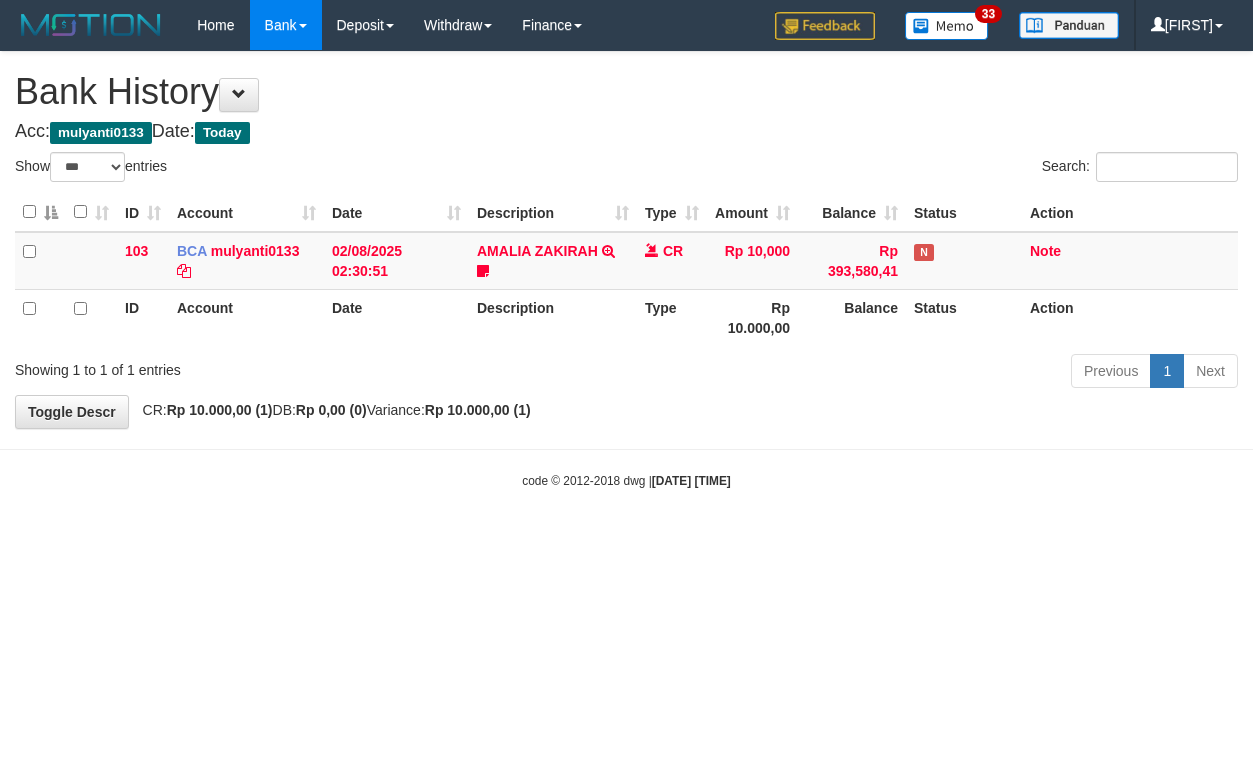 select on "***" 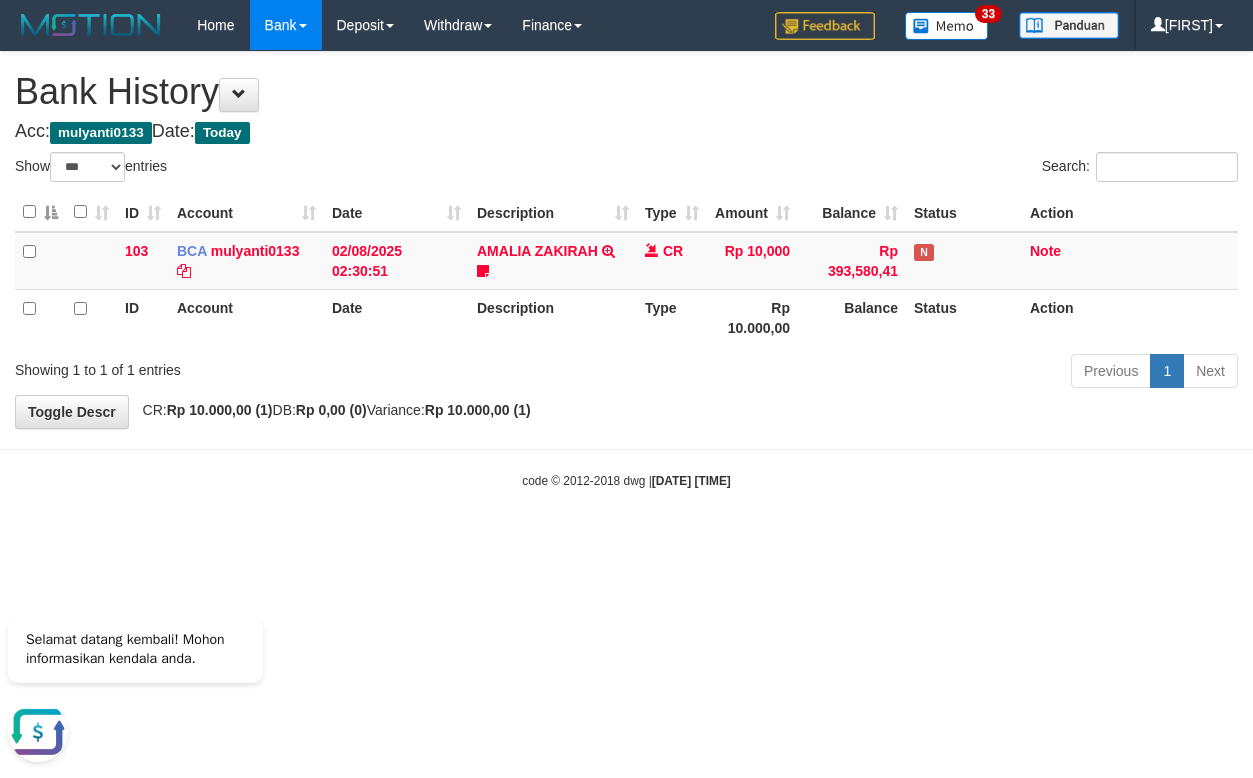 scroll, scrollTop: 0, scrollLeft: 0, axis: both 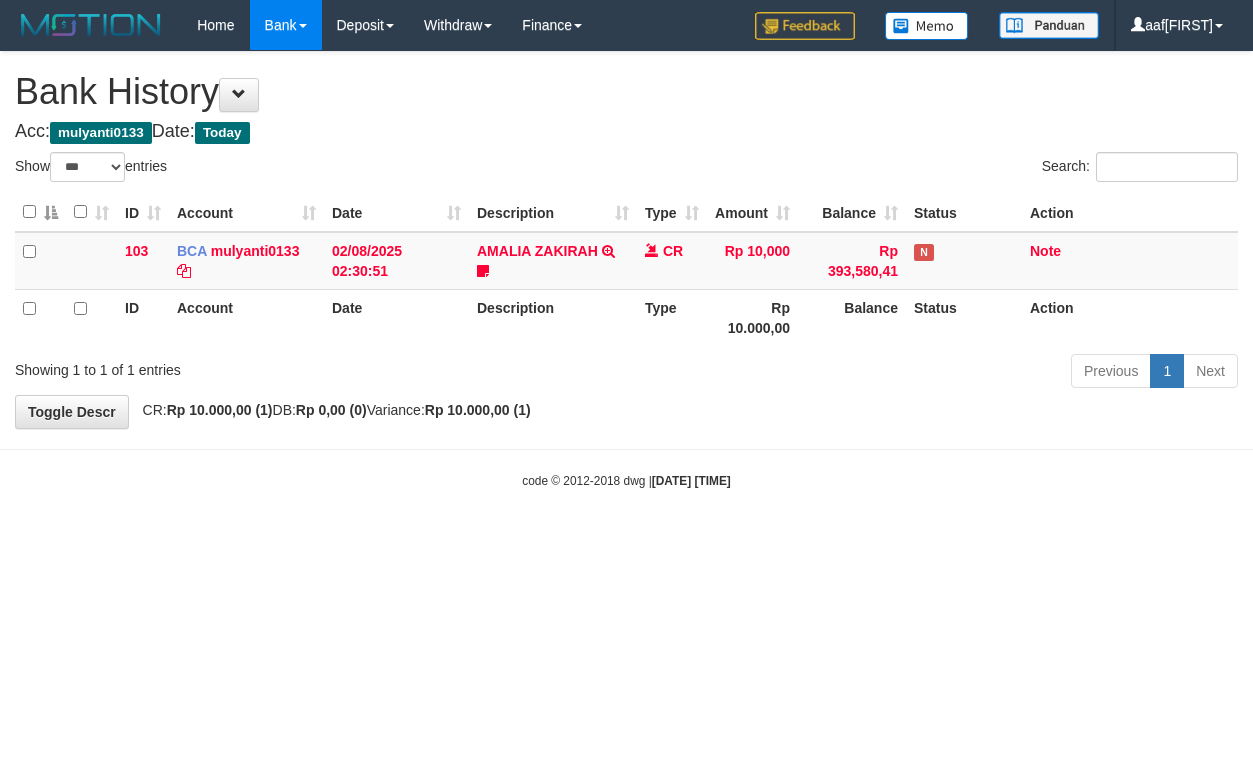 select on "***" 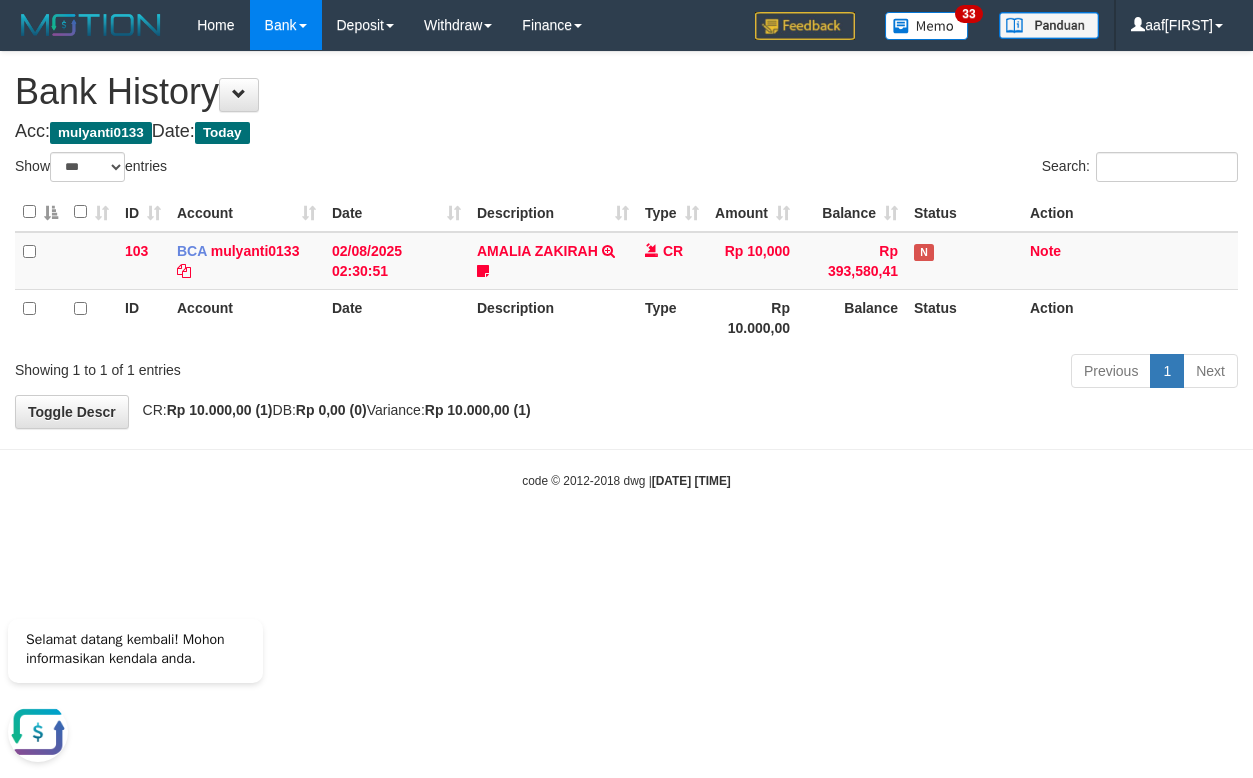 scroll, scrollTop: 0, scrollLeft: 0, axis: both 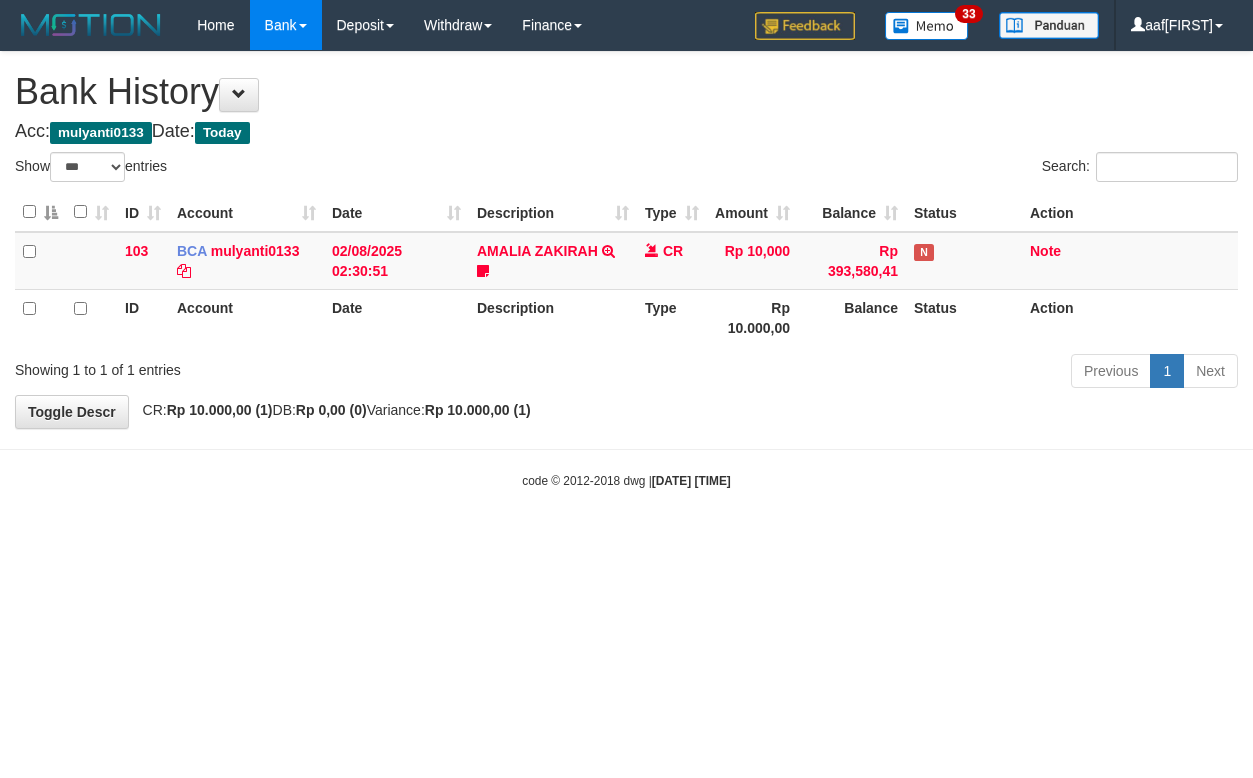 select on "***" 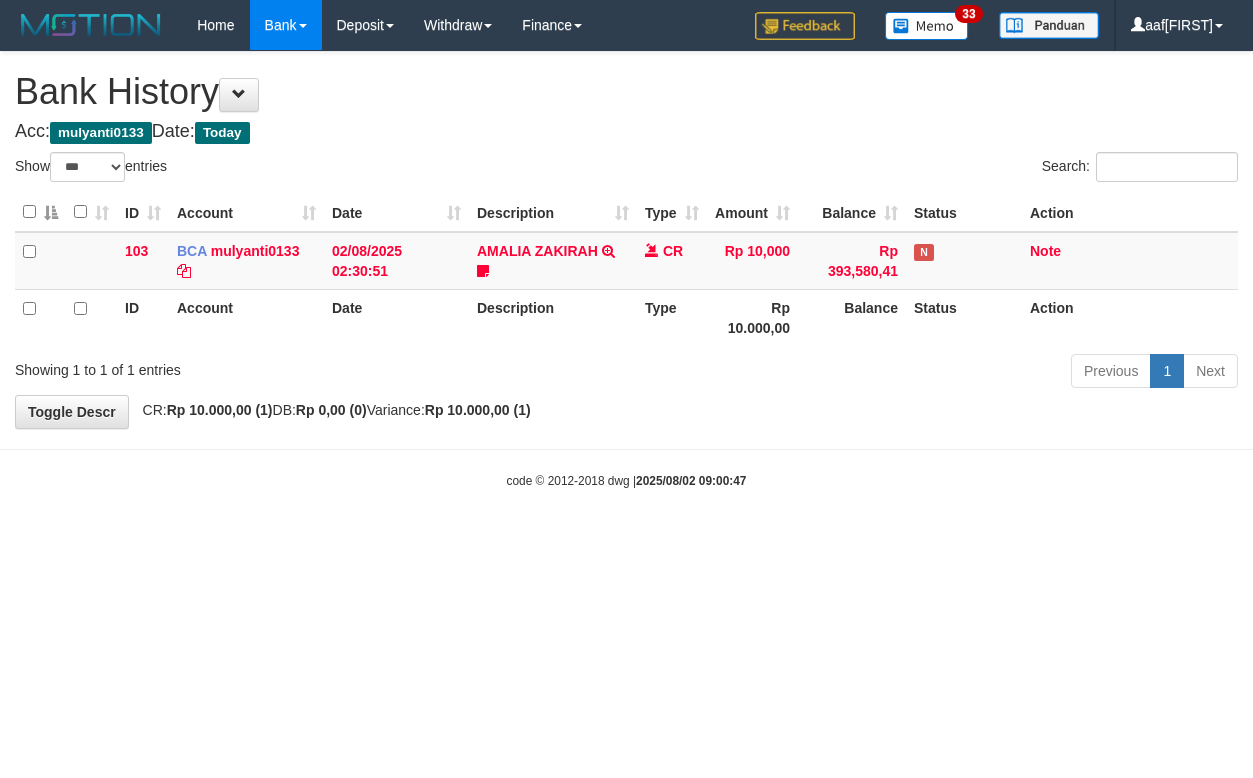 select on "***" 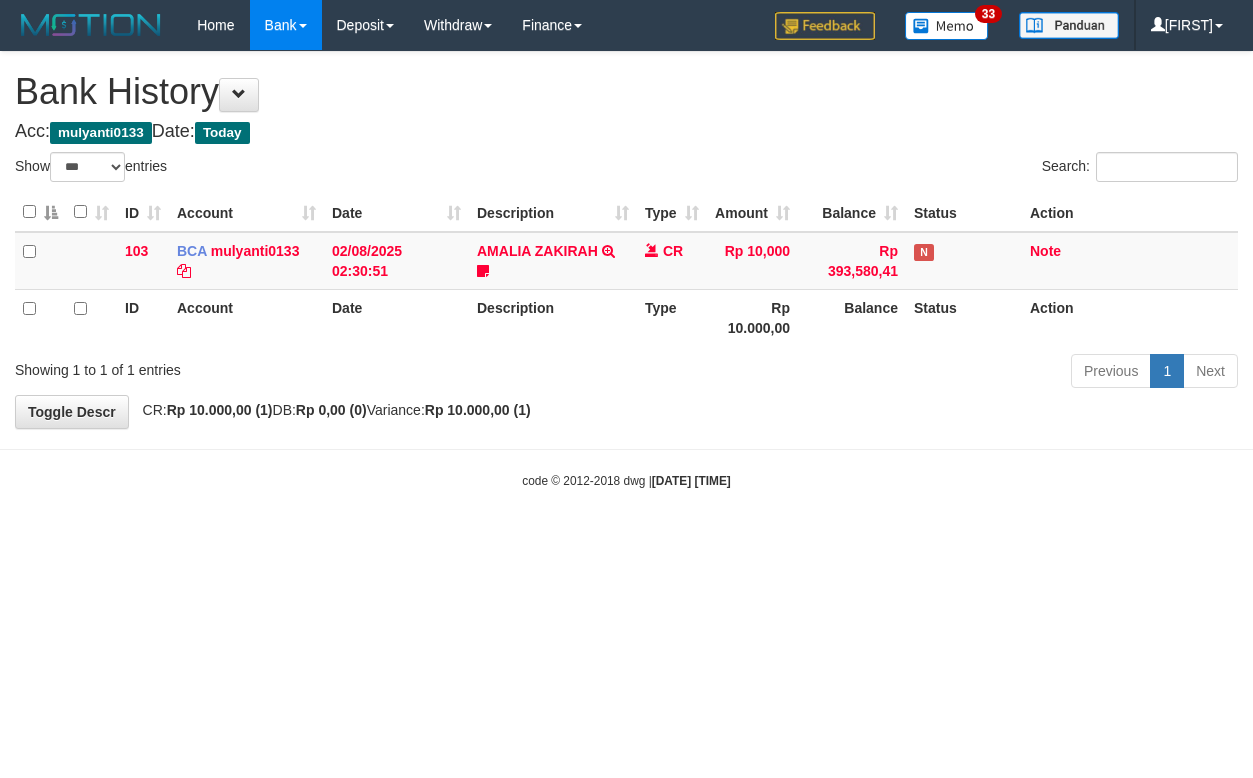 select on "***" 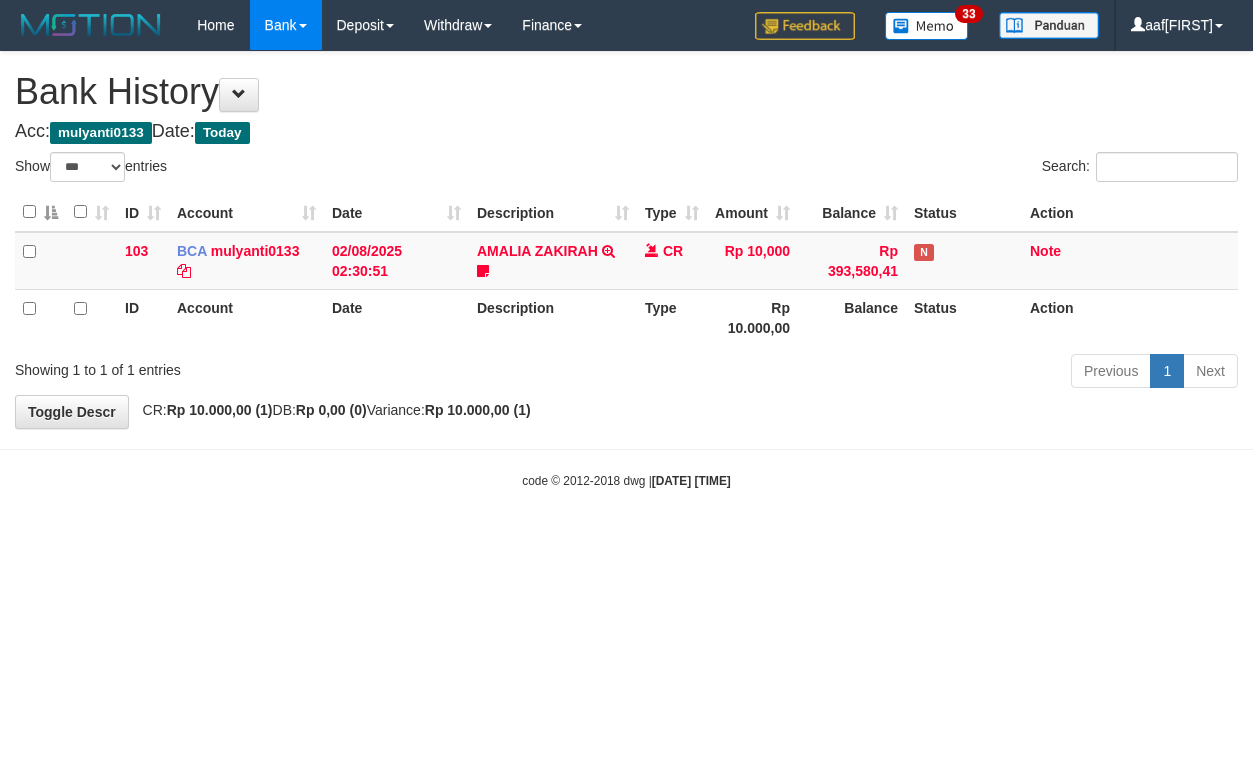 select on "***" 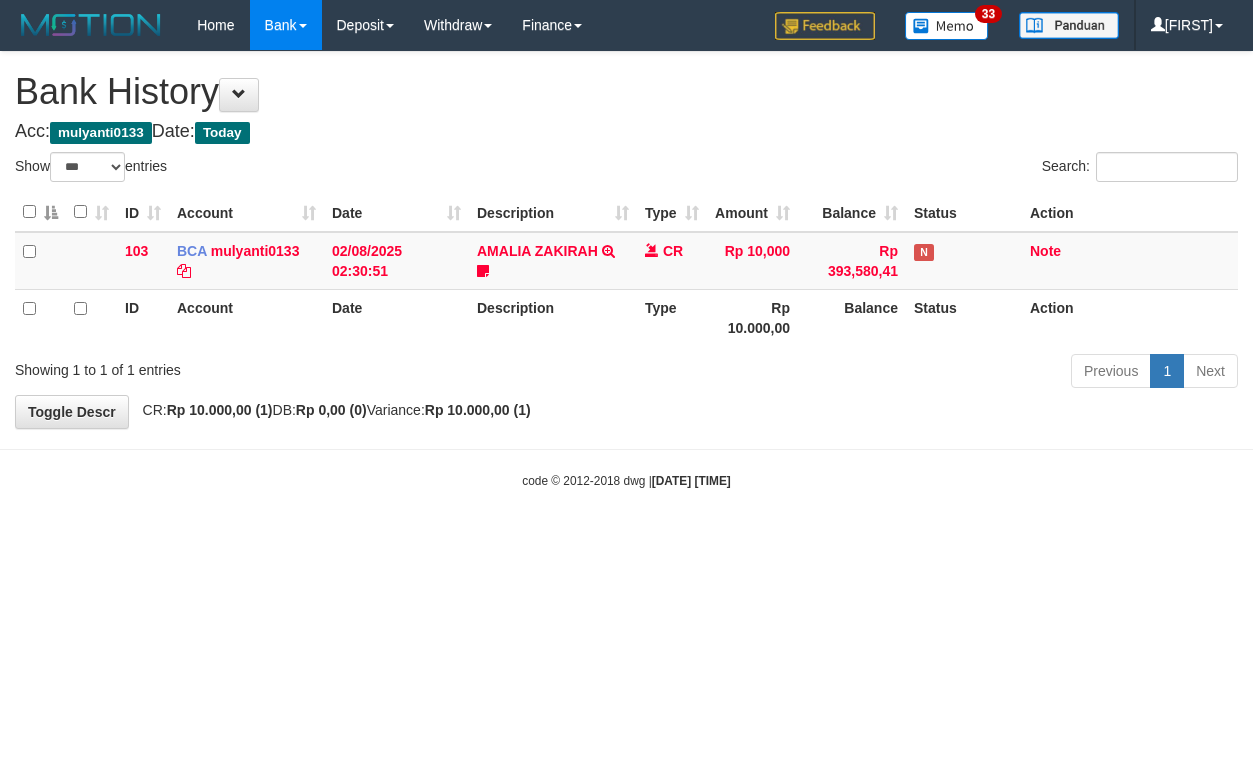 select on "***" 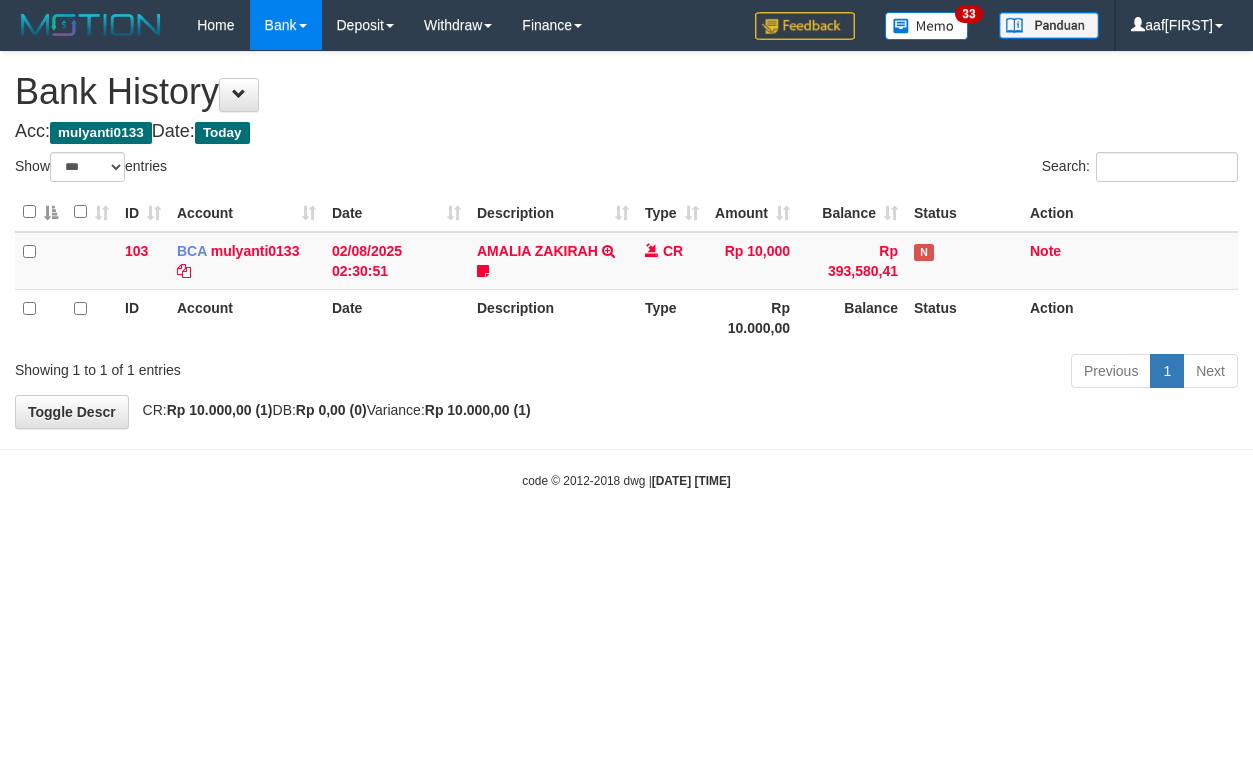 select on "***" 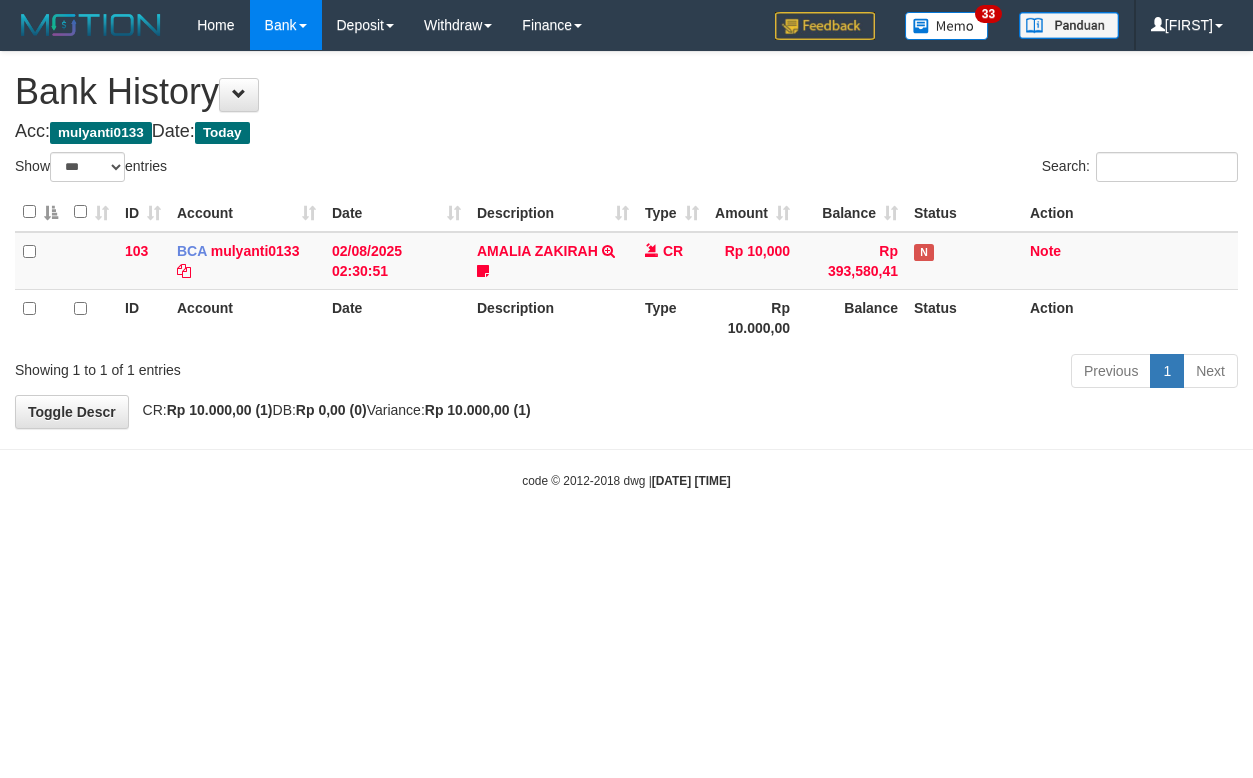 select on "***" 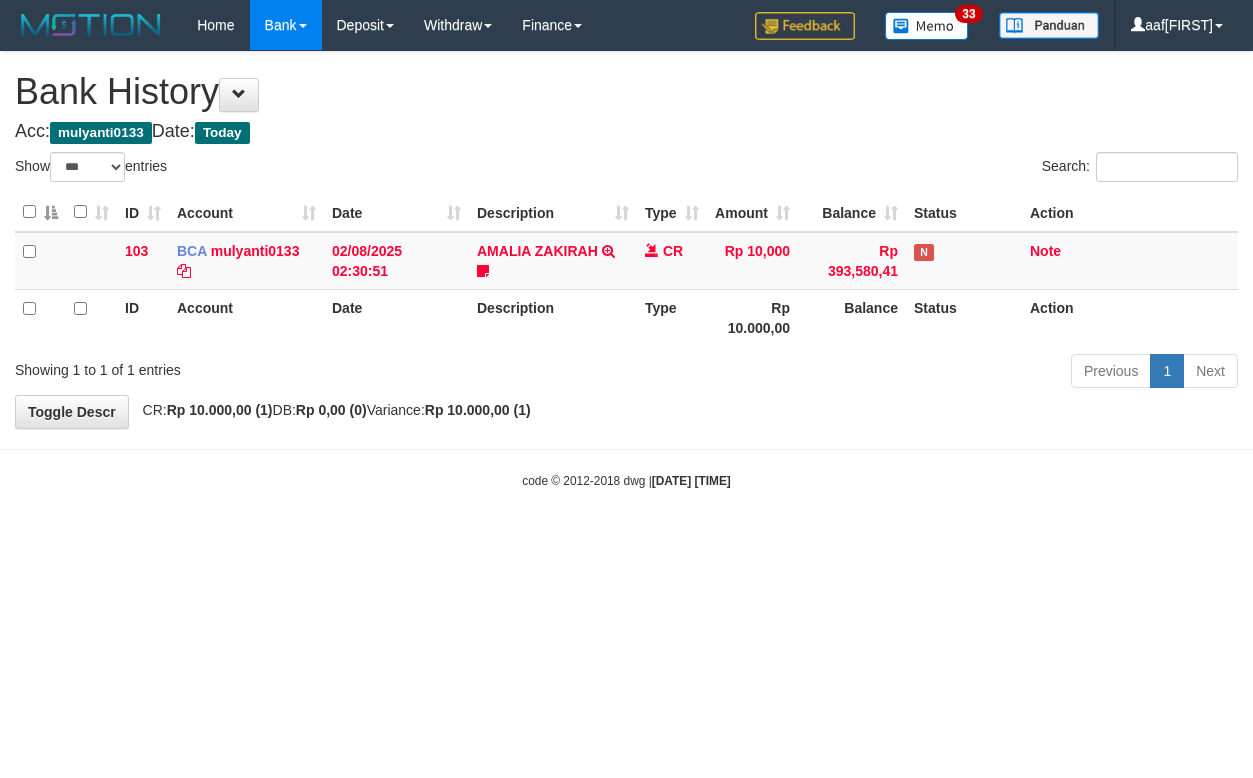 select on "***" 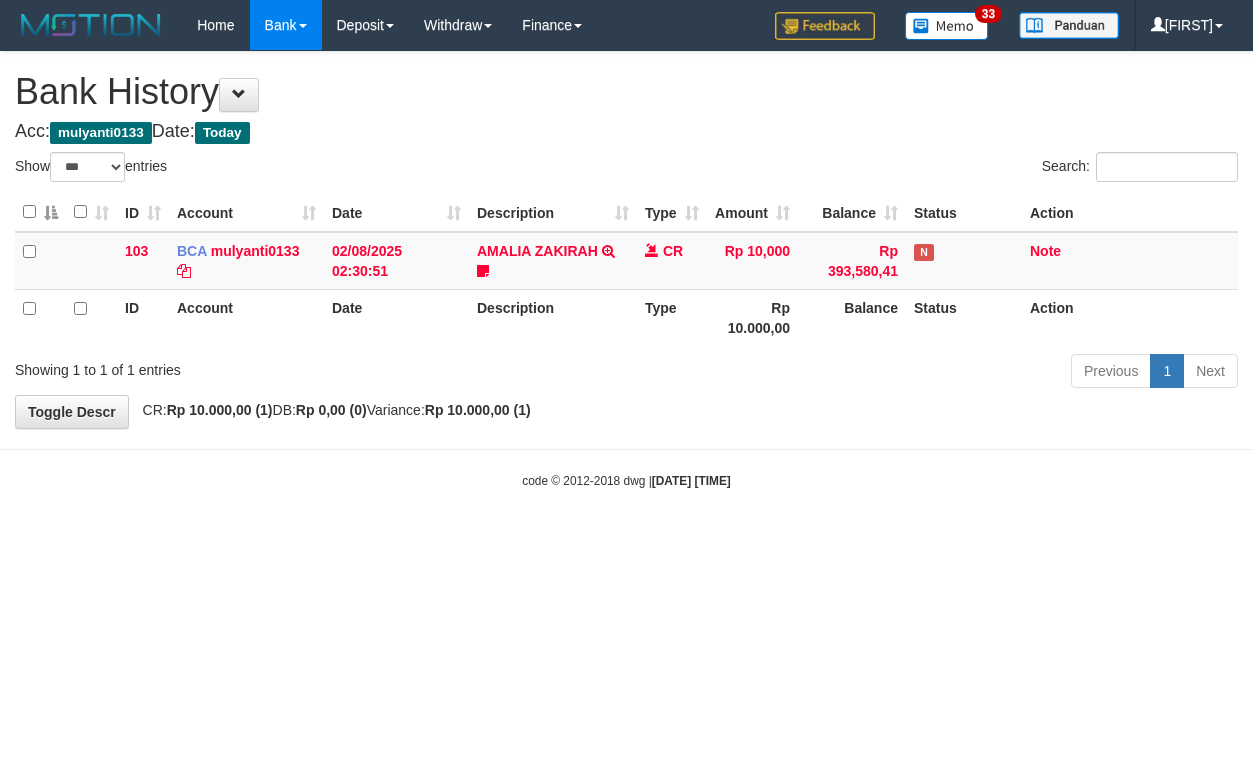 select on "***" 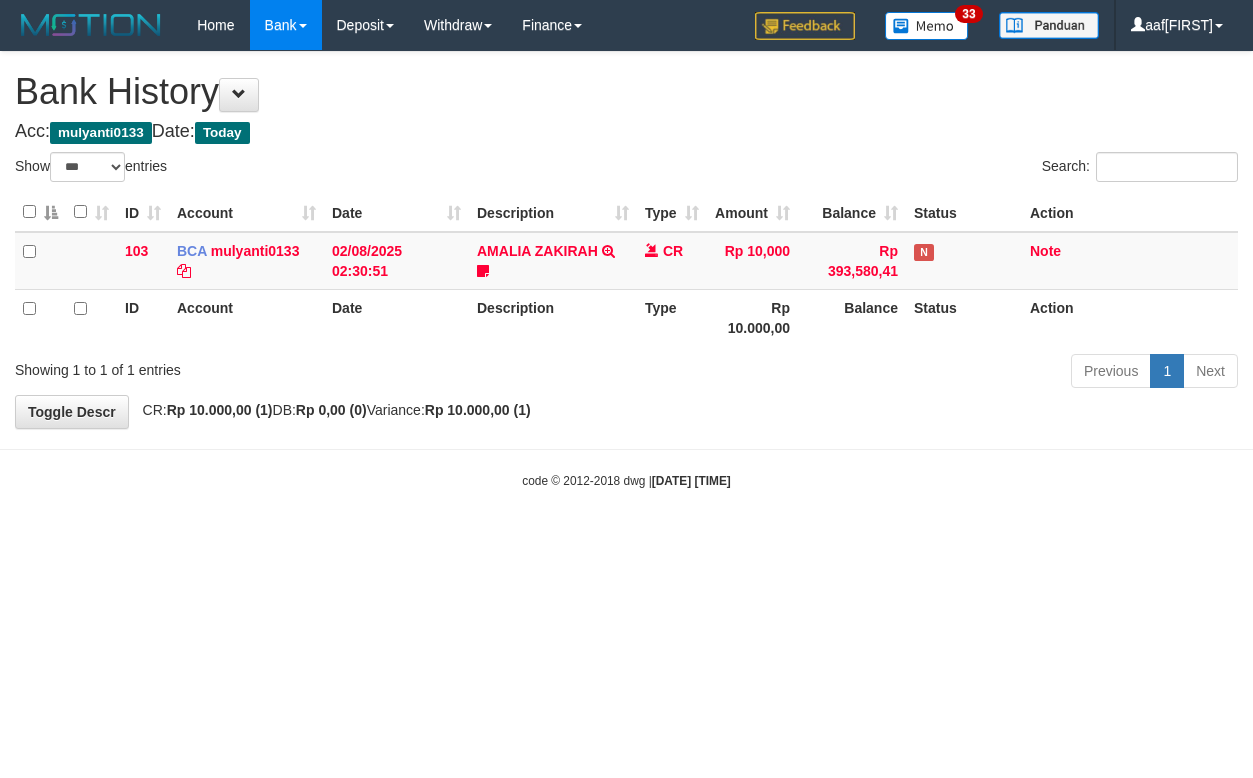 select on "***" 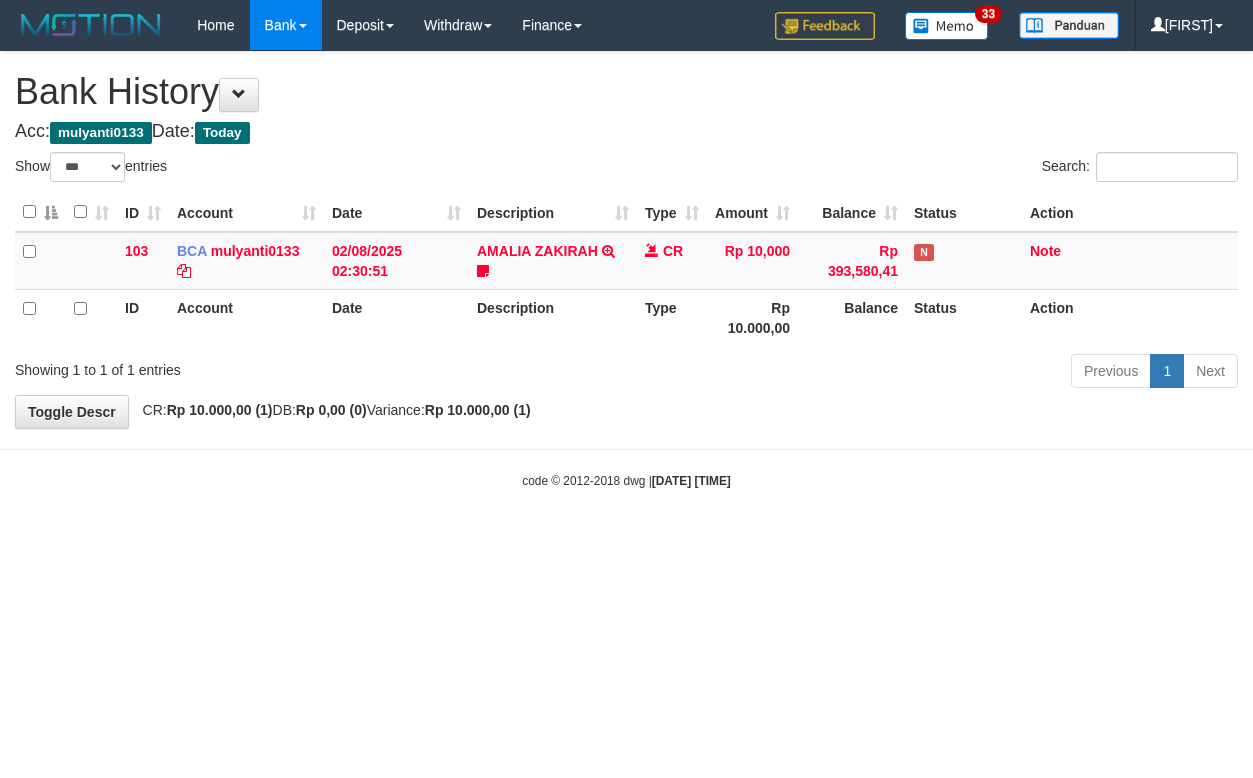 select on "***" 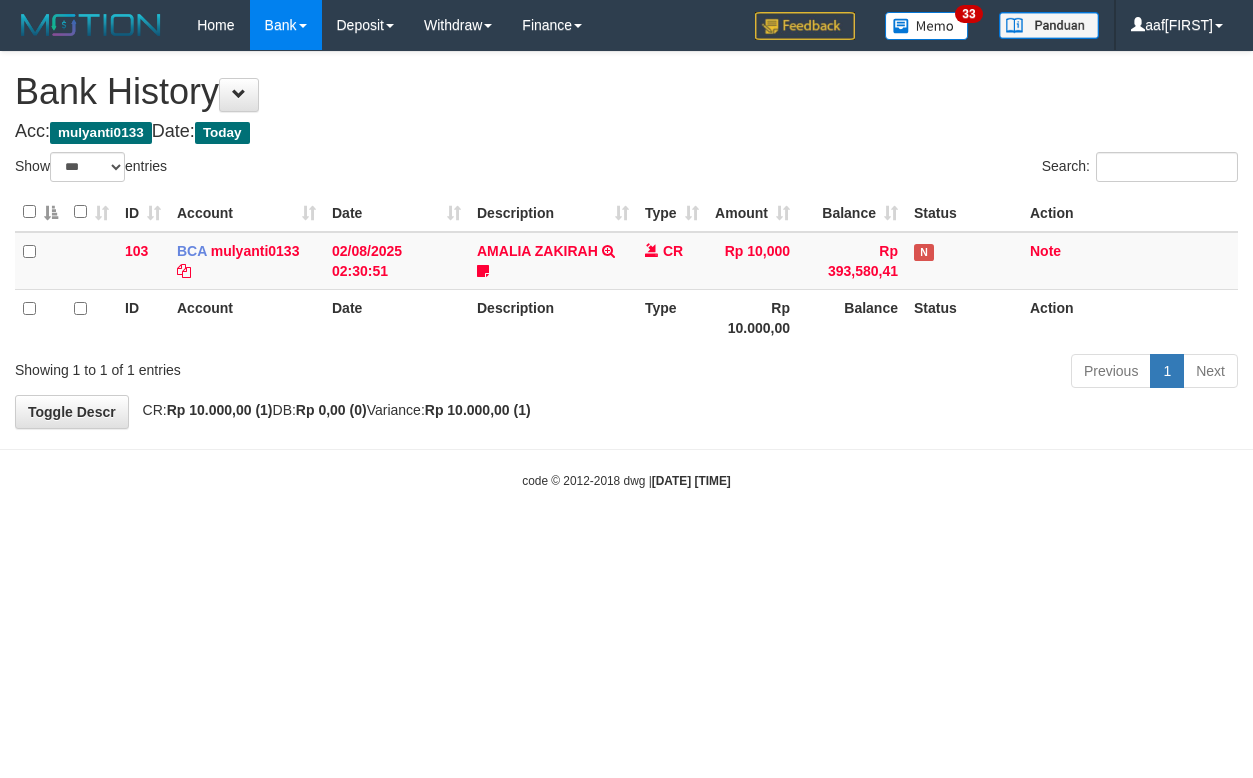 select on "***" 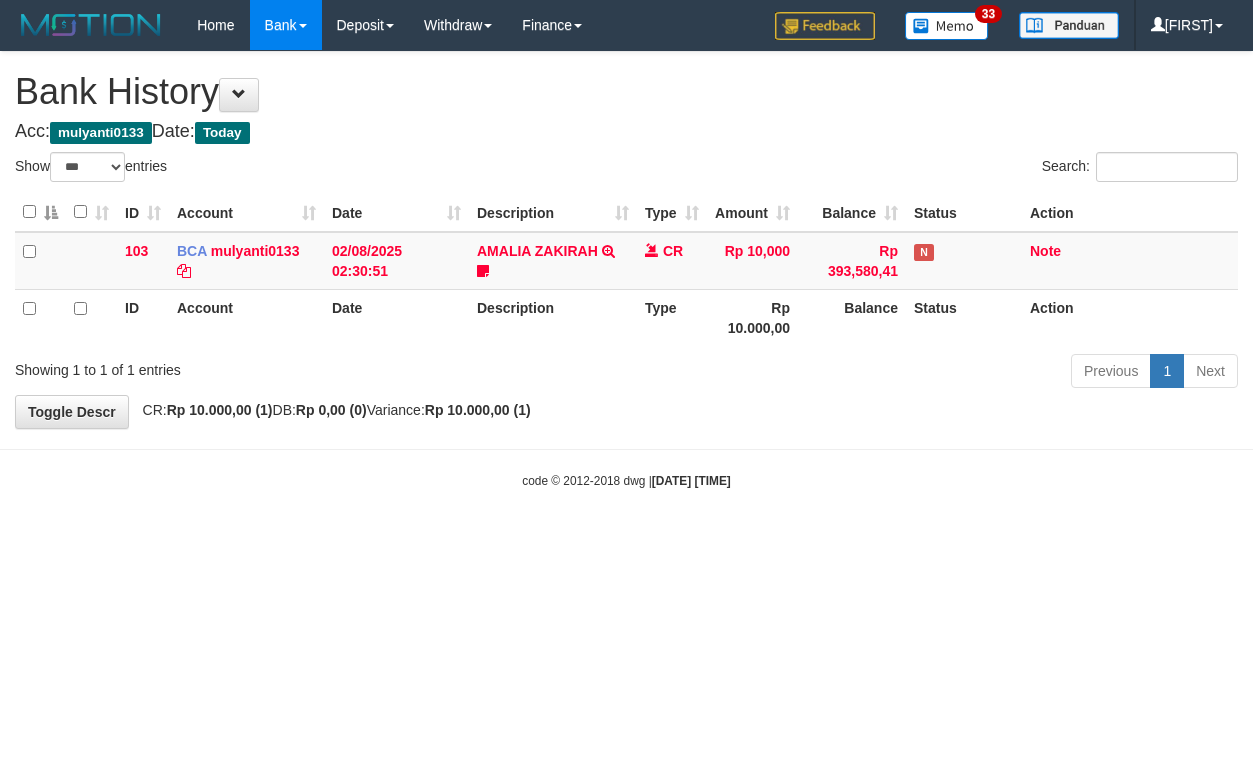 select on "***" 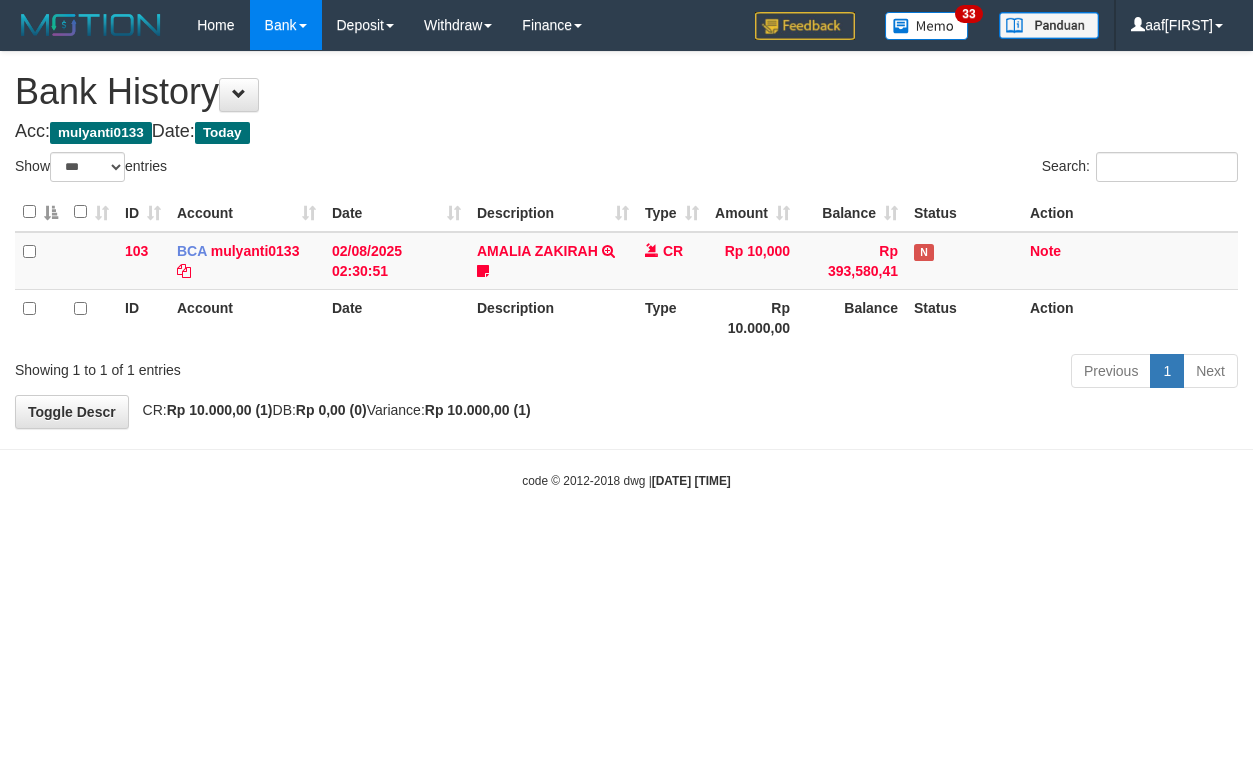 select on "***" 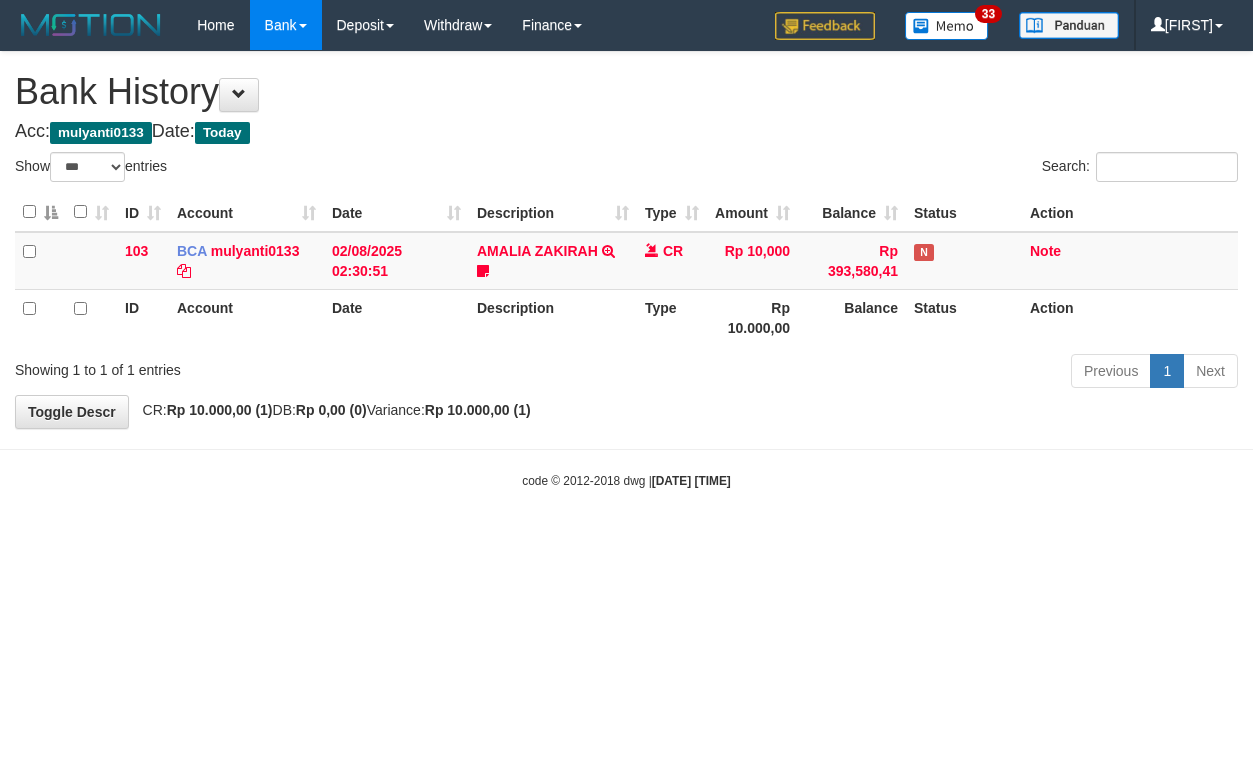 select on "***" 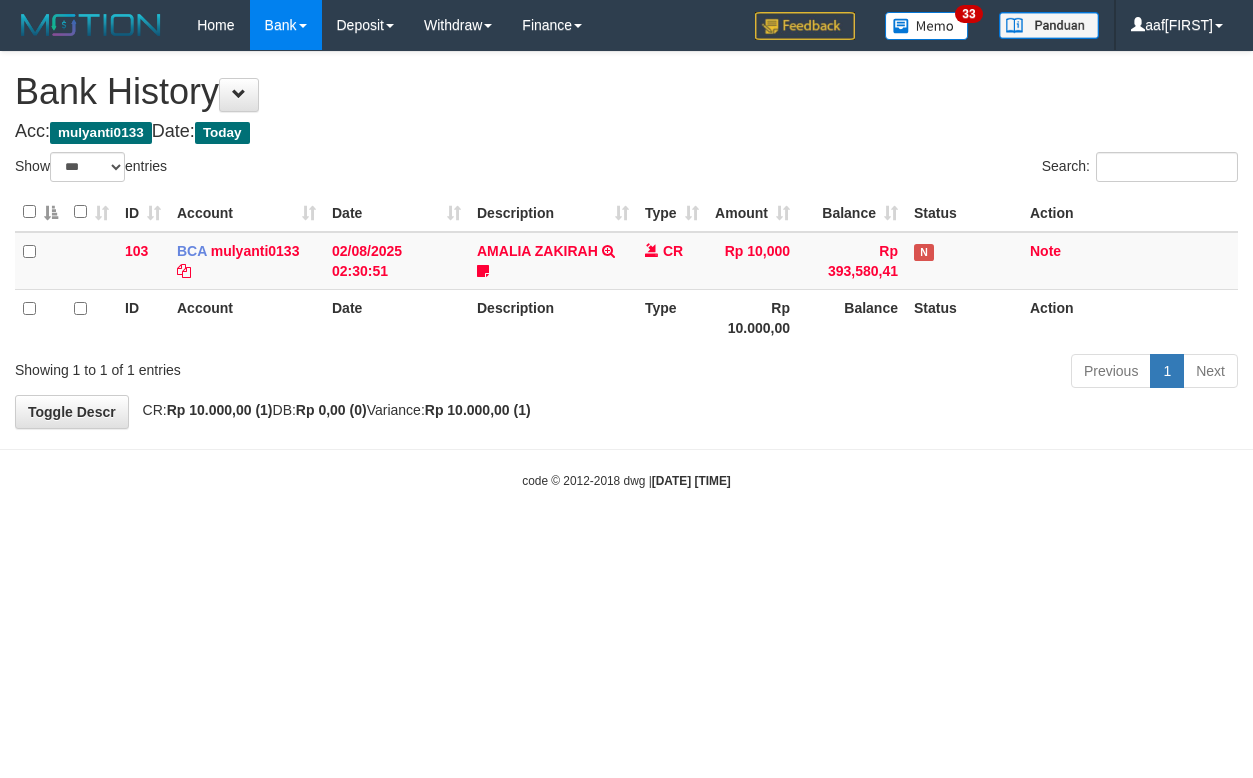 select on "***" 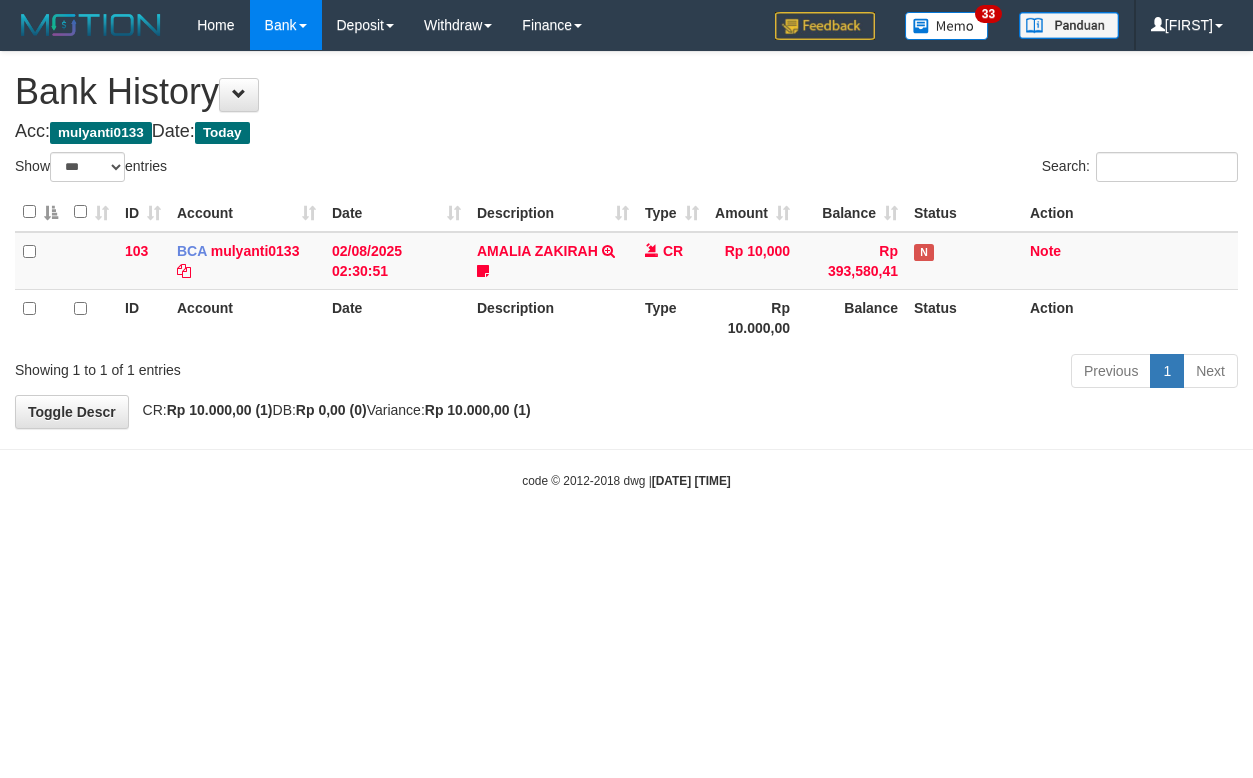 select on "***" 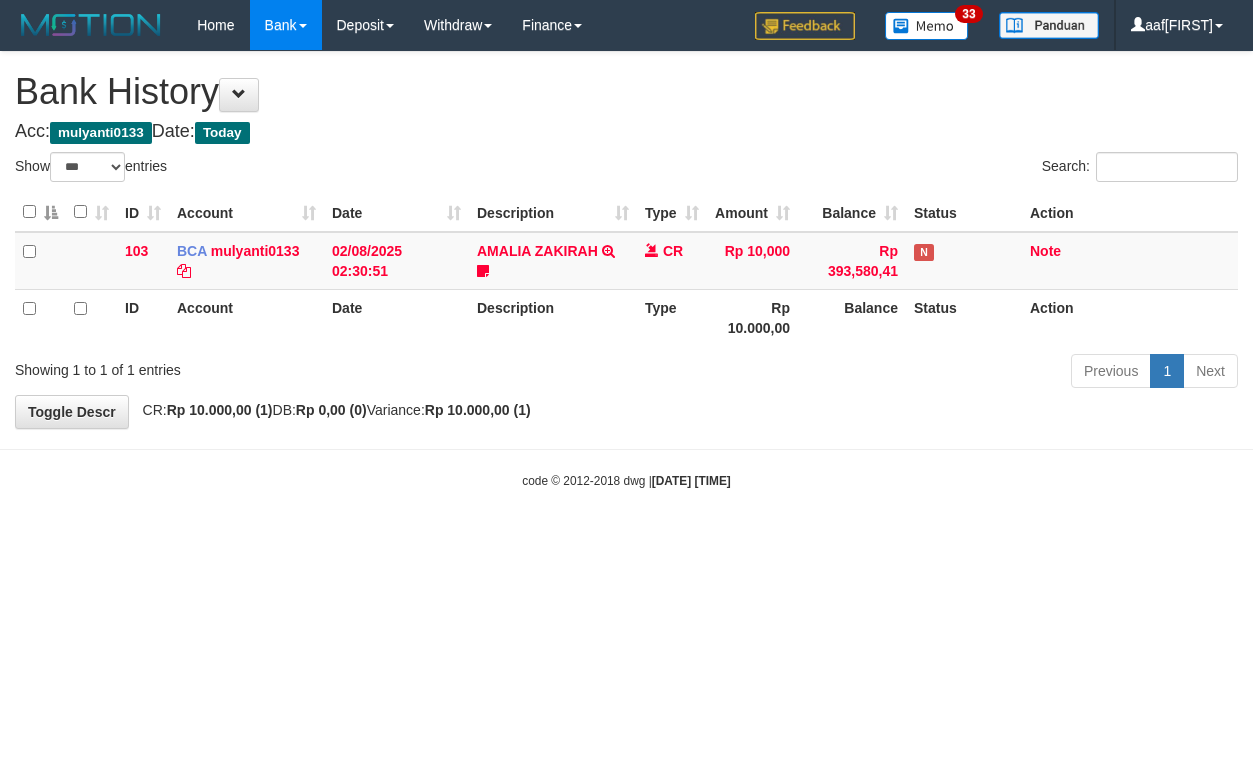 select on "***" 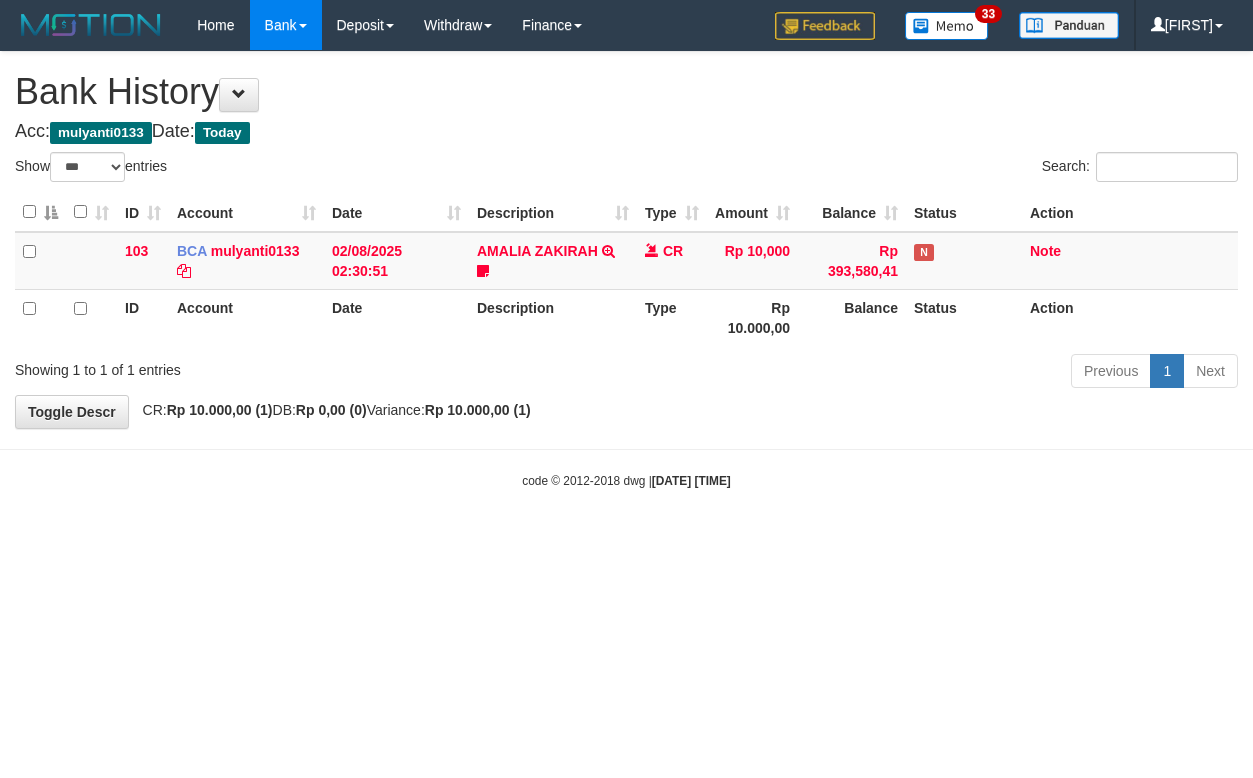 select on "***" 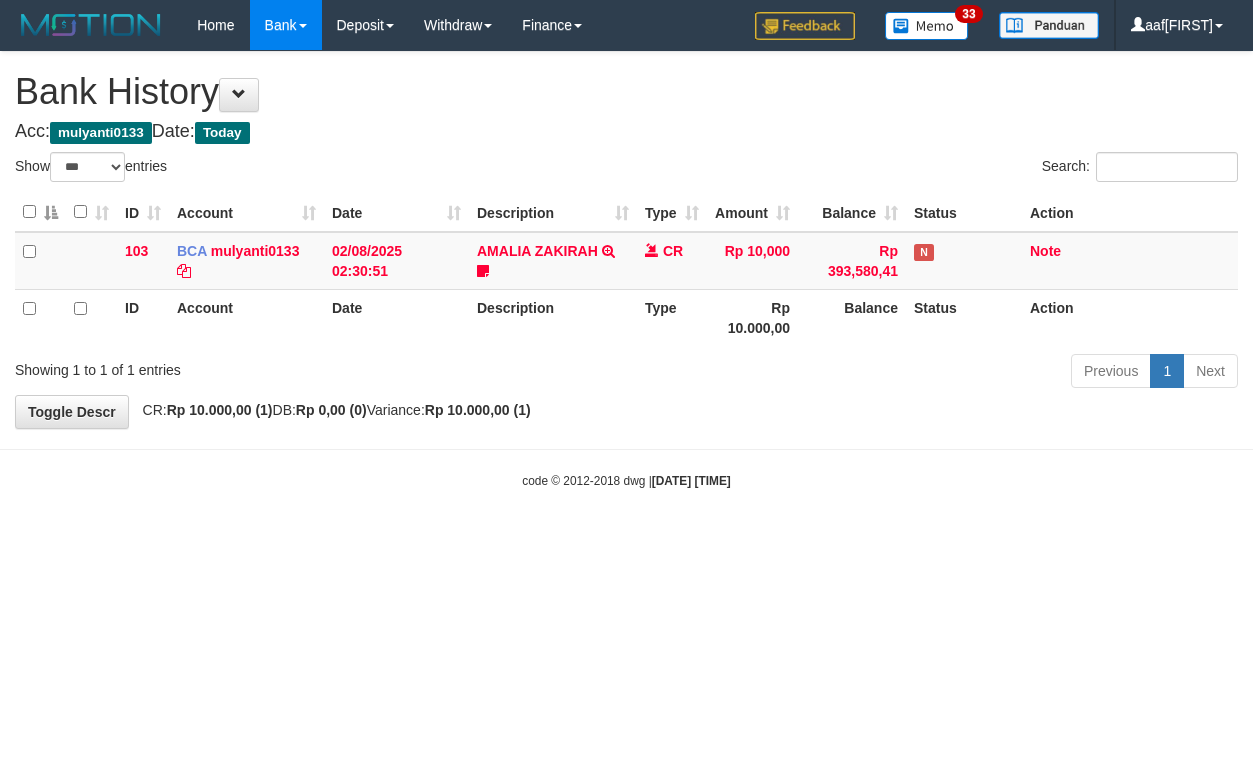 select on "***" 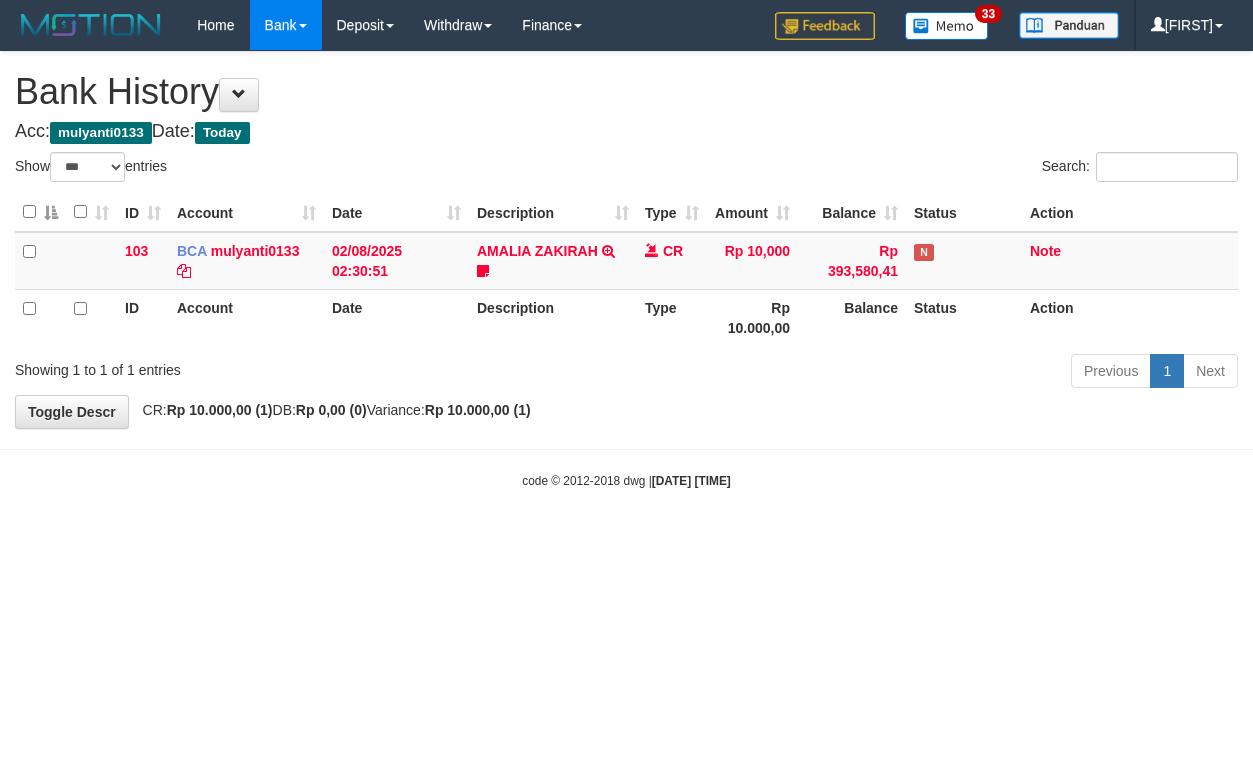 select on "***" 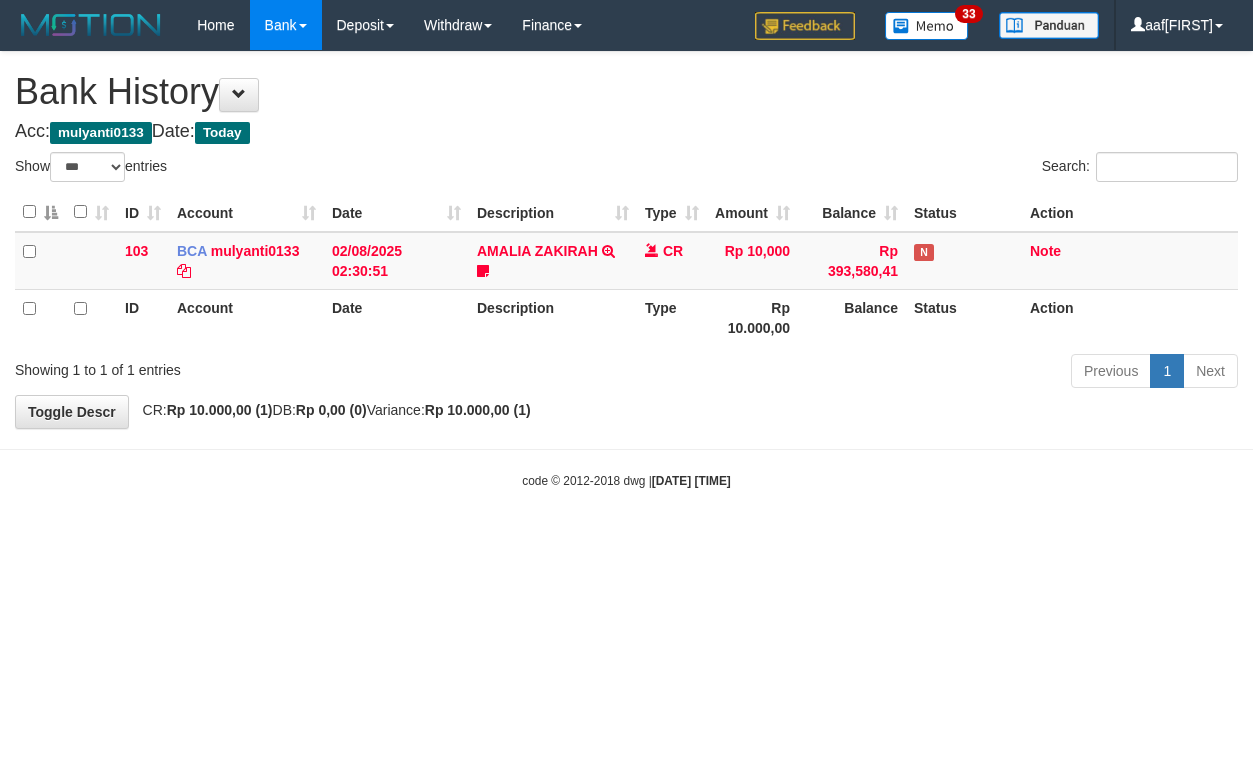 select on "***" 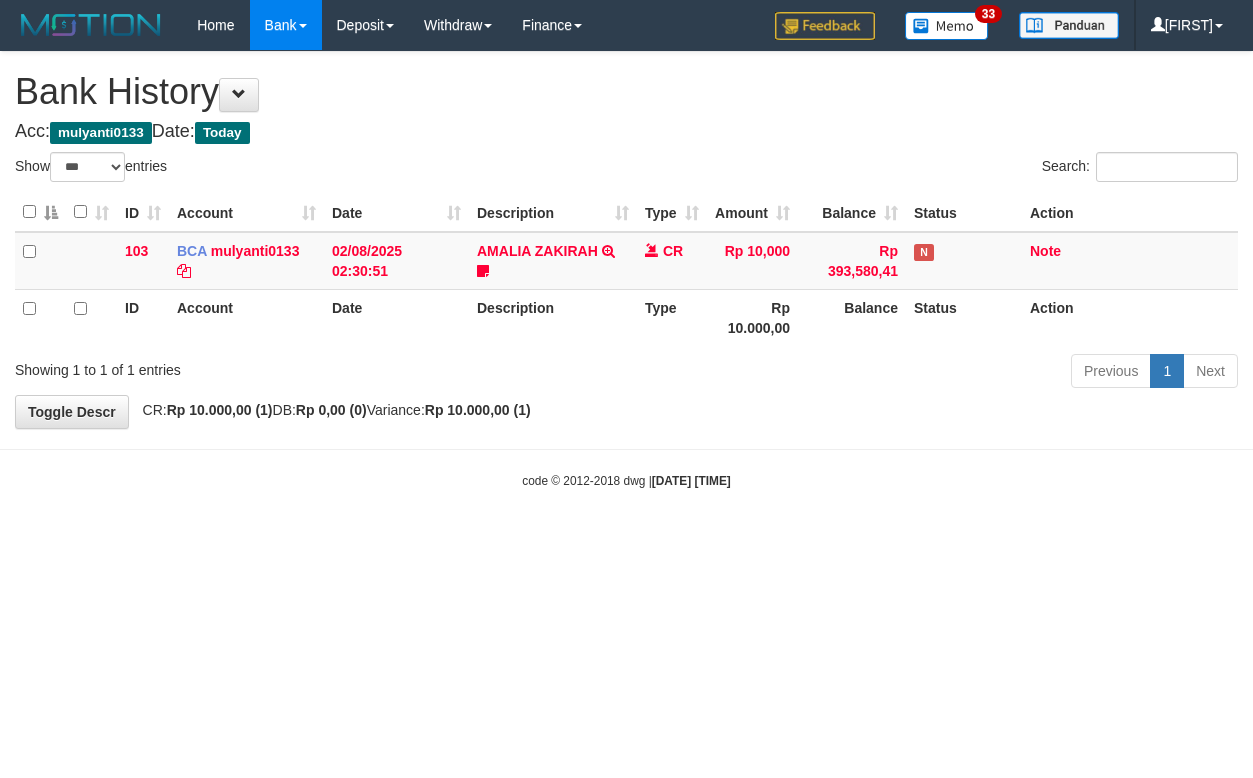 select on "***" 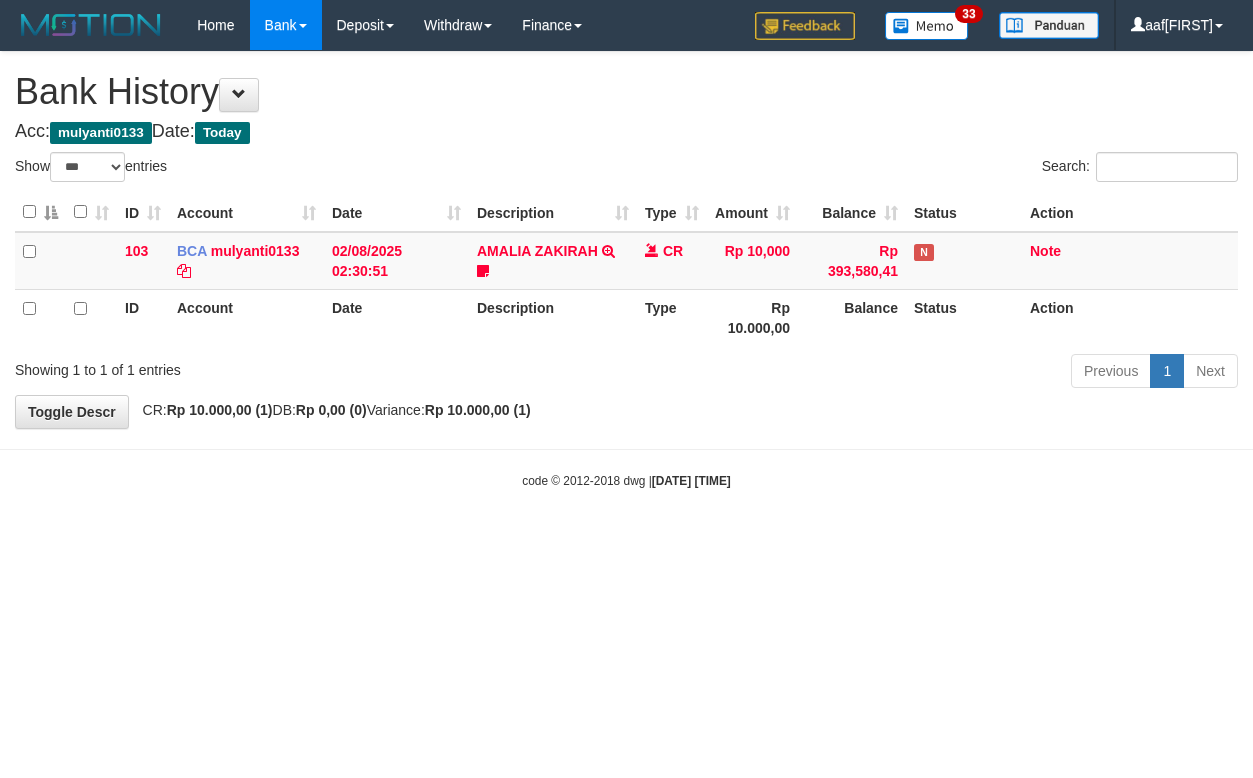 select on "***" 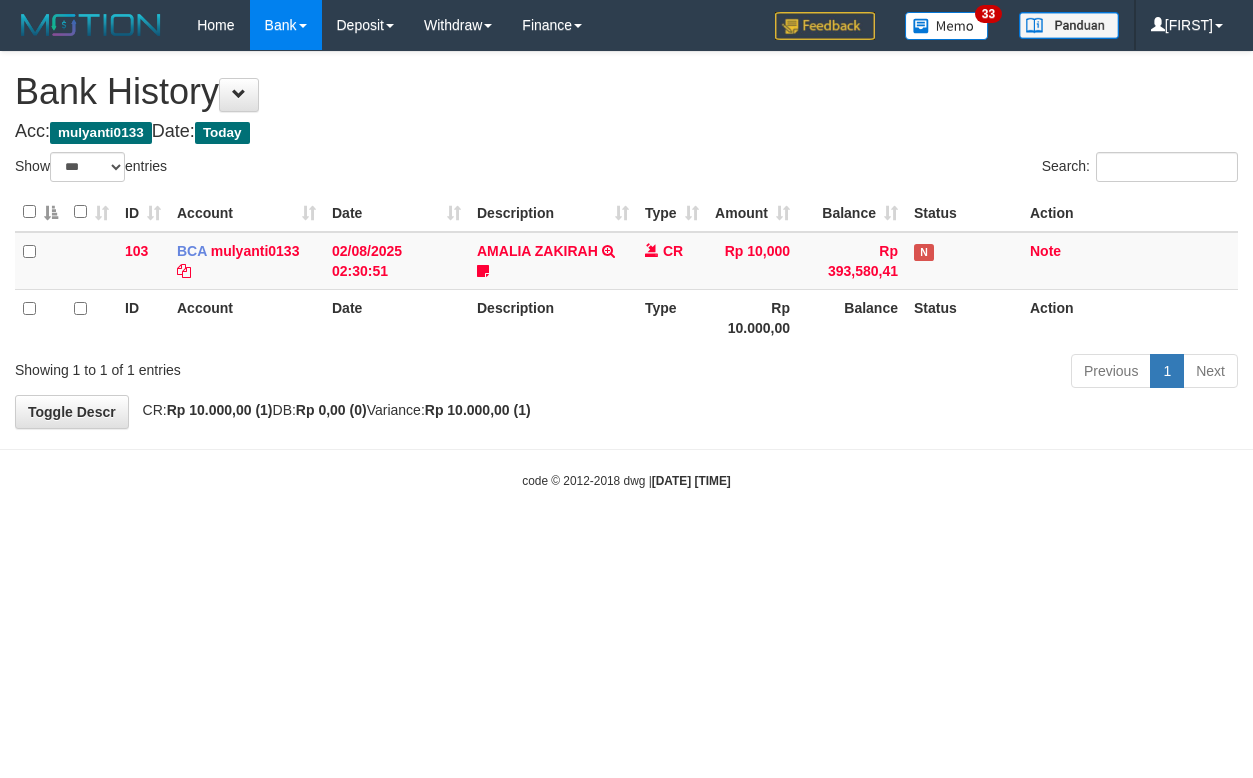 select on "***" 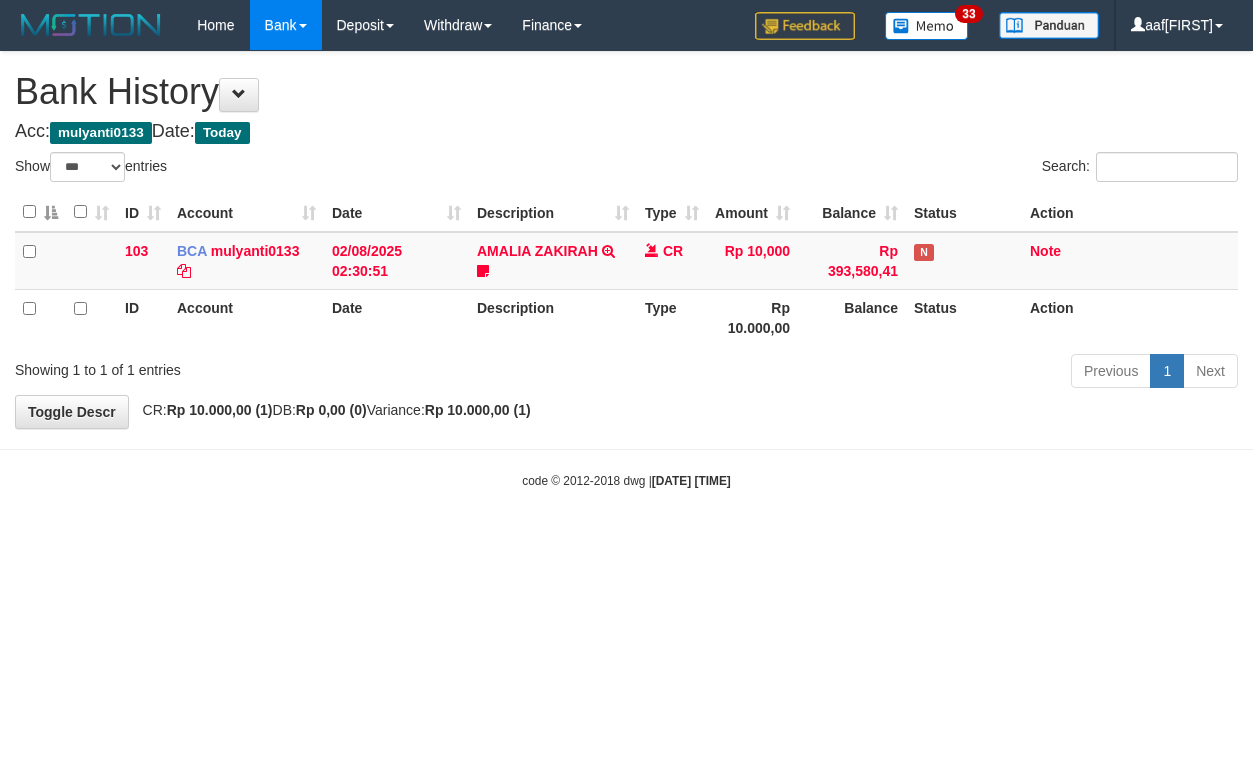 select on "***" 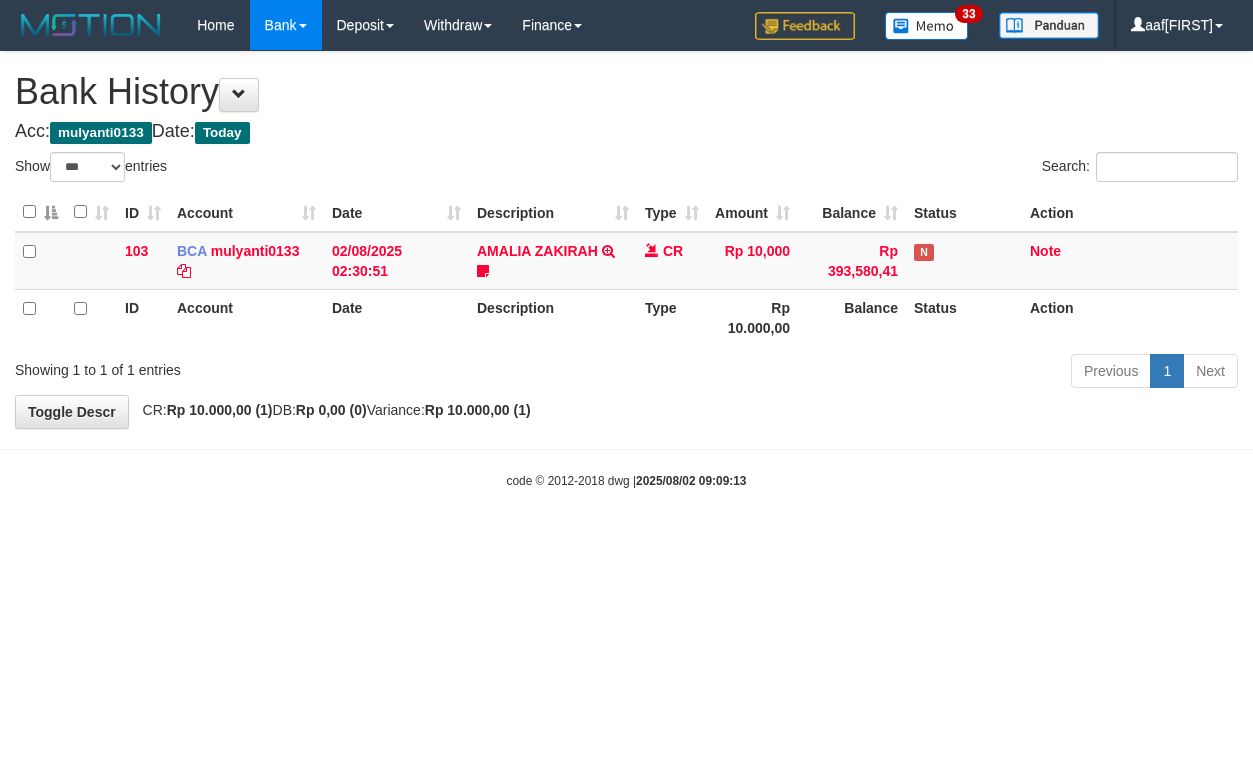 select on "***" 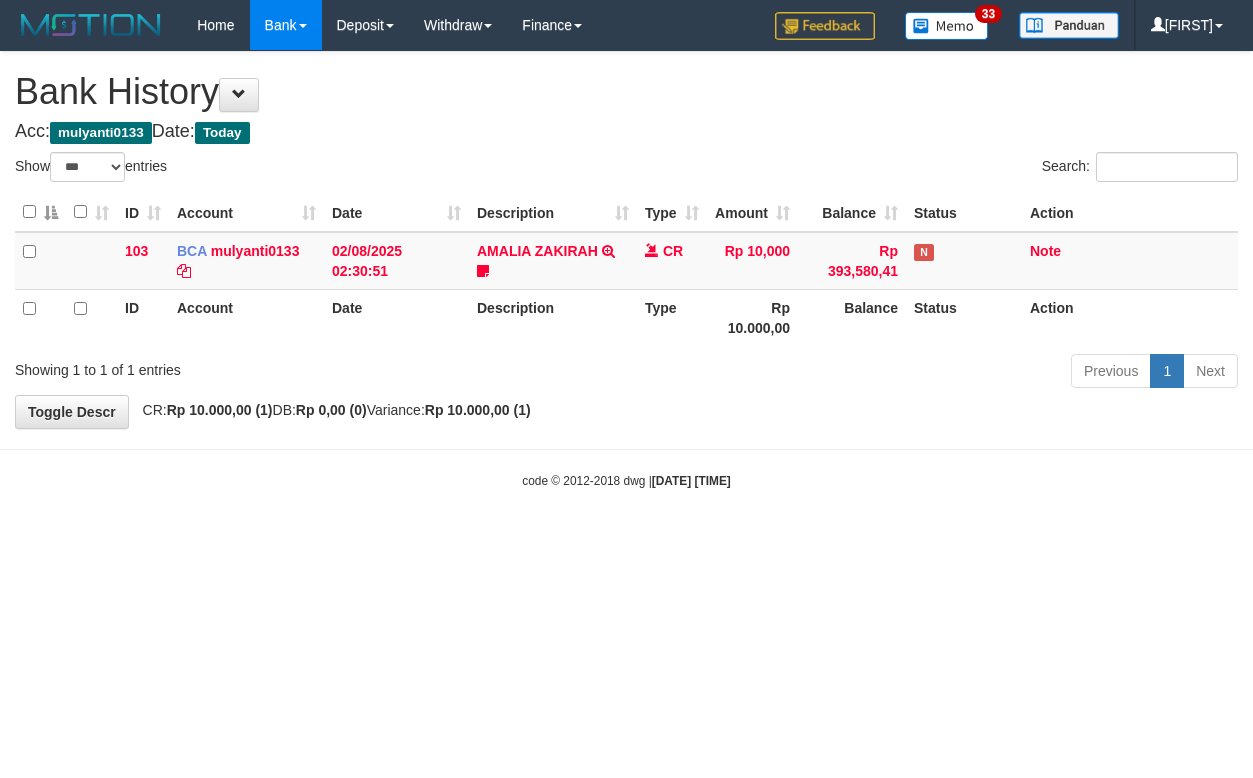 select on "***" 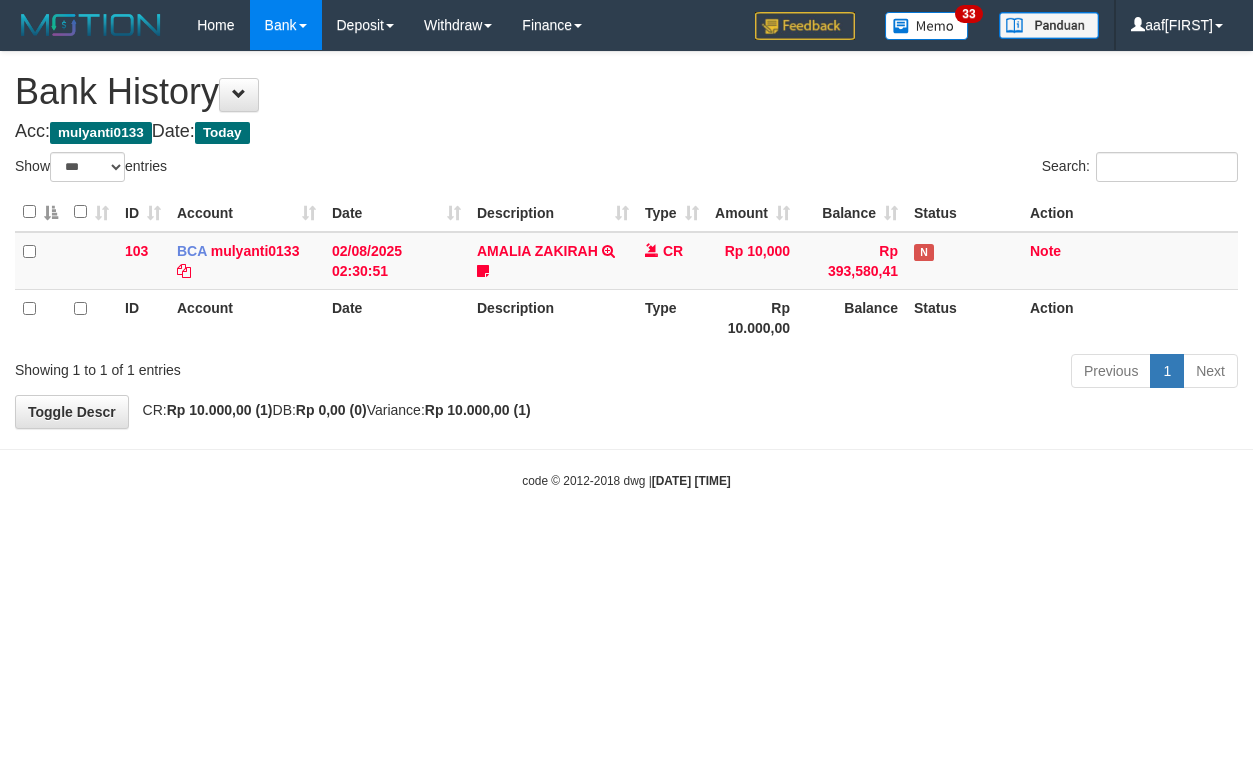 select on "***" 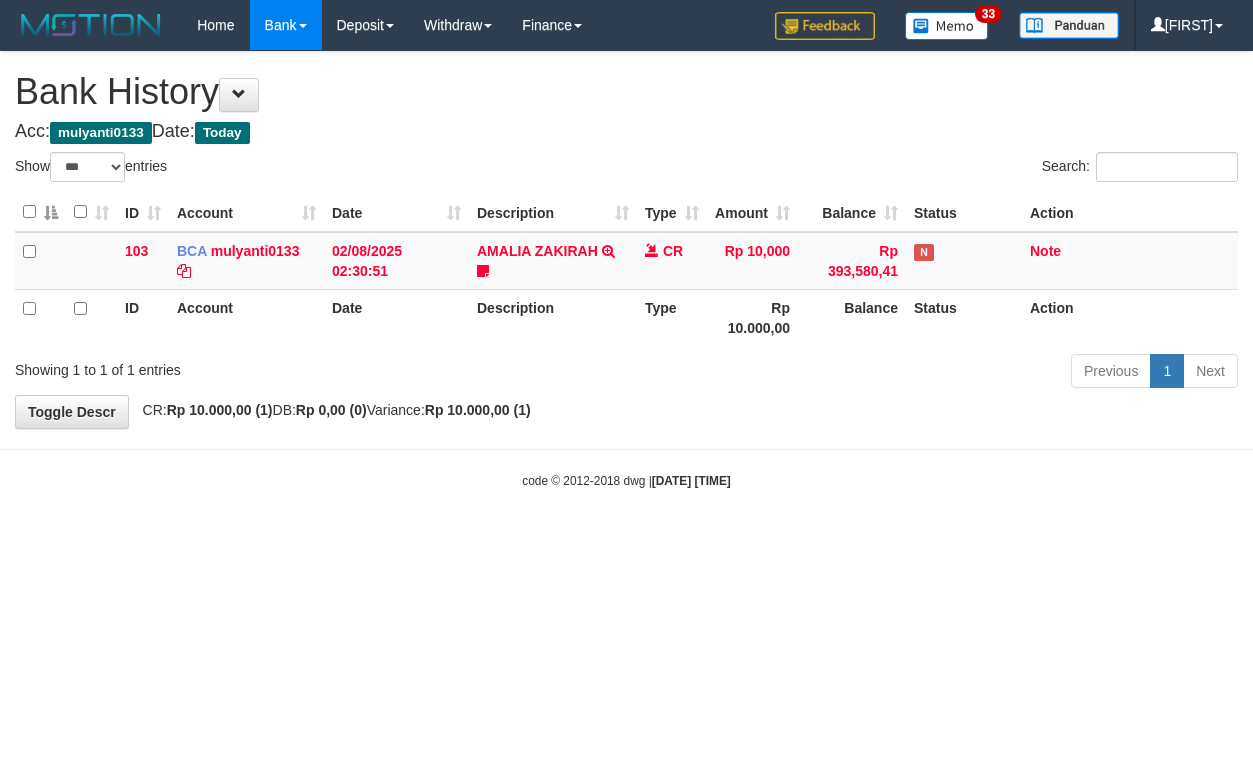select on "***" 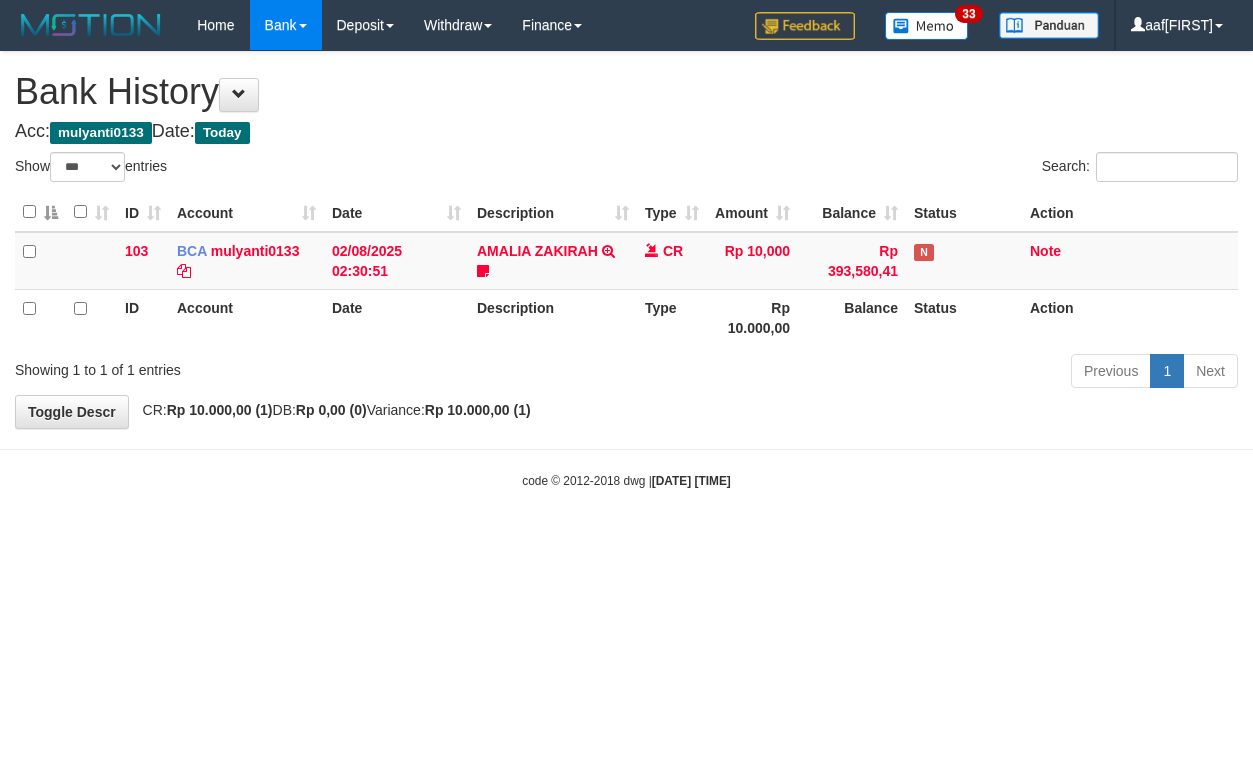 select on "***" 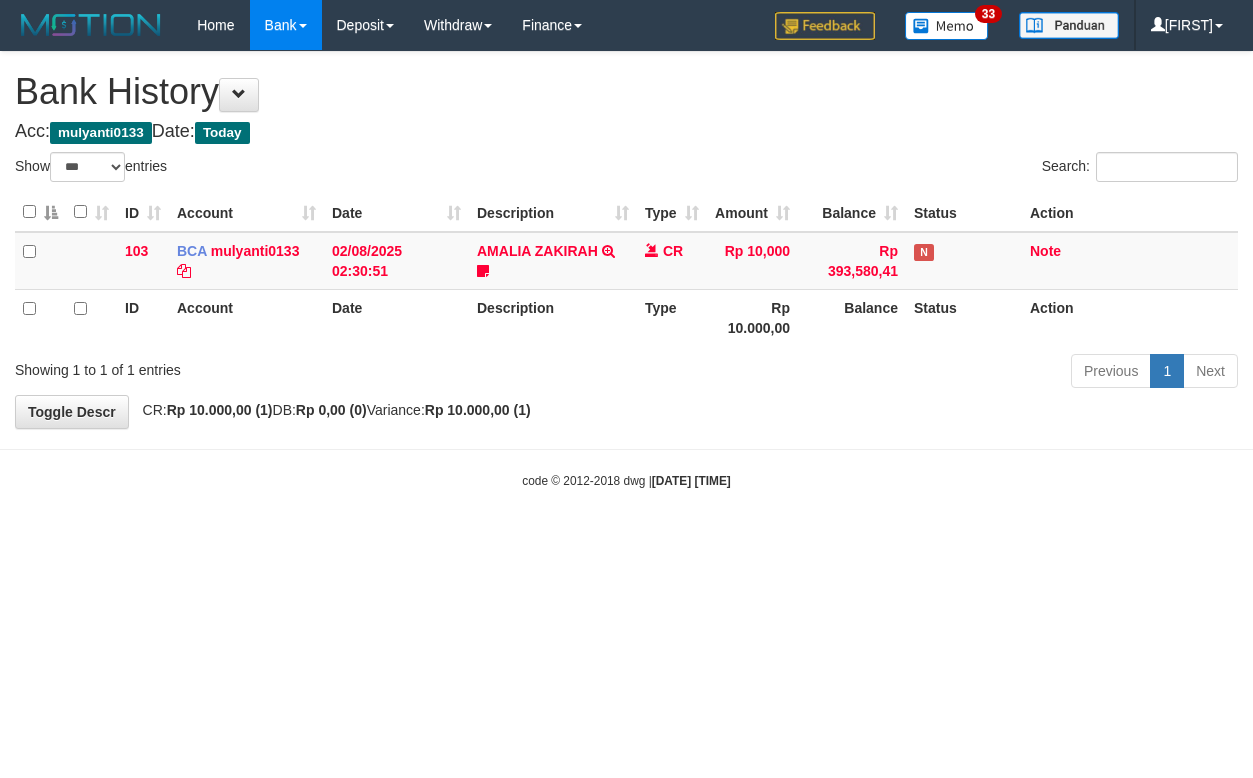 select on "***" 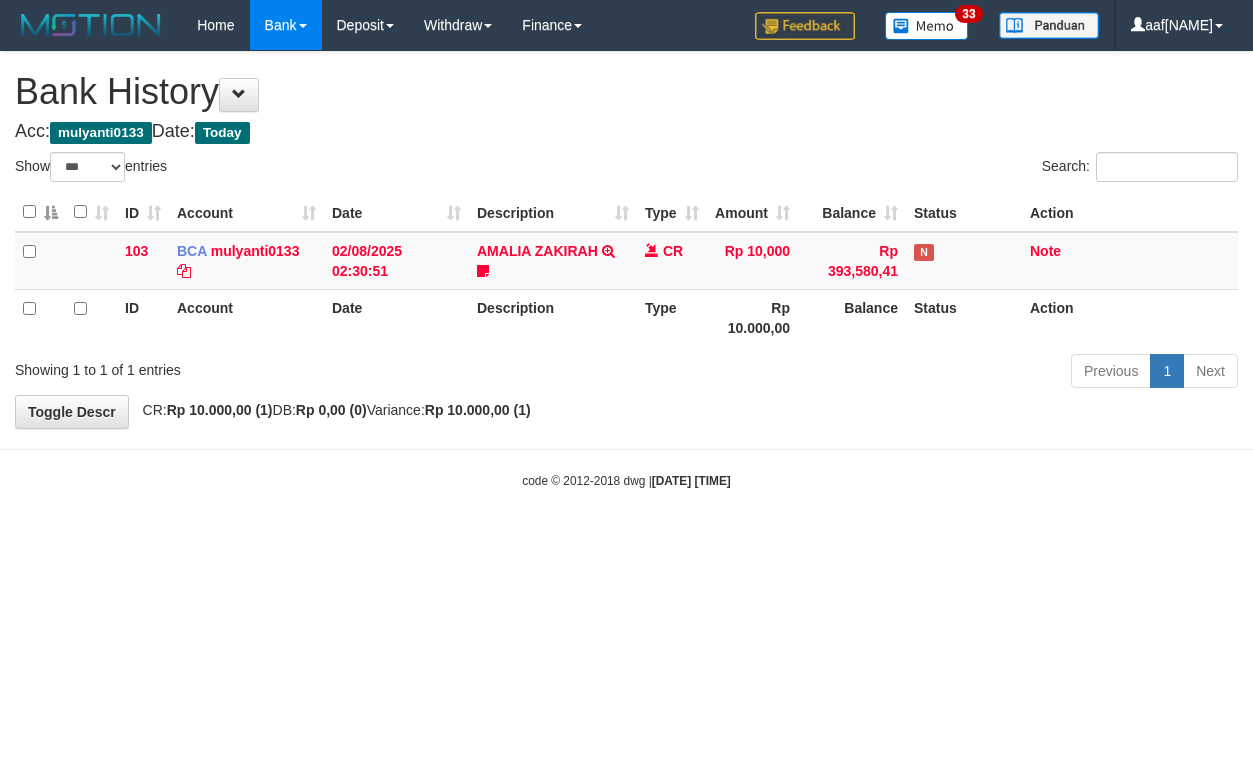 select on "***" 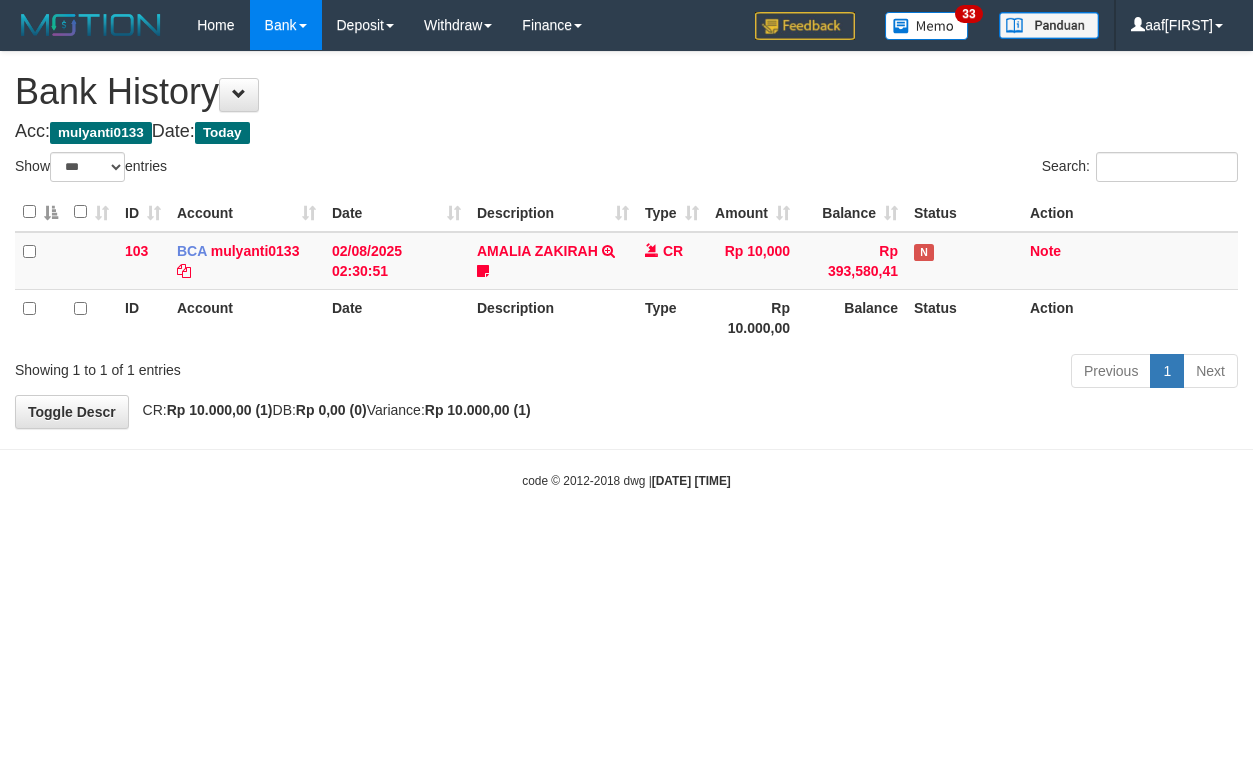 select on "***" 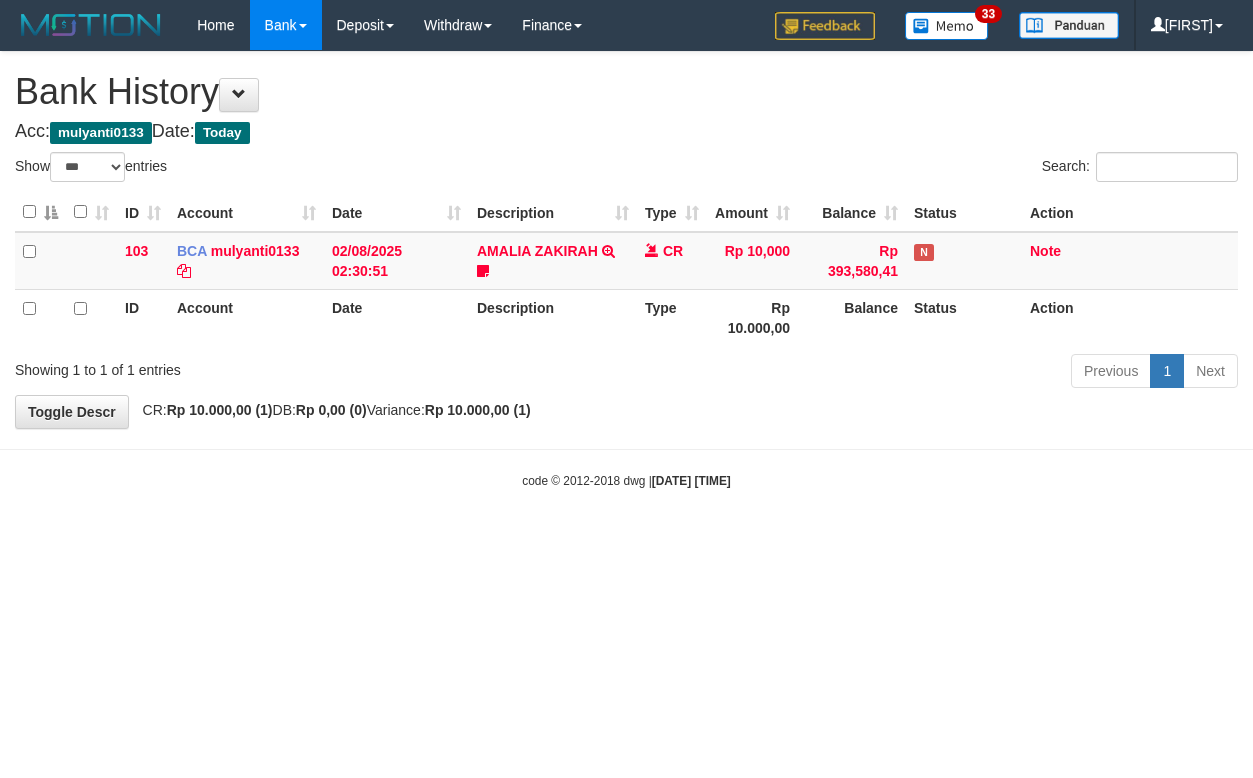 select on "***" 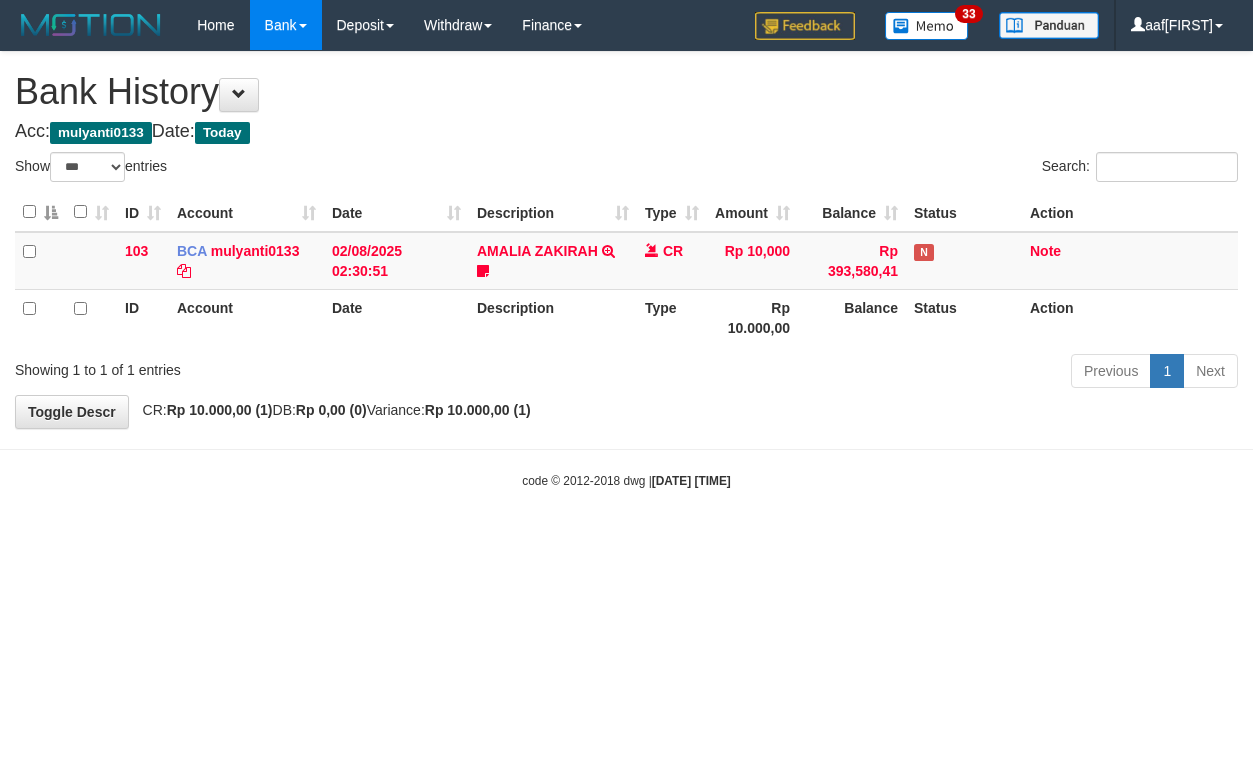 select on "***" 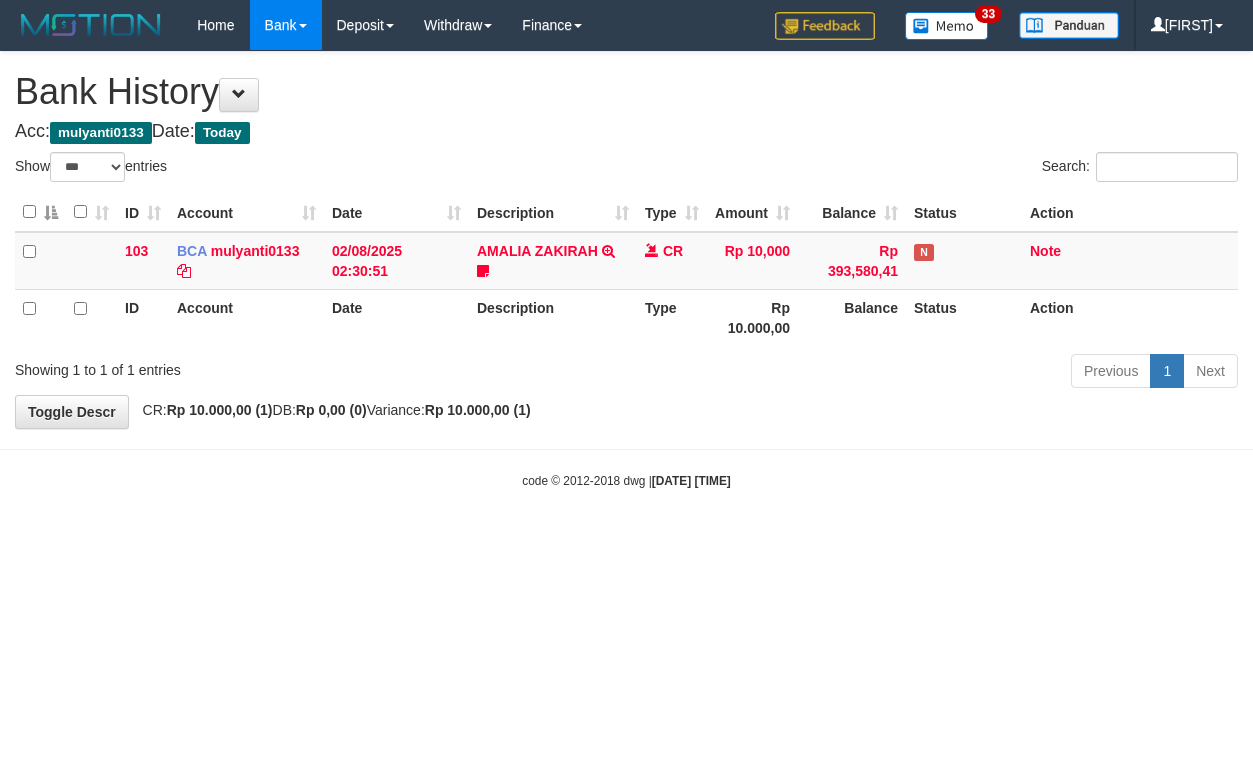 select on "***" 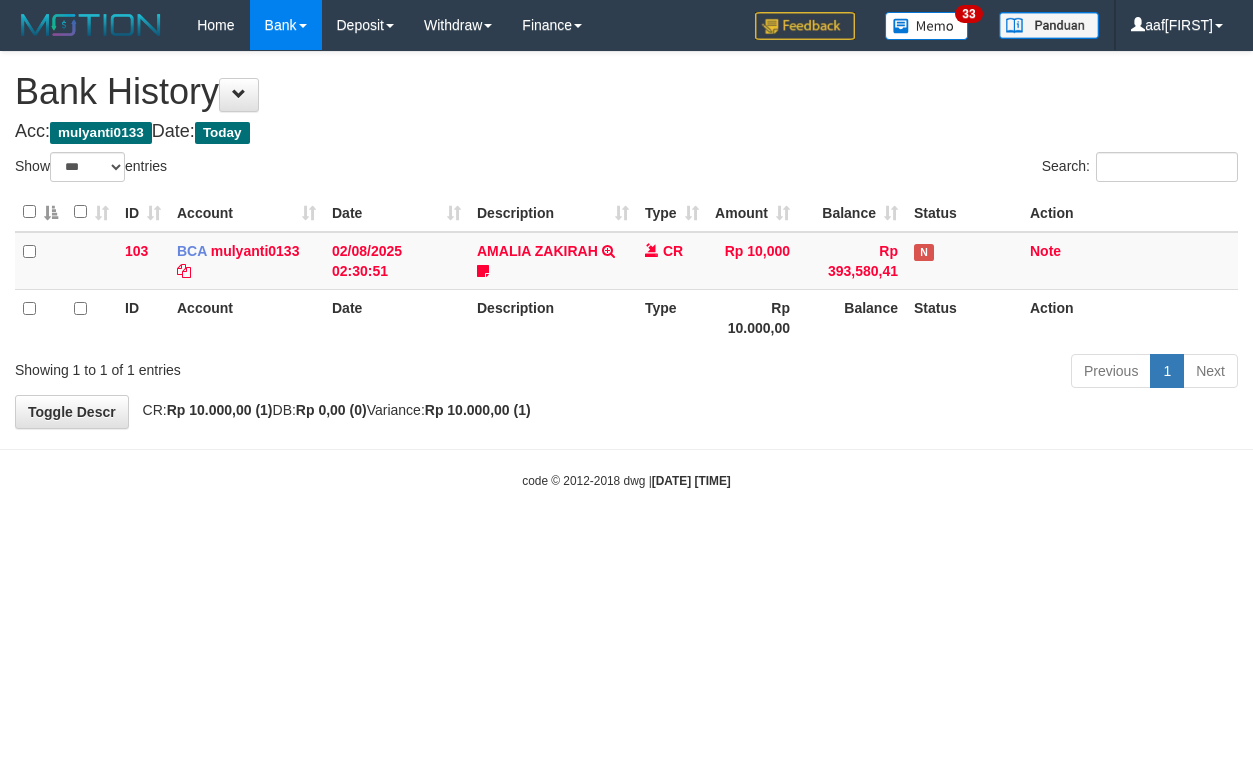 select on "***" 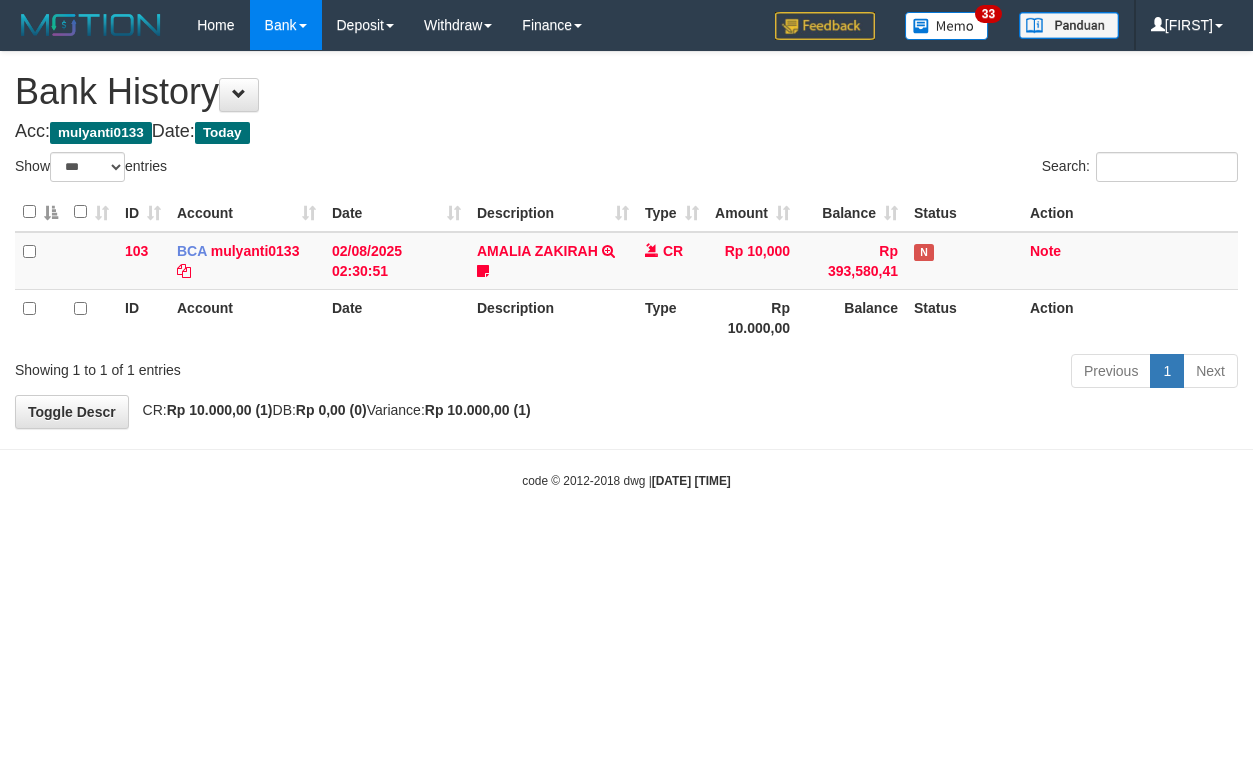 select on "***" 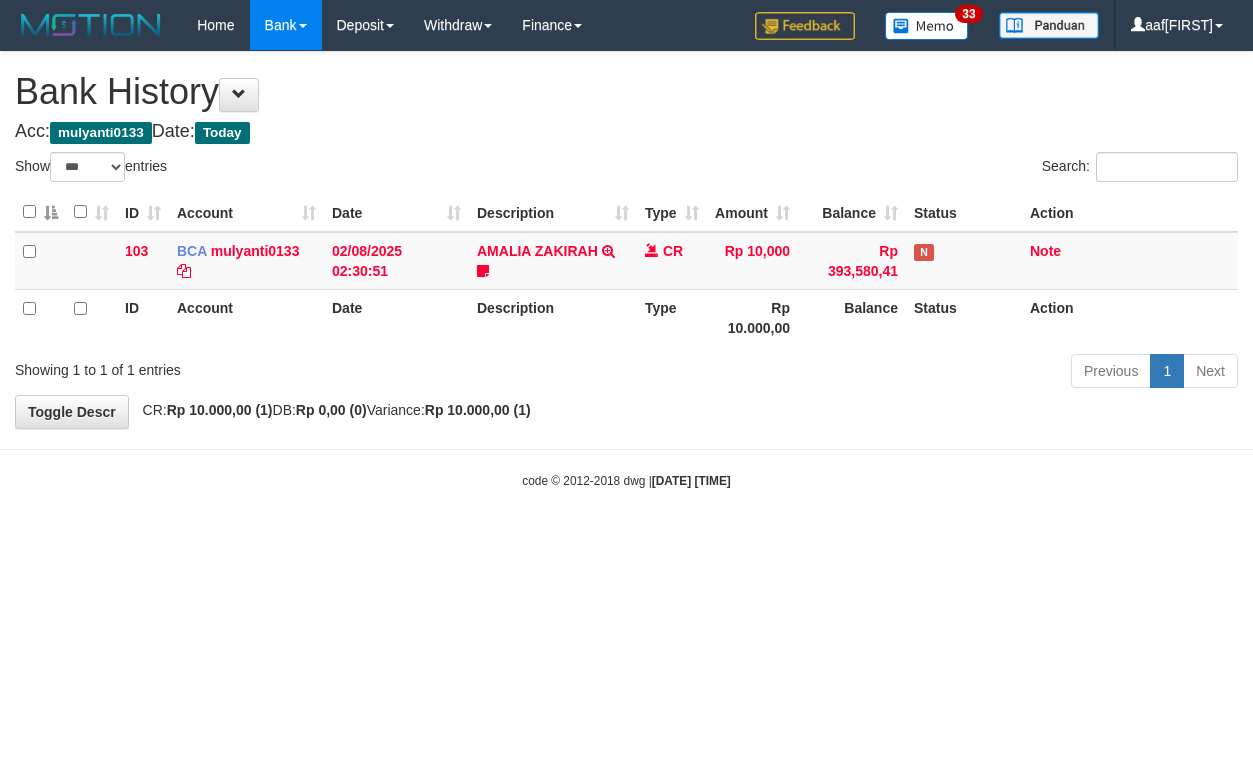 select on "***" 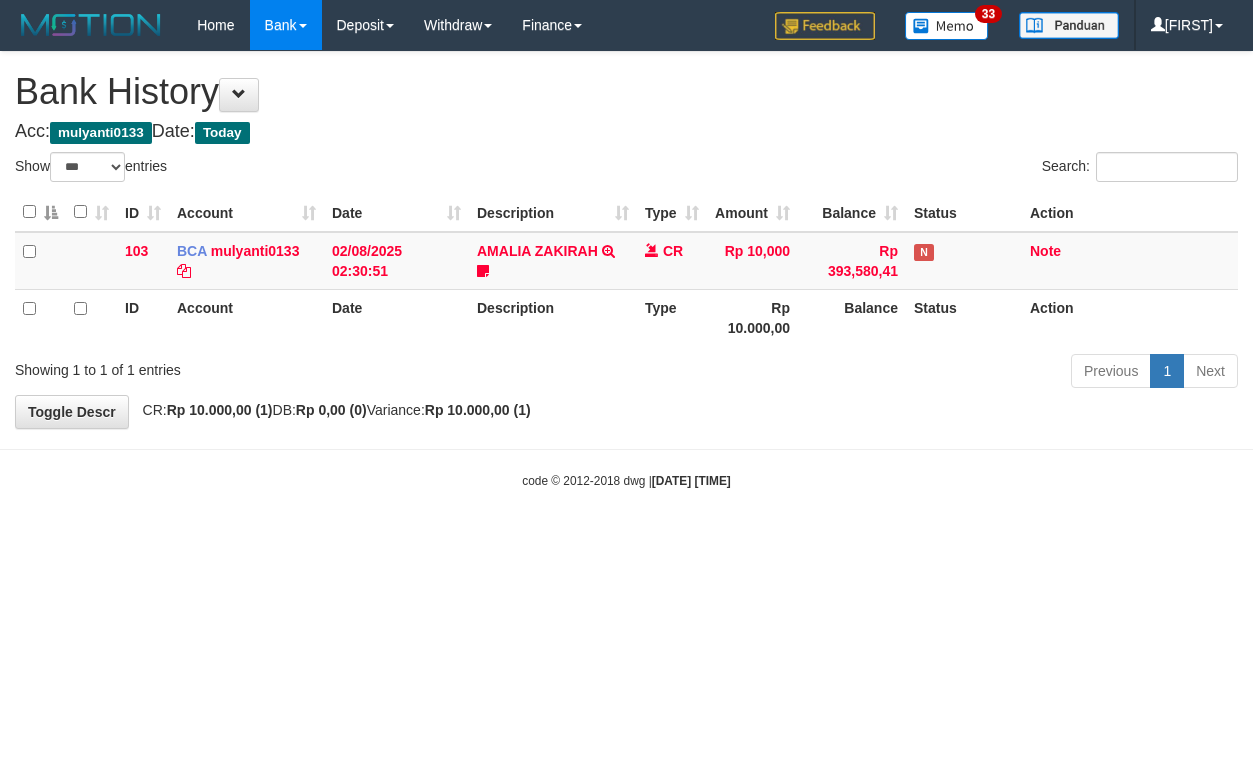 select on "***" 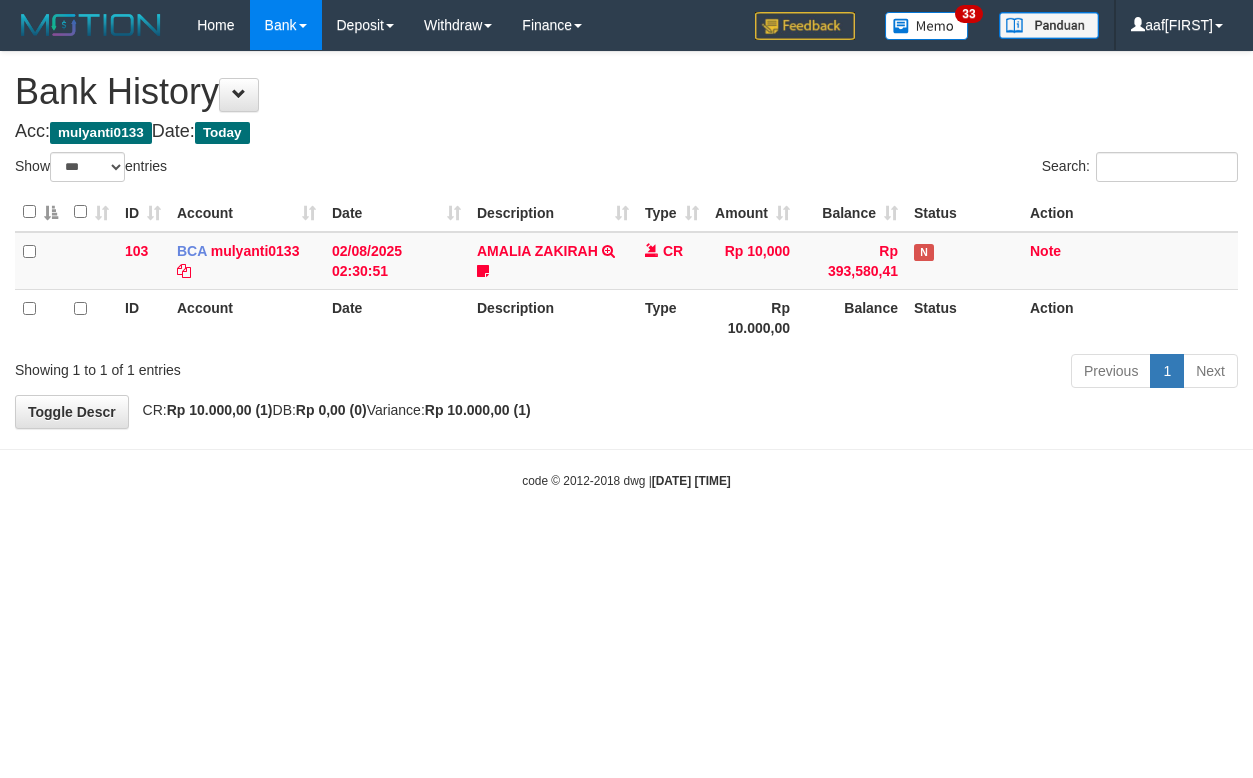 select on "***" 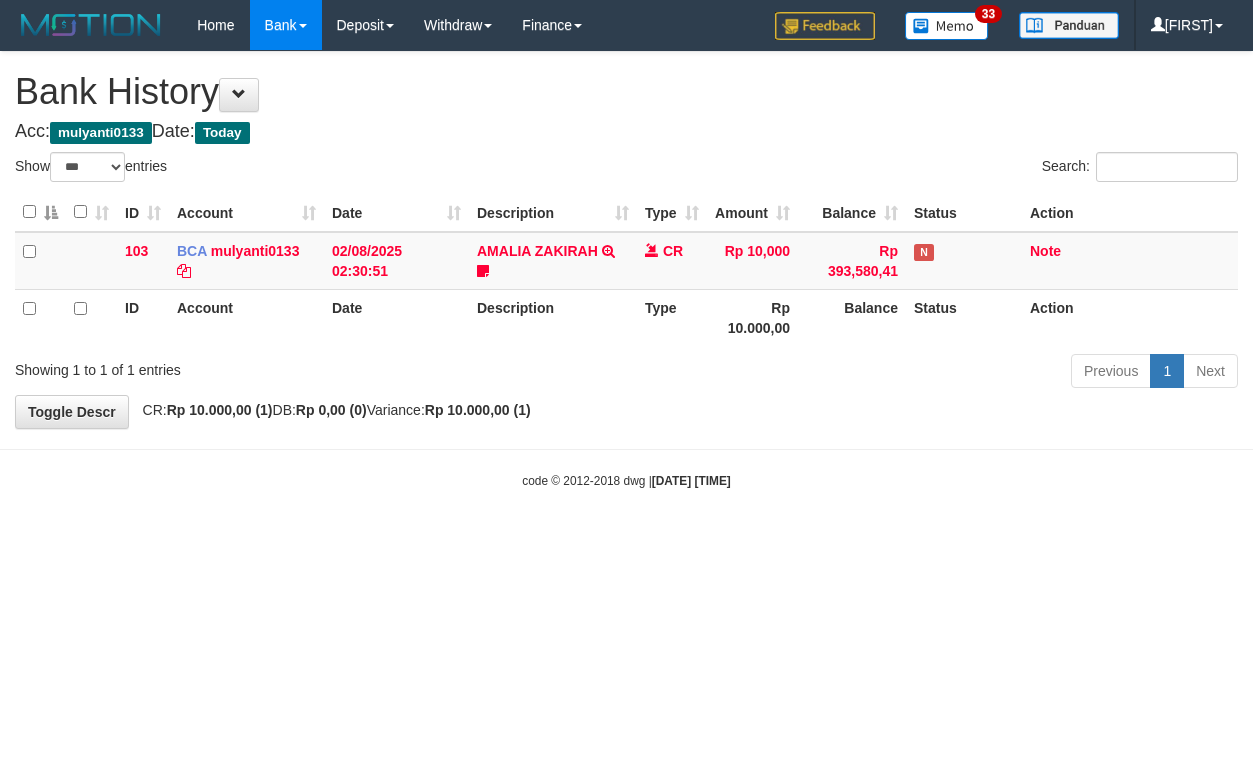 select on "***" 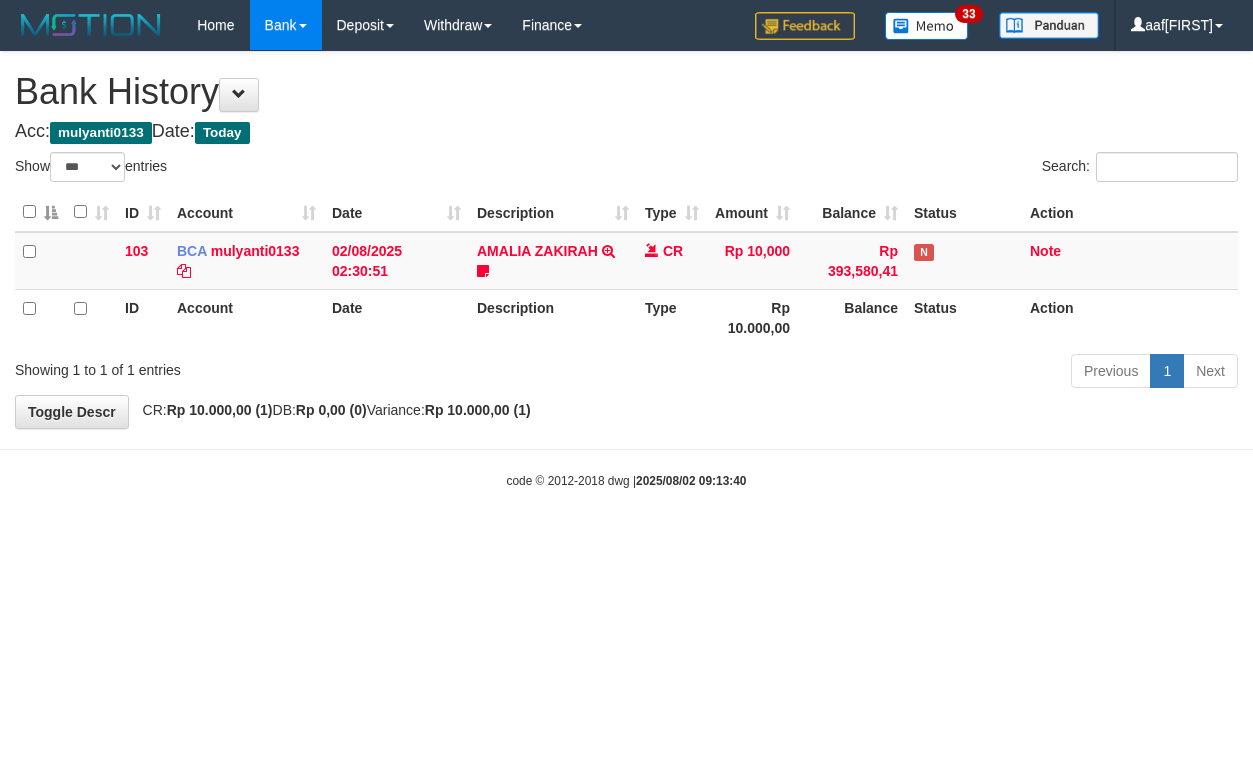 select on "***" 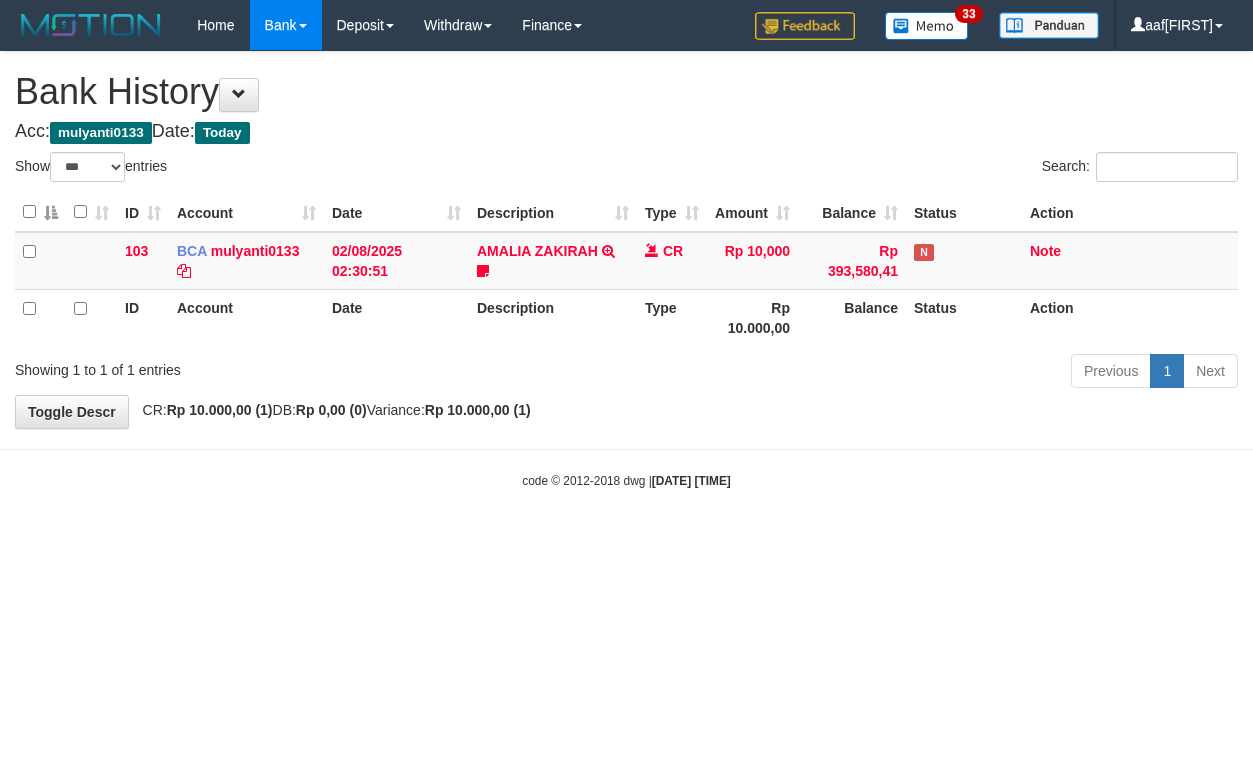 select on "***" 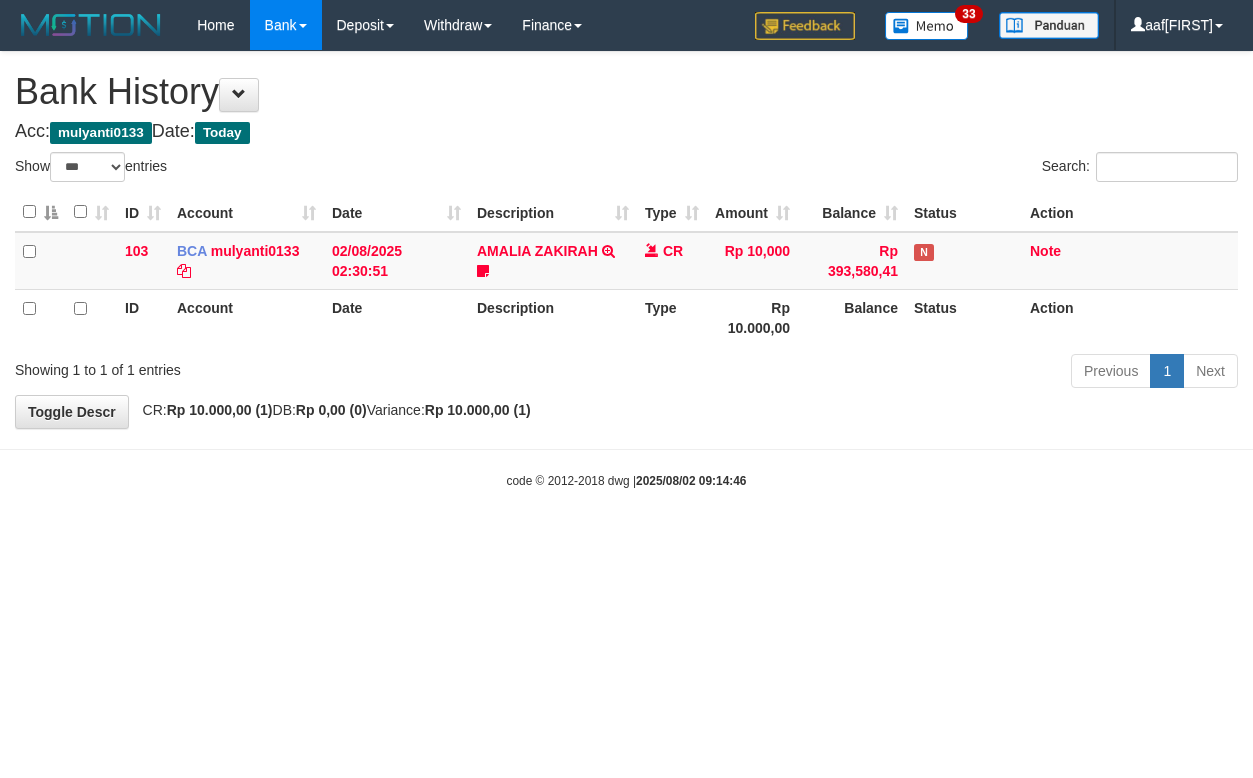 select on "***" 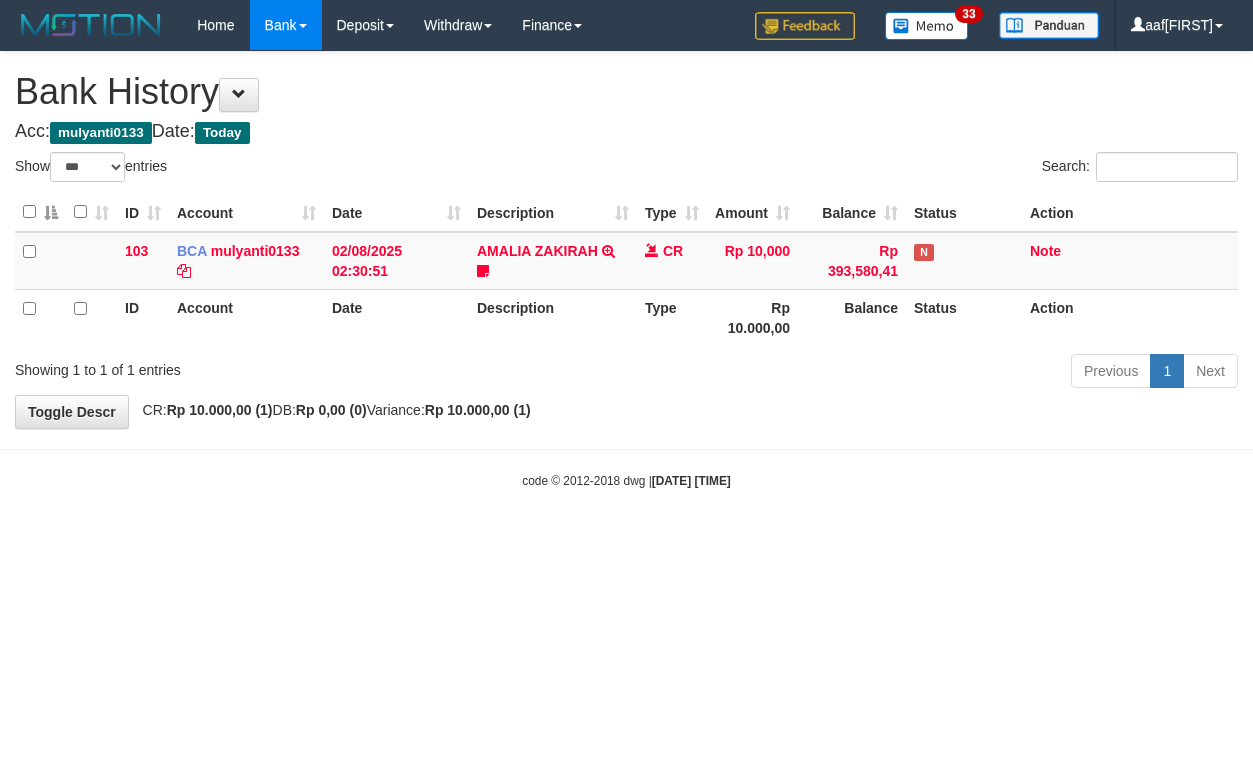 select on "***" 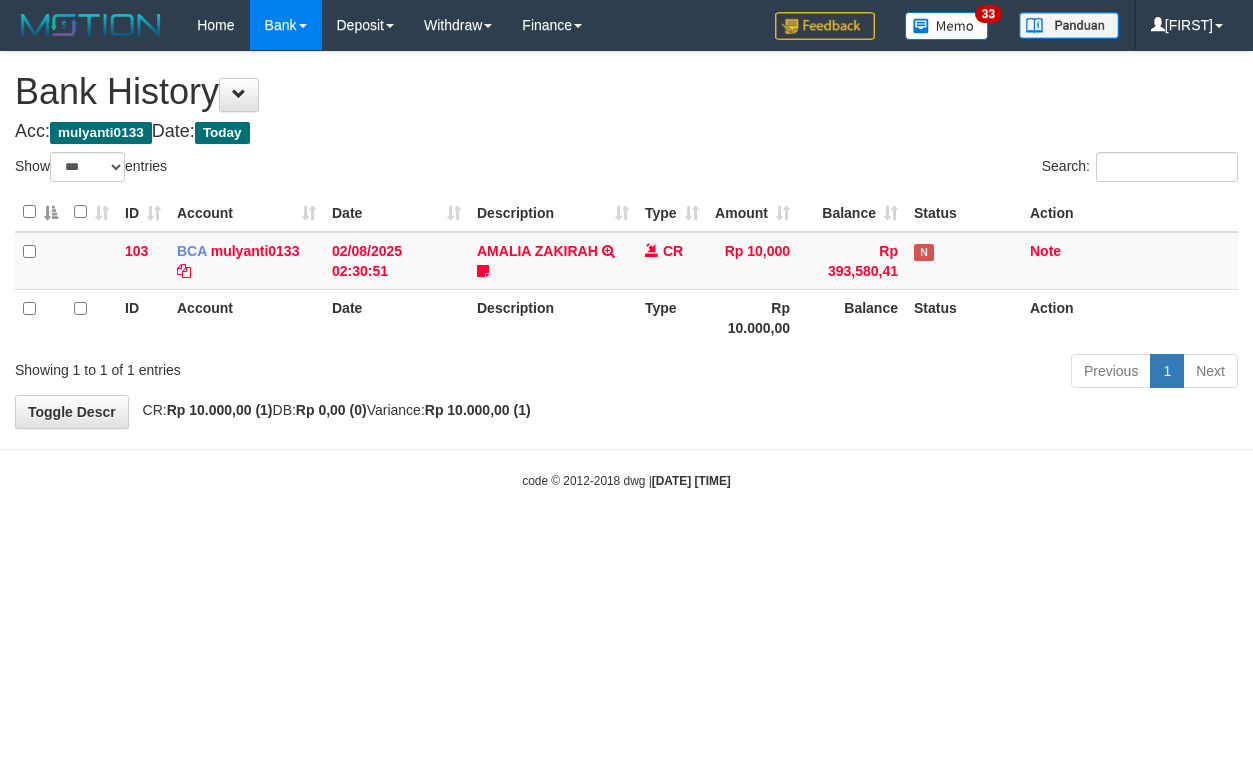 select on "***" 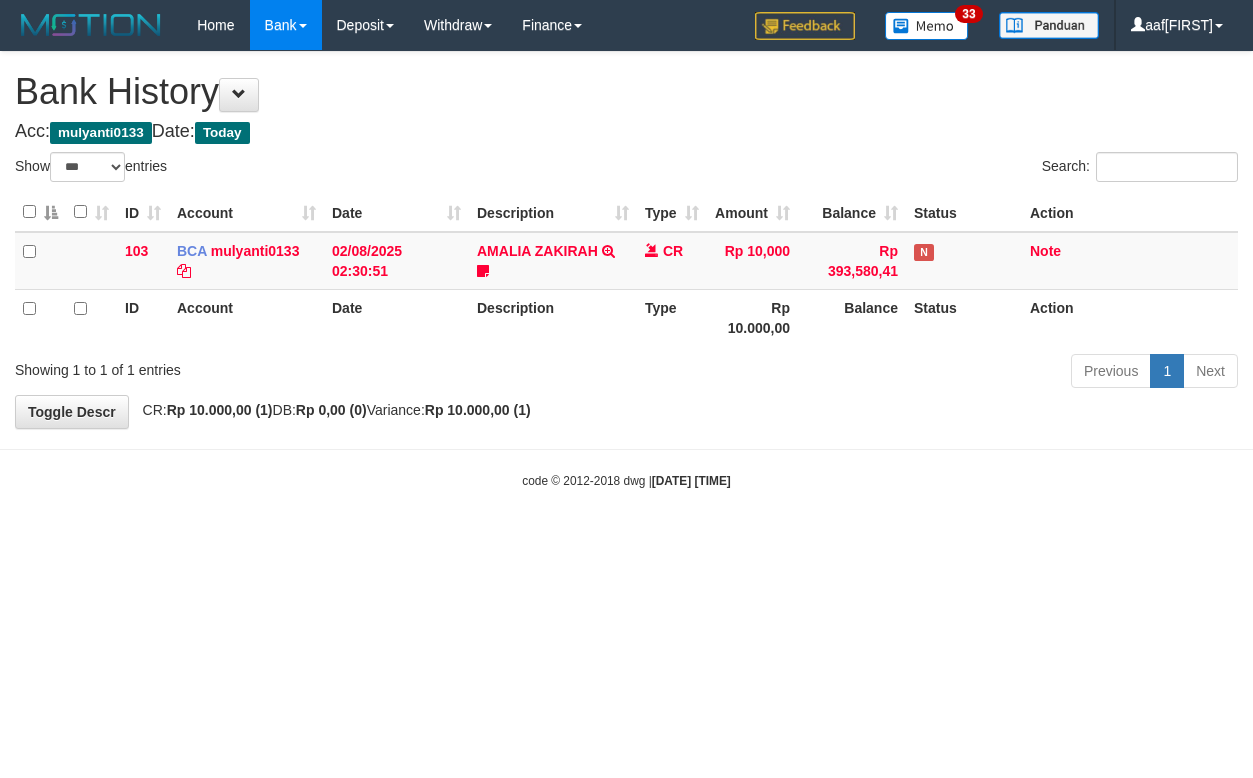 select on "***" 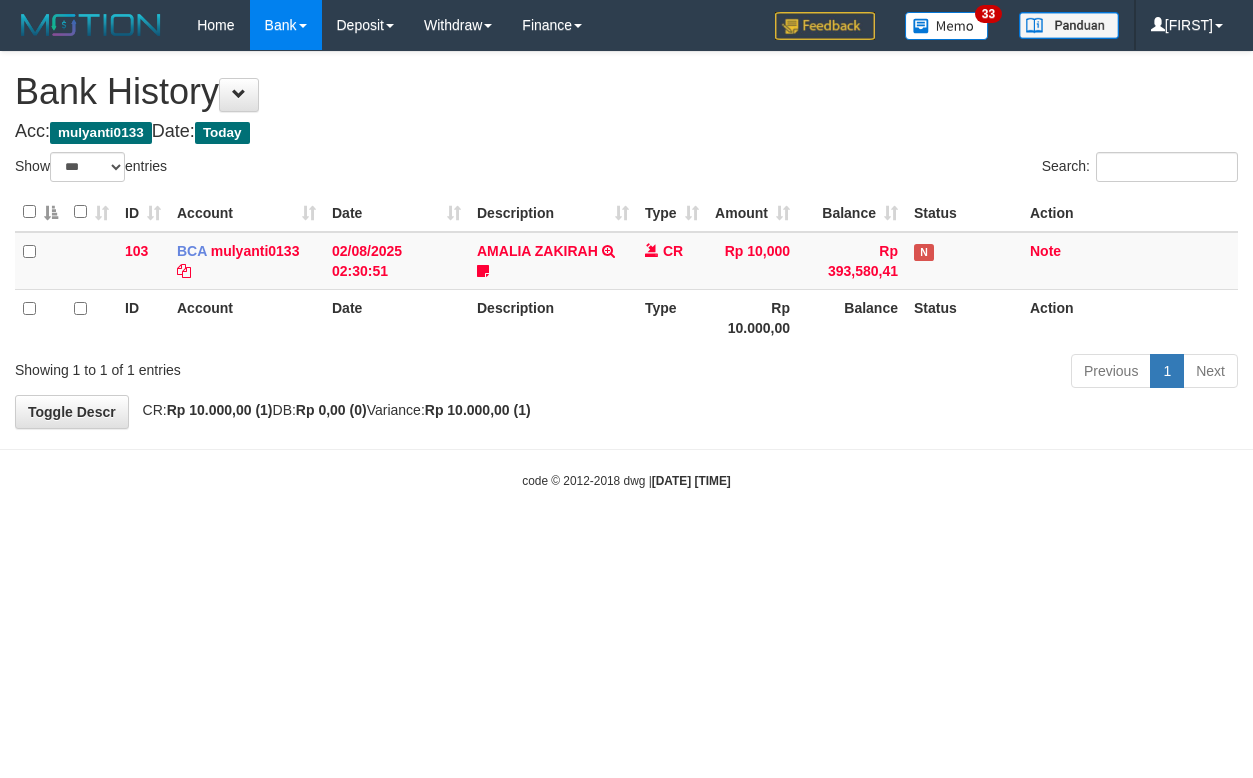 select on "***" 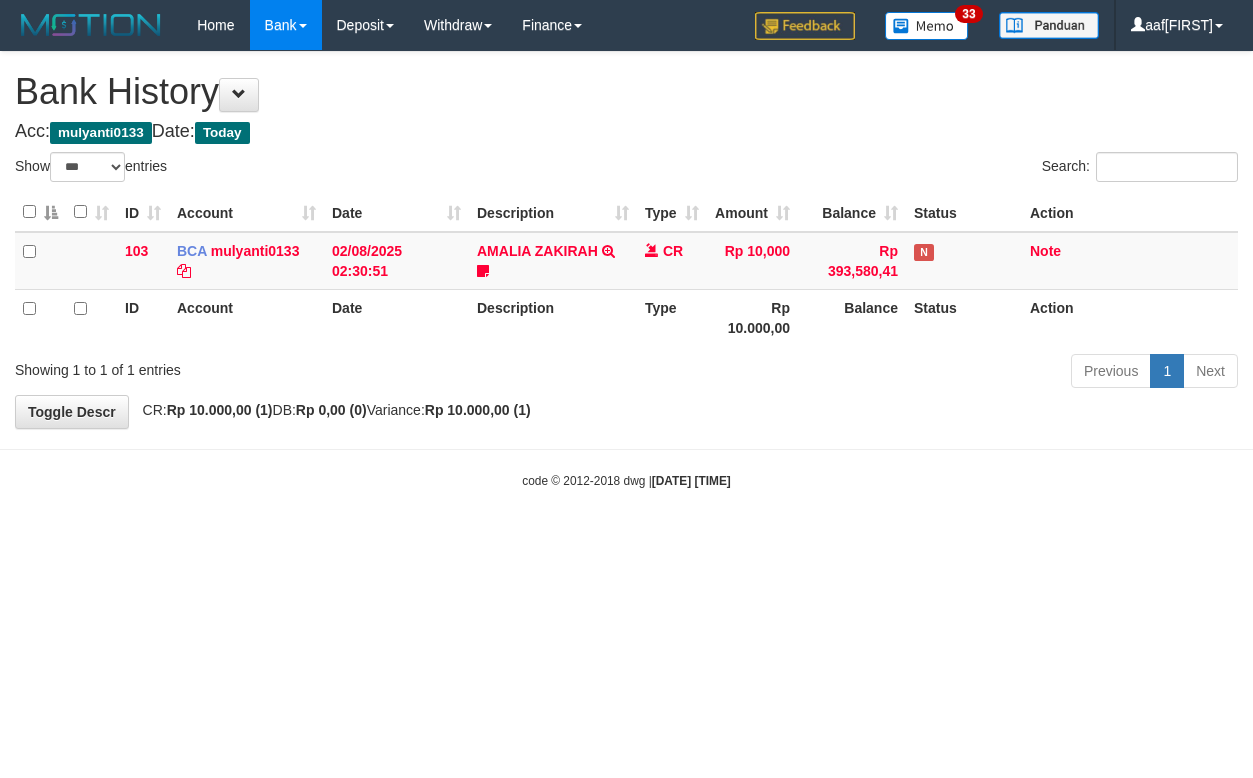select on "***" 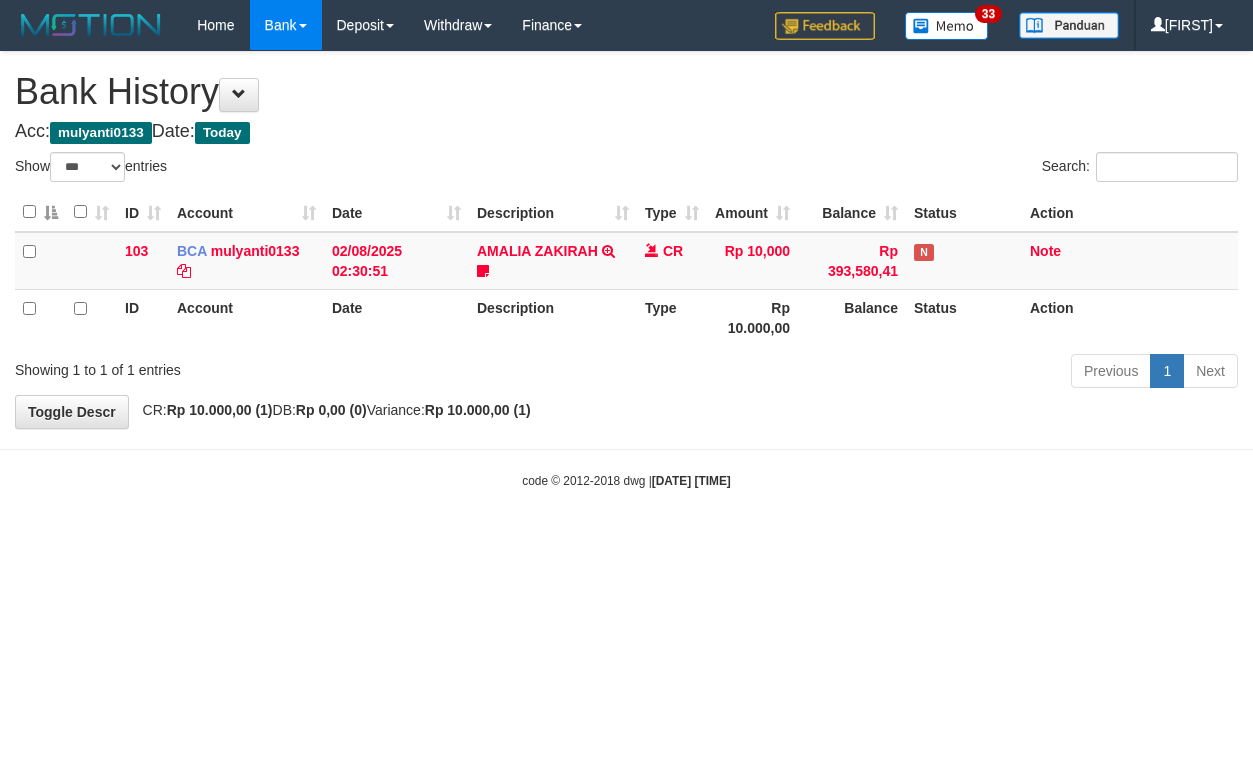 select on "***" 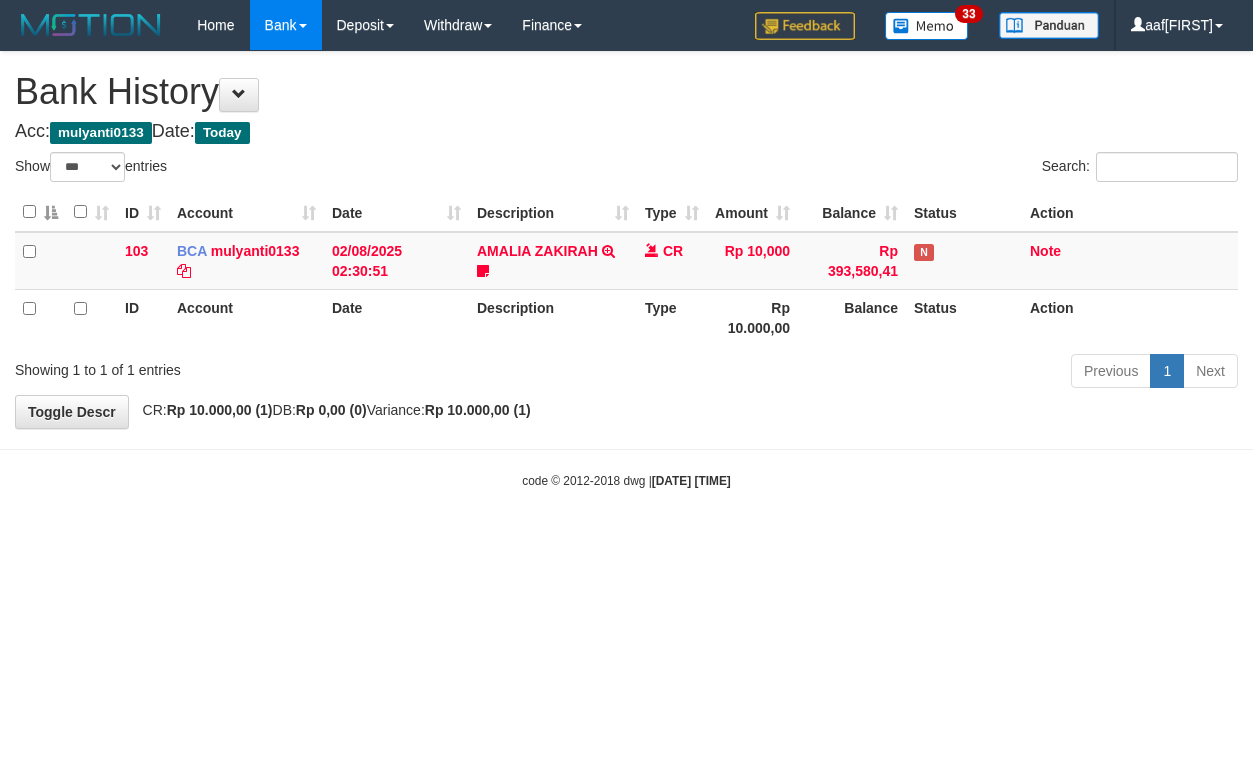 select on "***" 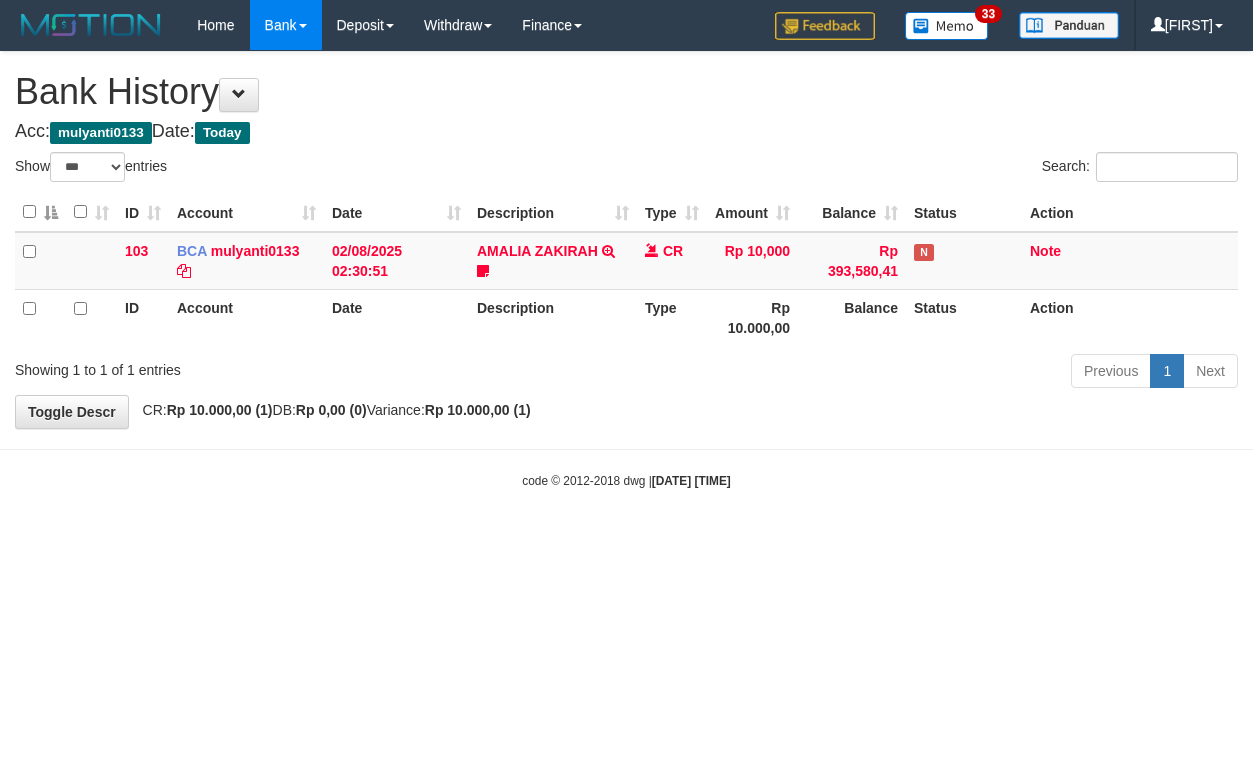 select on "***" 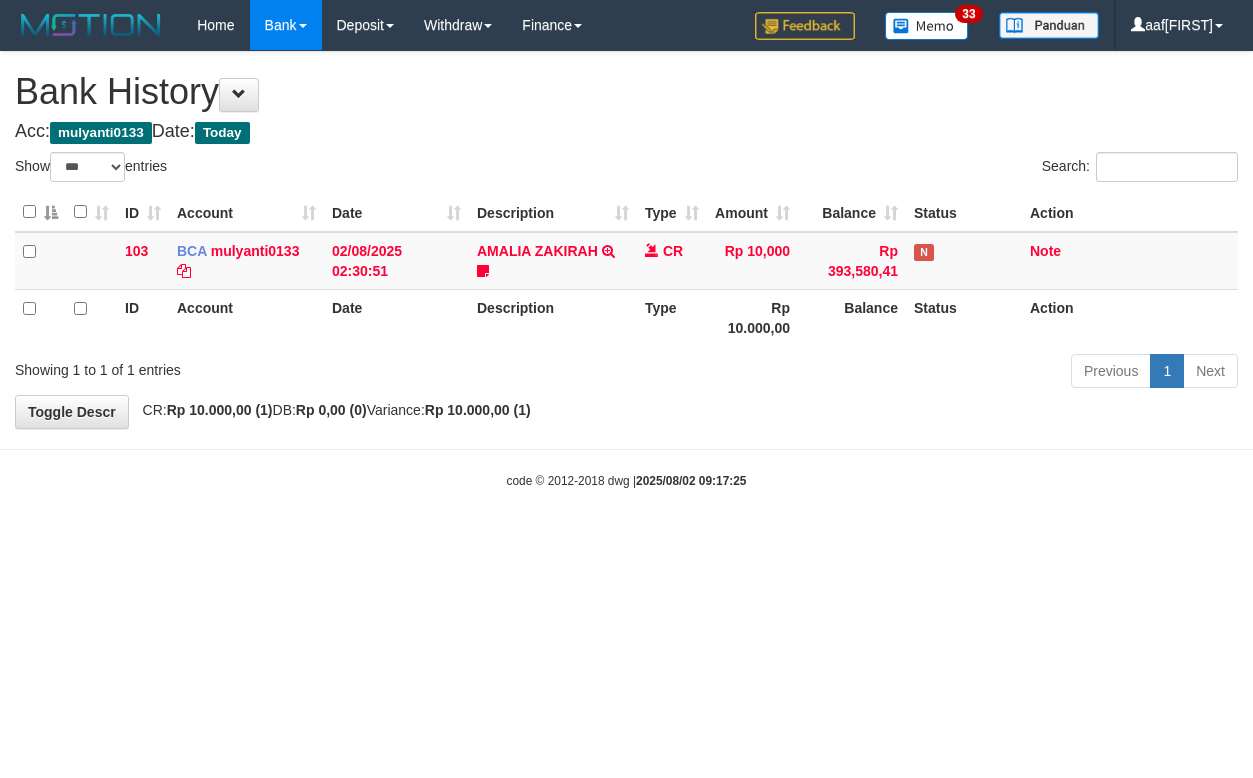 select on "***" 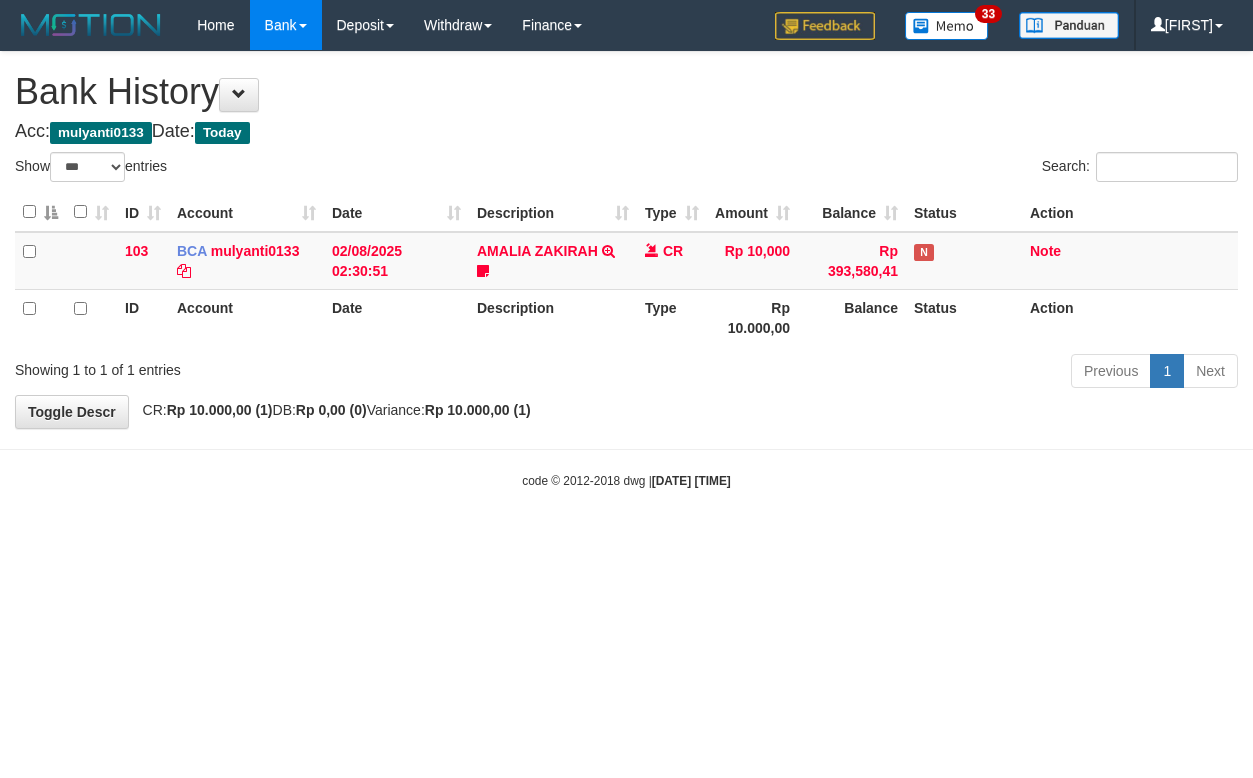 select on "***" 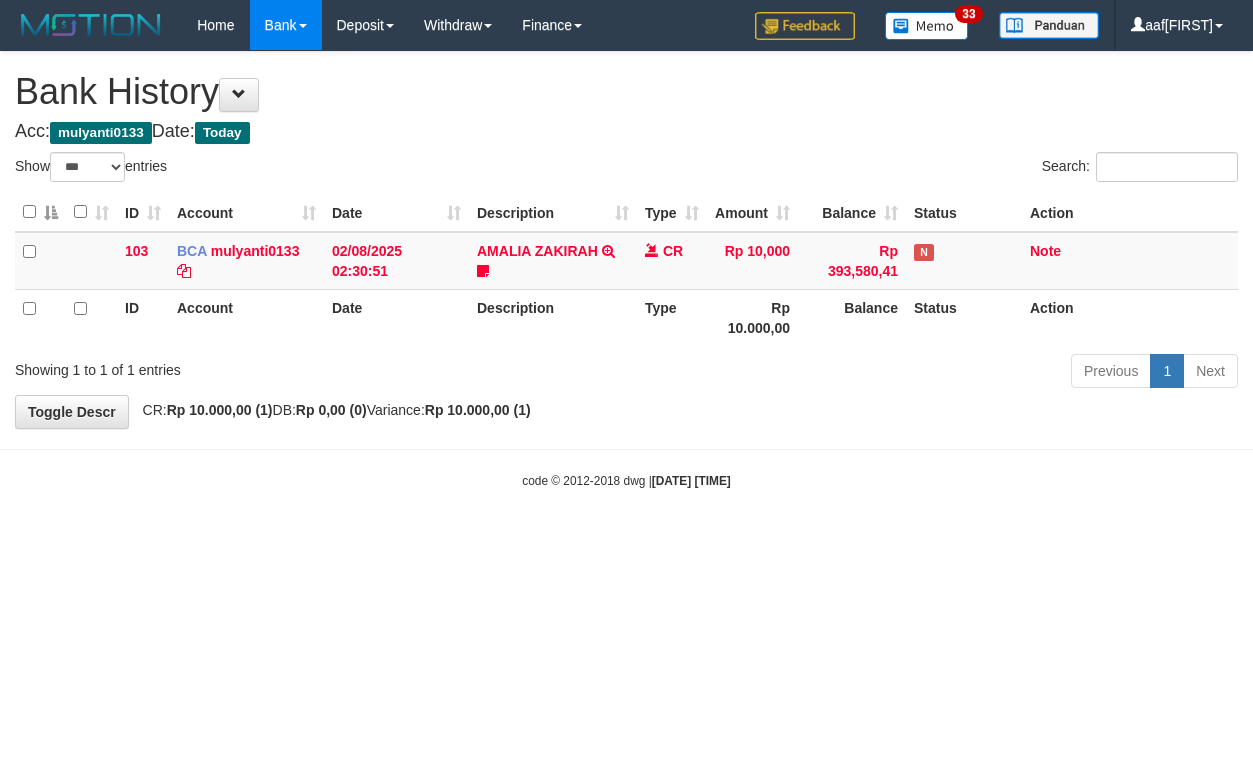 select on "***" 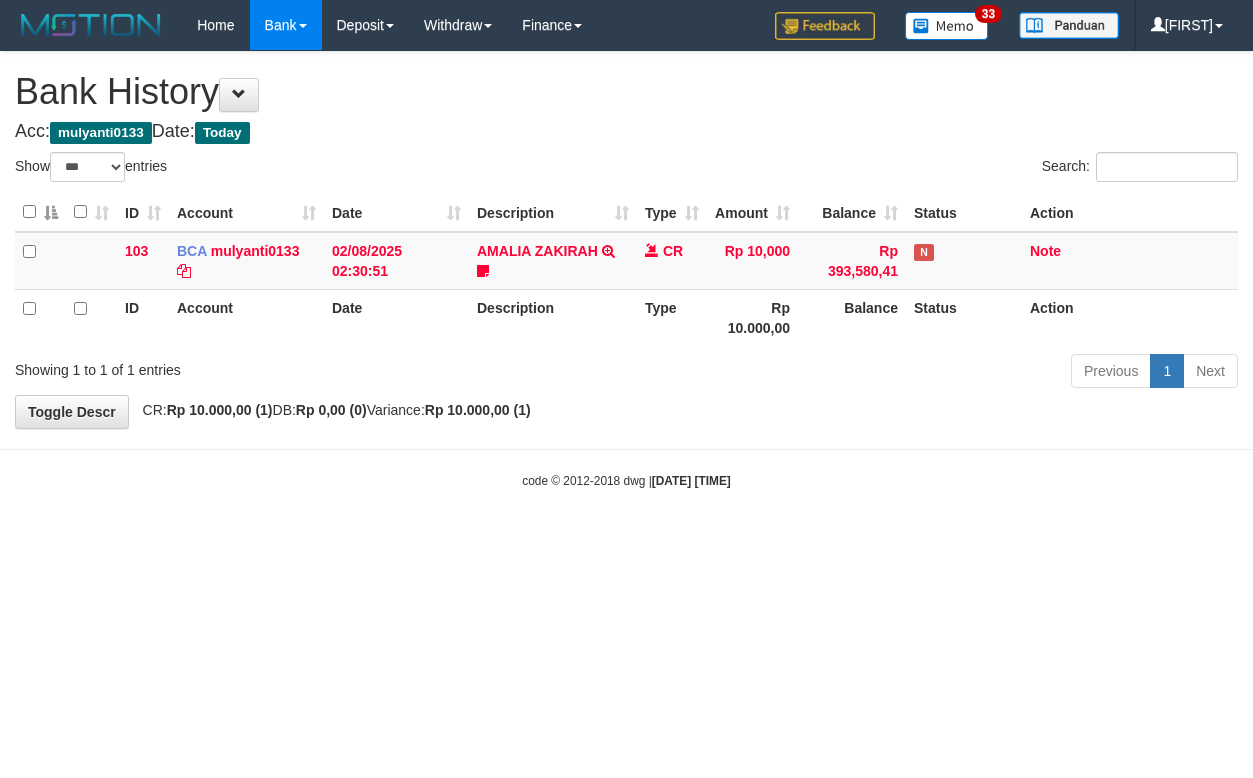 select on "***" 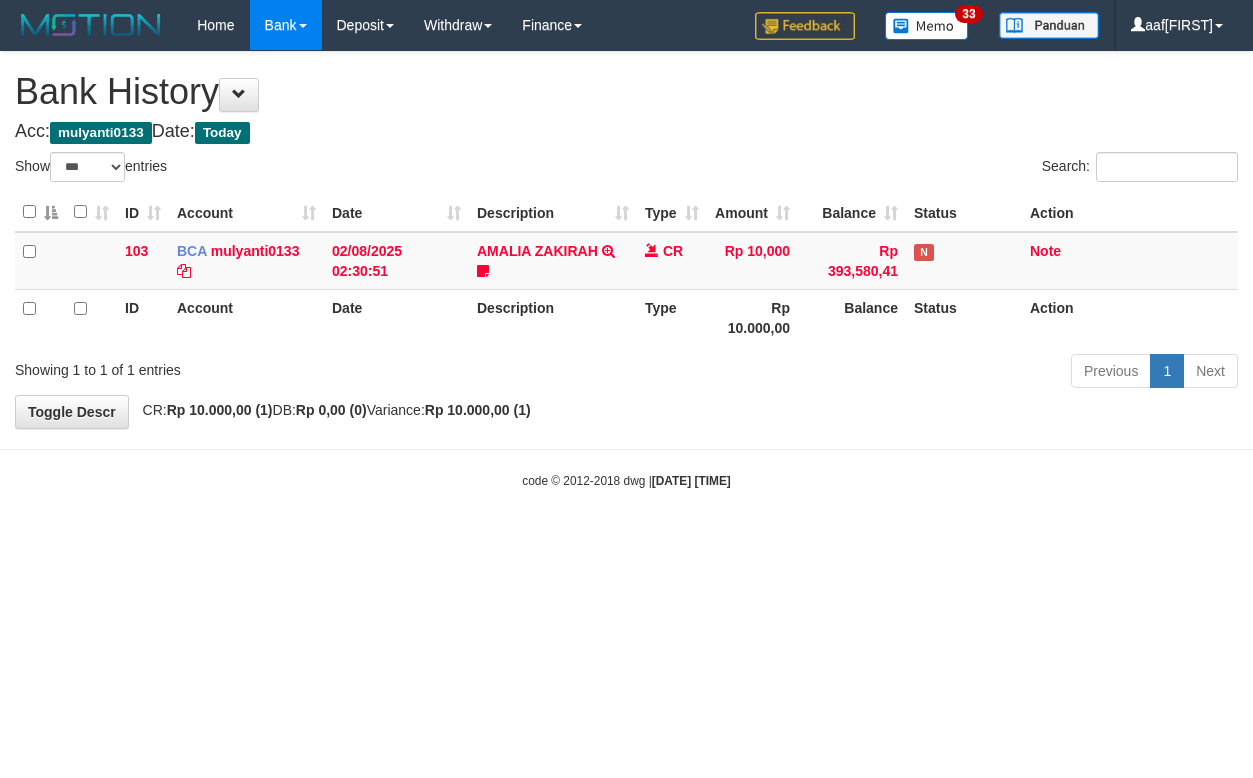 select on "***" 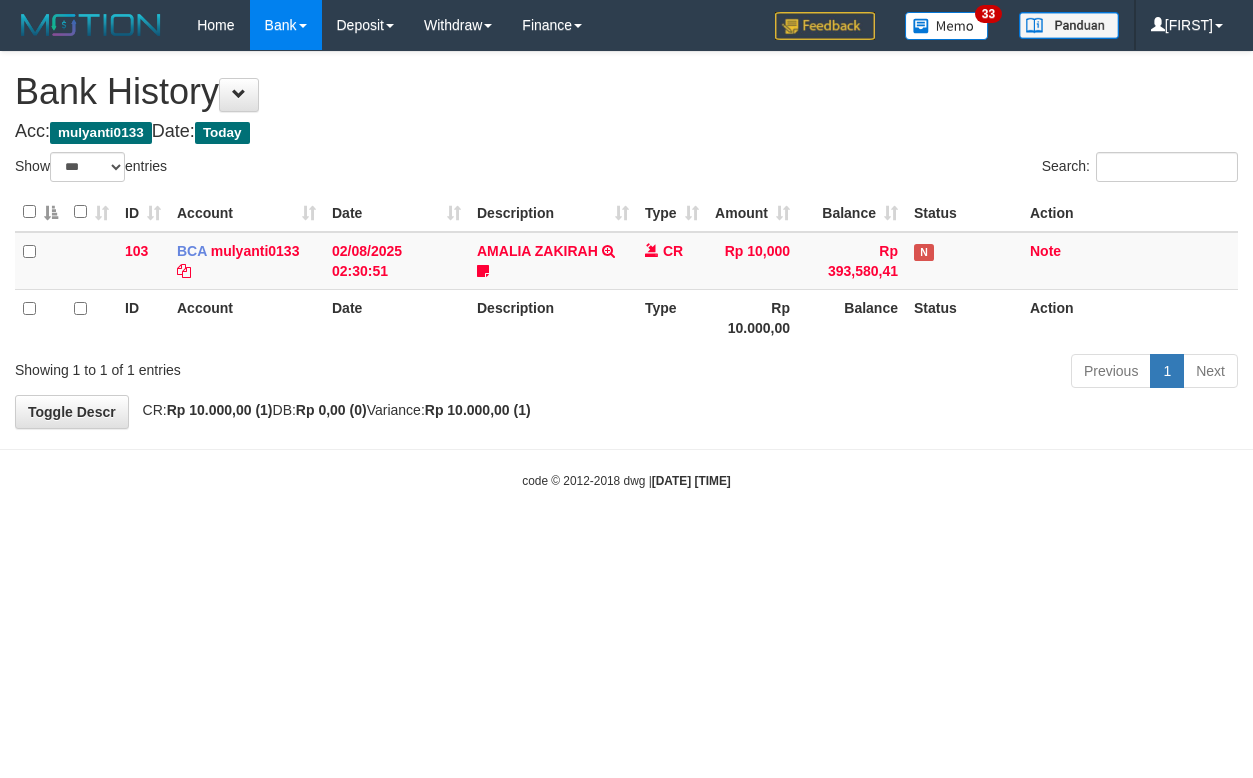 select on "***" 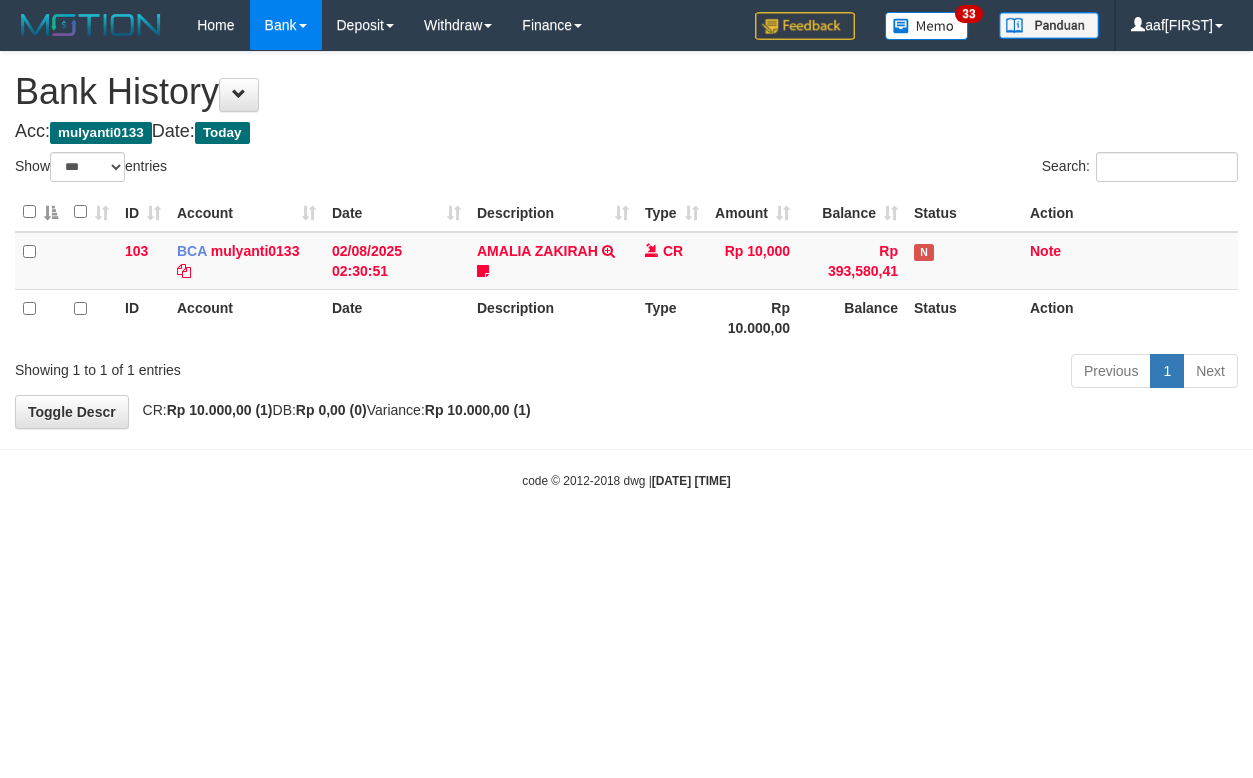 select on "***" 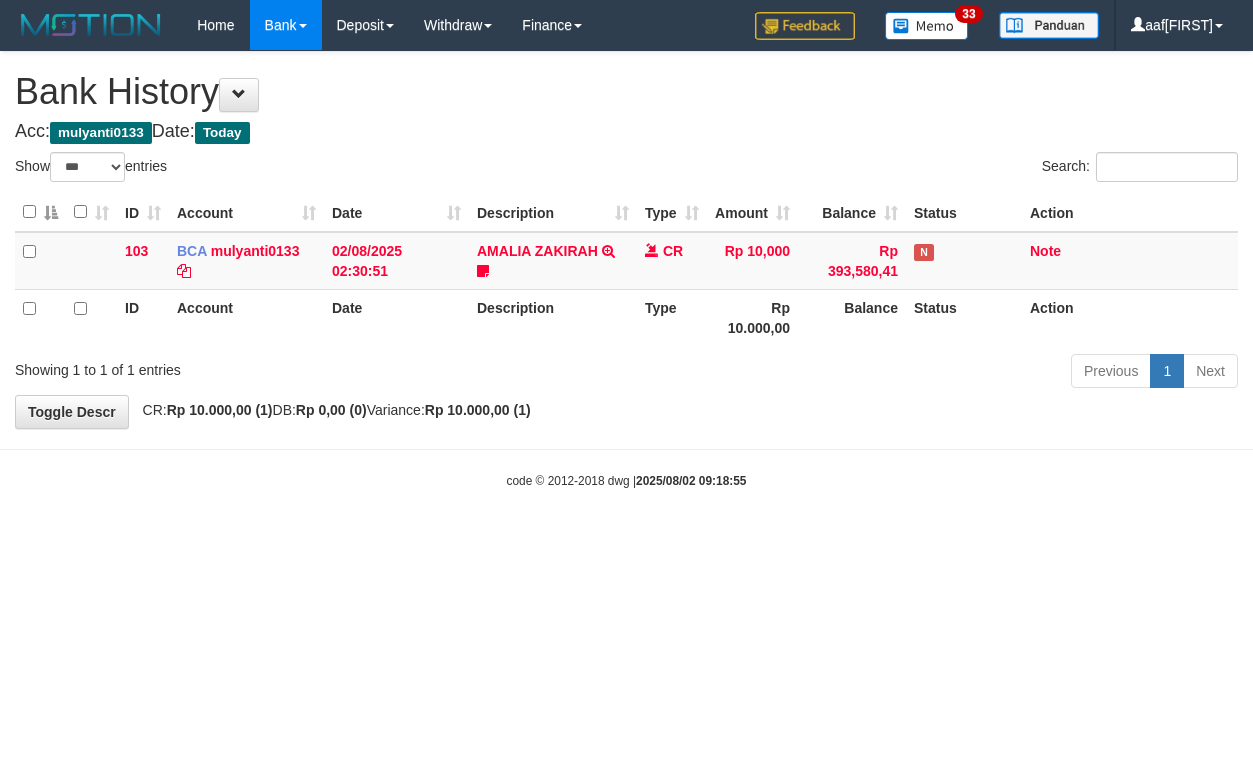 select on "***" 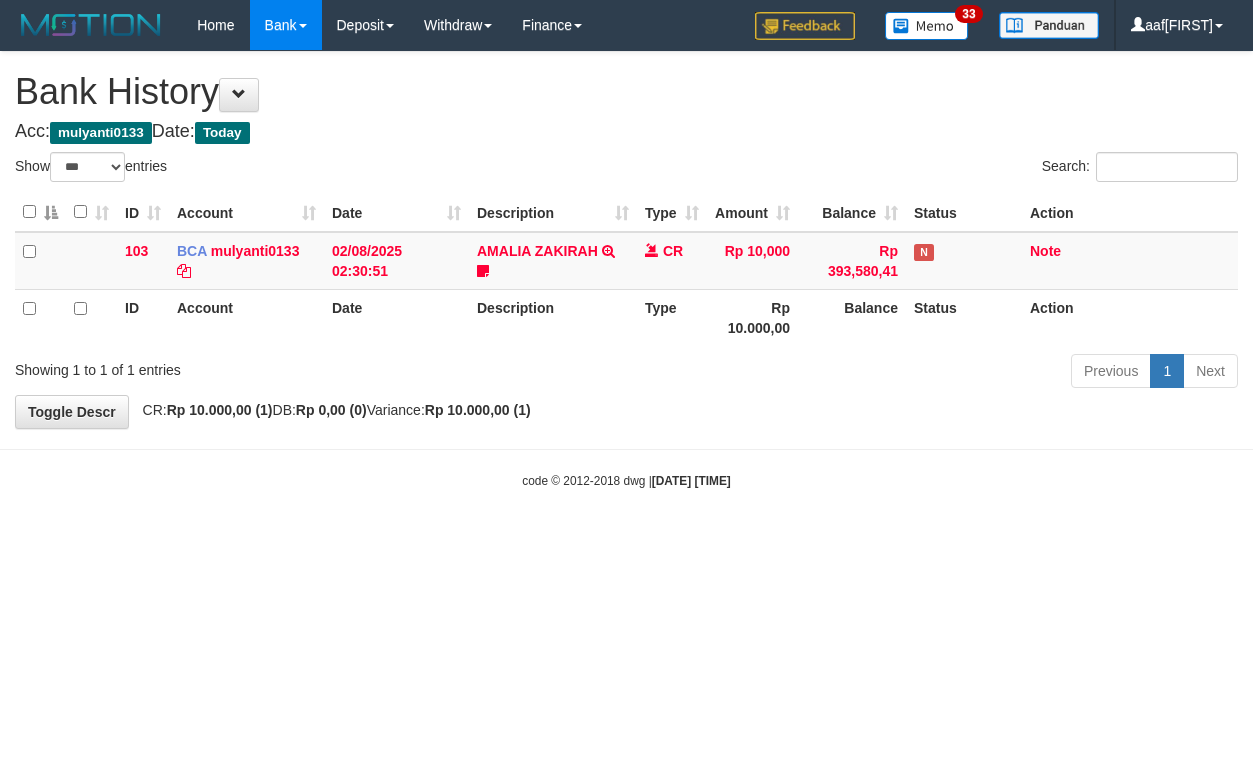 select on "***" 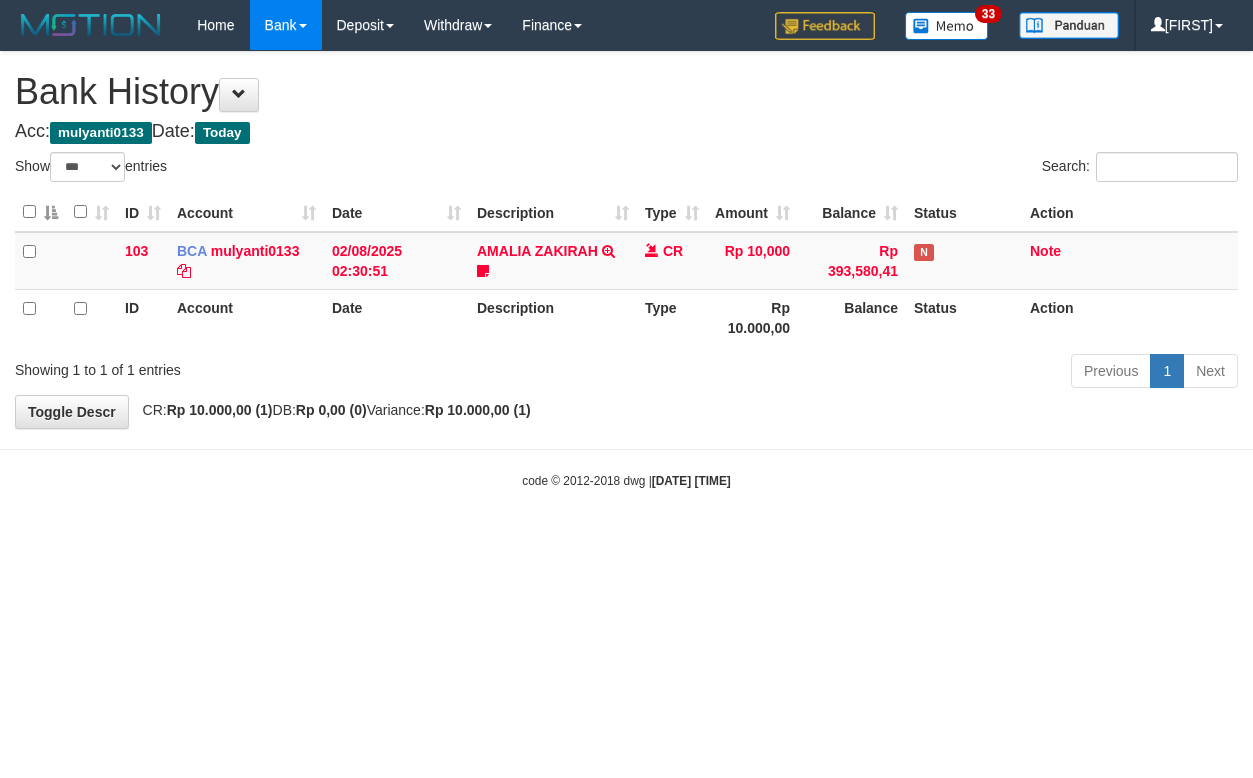 select on "***" 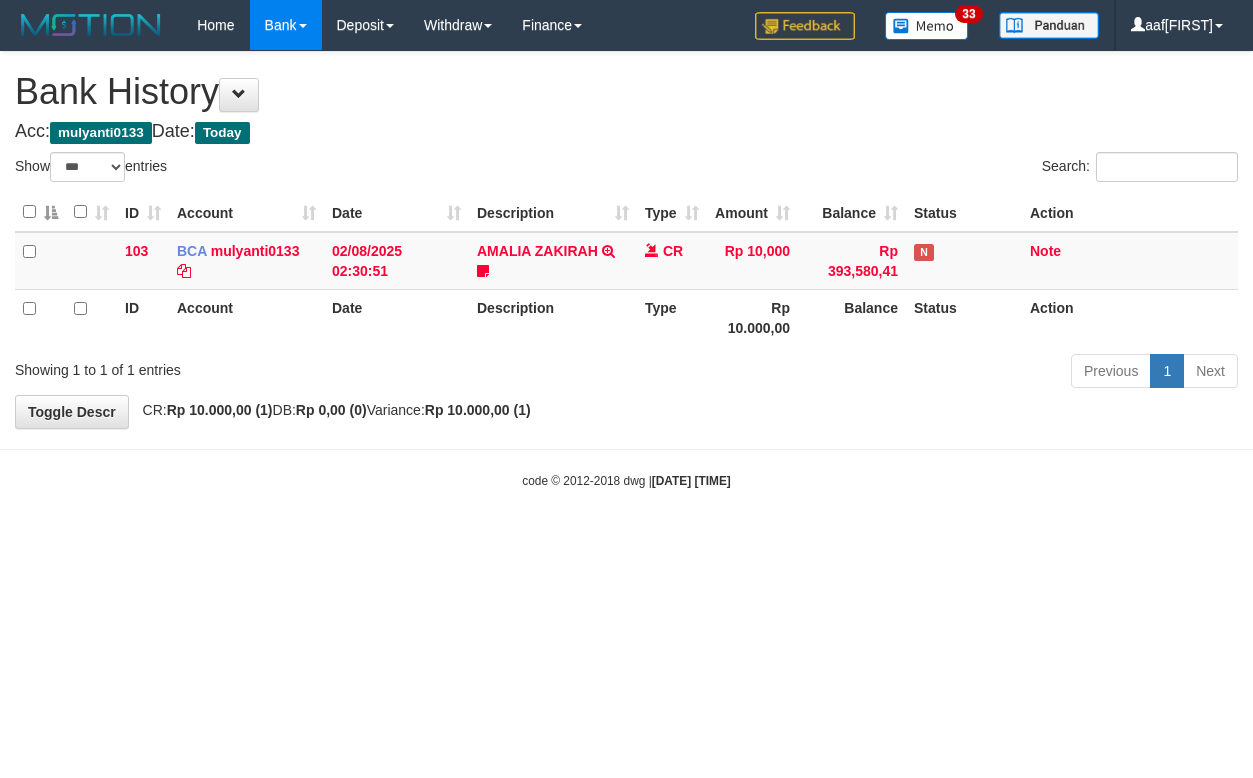 select on "***" 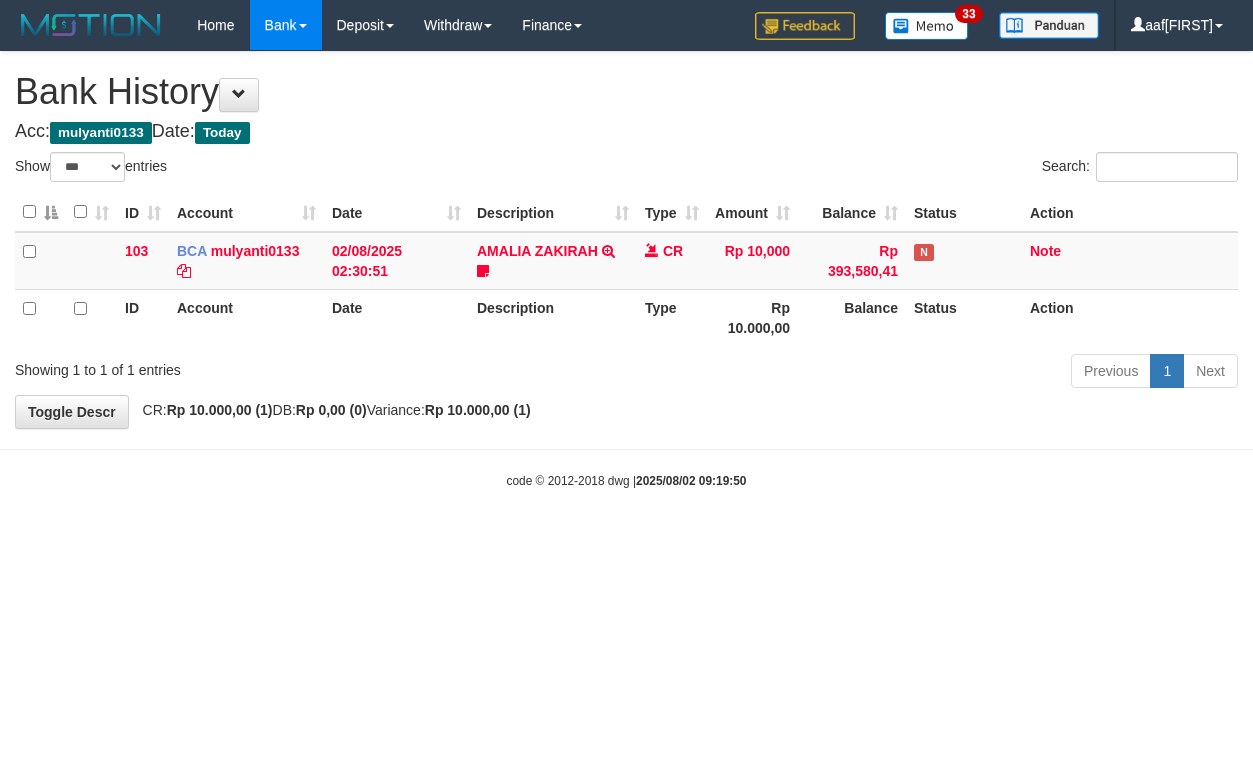 select on "***" 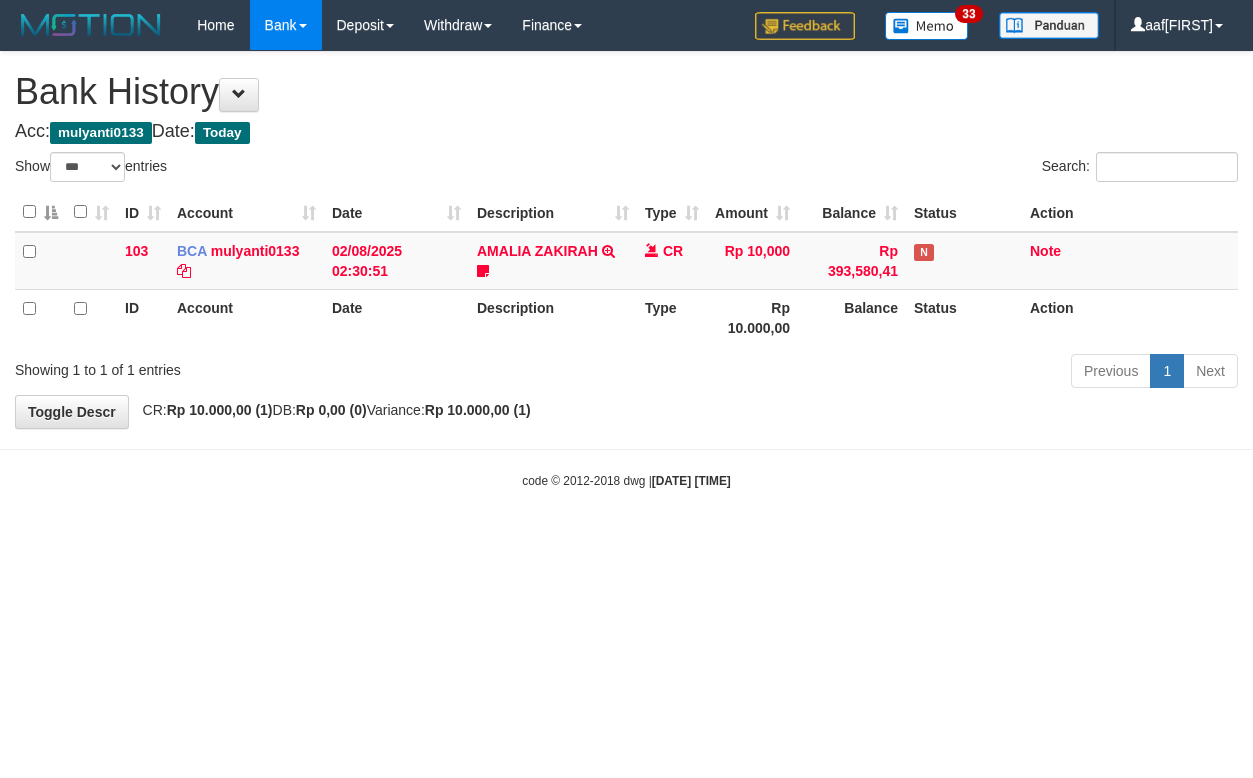 select on "***" 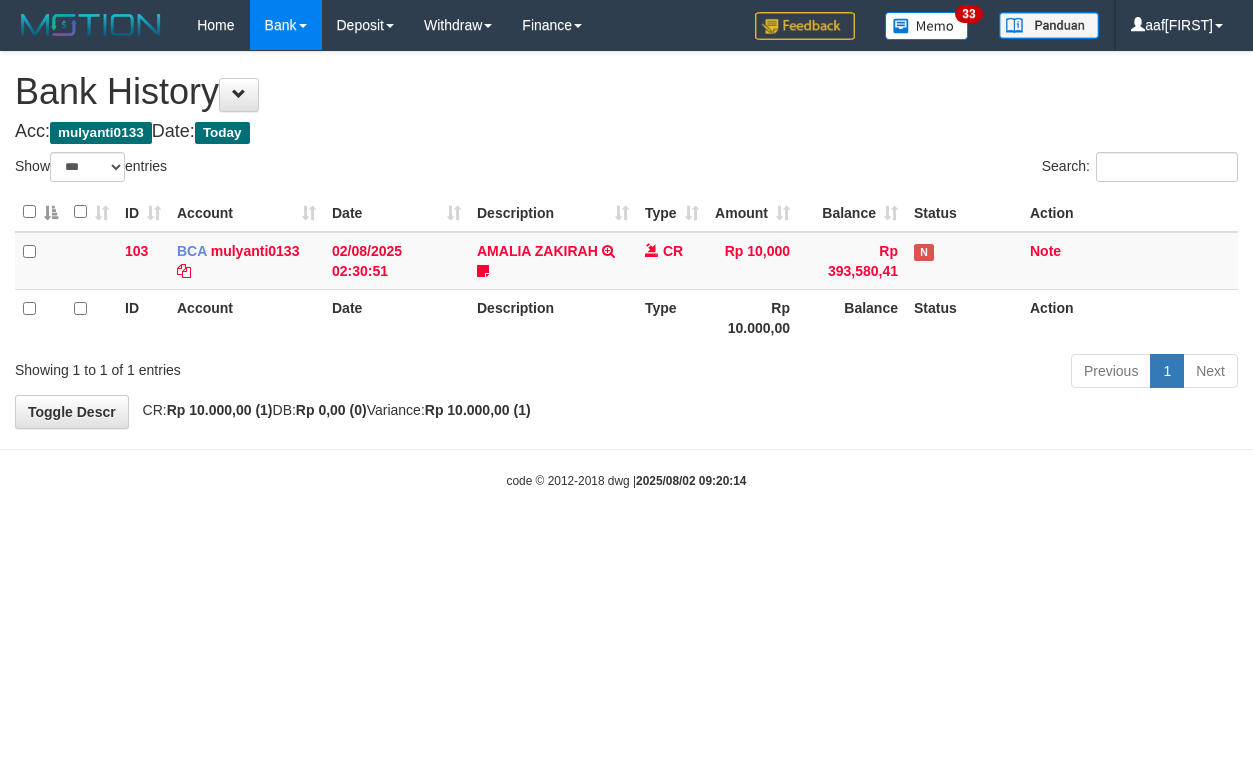 select on "***" 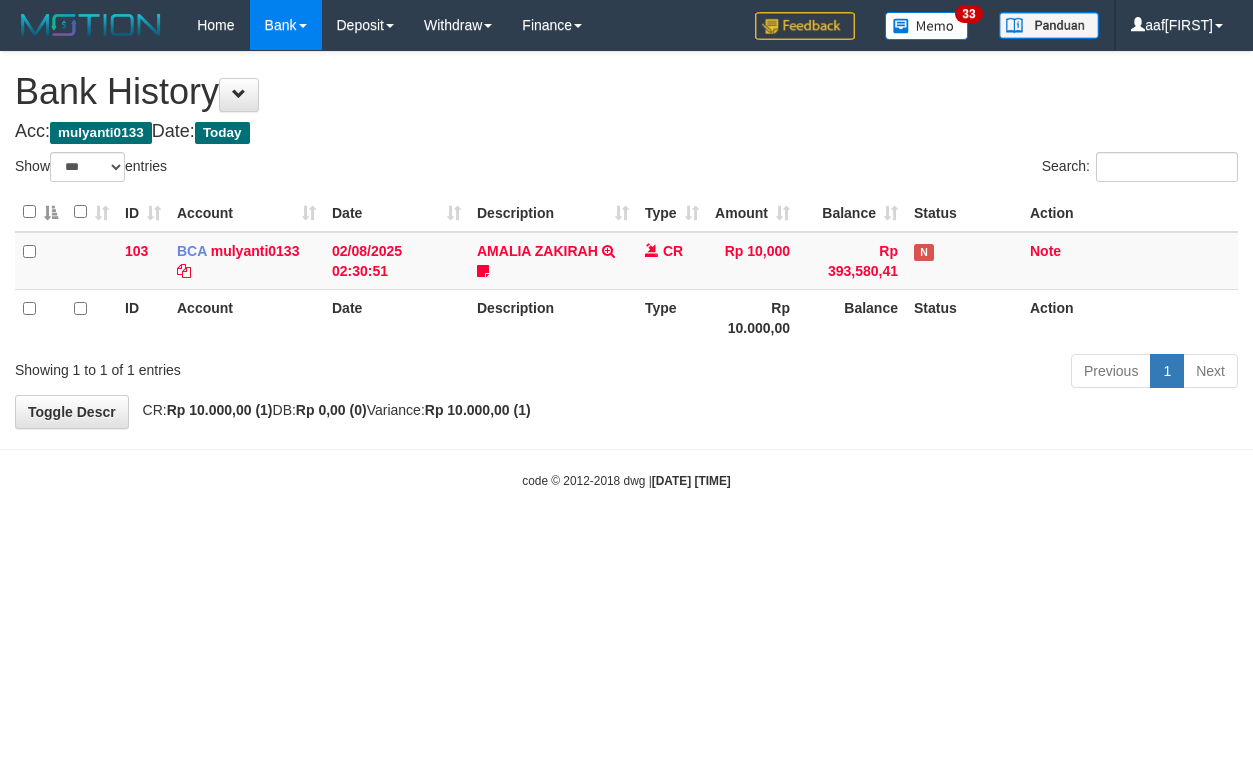 select on "***" 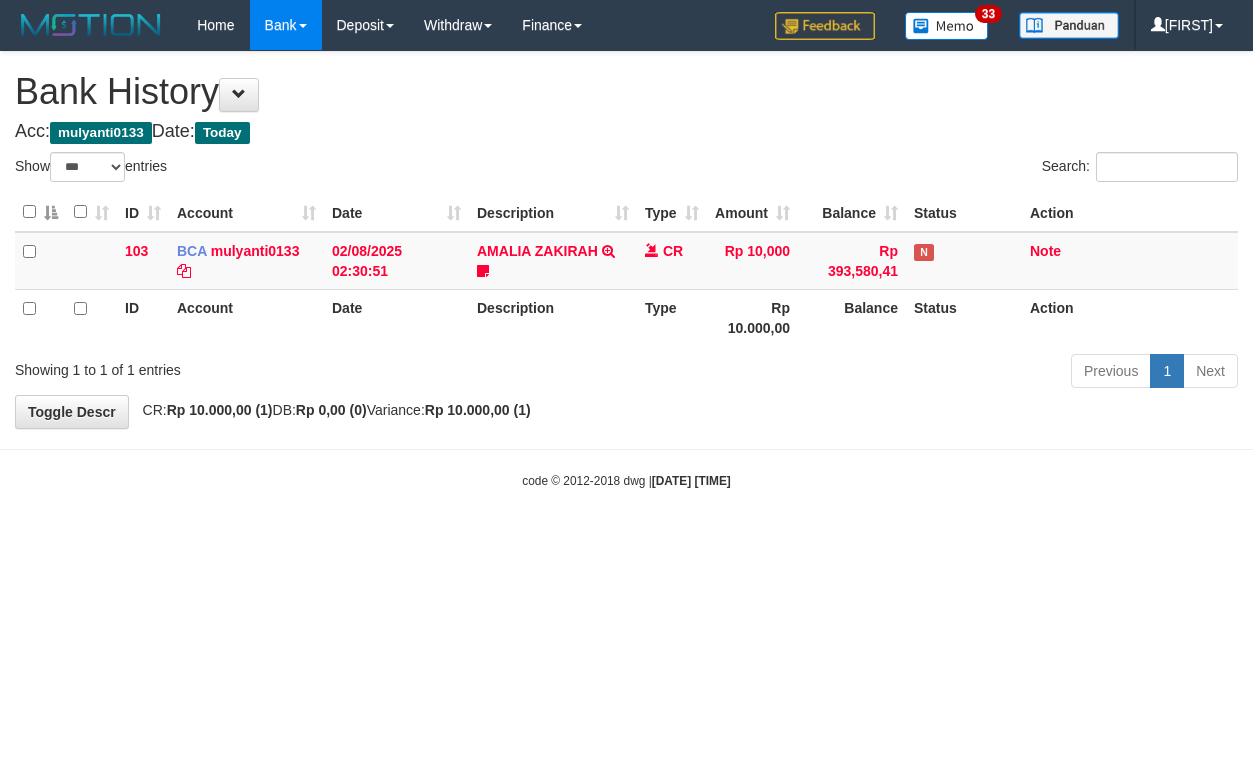 select on "***" 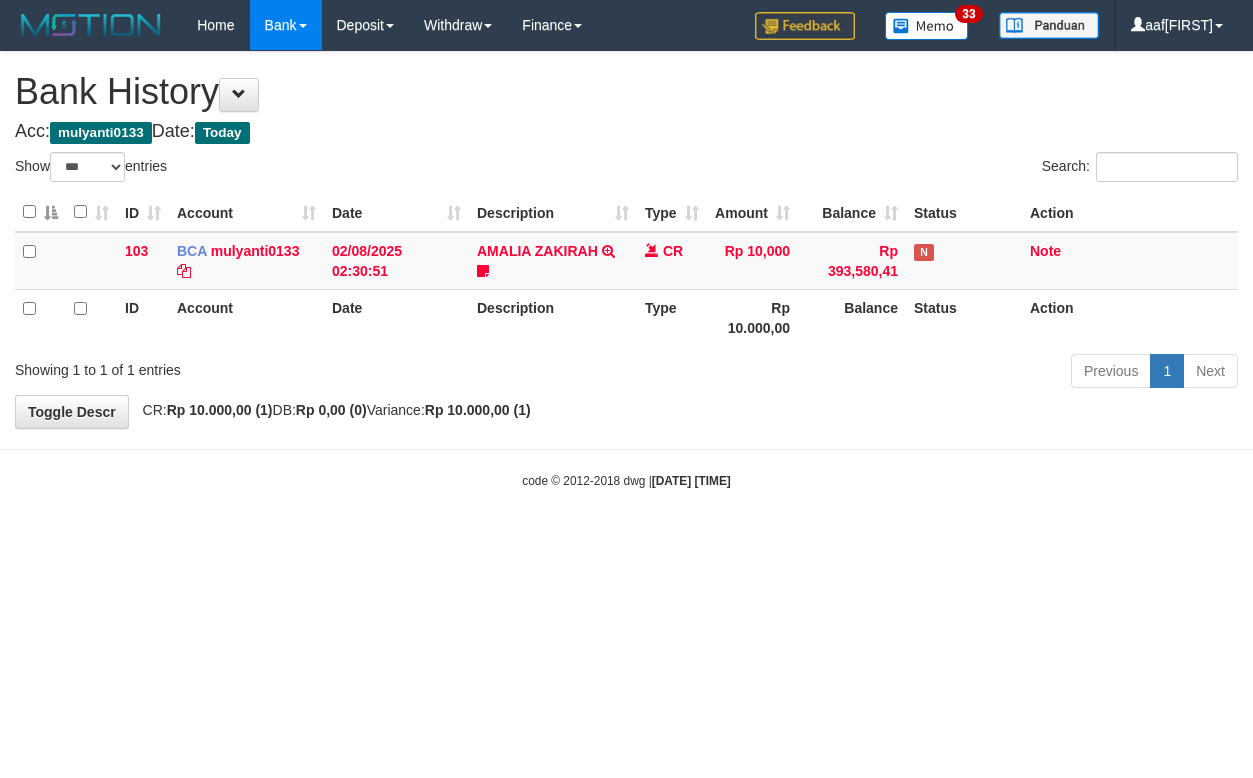 select on "***" 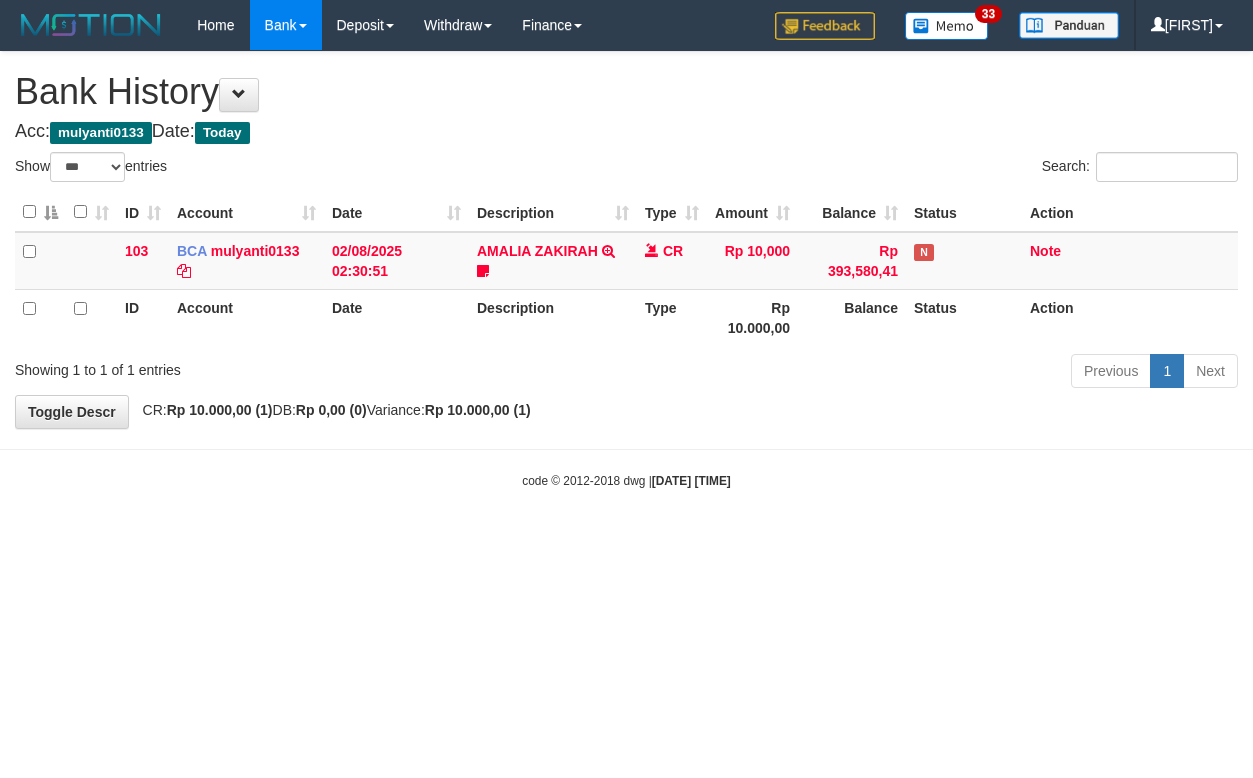 select on "***" 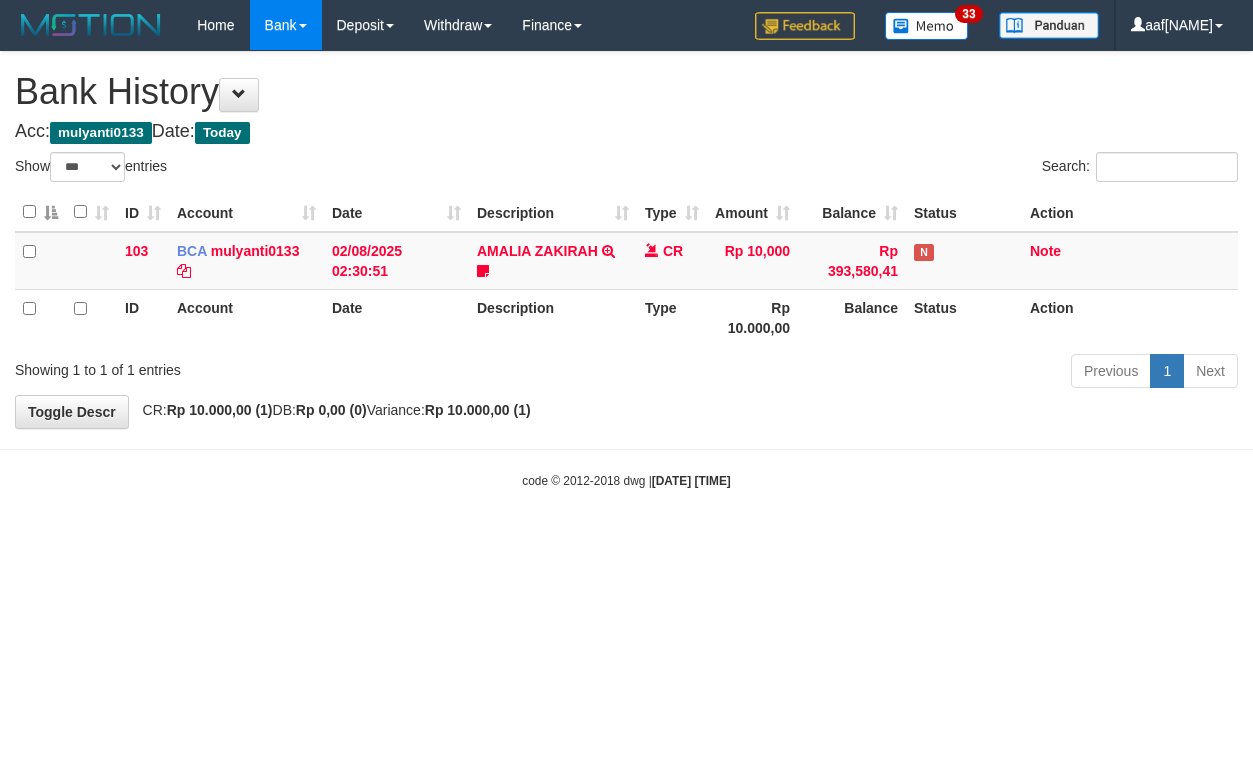 select on "***" 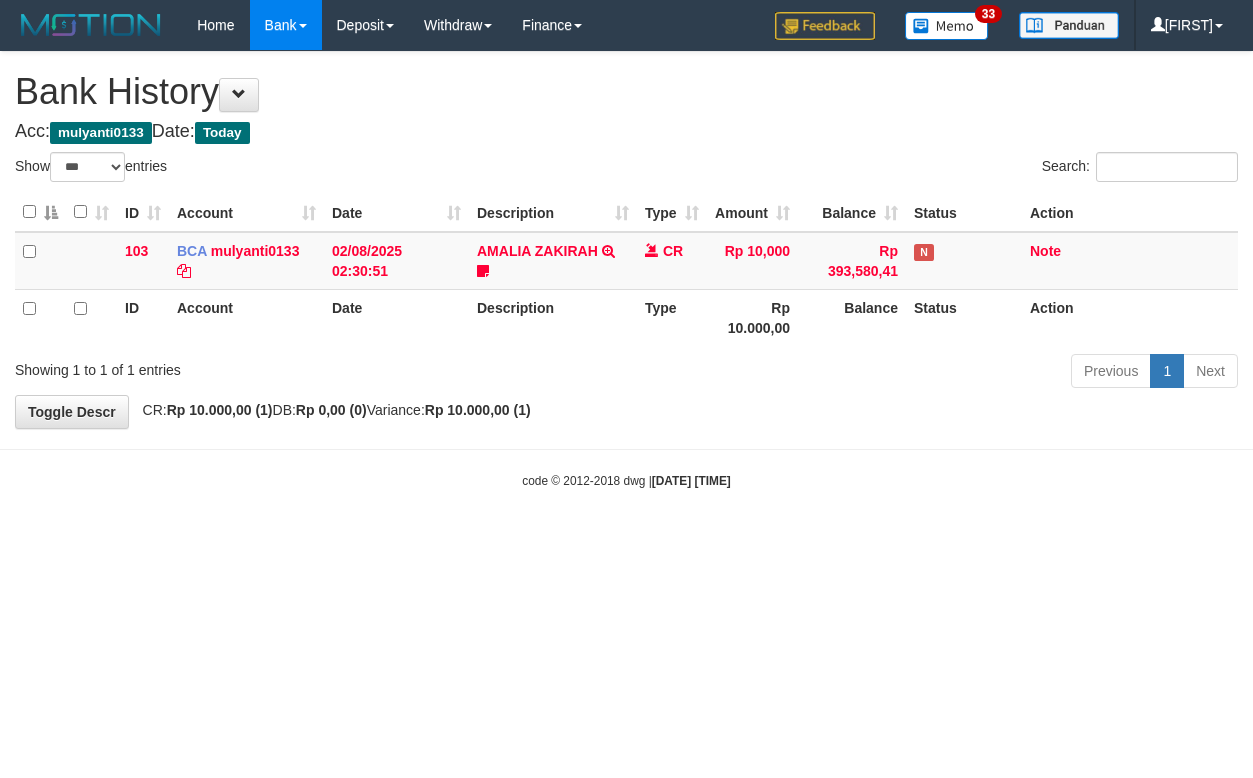 select on "***" 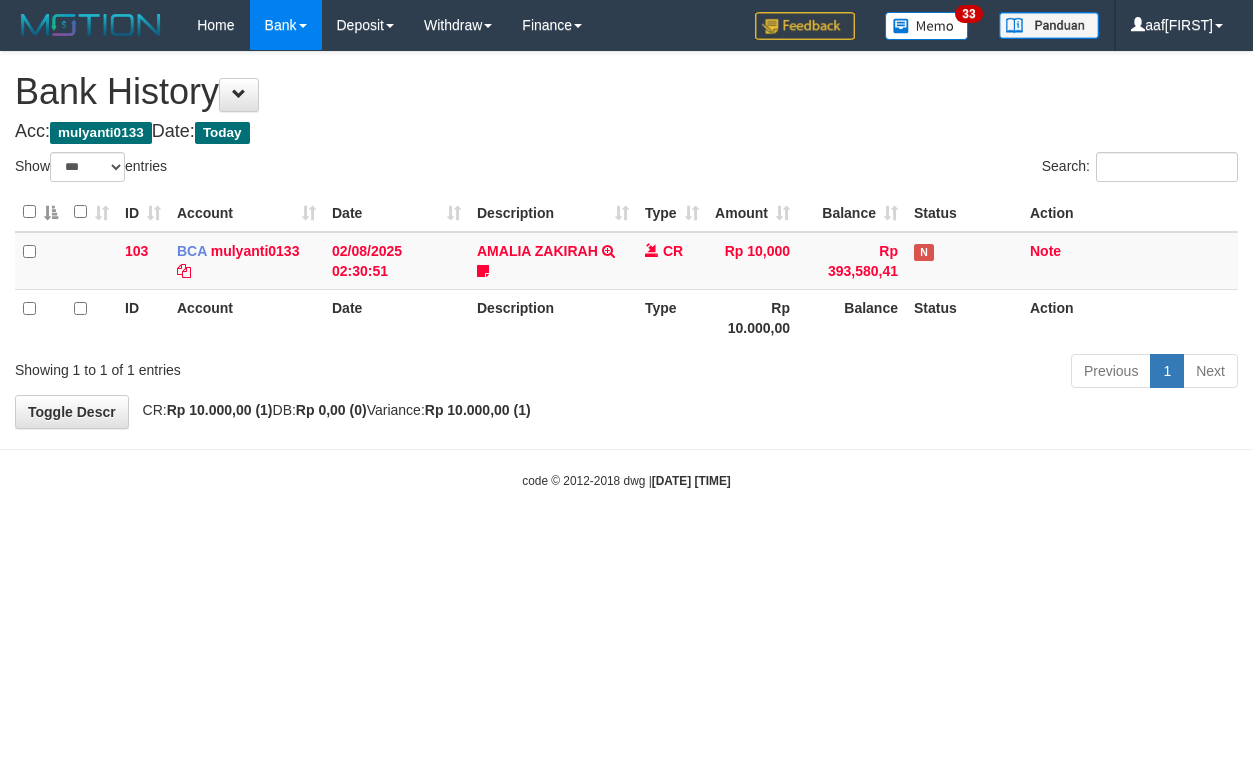 select on "***" 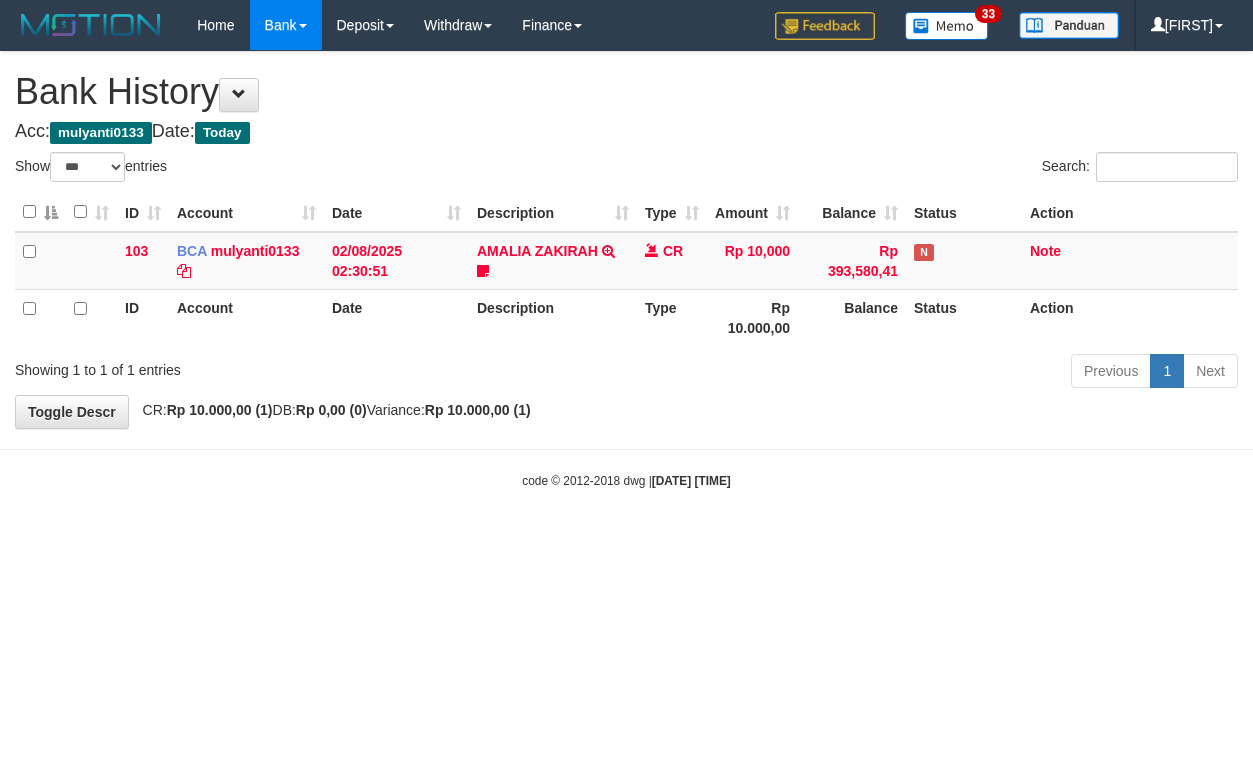 select on "***" 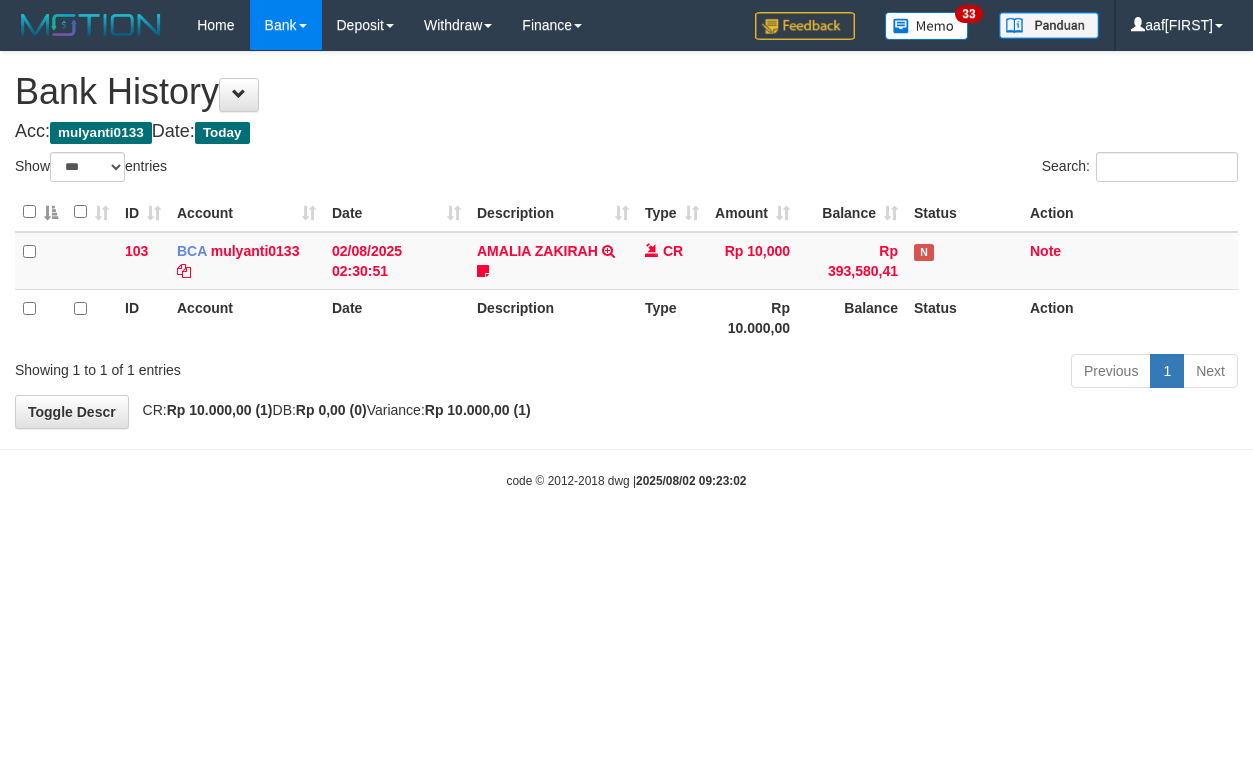 select on "***" 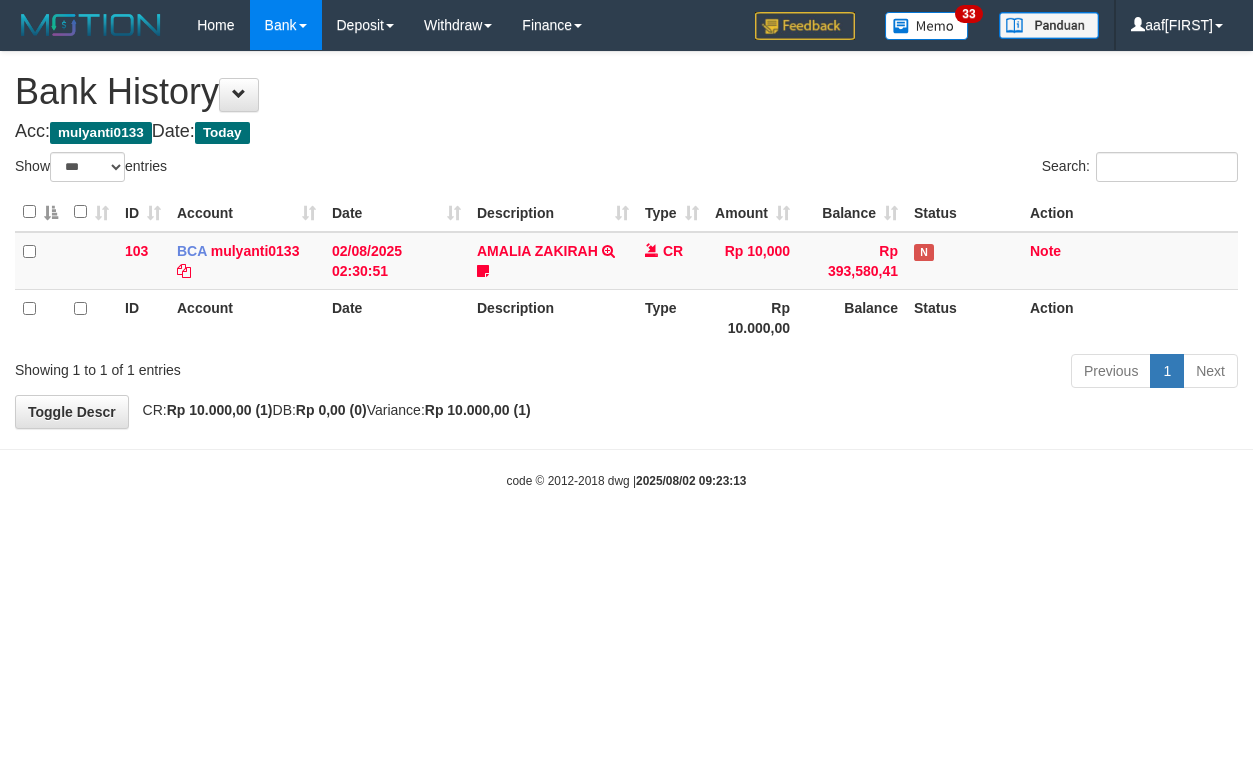 select on "***" 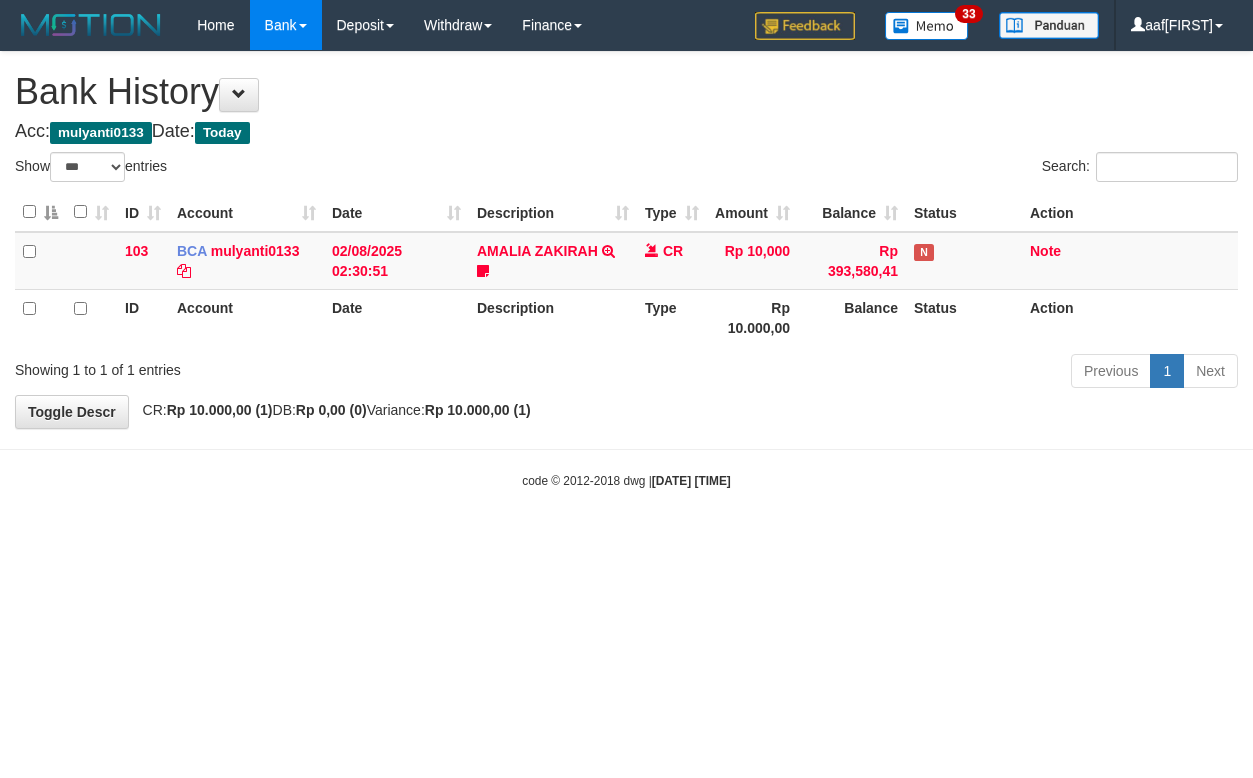 select on "***" 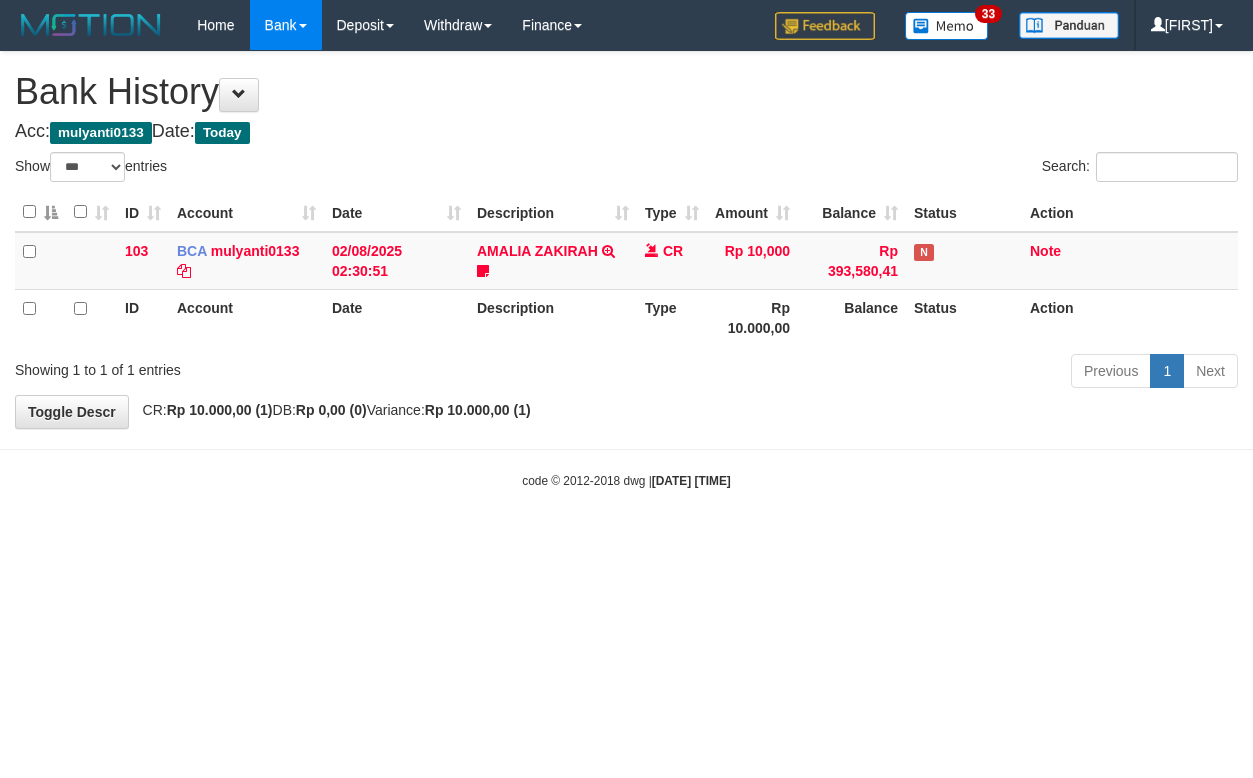 select on "***" 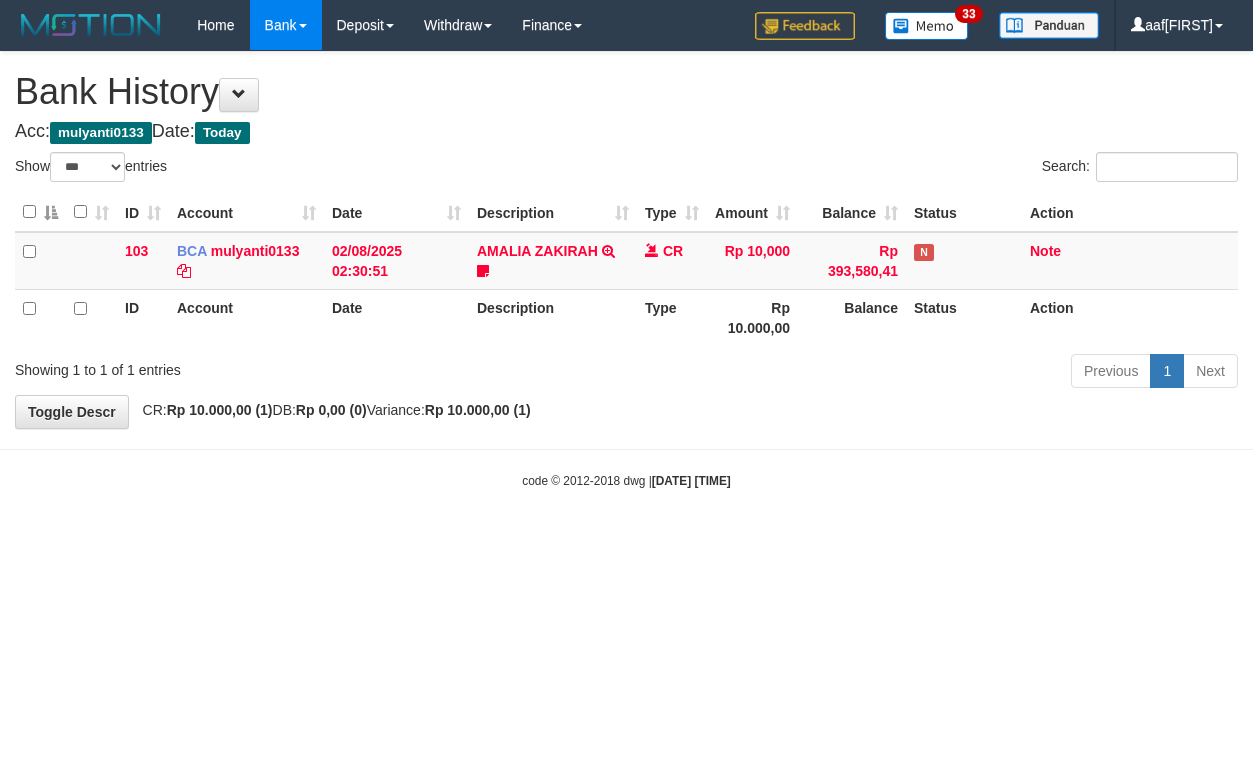 select on "***" 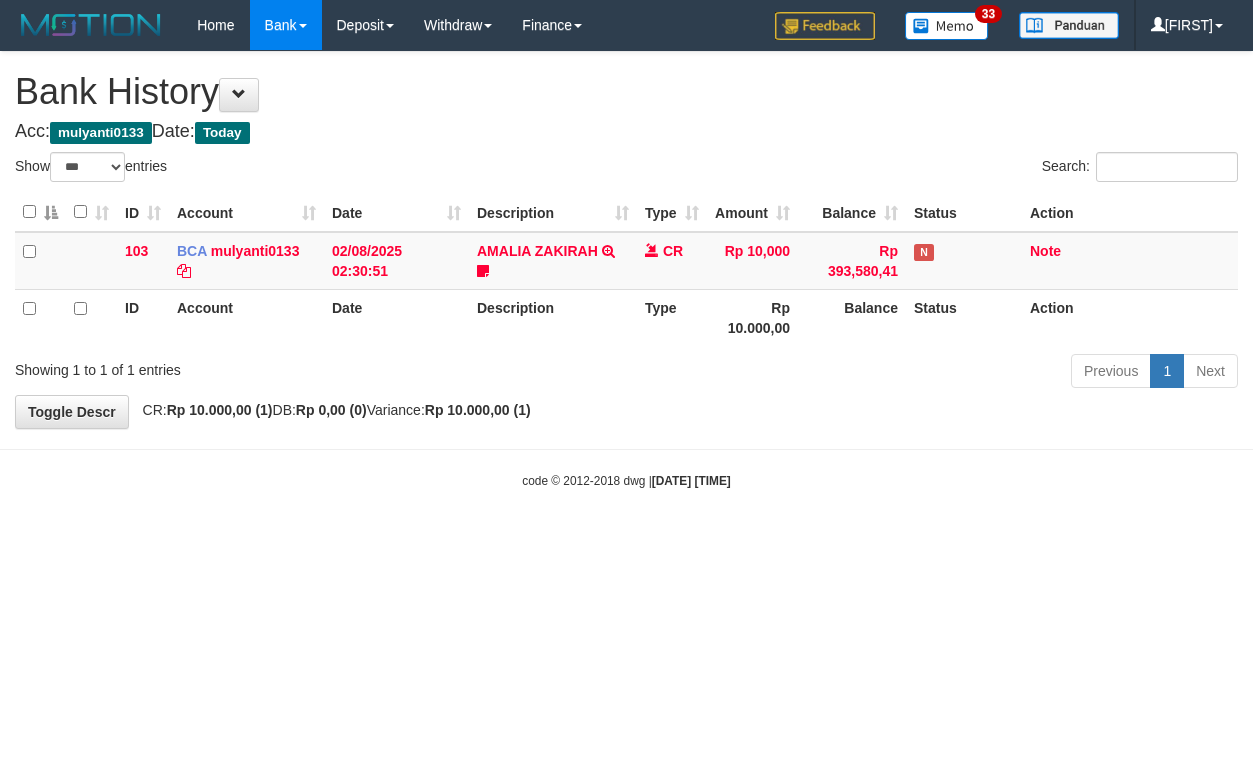 select on "***" 